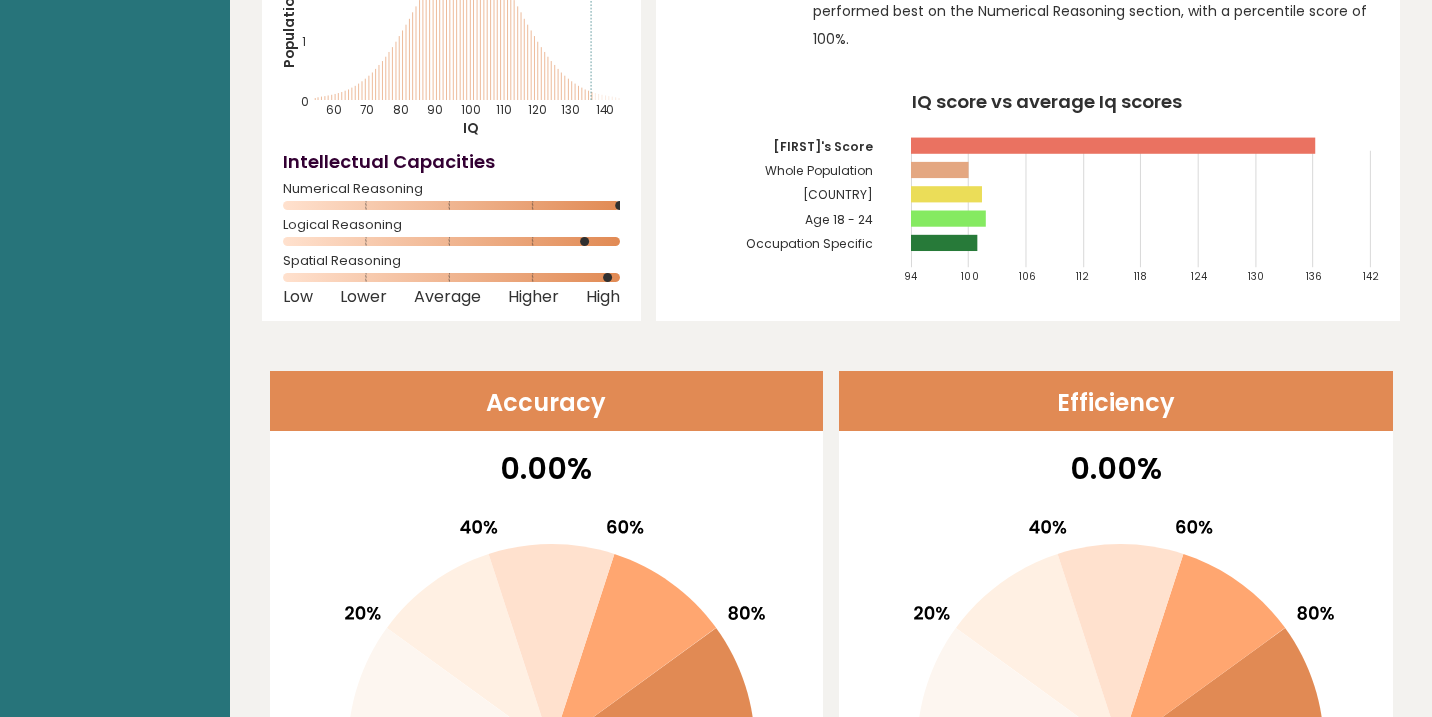 scroll, scrollTop: 0, scrollLeft: 0, axis: both 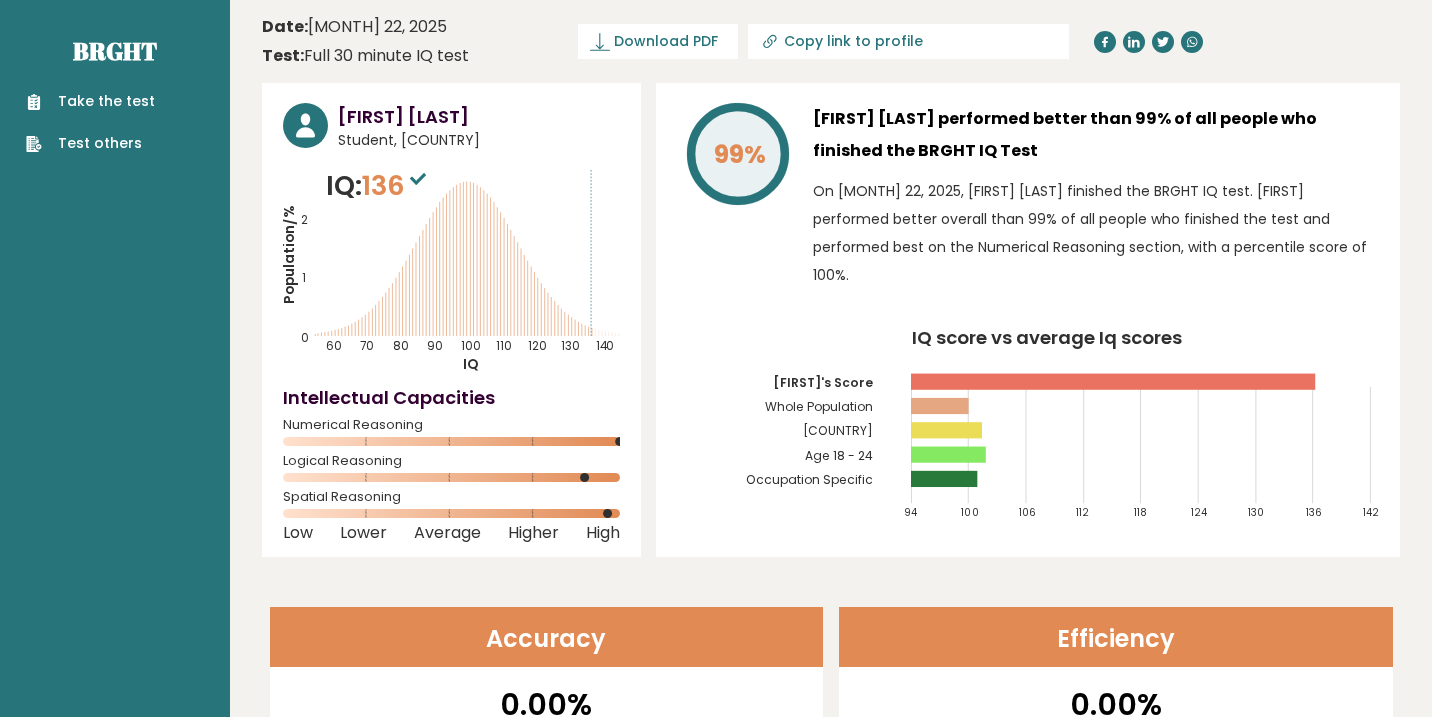 click on "Take the test" at bounding box center (90, 101) 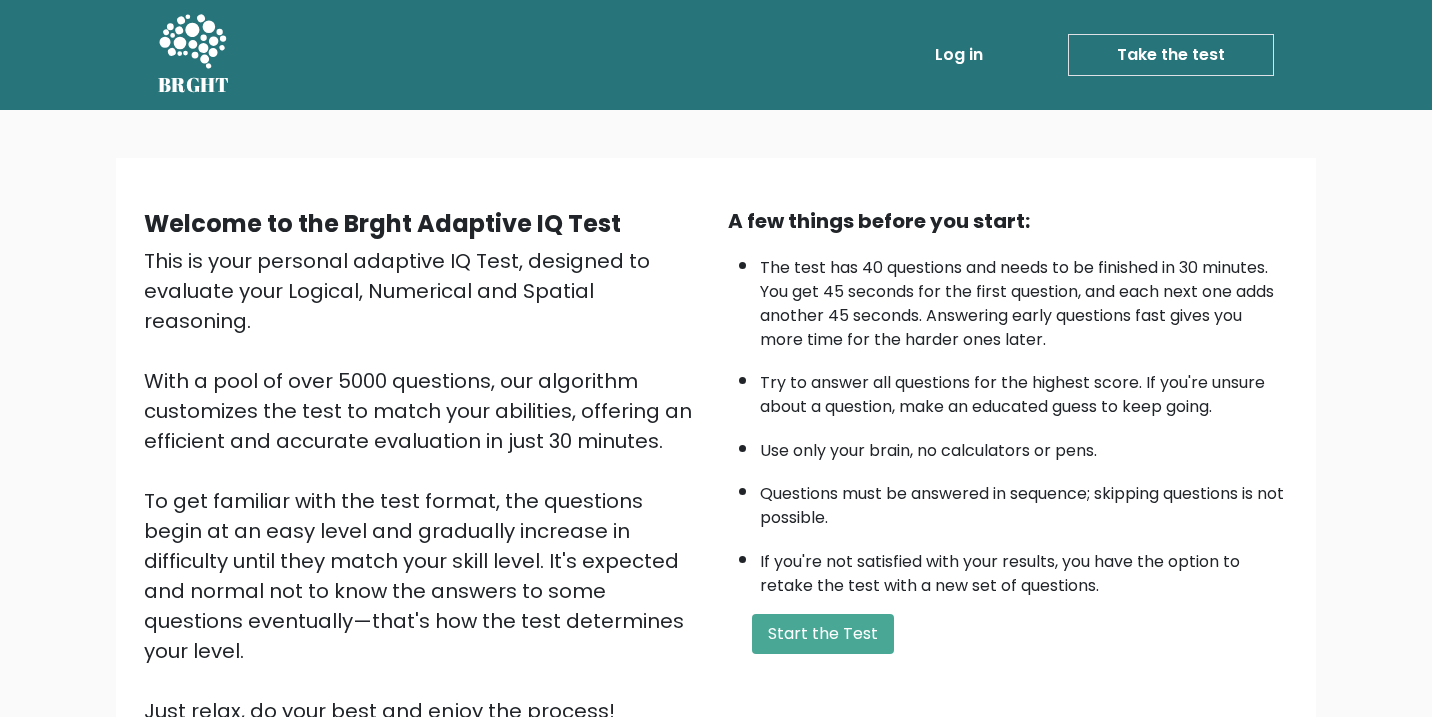 scroll, scrollTop: 0, scrollLeft: 0, axis: both 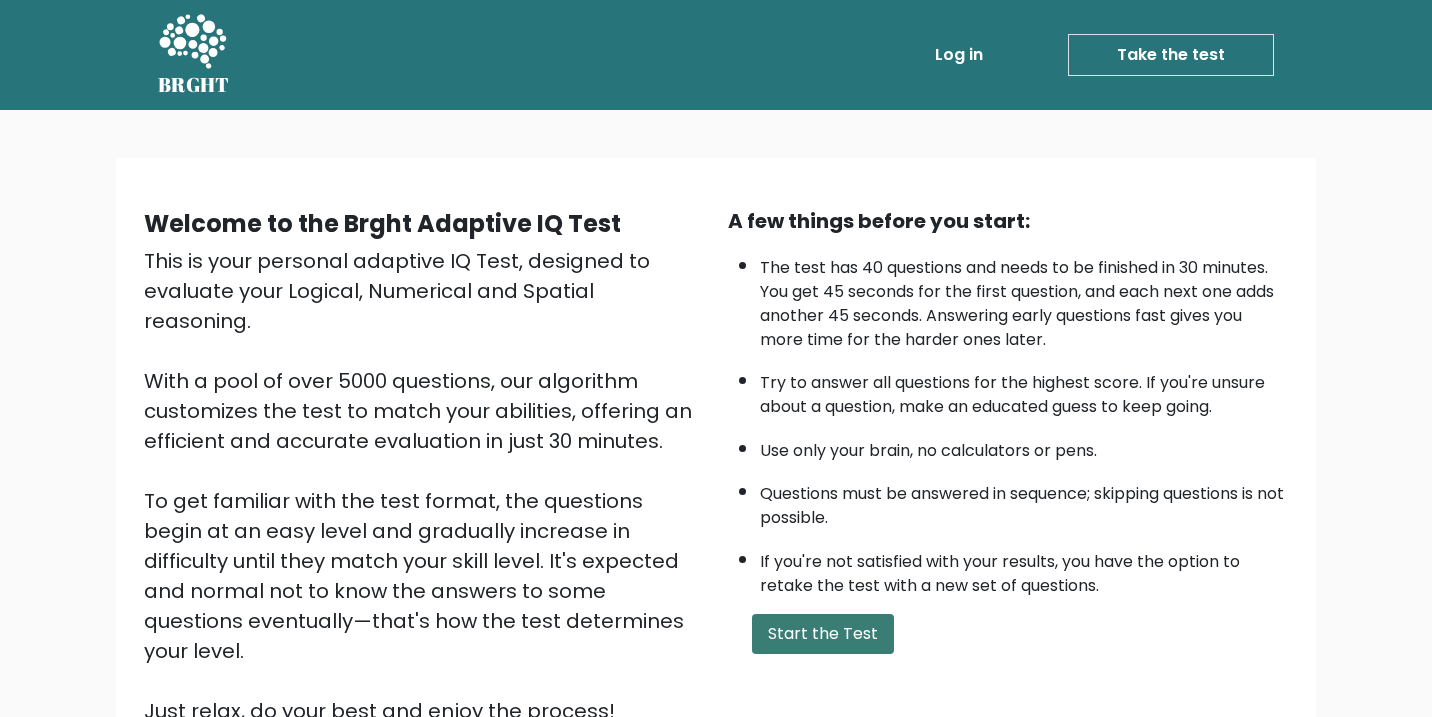click on "Start the Test" at bounding box center (823, 634) 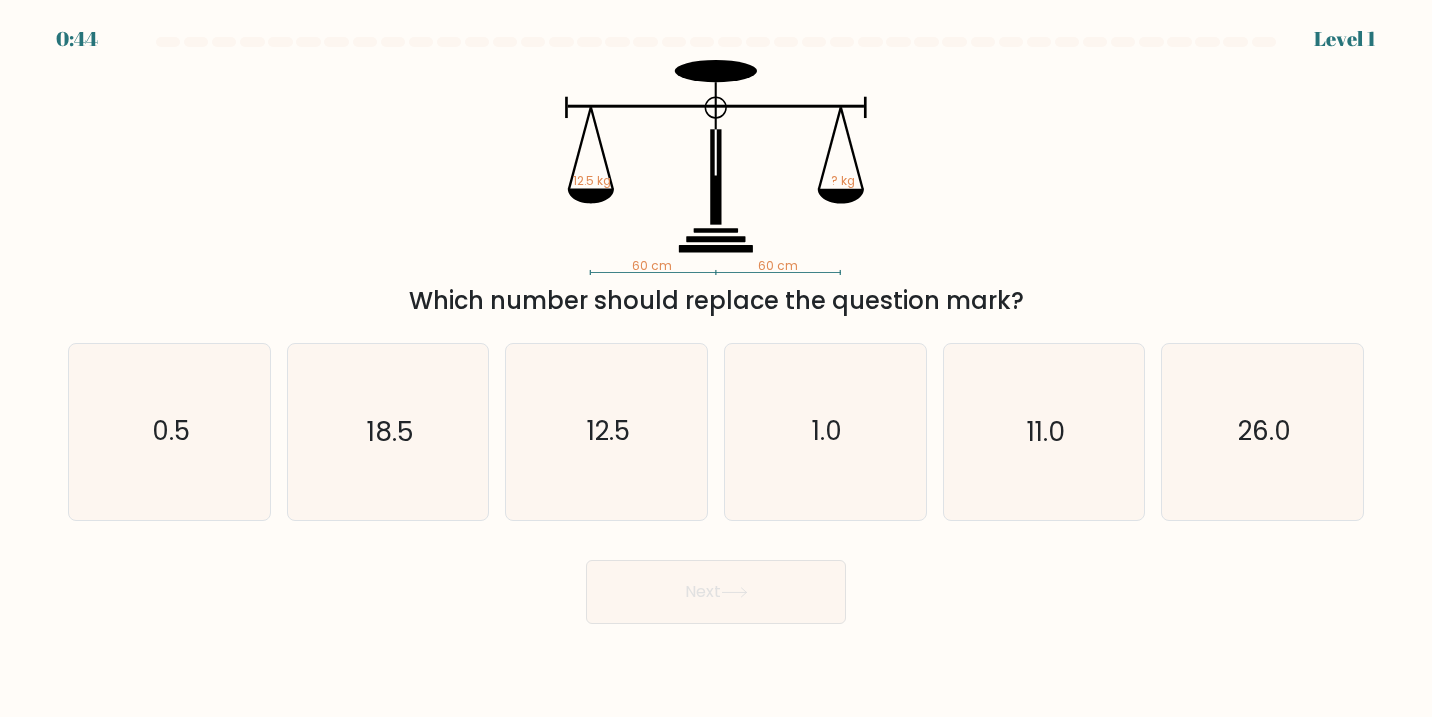 scroll, scrollTop: 0, scrollLeft: 0, axis: both 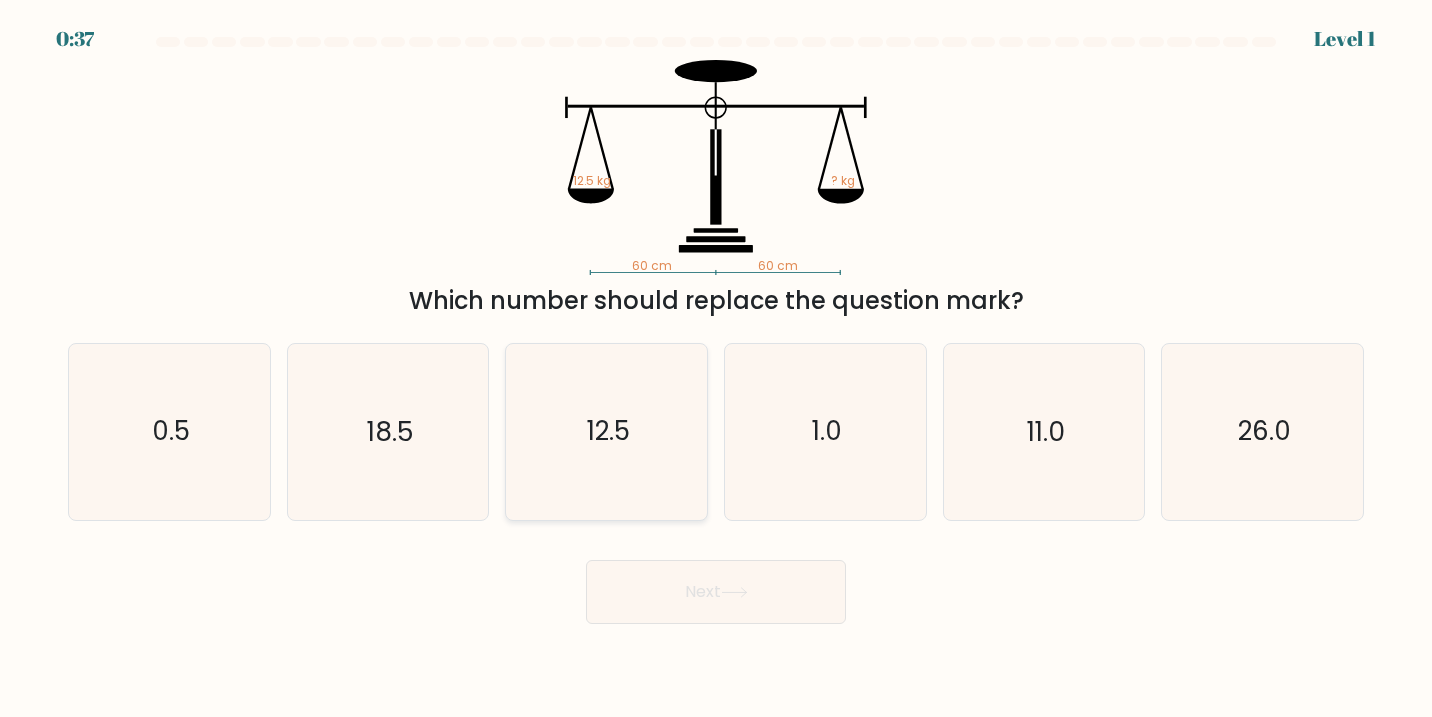 click on "12.5" at bounding box center (607, 432) 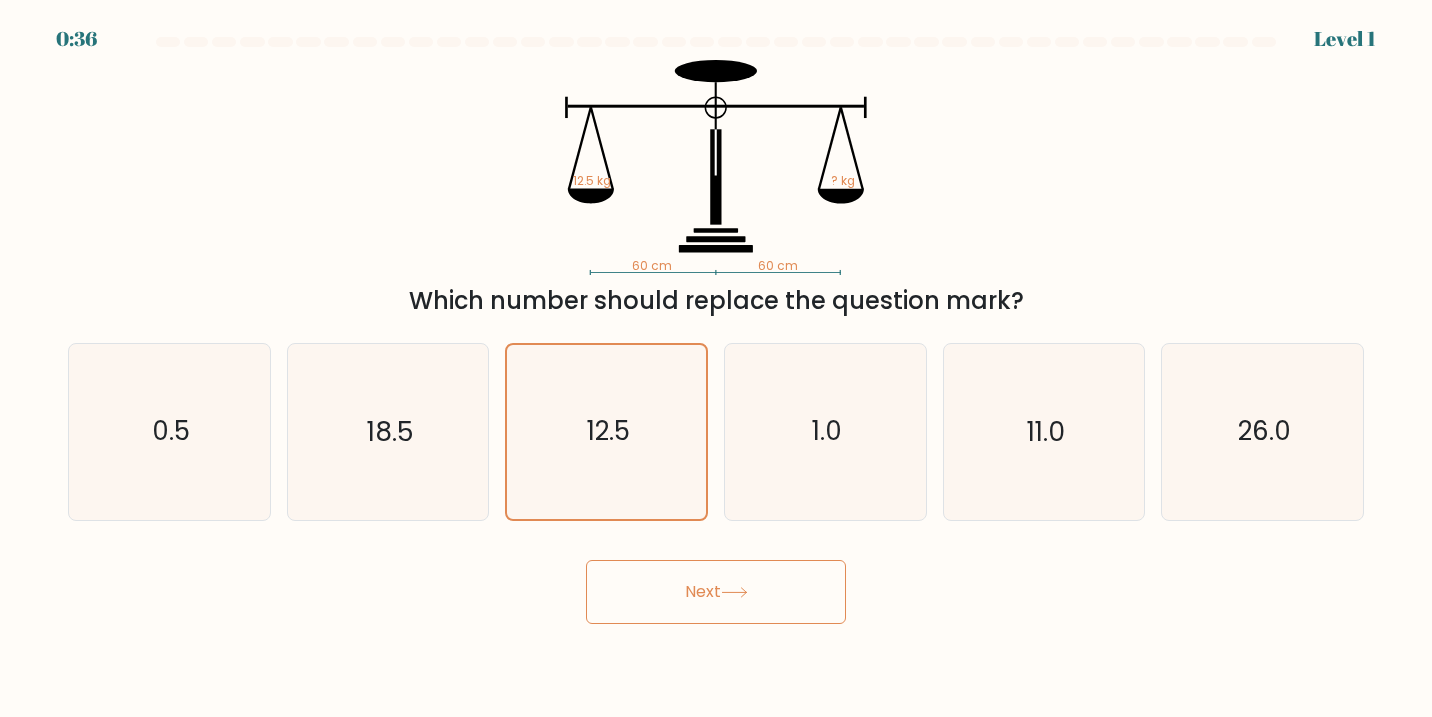 click on "0:36
Level 1" at bounding box center (716, 358) 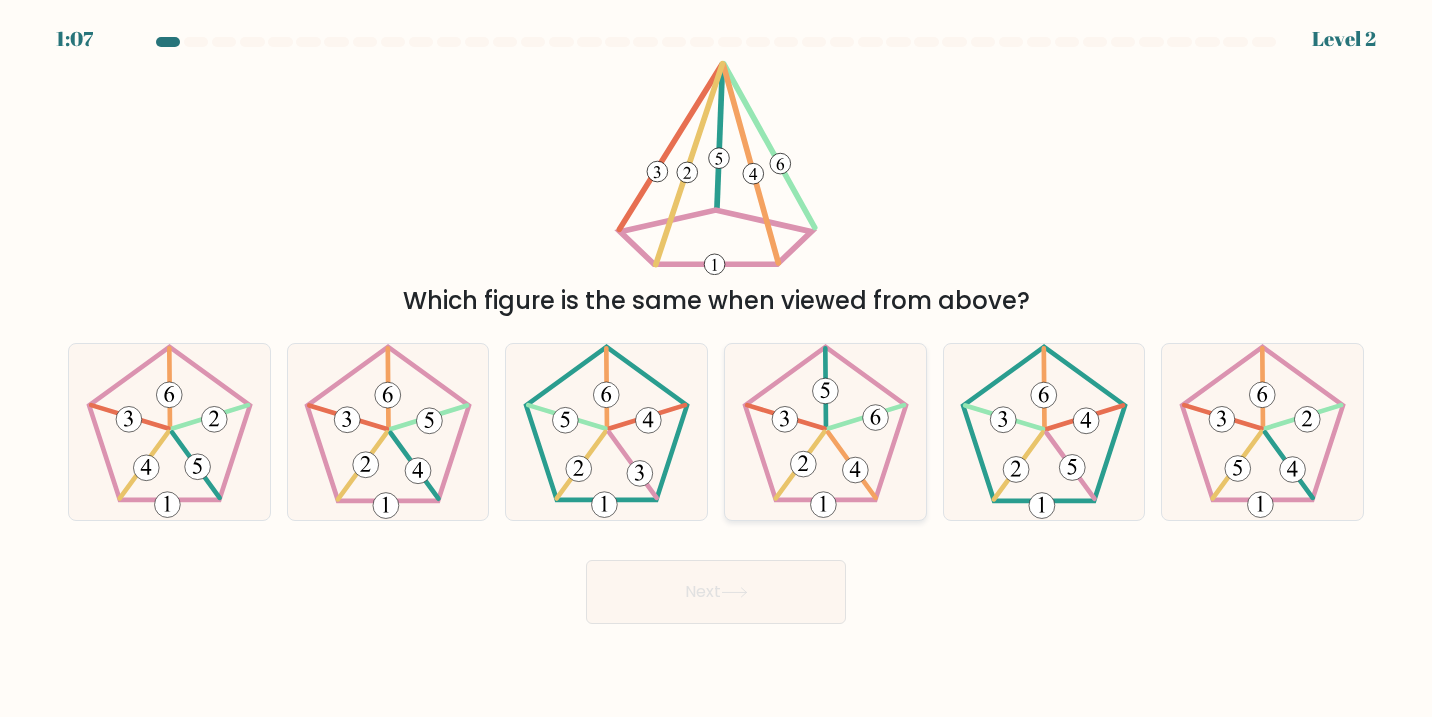 click at bounding box center (825, 391) 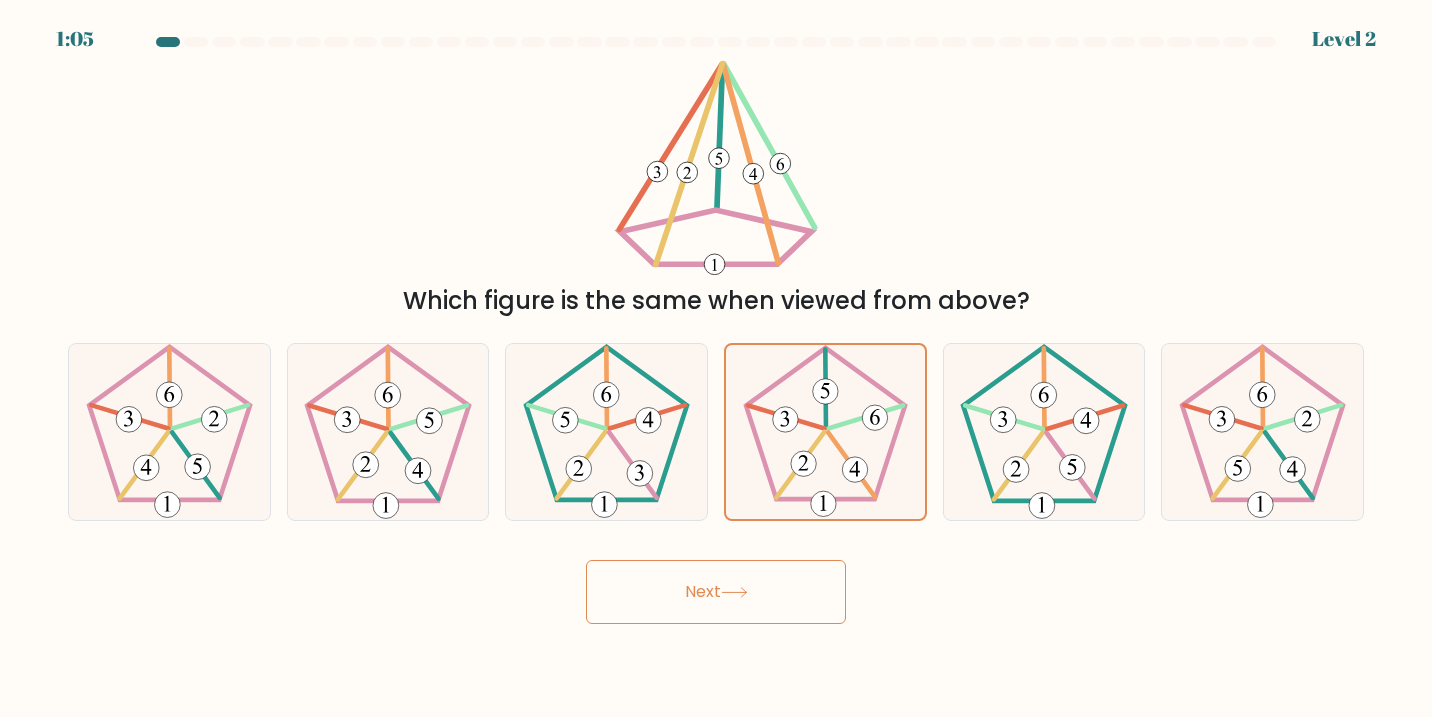 click on "Next" at bounding box center (716, 592) 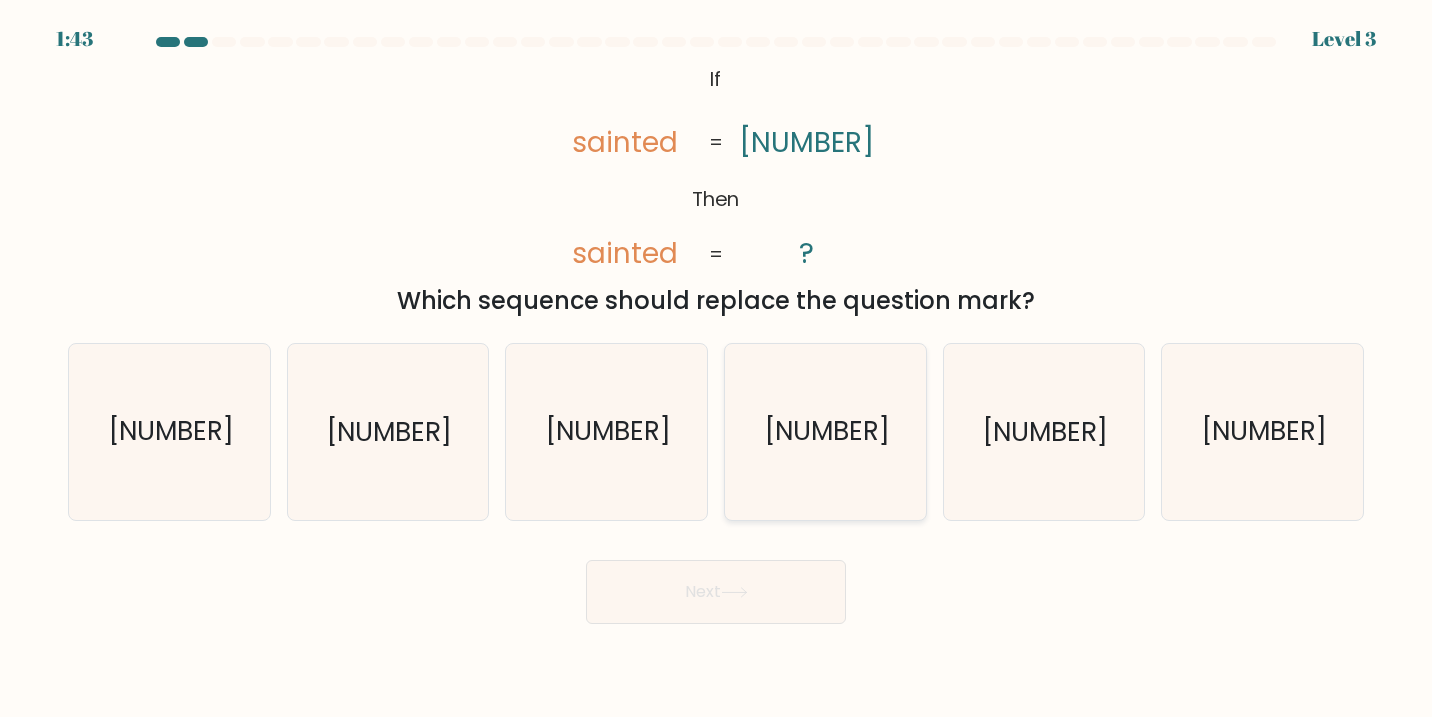 click on "4521973" at bounding box center (826, 432) 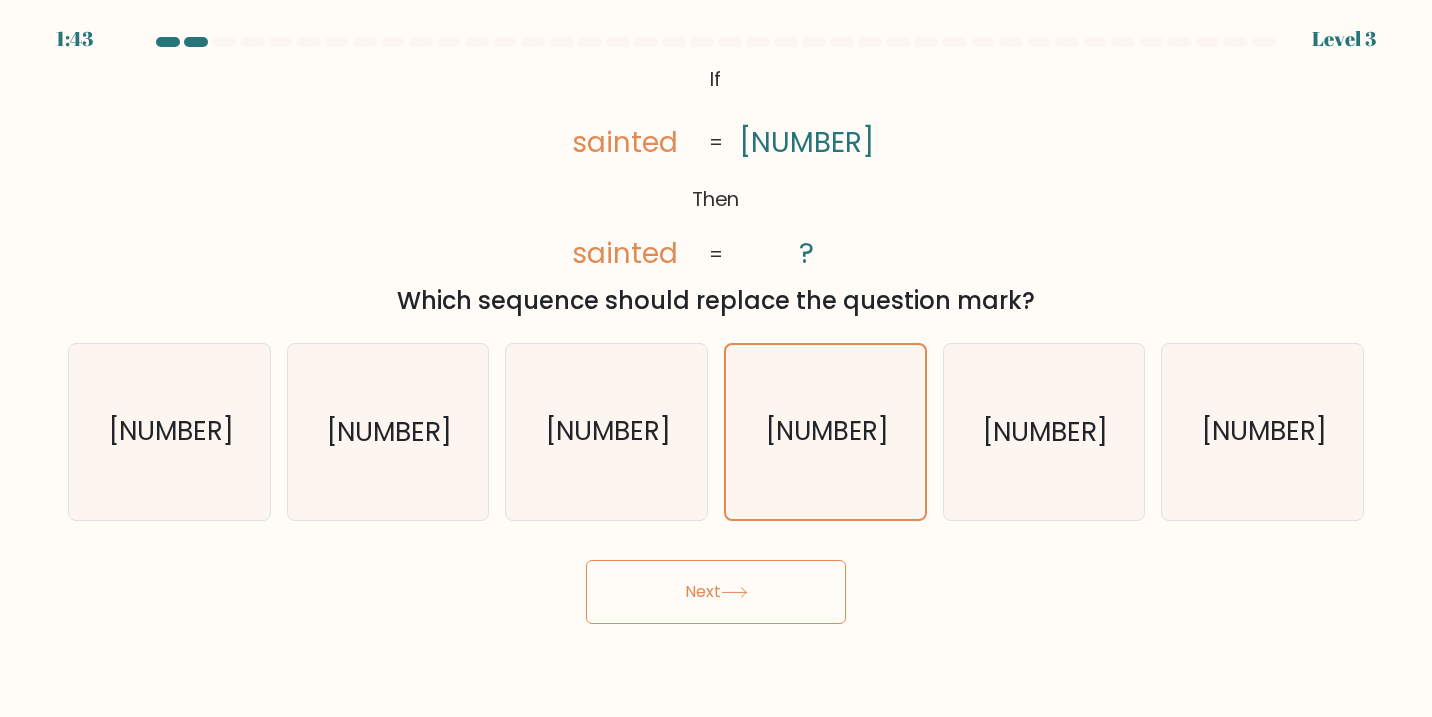 click at bounding box center (734, 592) 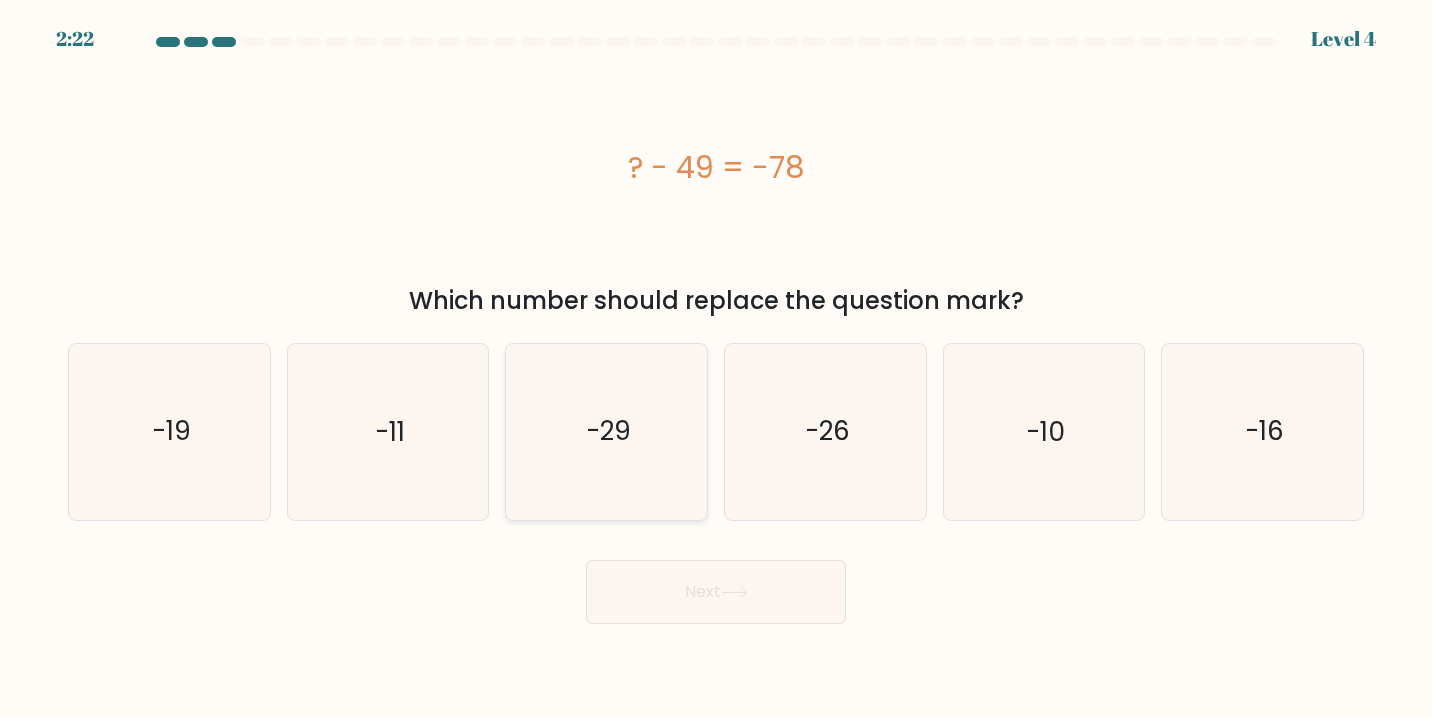 click on "-29" at bounding box center (608, 431) 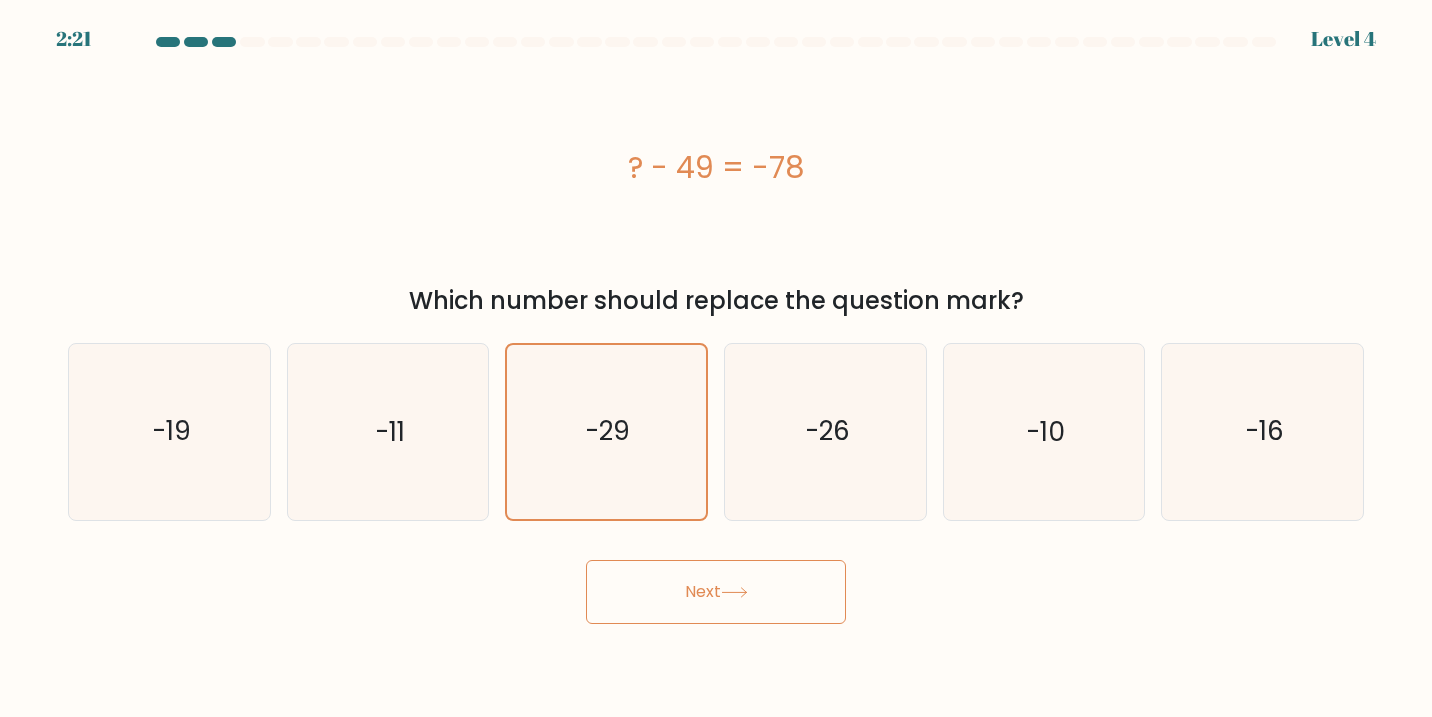 click on "Next" at bounding box center (716, 592) 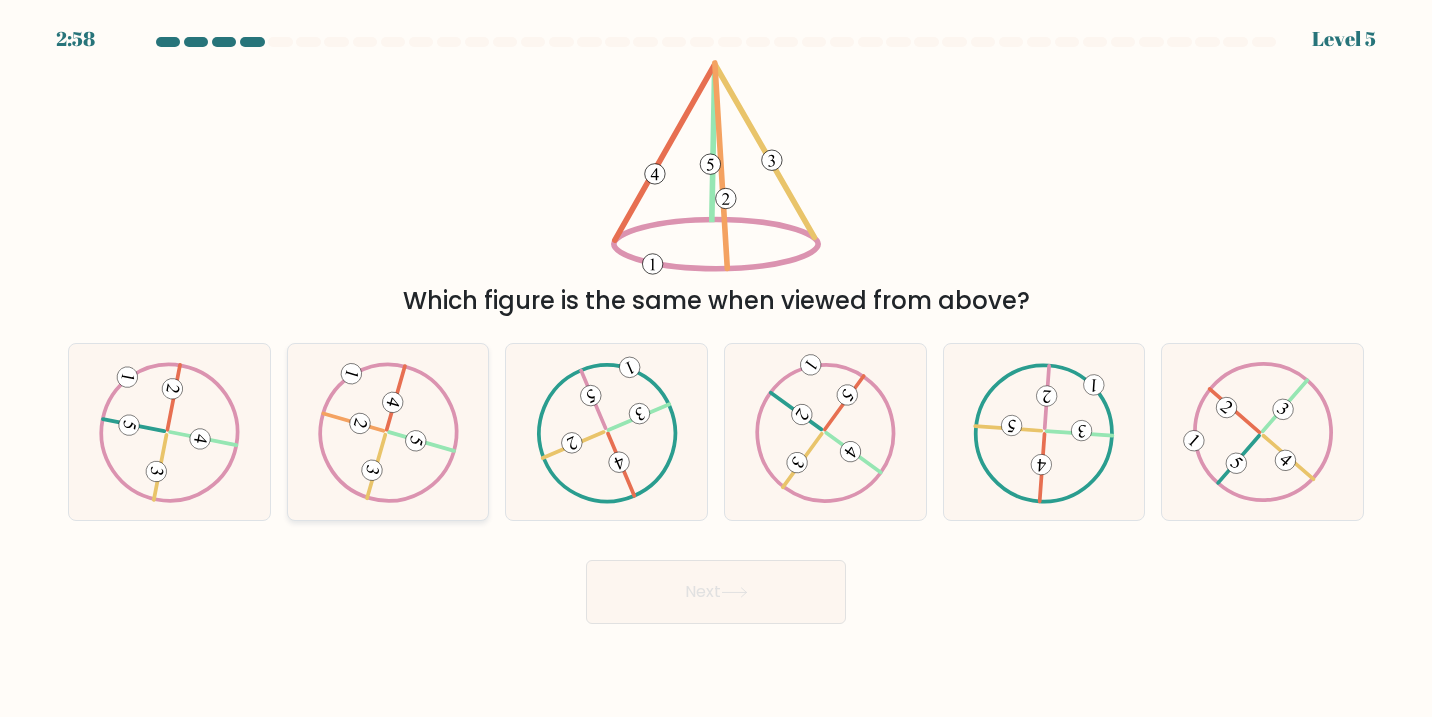 click at bounding box center [388, 432] 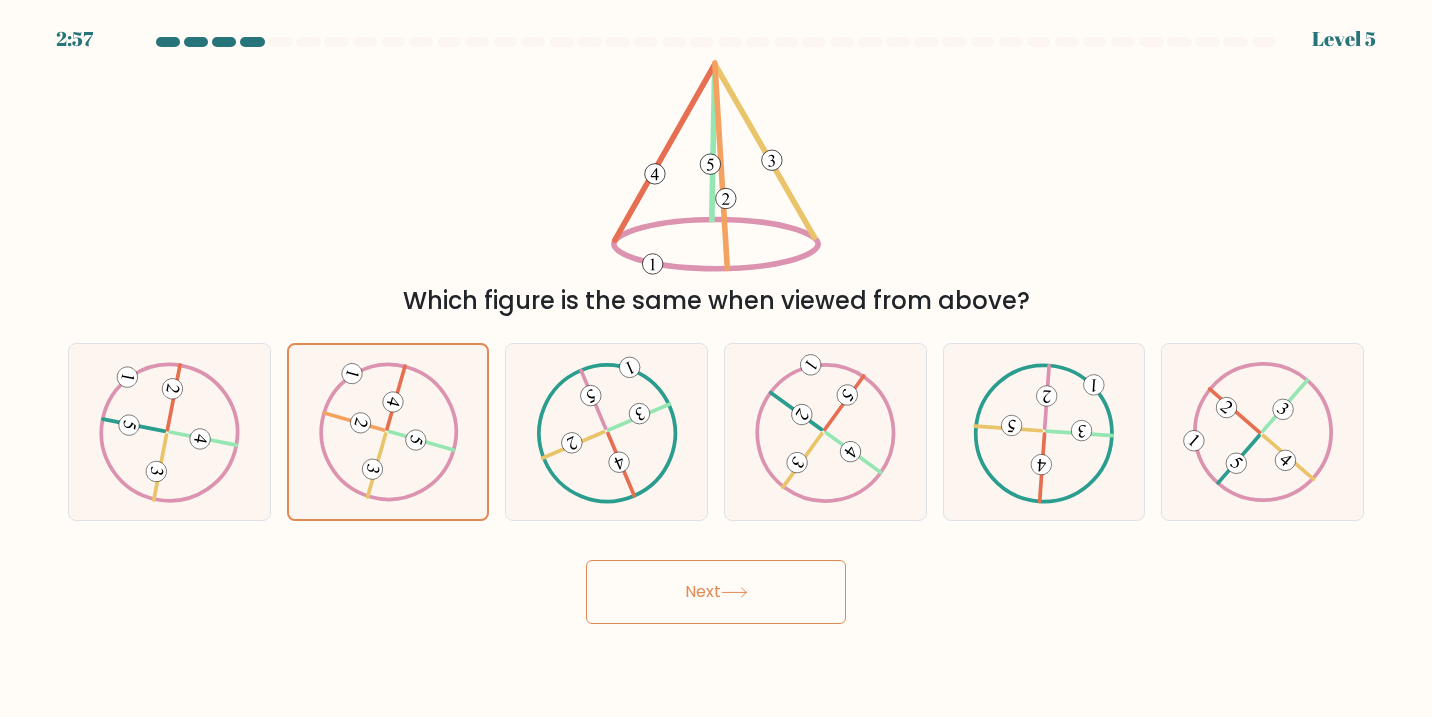 click on "Next" at bounding box center [716, 592] 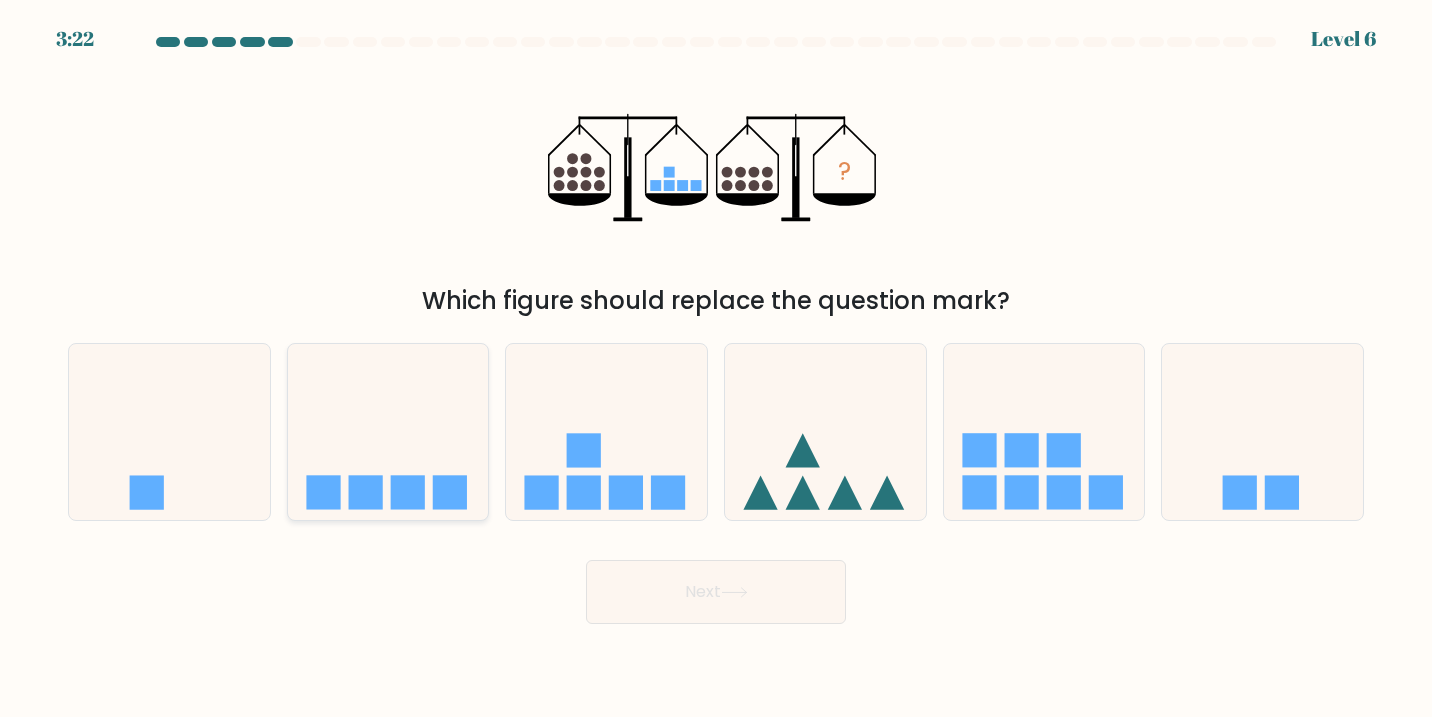 click at bounding box center [365, 492] 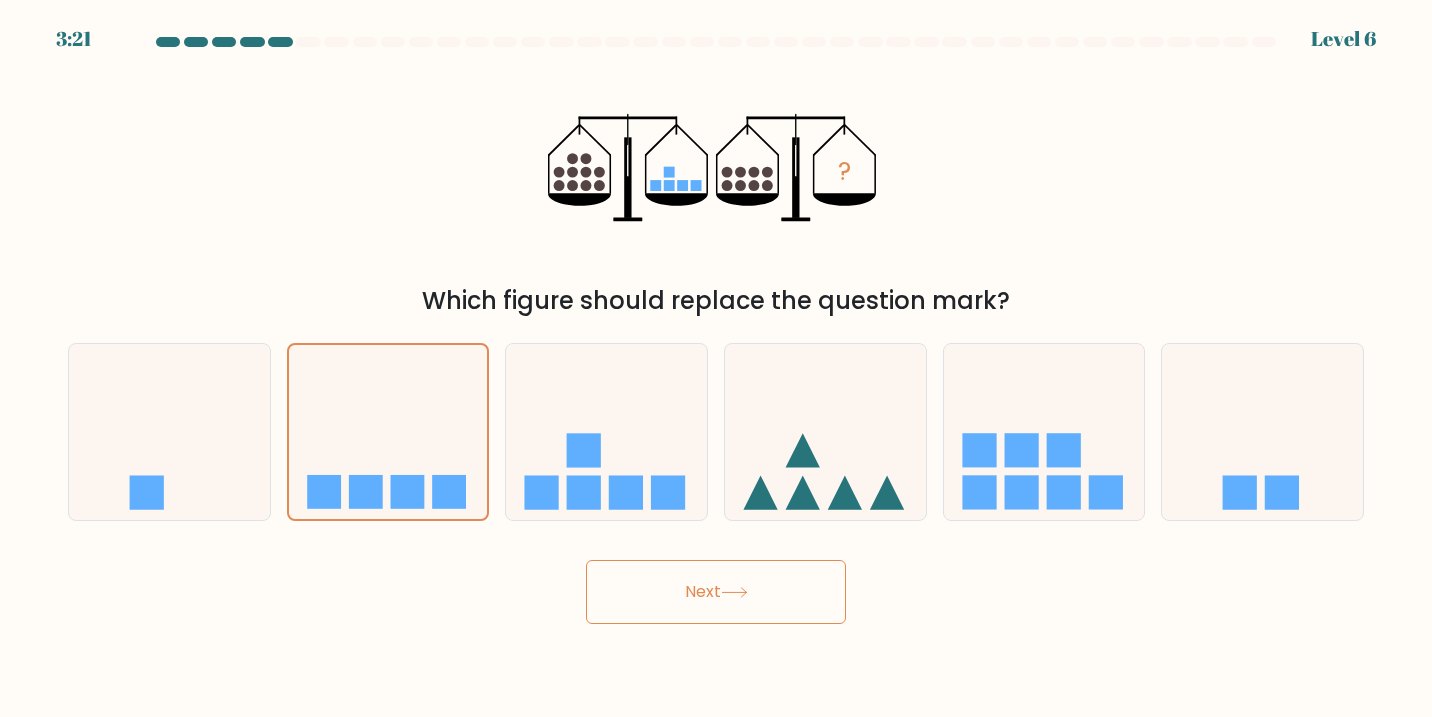click on "Next" at bounding box center [716, 592] 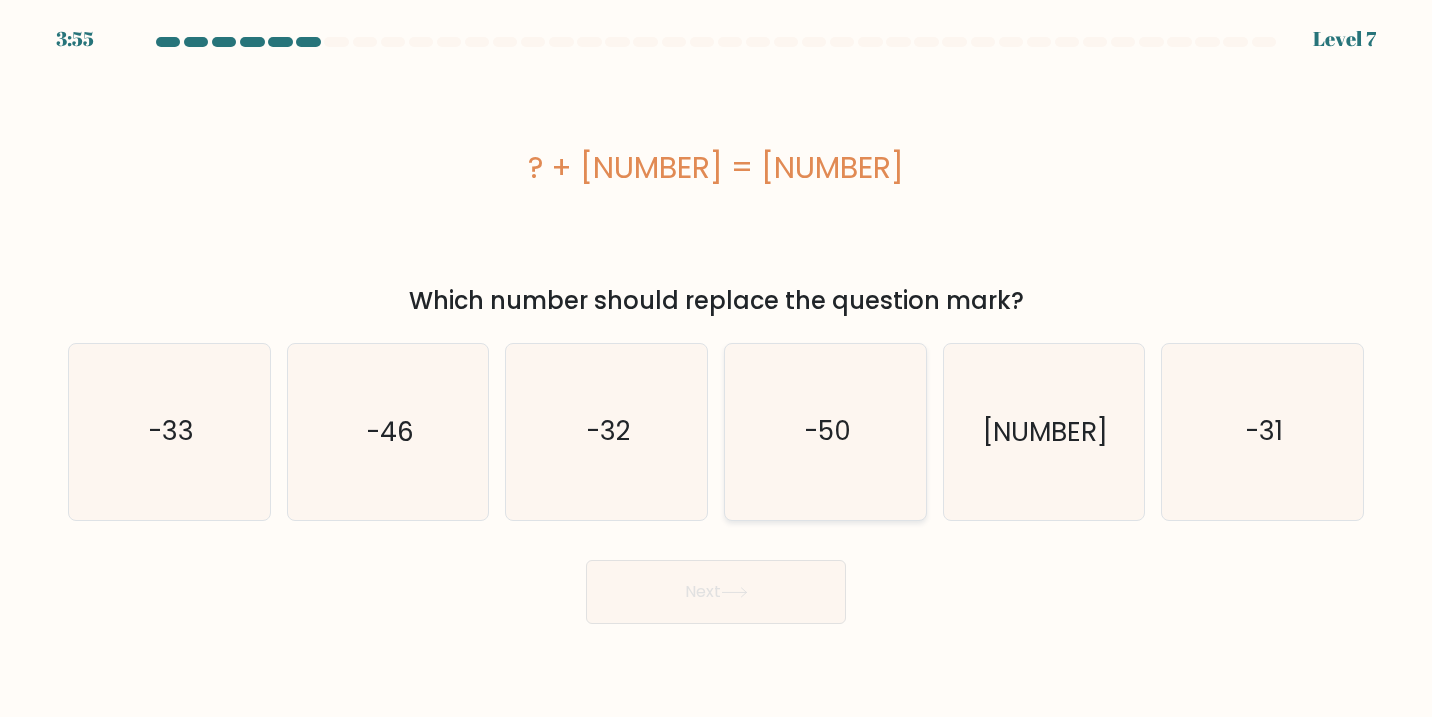 click on "-50" at bounding box center [826, 432] 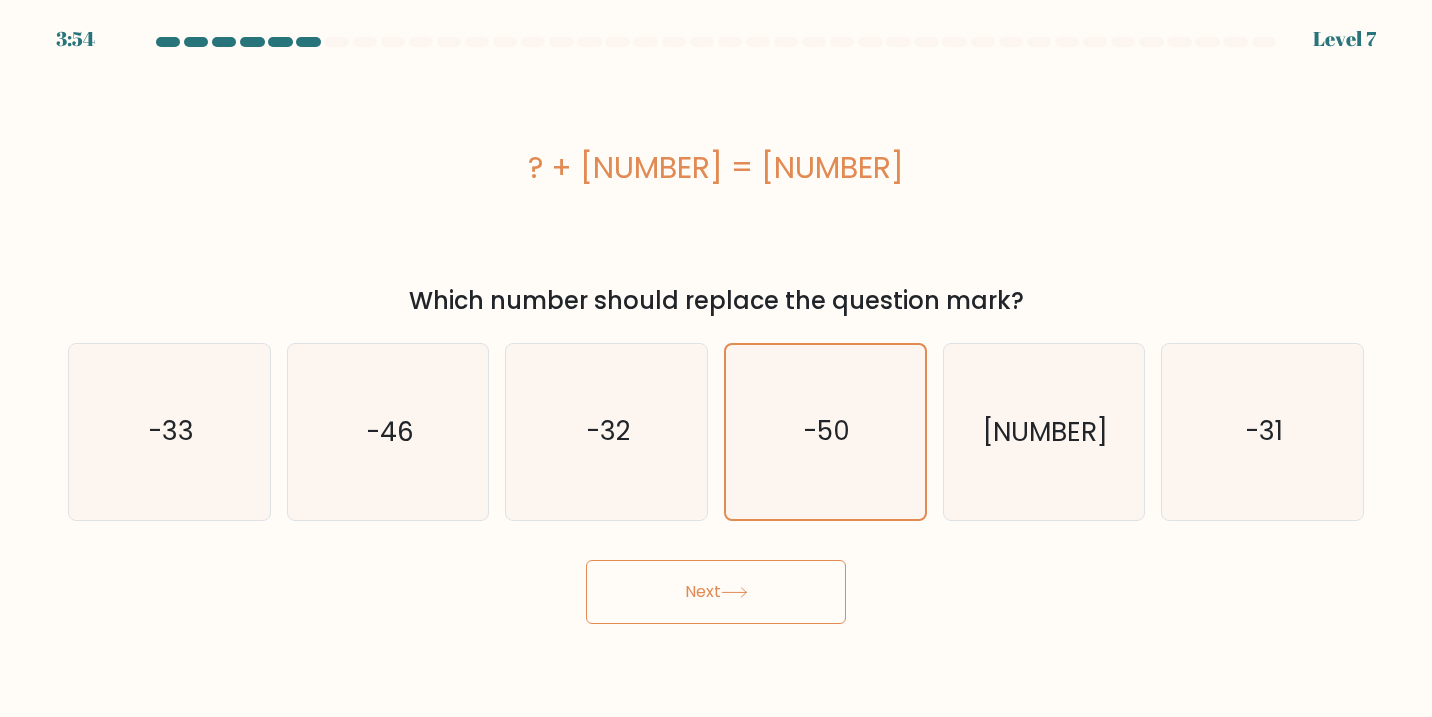 click on "Next" at bounding box center (716, 592) 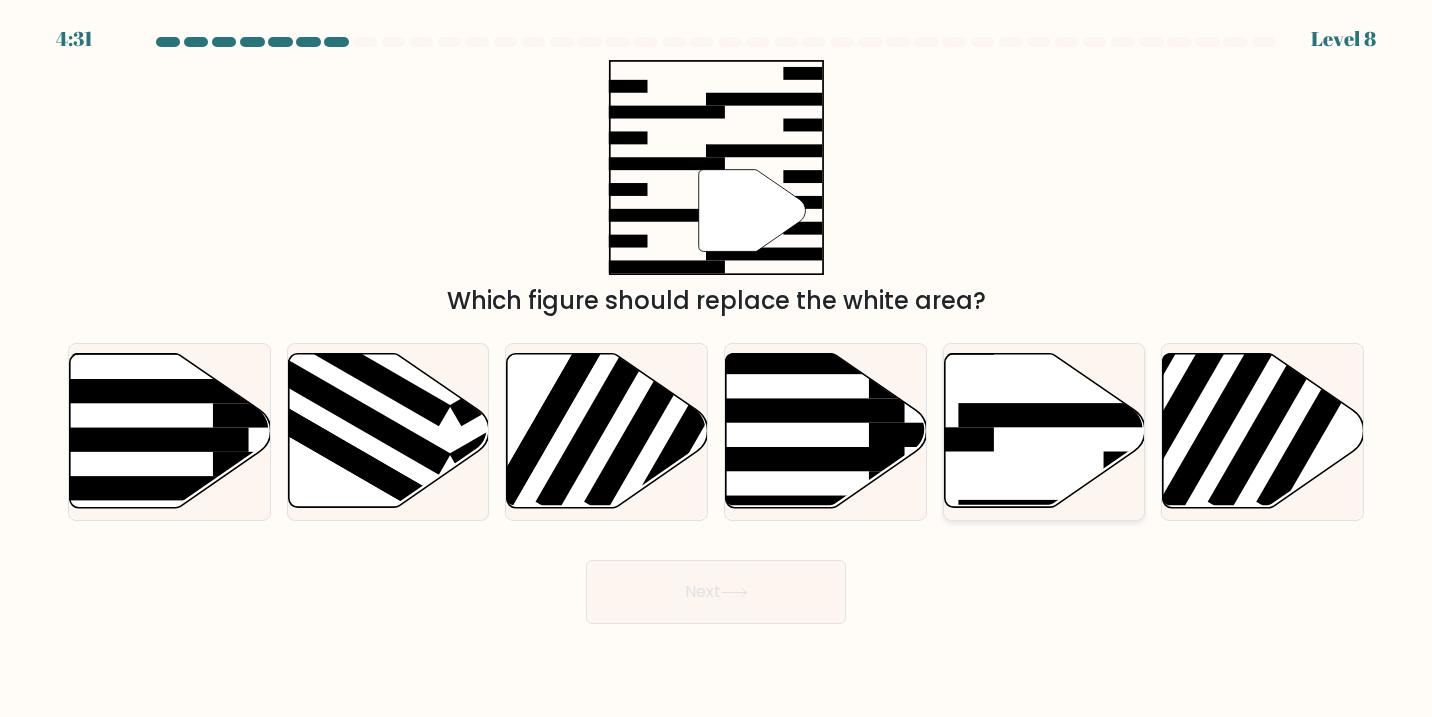 click at bounding box center (1067, 416) 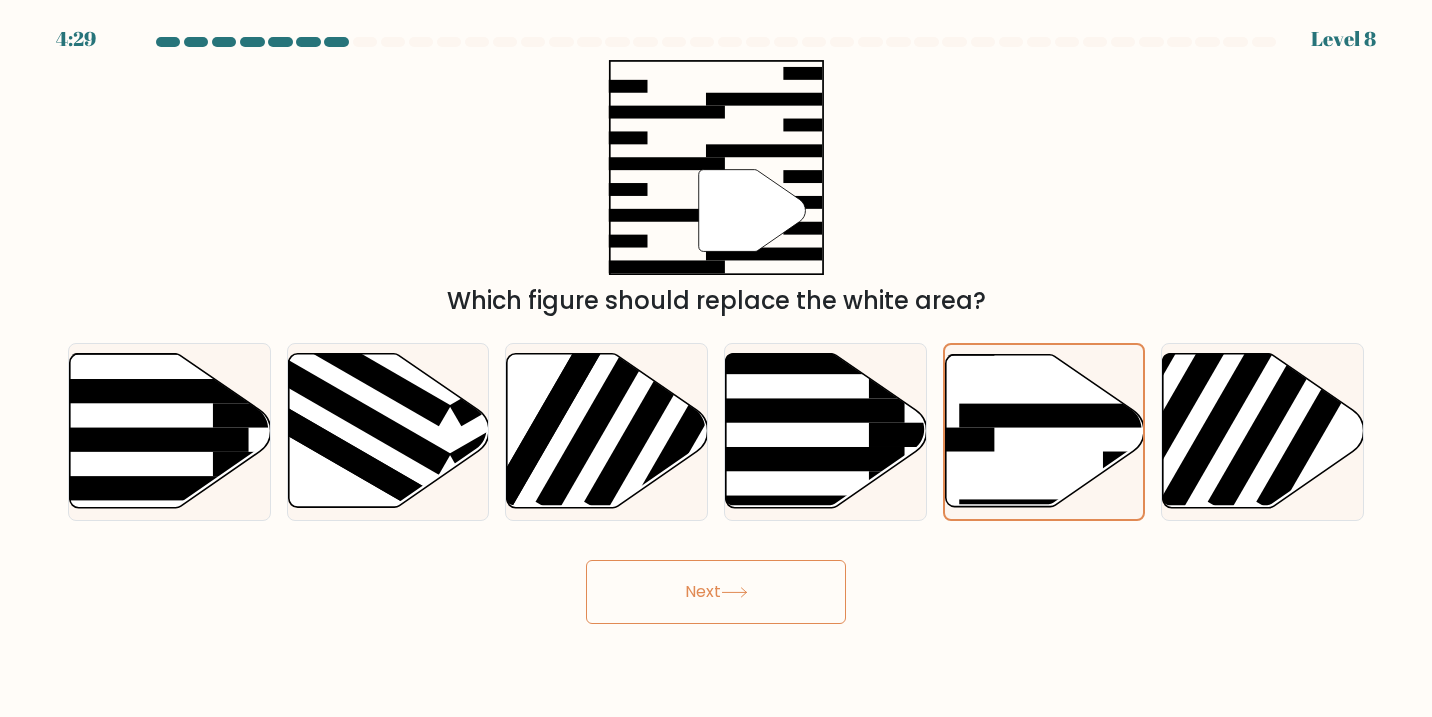 click on "Next" at bounding box center (716, 592) 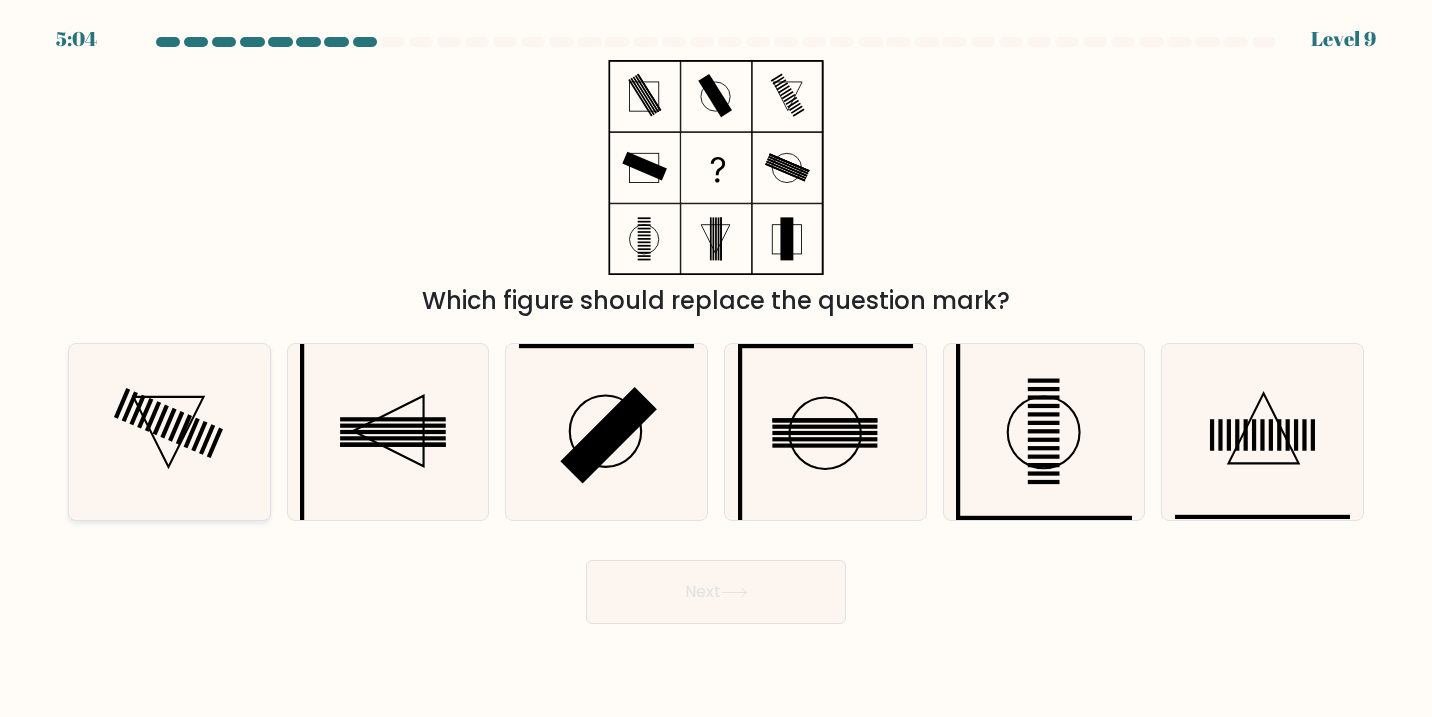 click at bounding box center (170, 432) 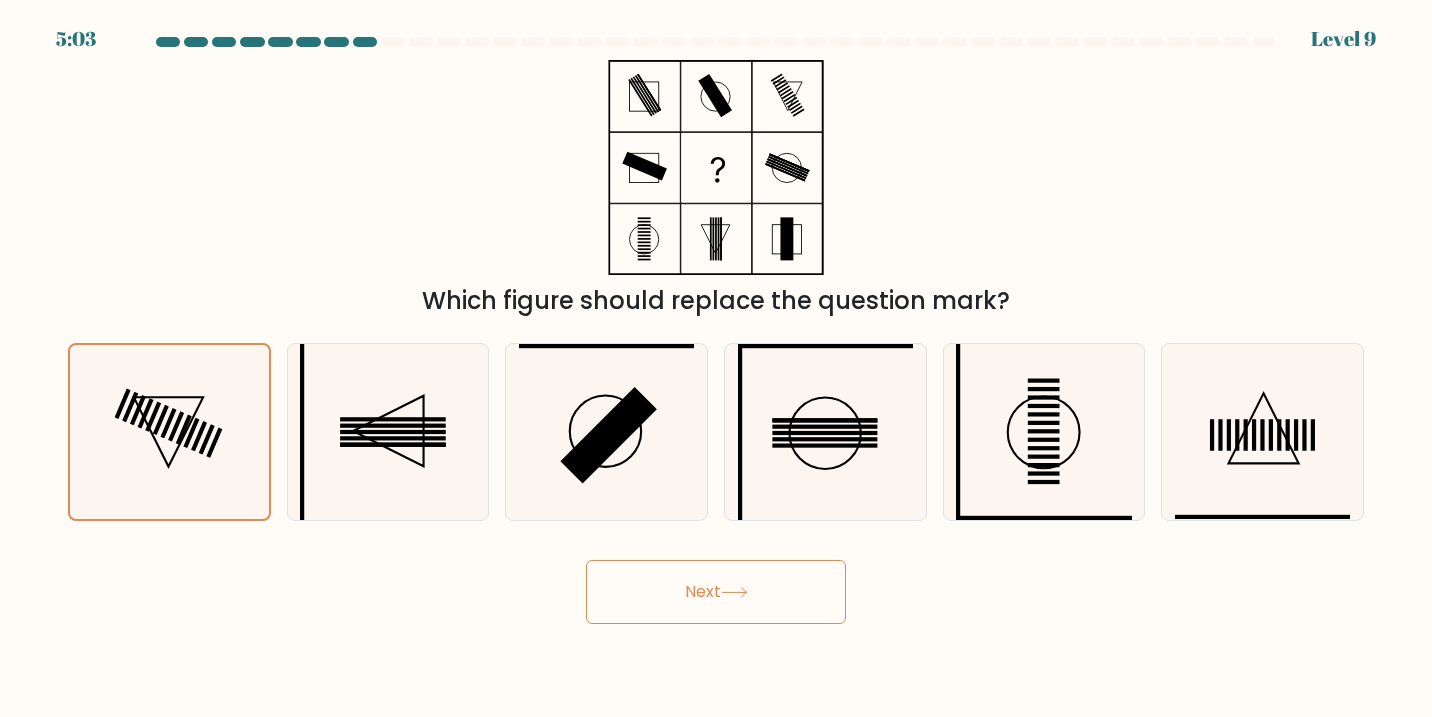 click on "Next" at bounding box center [716, 592] 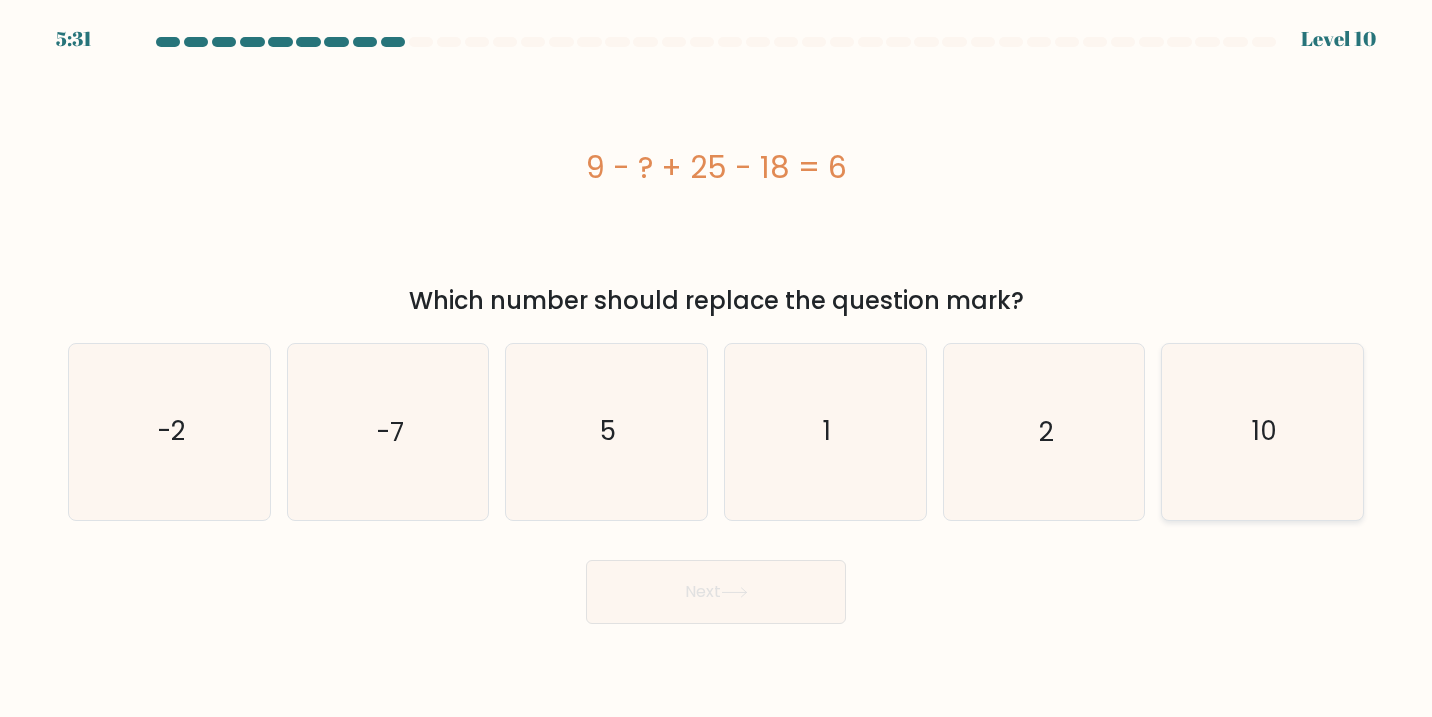 click on "10" at bounding box center [1263, 432] 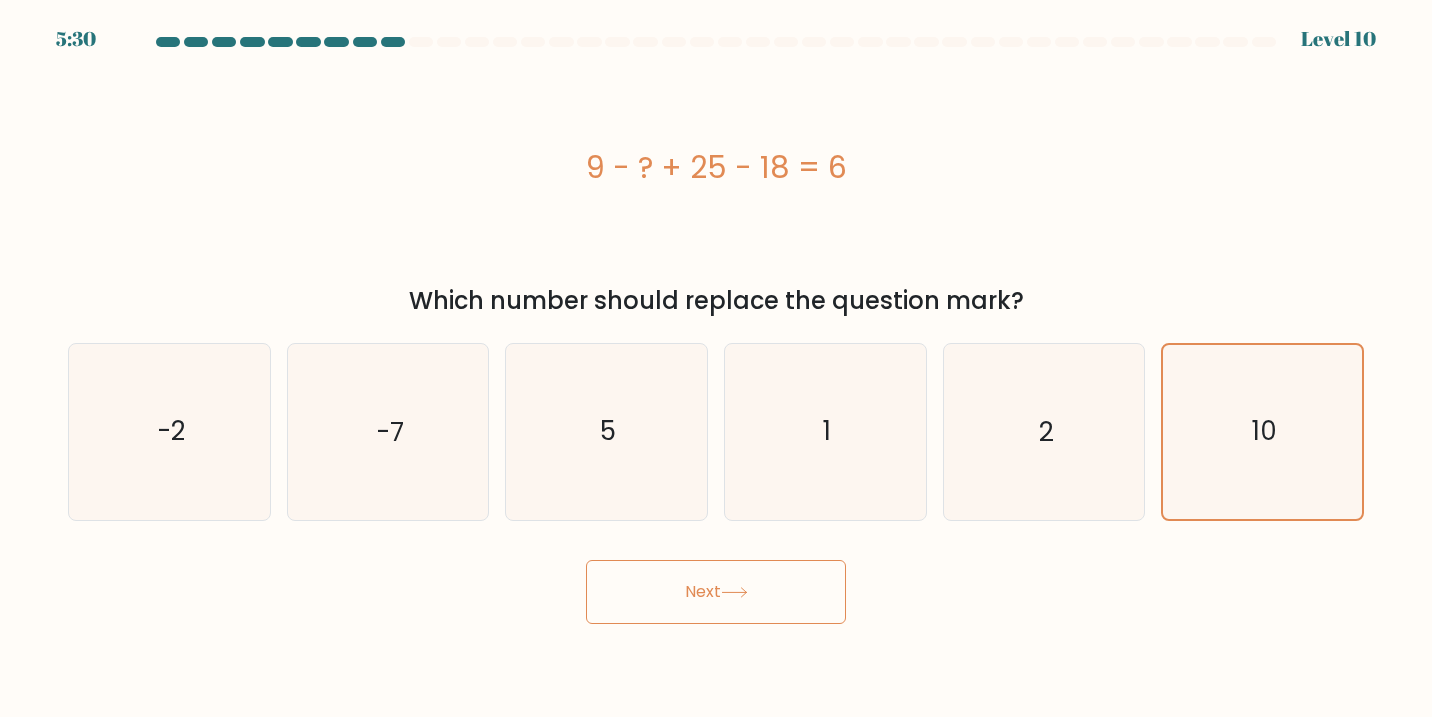 click on "Next" at bounding box center (716, 592) 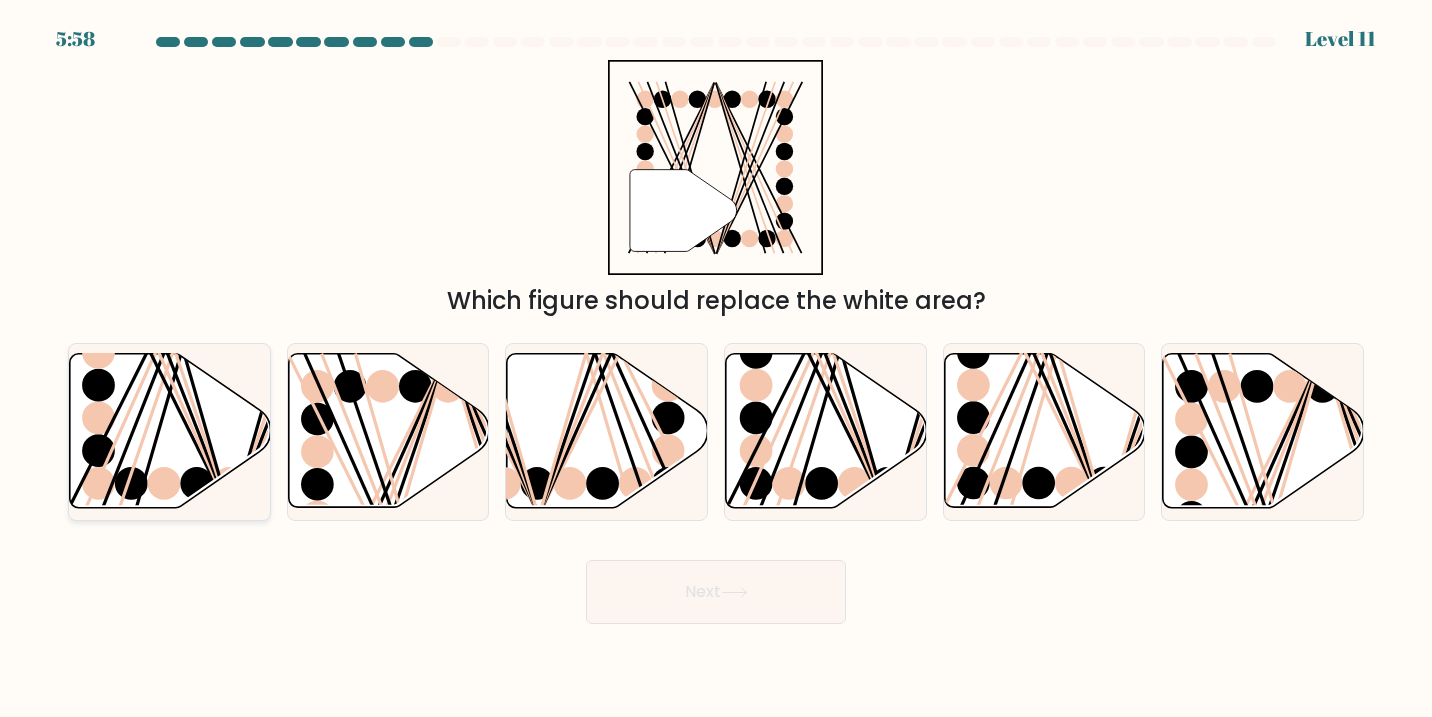 click at bounding box center (170, 431) 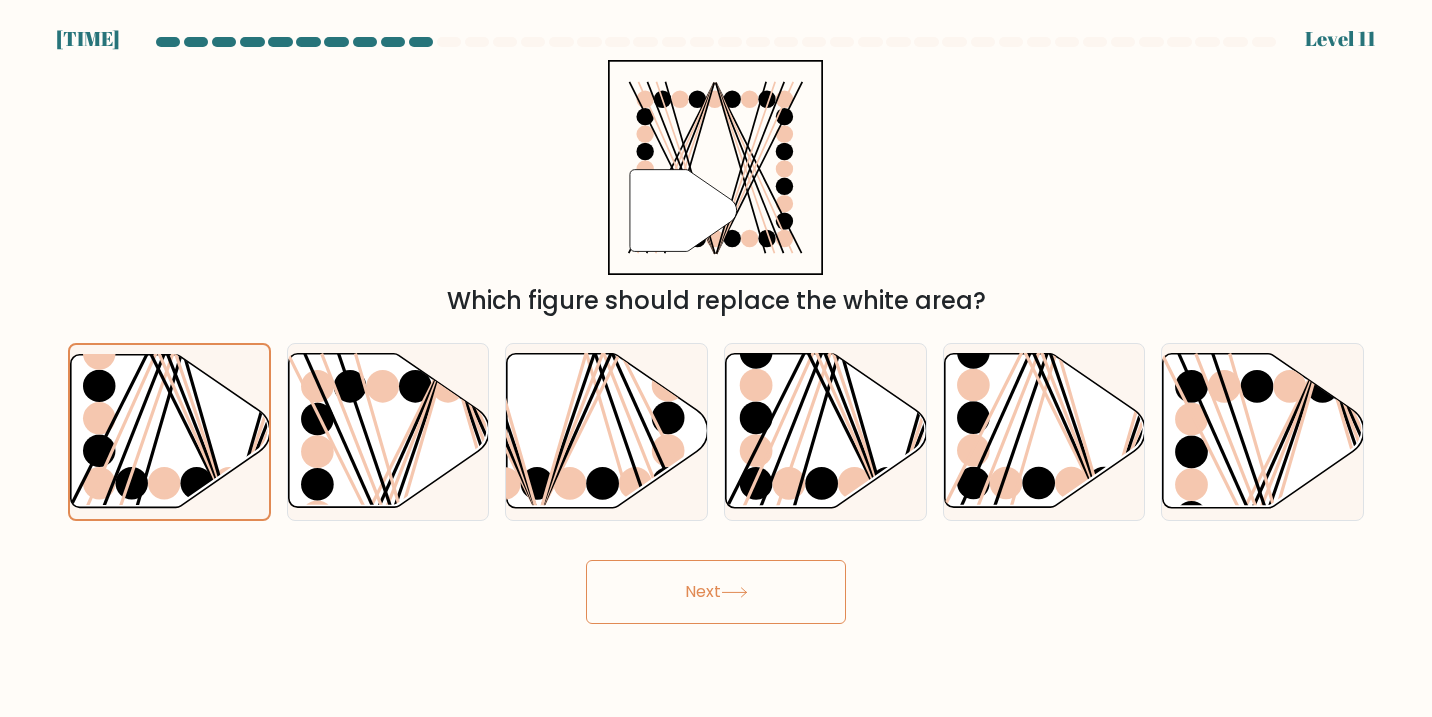 click on "Next" at bounding box center [716, 592] 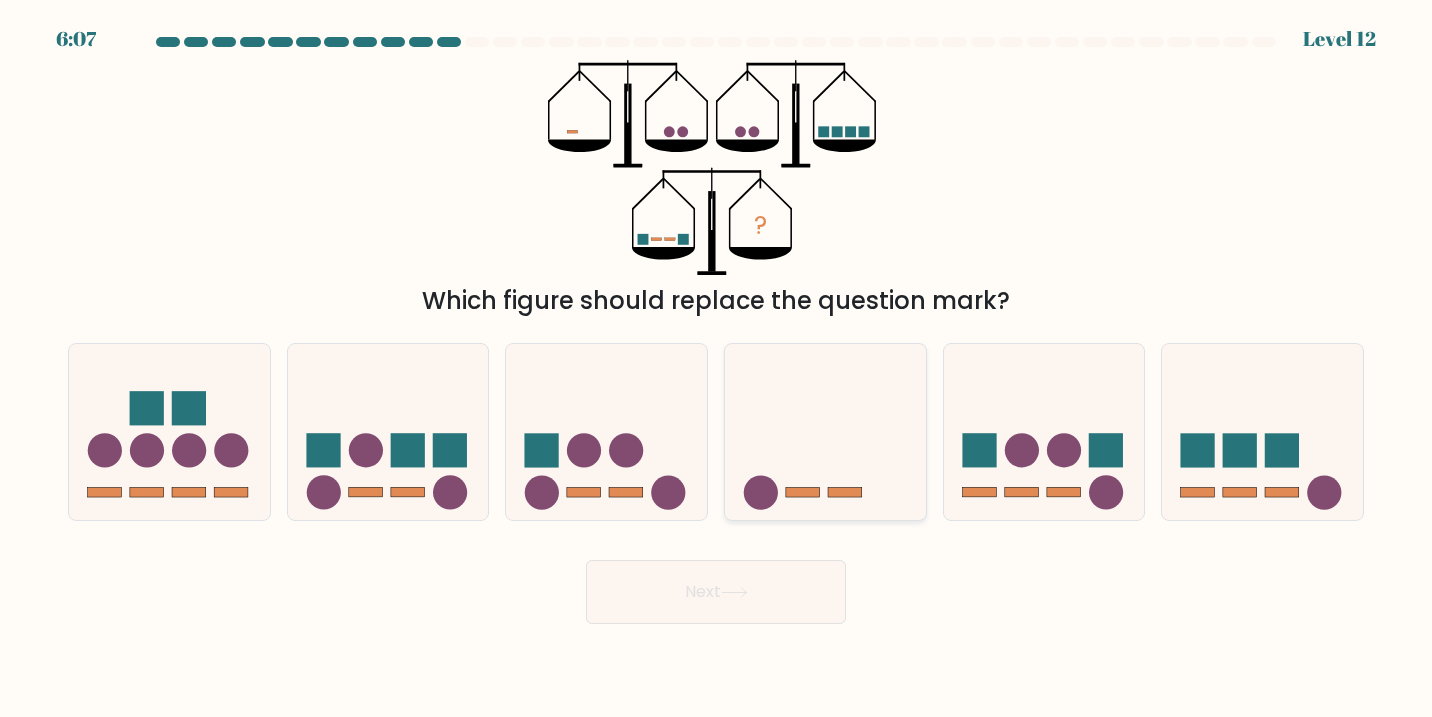 click at bounding box center (825, 432) 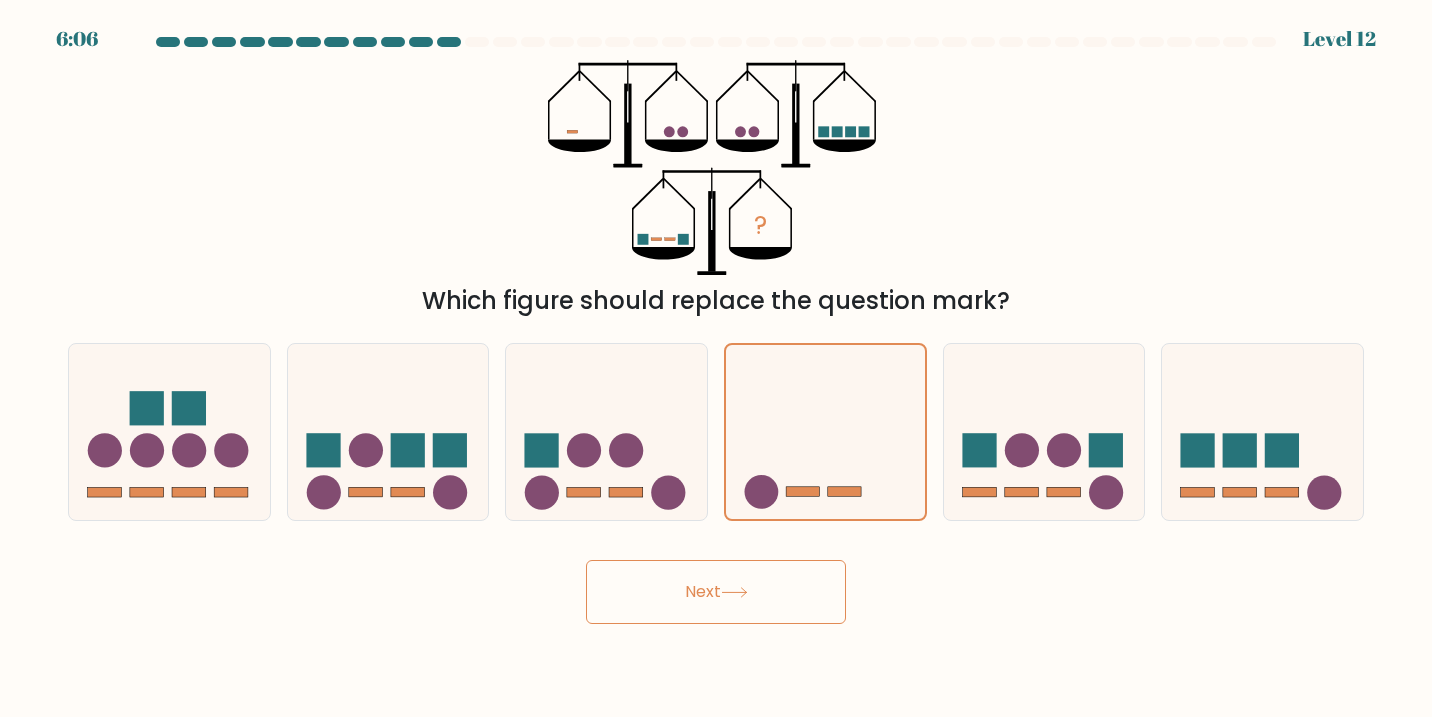 click on "Next" at bounding box center (716, 592) 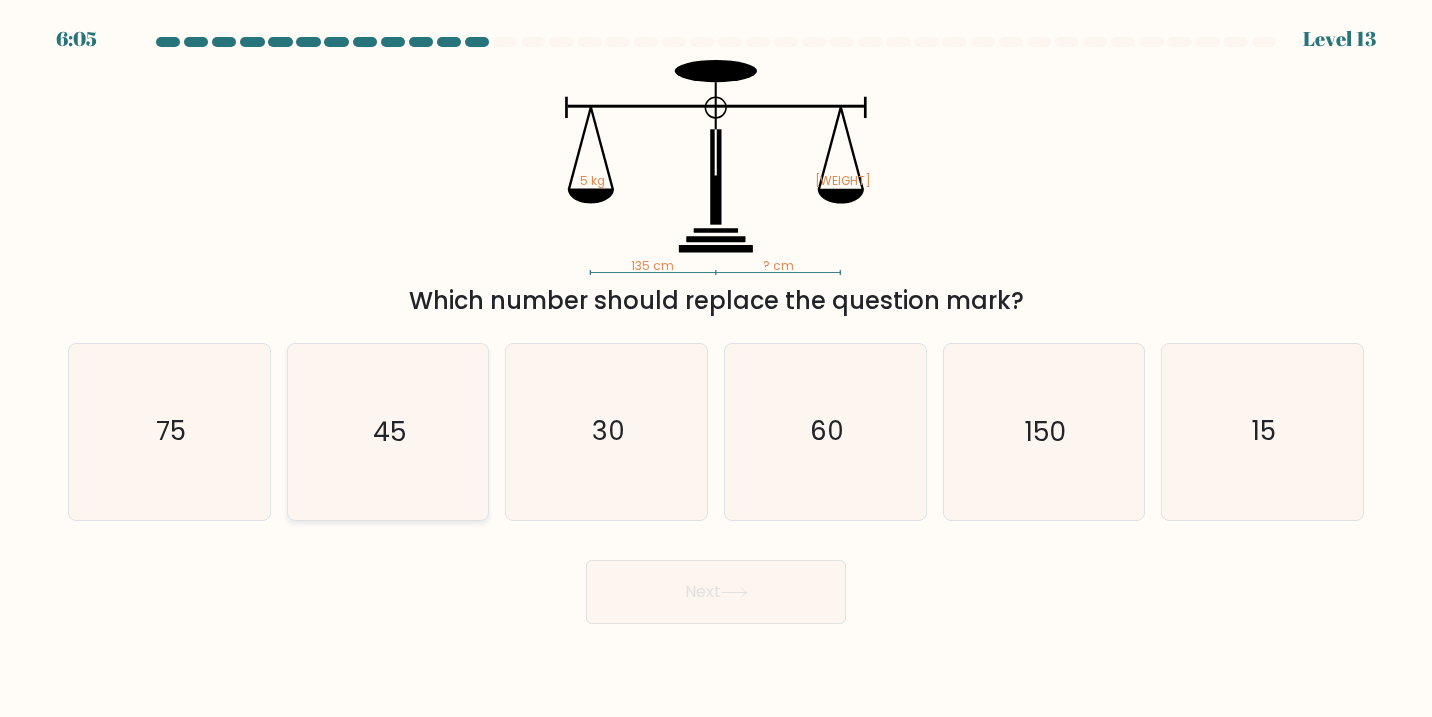 click on "45" at bounding box center [388, 432] 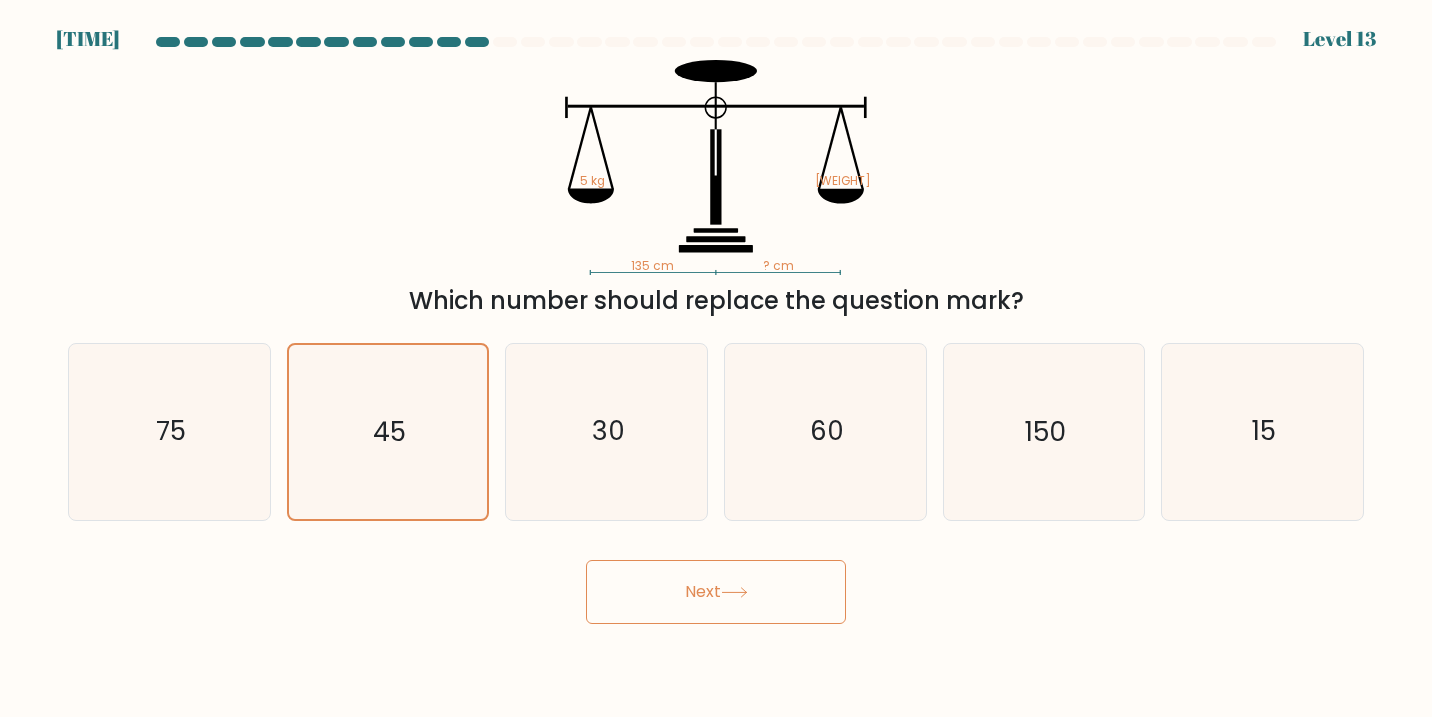 click on "Next" at bounding box center (716, 592) 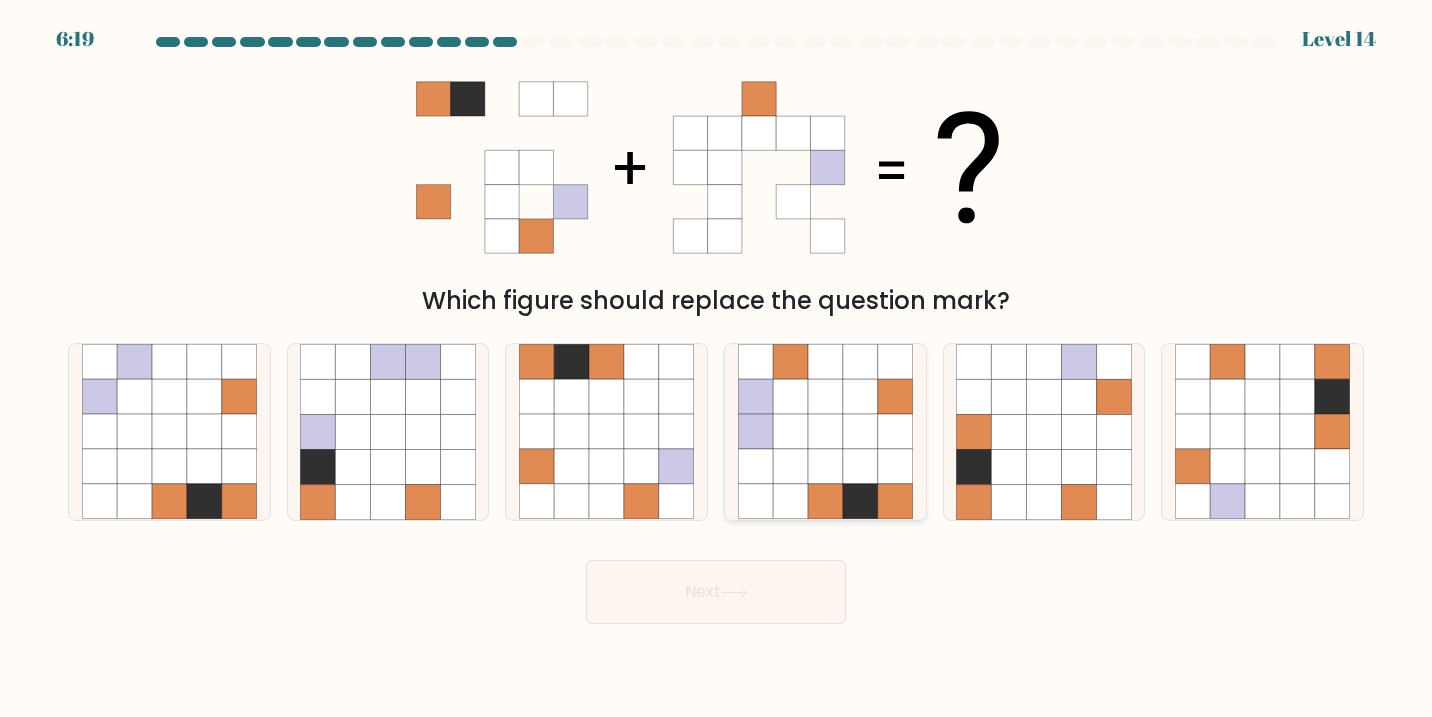 click at bounding box center (755, 431) 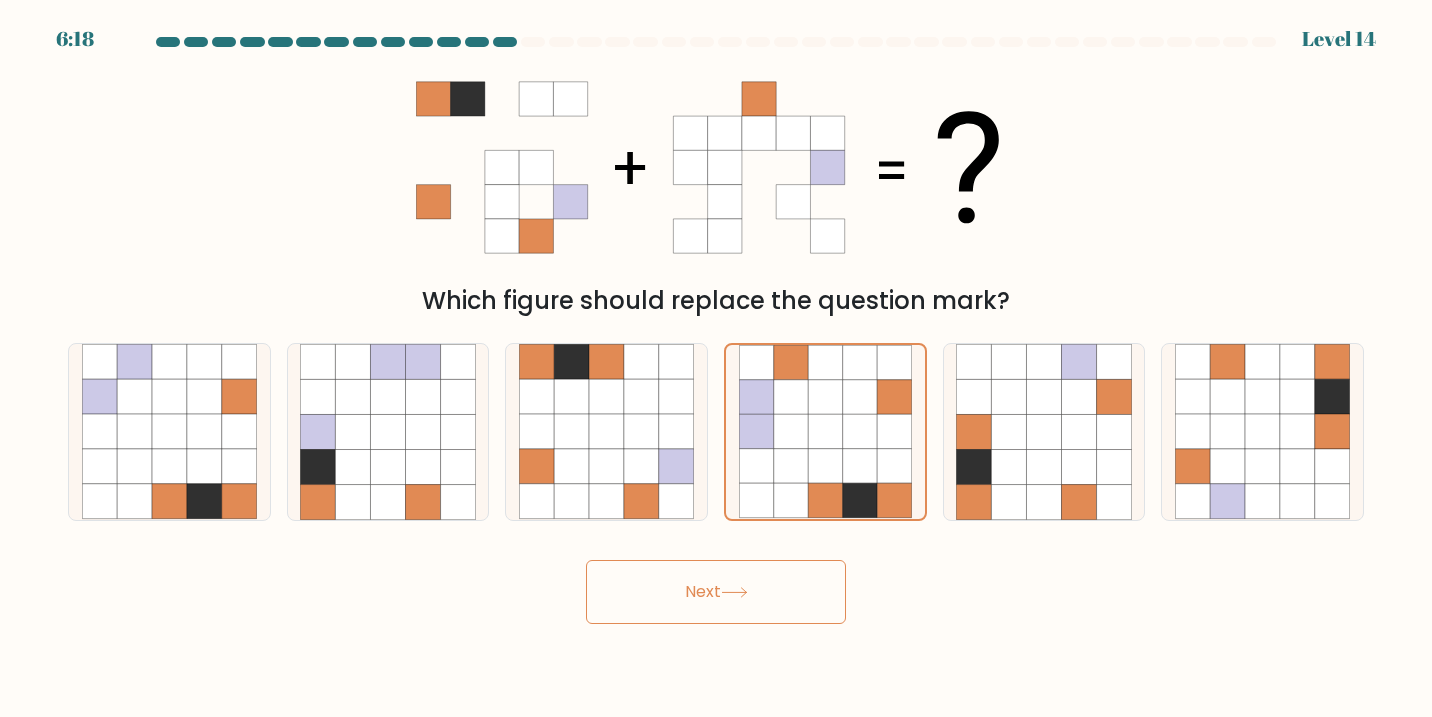 click at bounding box center (734, 592) 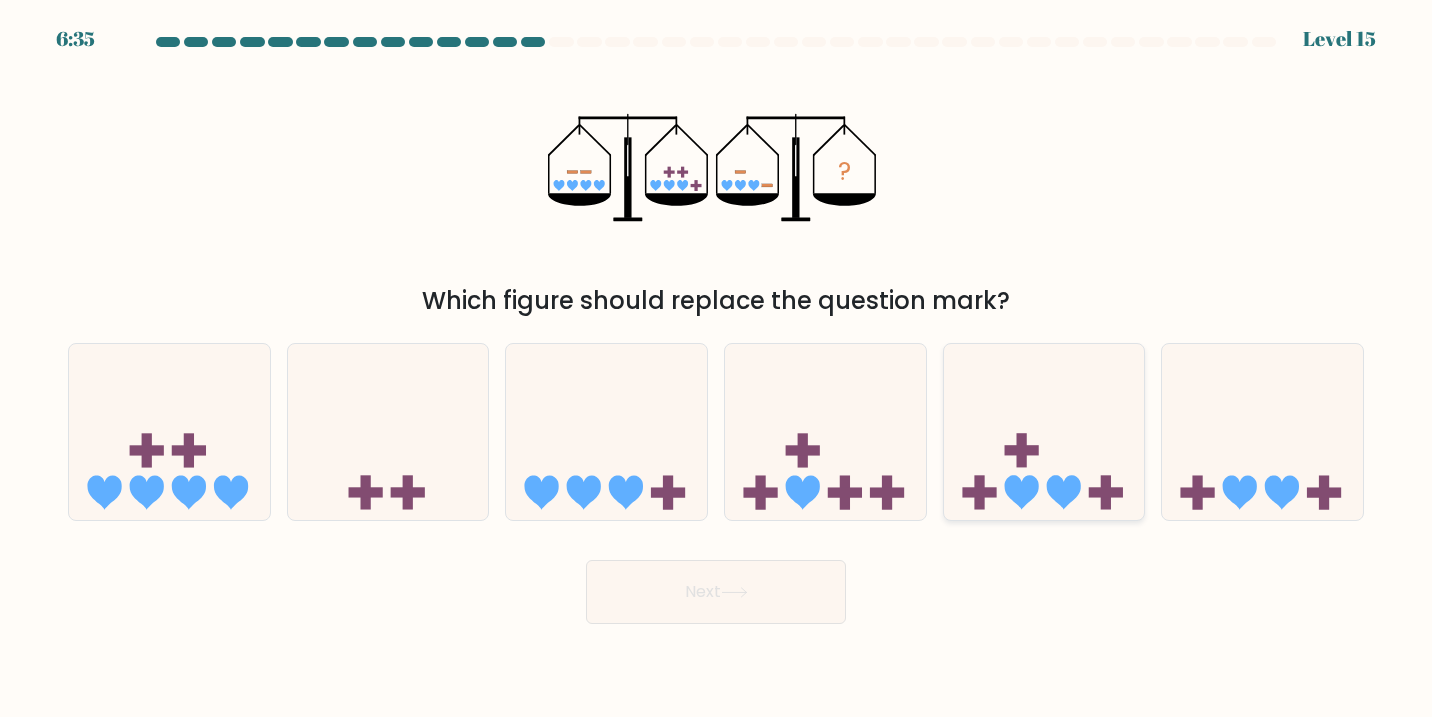 click at bounding box center (1044, 432) 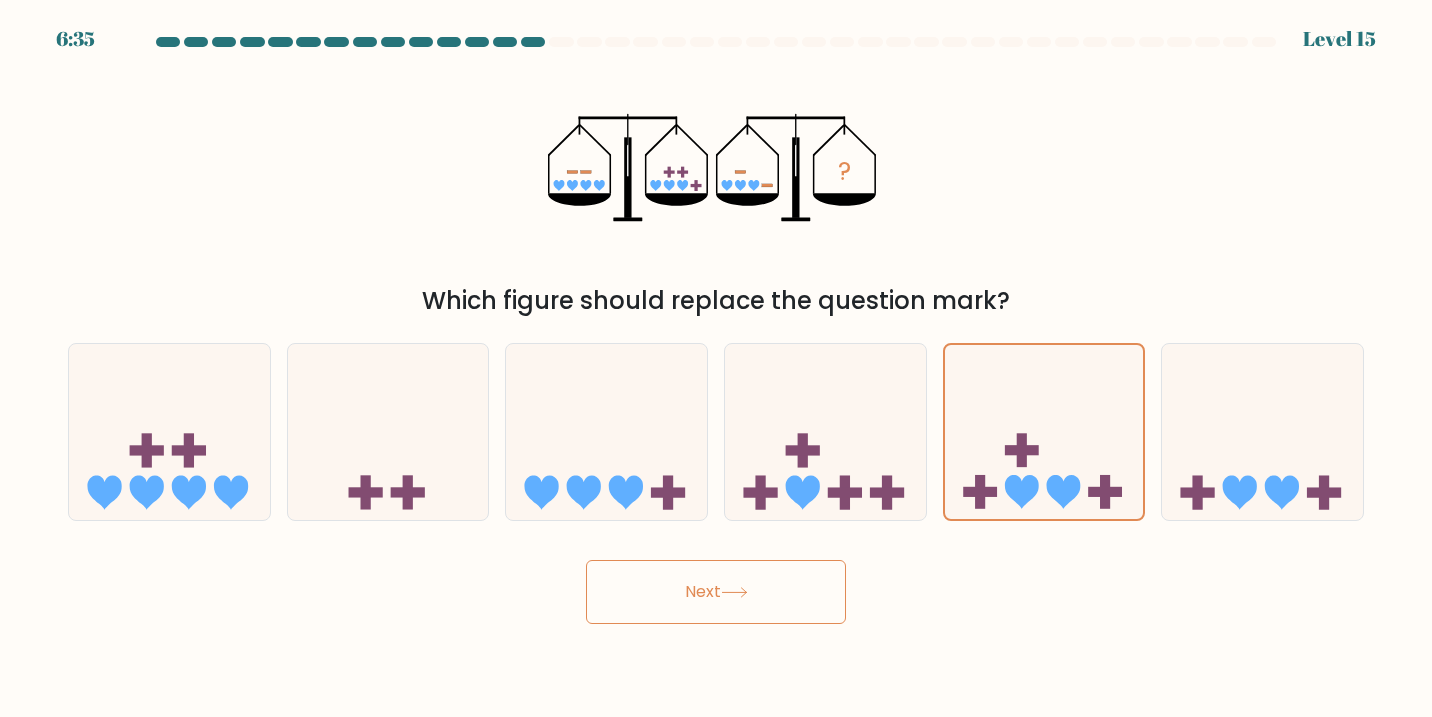 click on "Next" at bounding box center (716, 592) 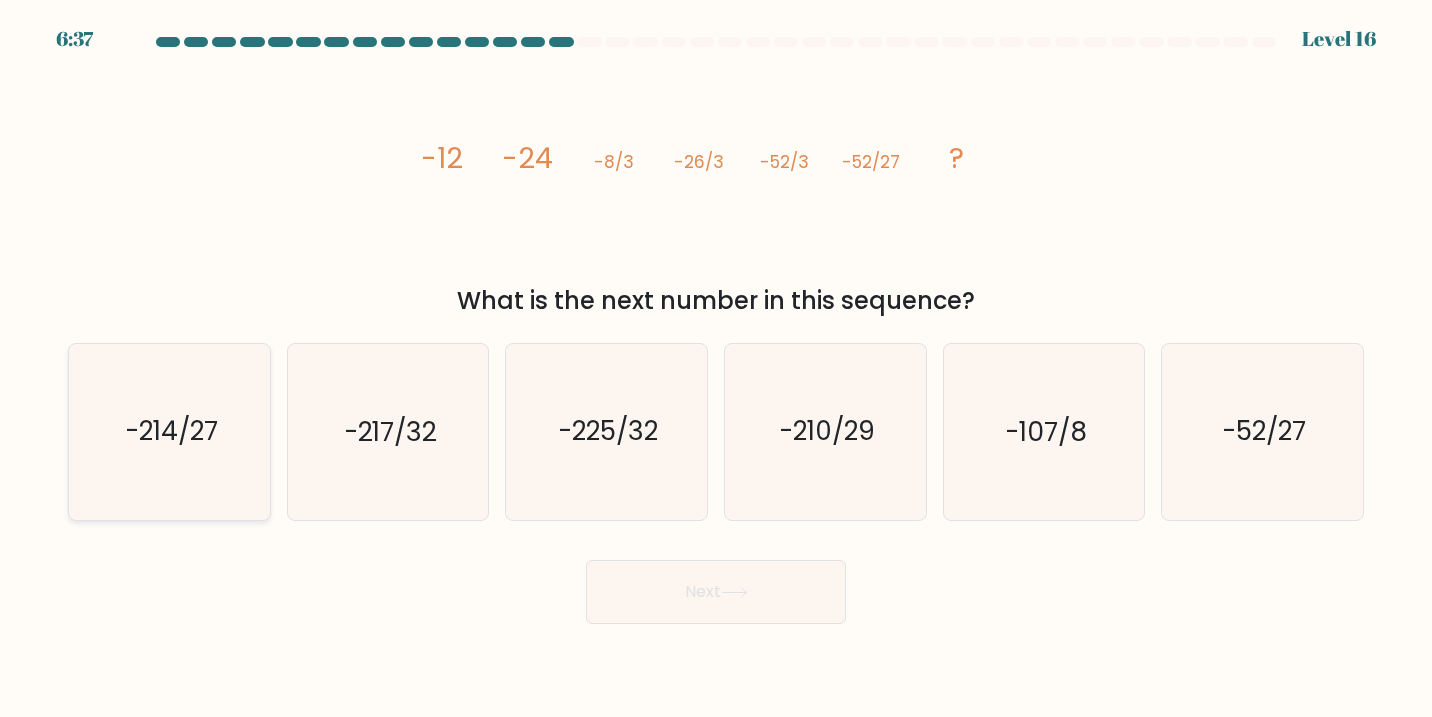 click on "-214/27" at bounding box center (170, 432) 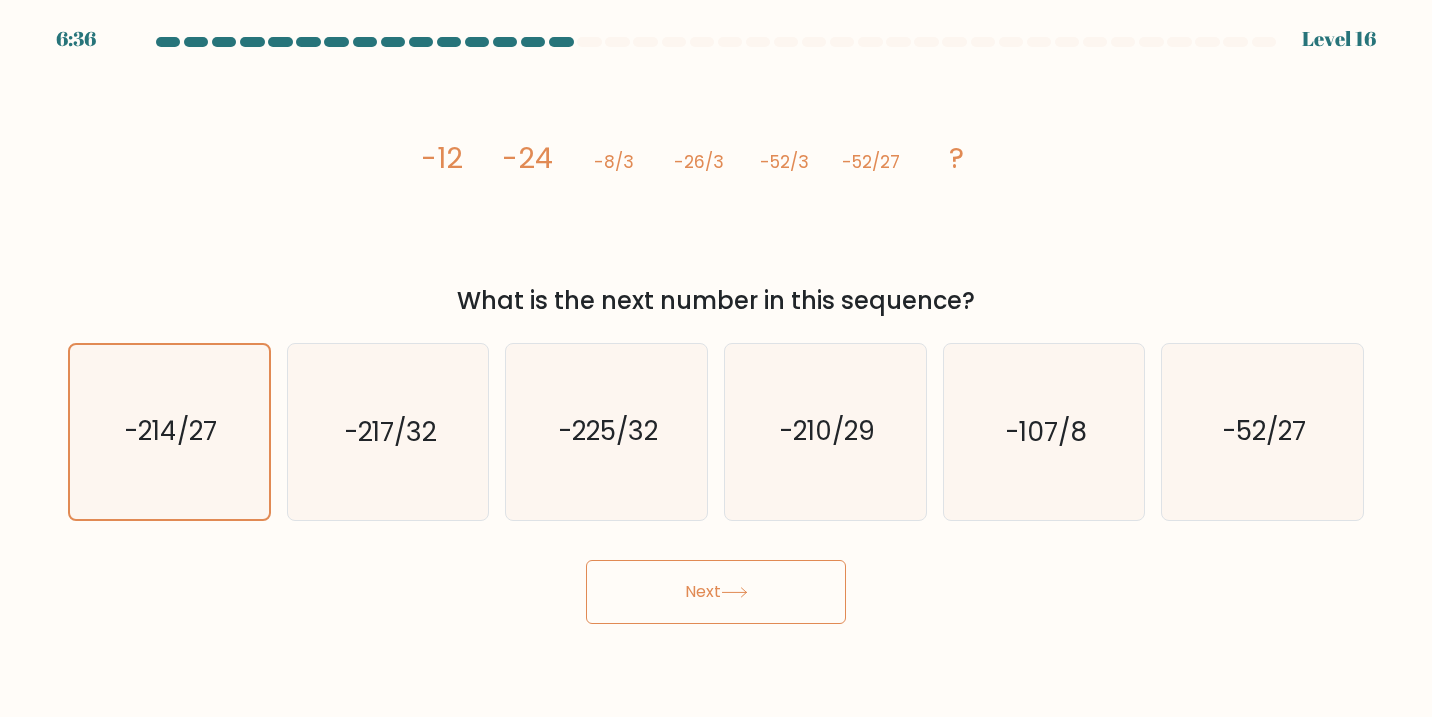click on "Next" at bounding box center [716, 592] 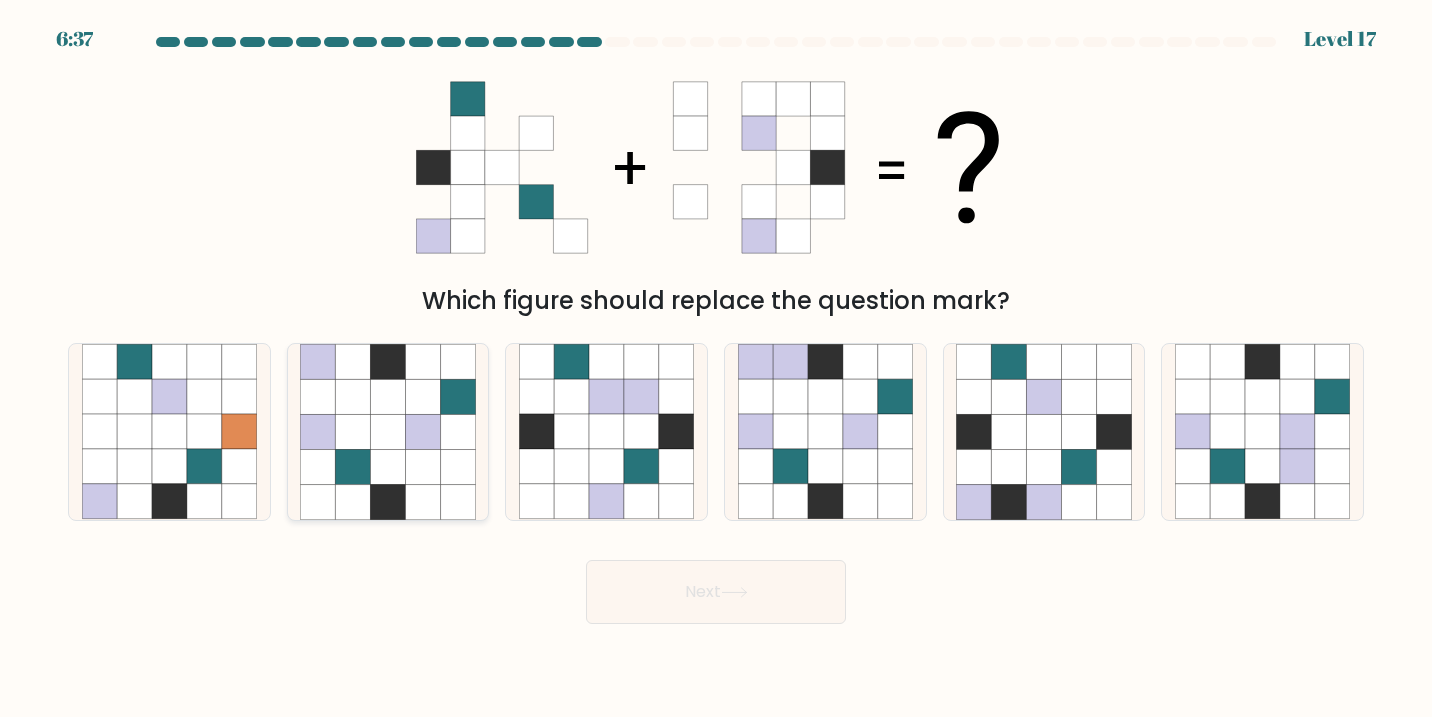 click at bounding box center [387, 466] 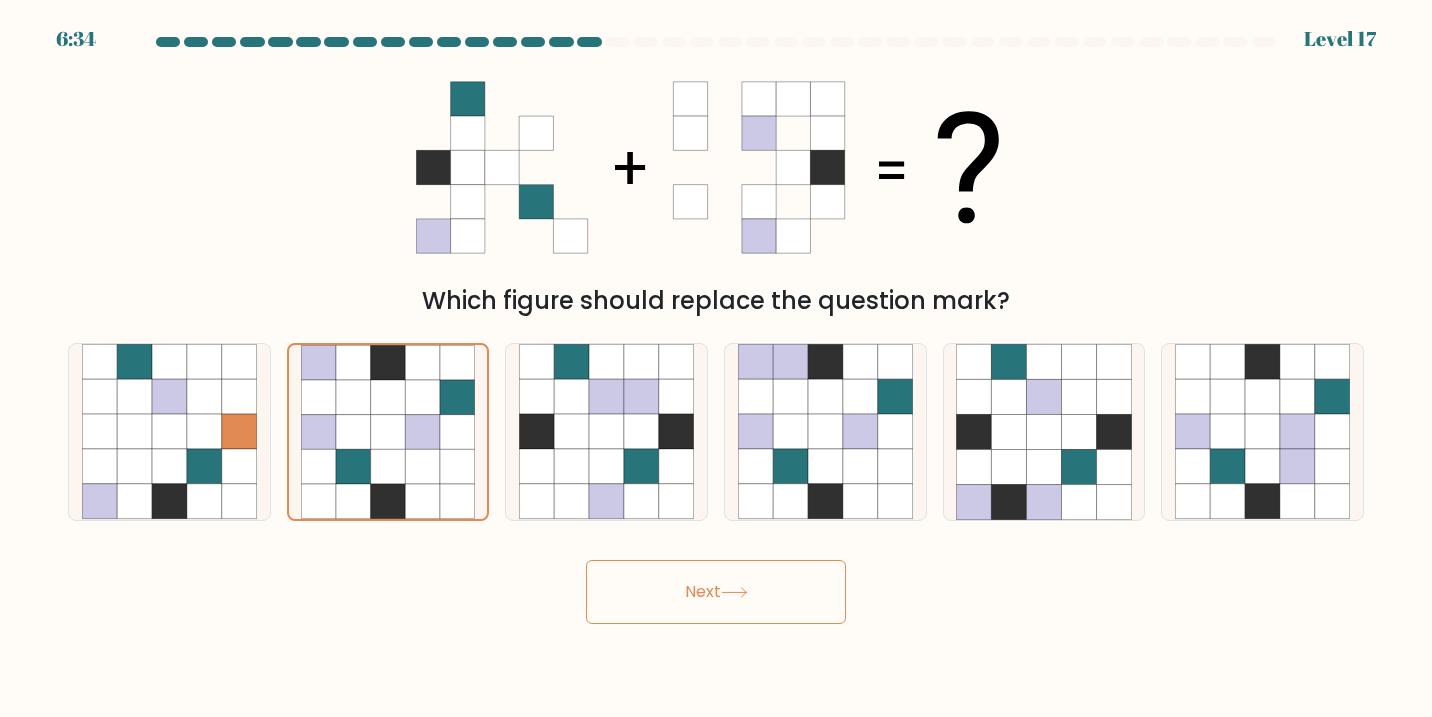 click on "Next" at bounding box center [716, 592] 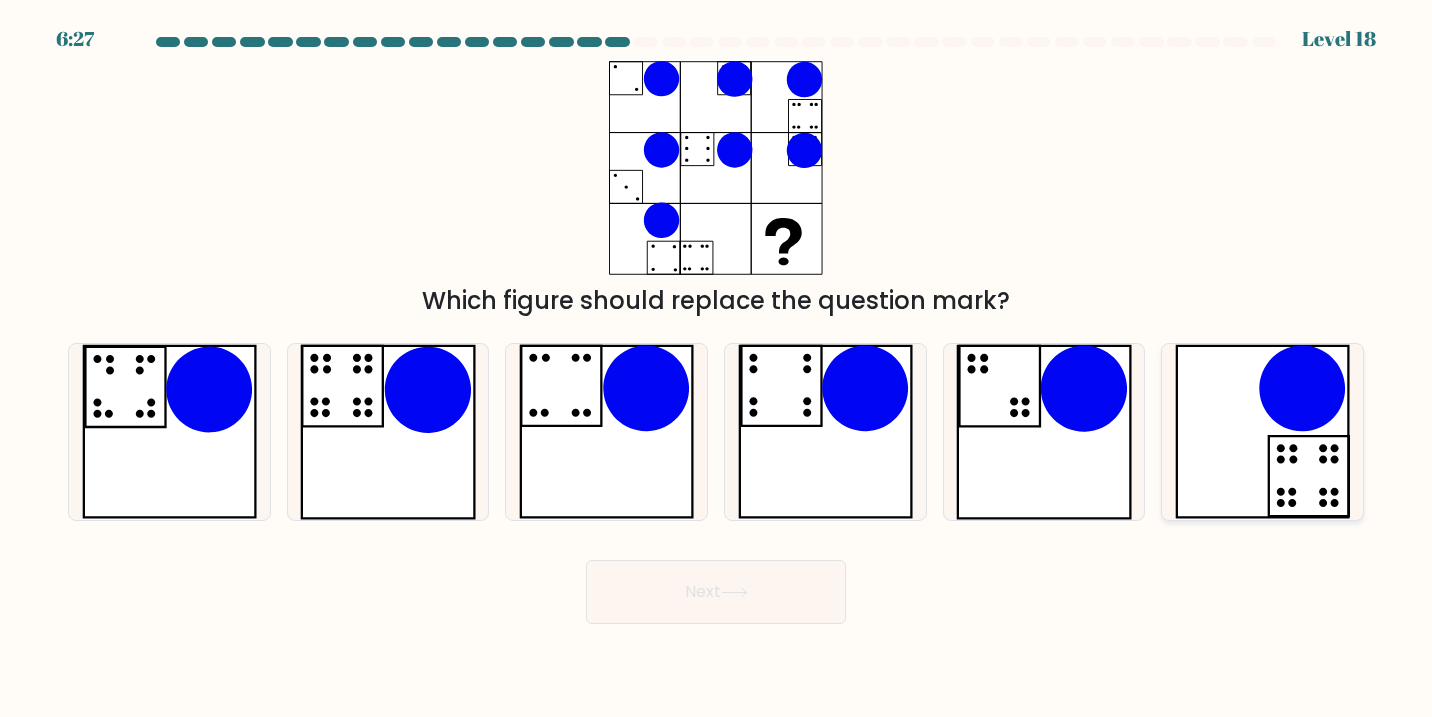 click at bounding box center [1302, 389] 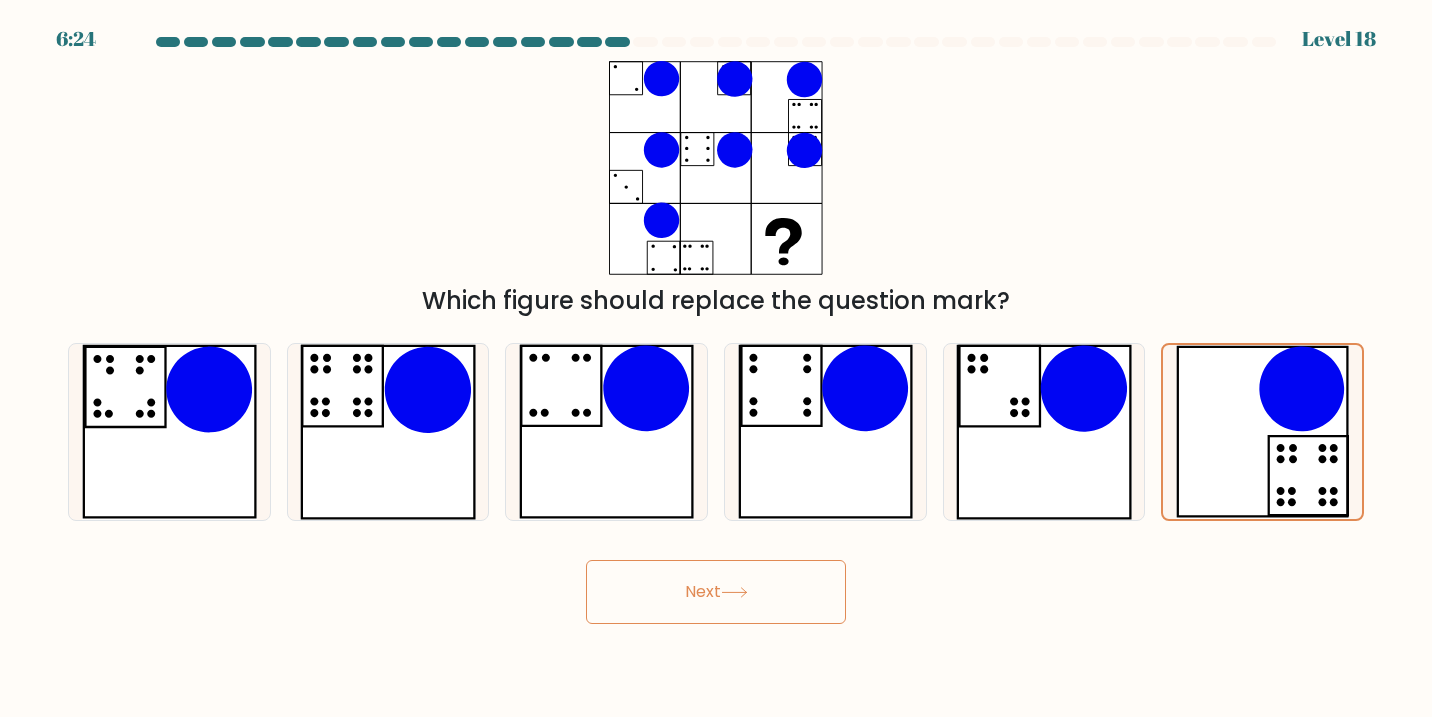 click on "Next" at bounding box center (716, 592) 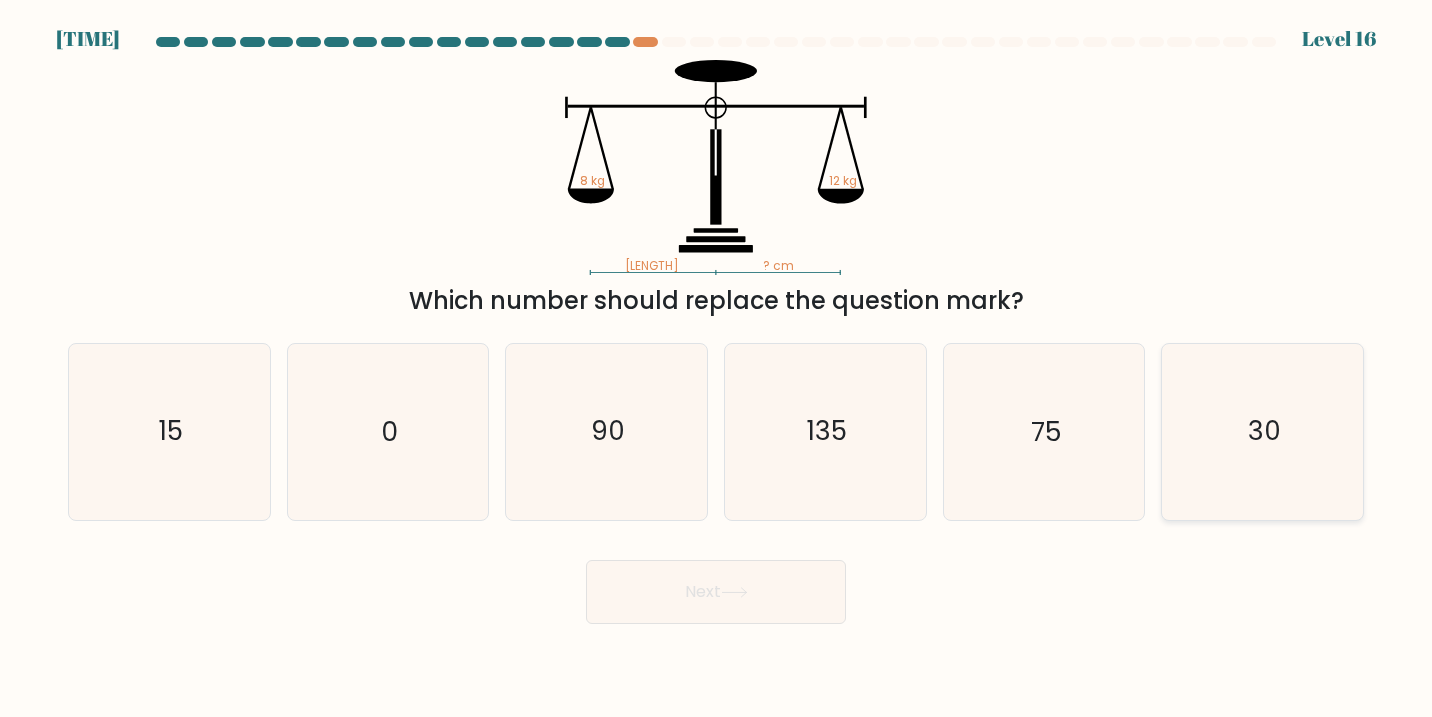 click on "30" at bounding box center (1263, 432) 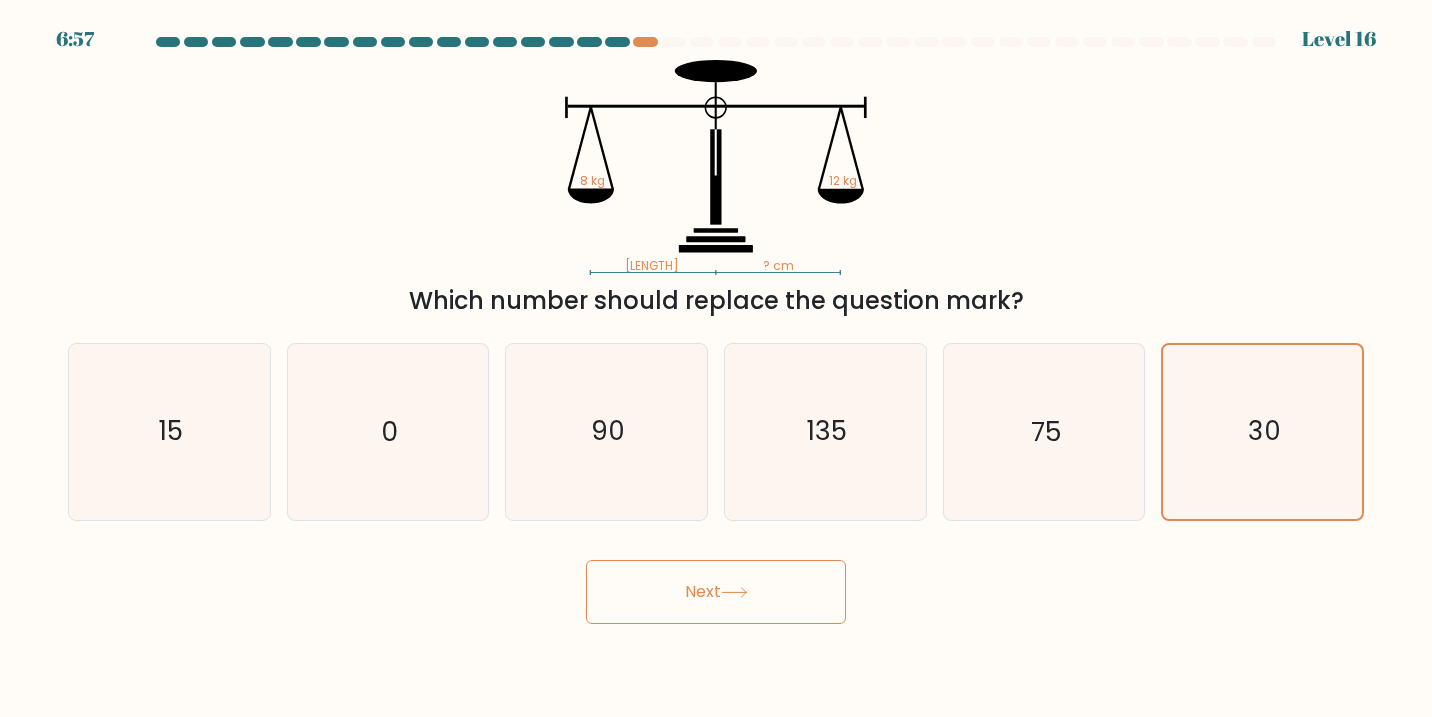 click on "Next" at bounding box center [716, 592] 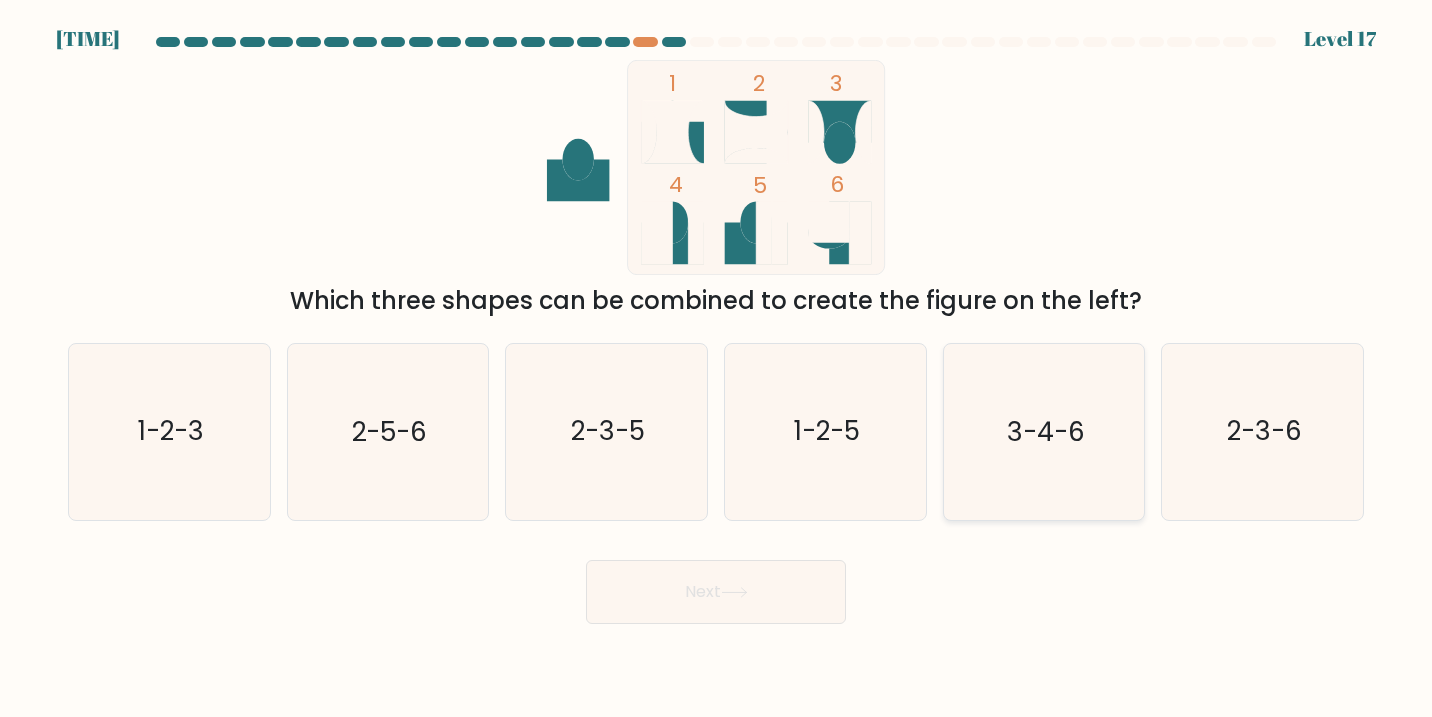 click on "3-4-6" at bounding box center [1044, 432] 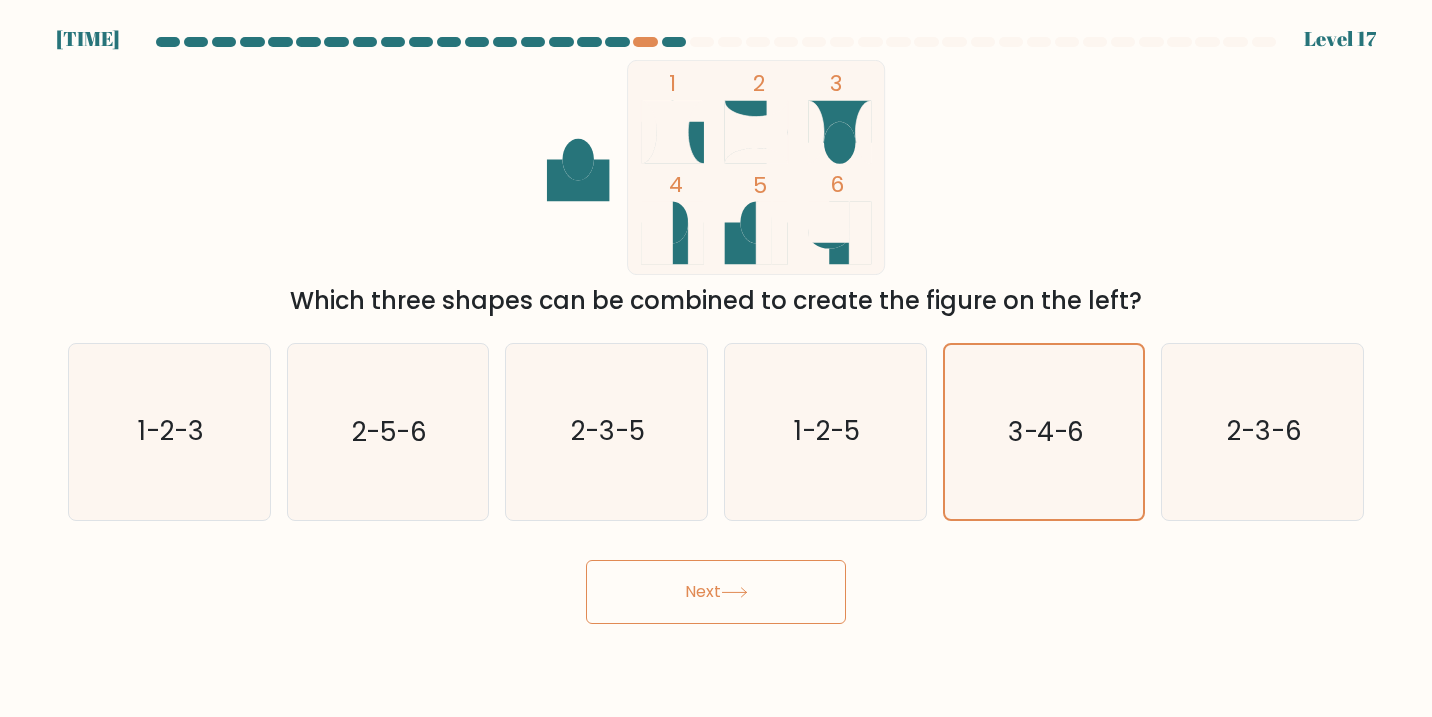 click on "Next" at bounding box center (716, 584) 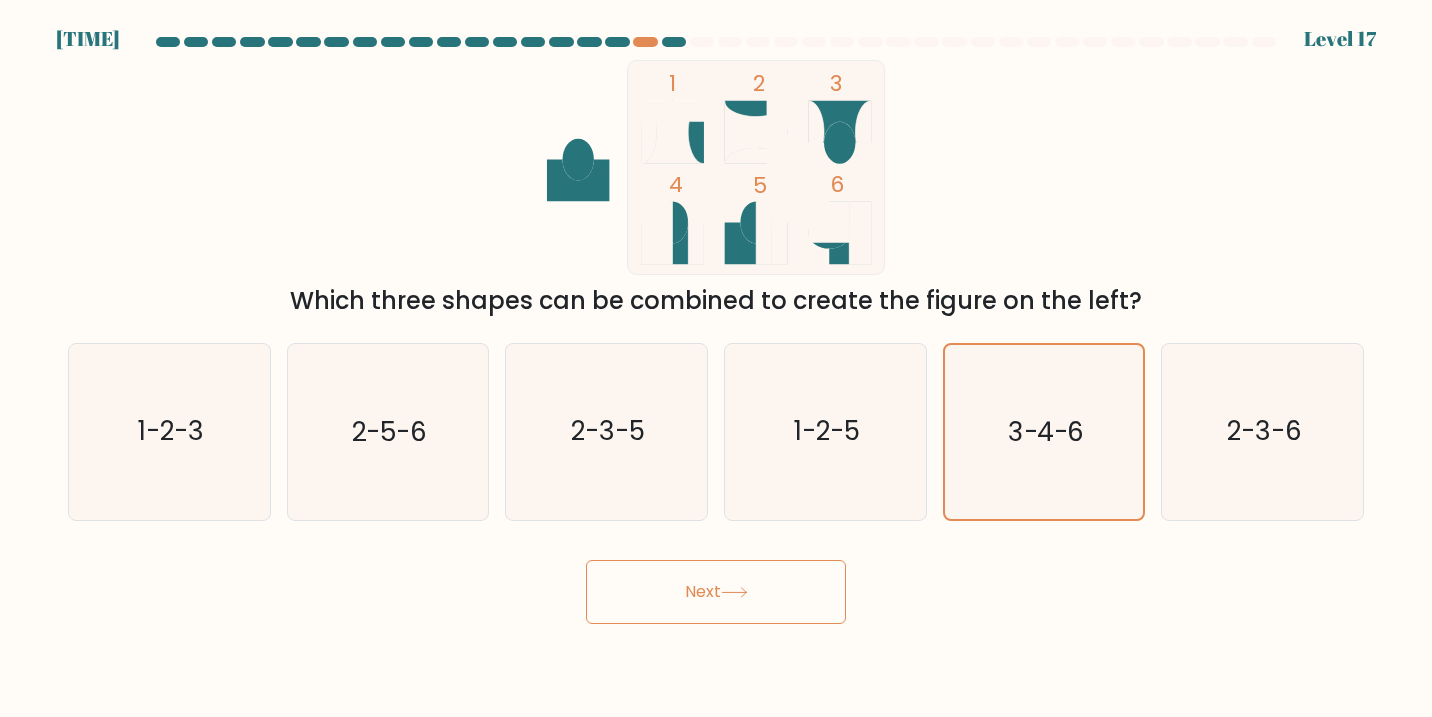 click on "Next" at bounding box center (716, 592) 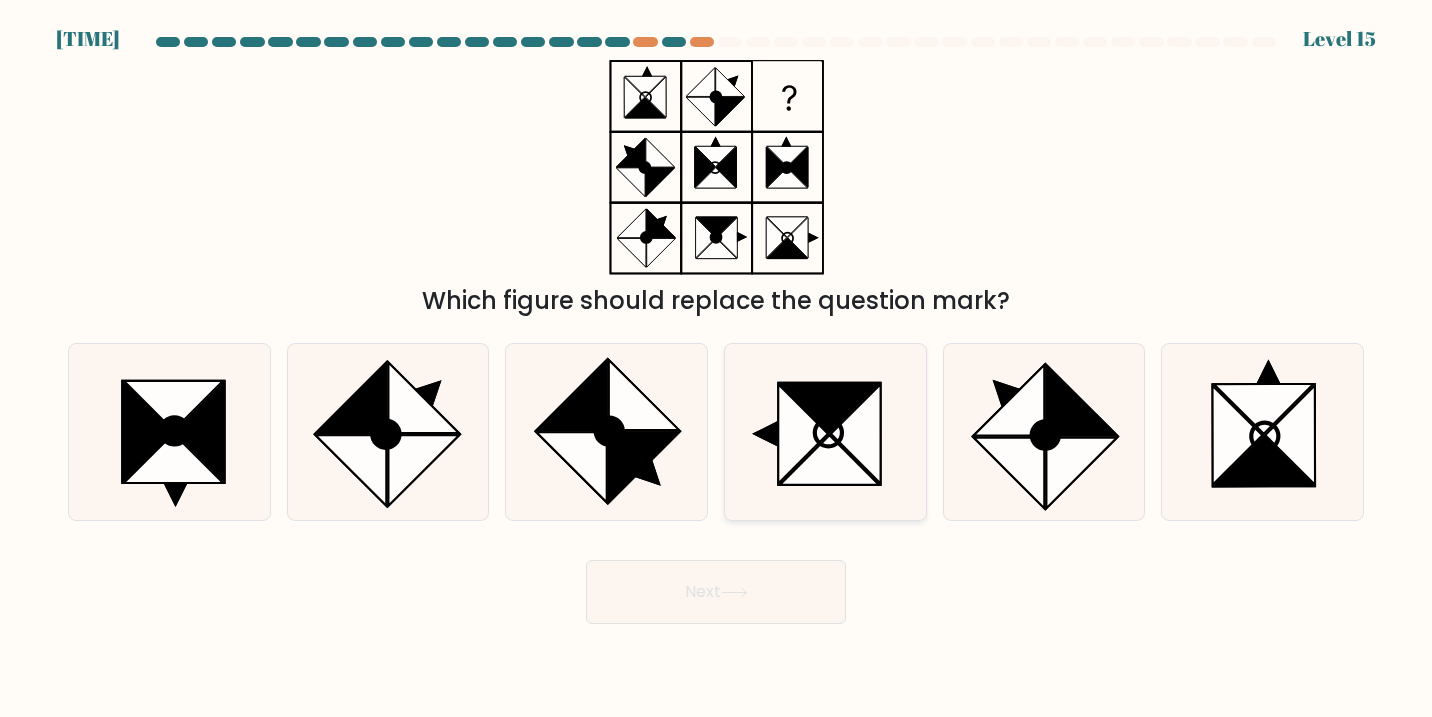 click at bounding box center (764, 434) 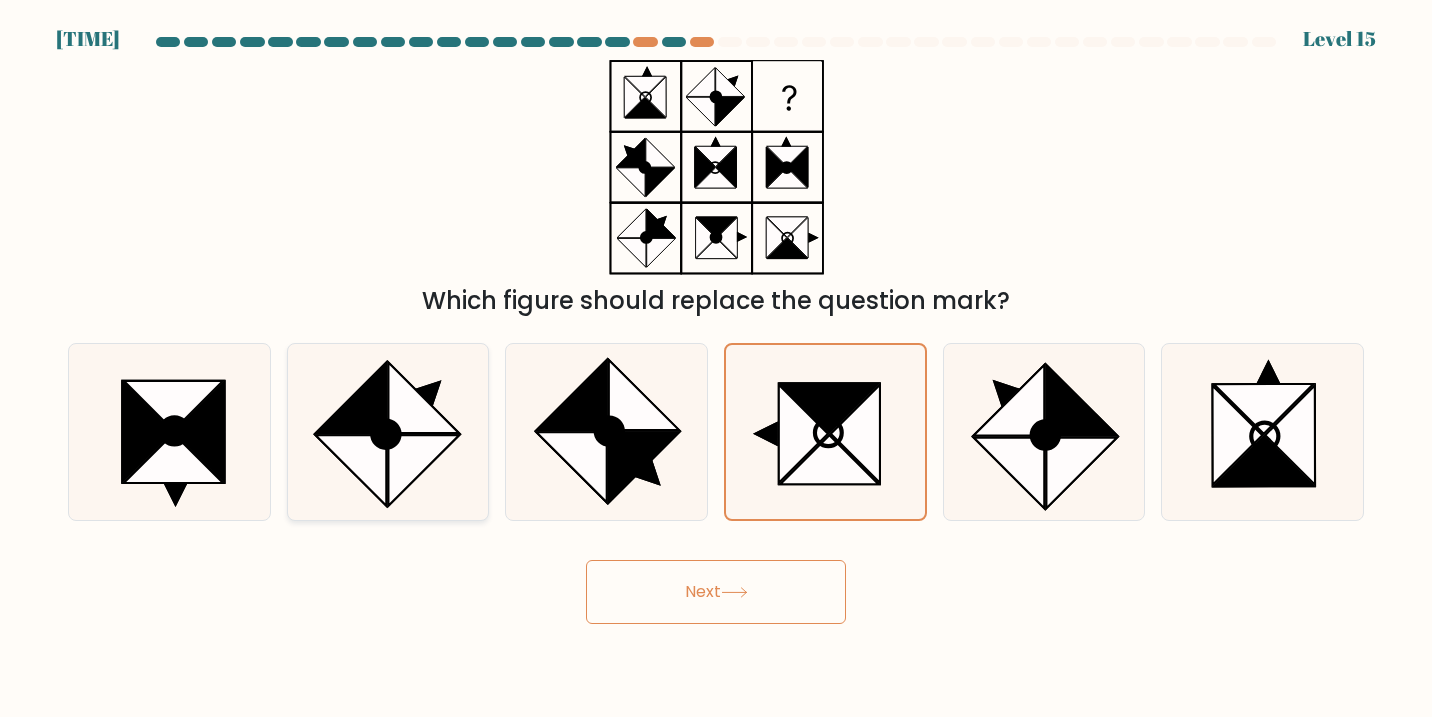 click at bounding box center [388, 432] 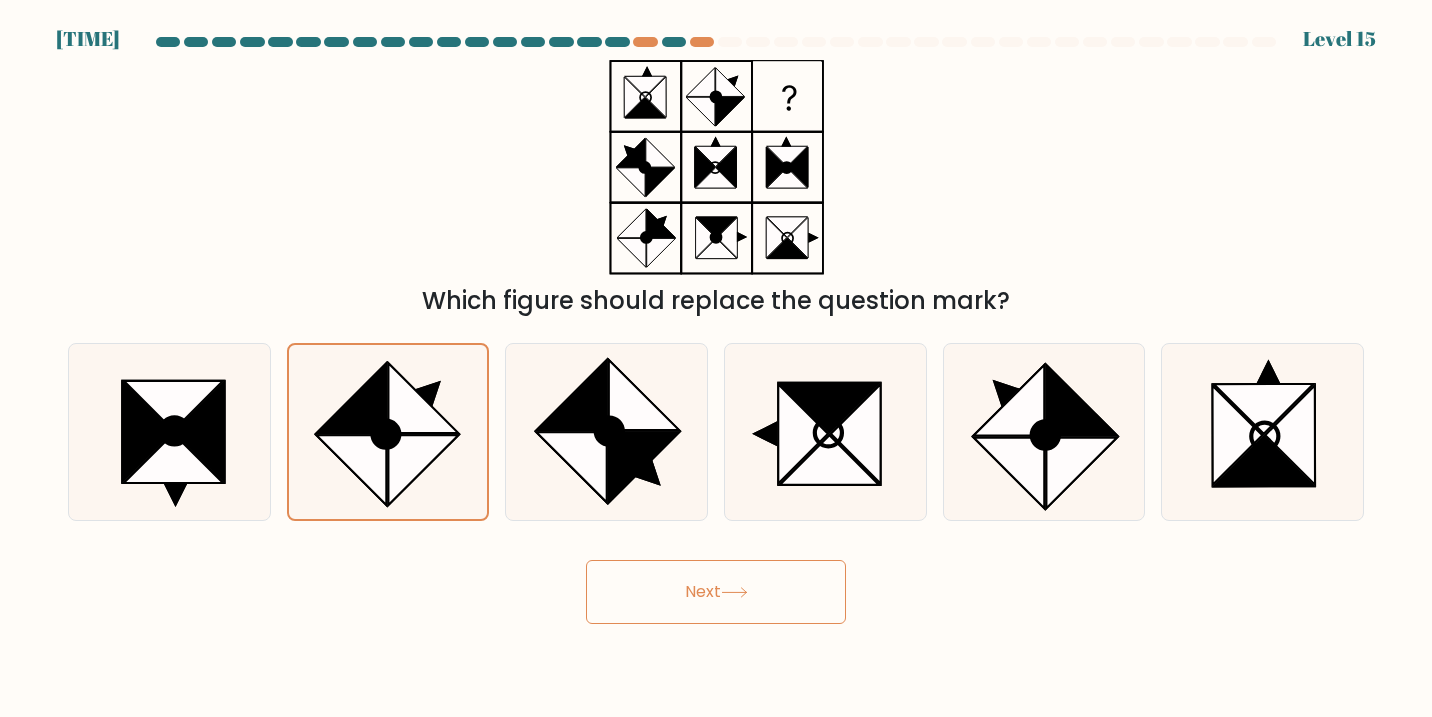 click on "Next" at bounding box center [716, 592] 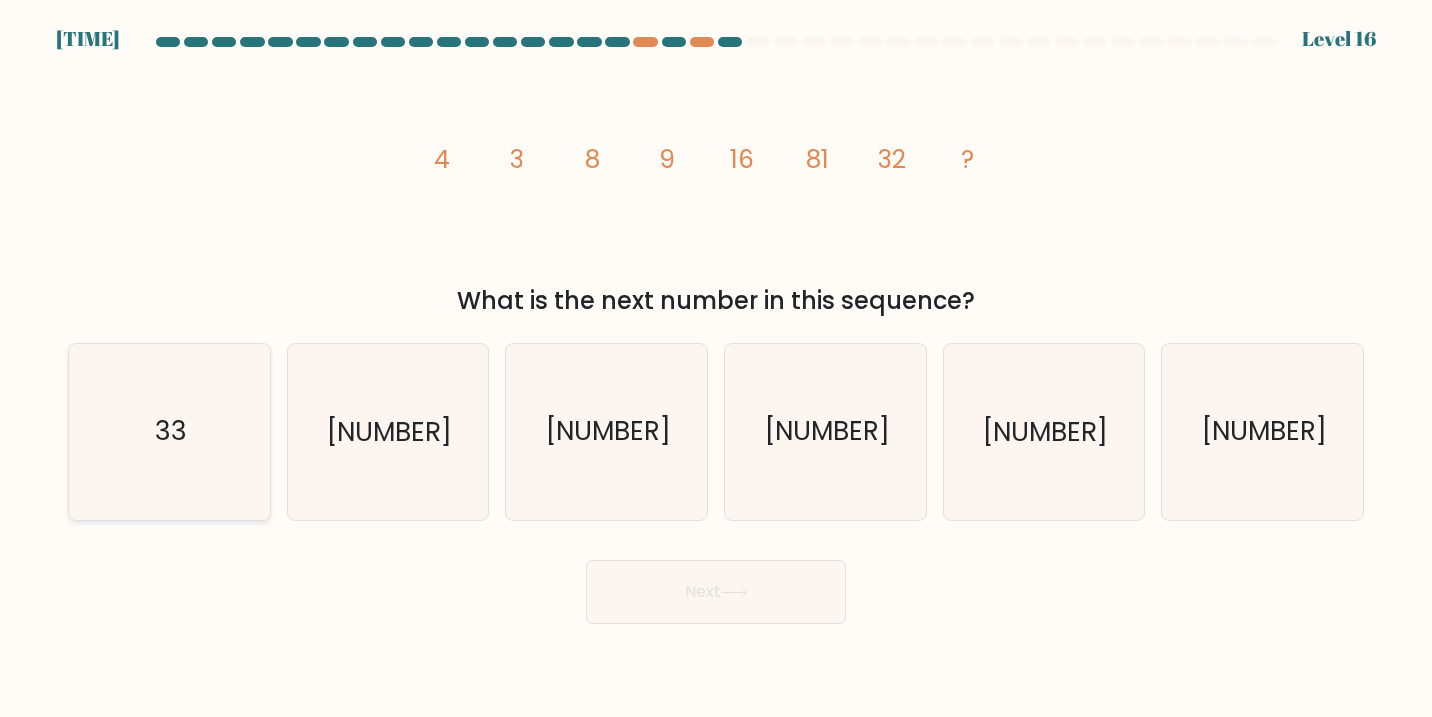 click on "33" at bounding box center (170, 432) 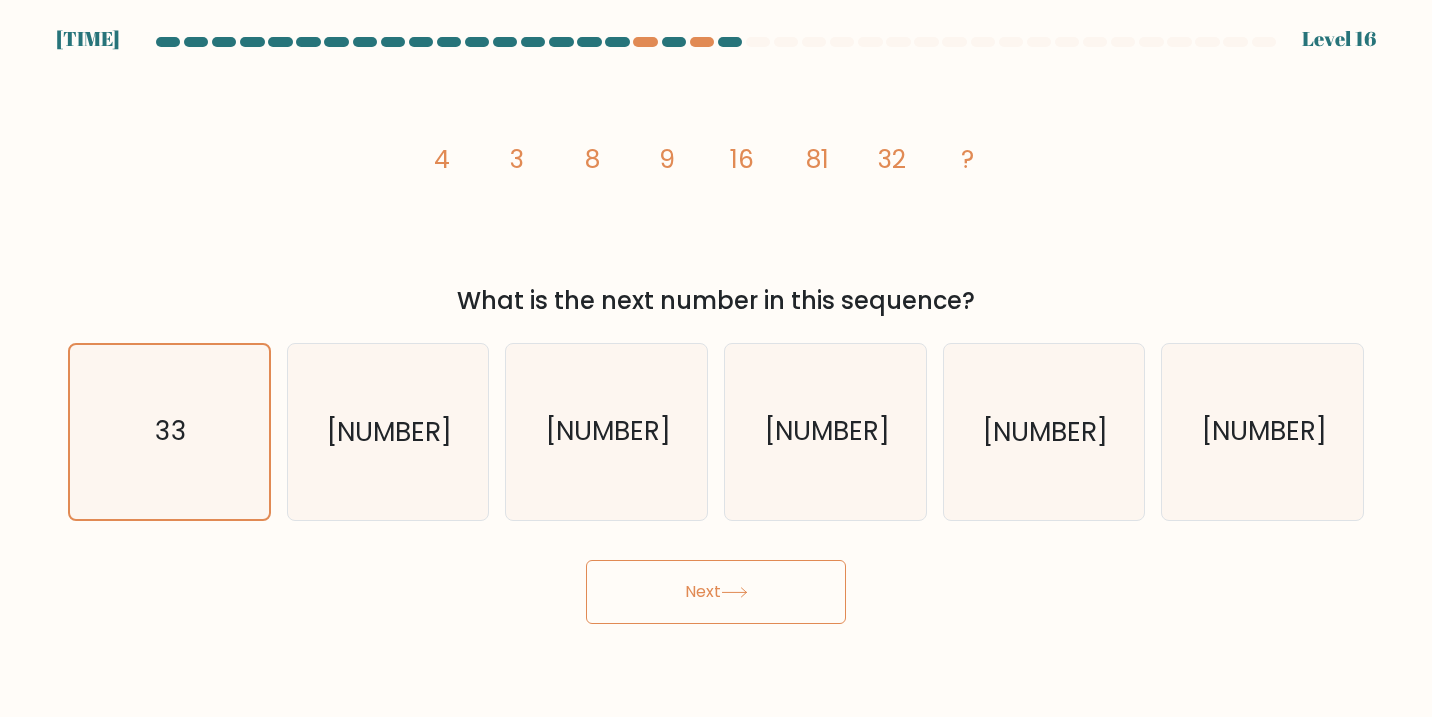click on "Next" at bounding box center [716, 592] 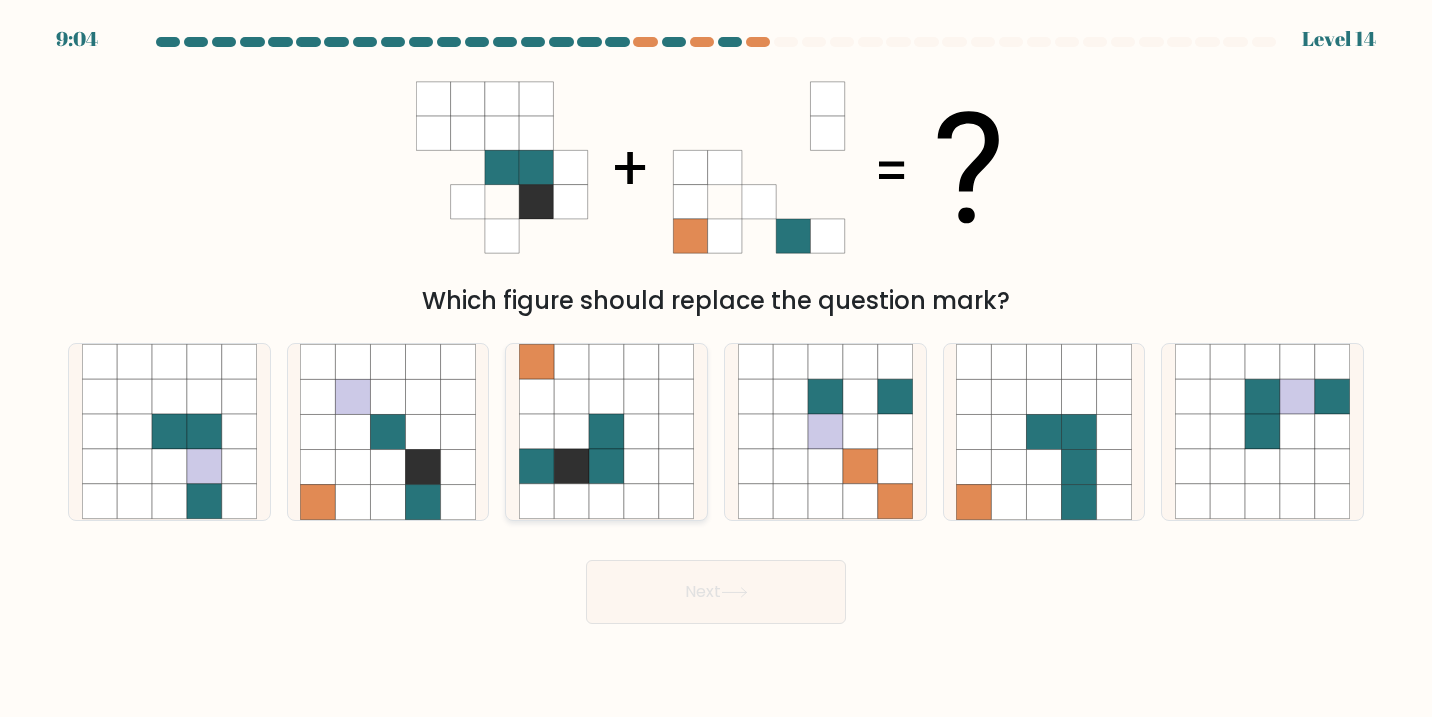 click at bounding box center [641, 431] 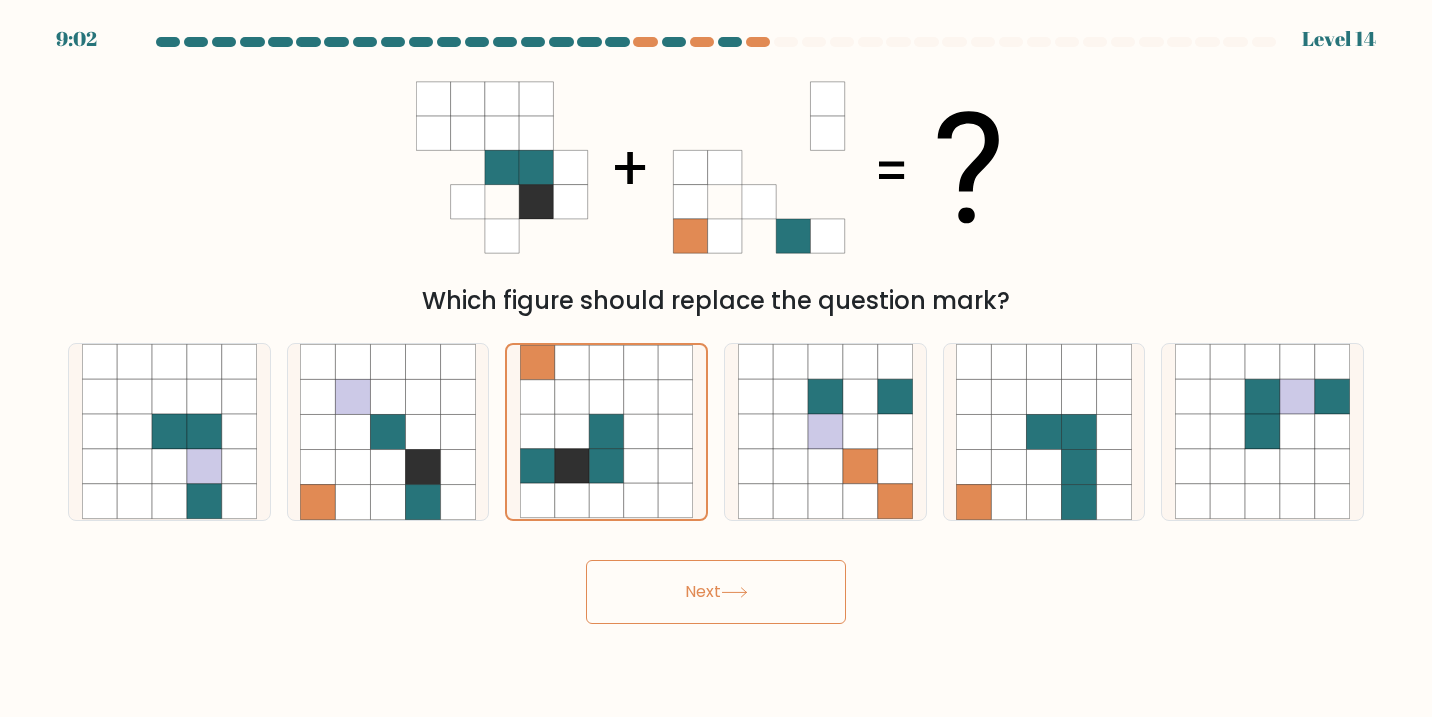 click on "Next" at bounding box center (716, 592) 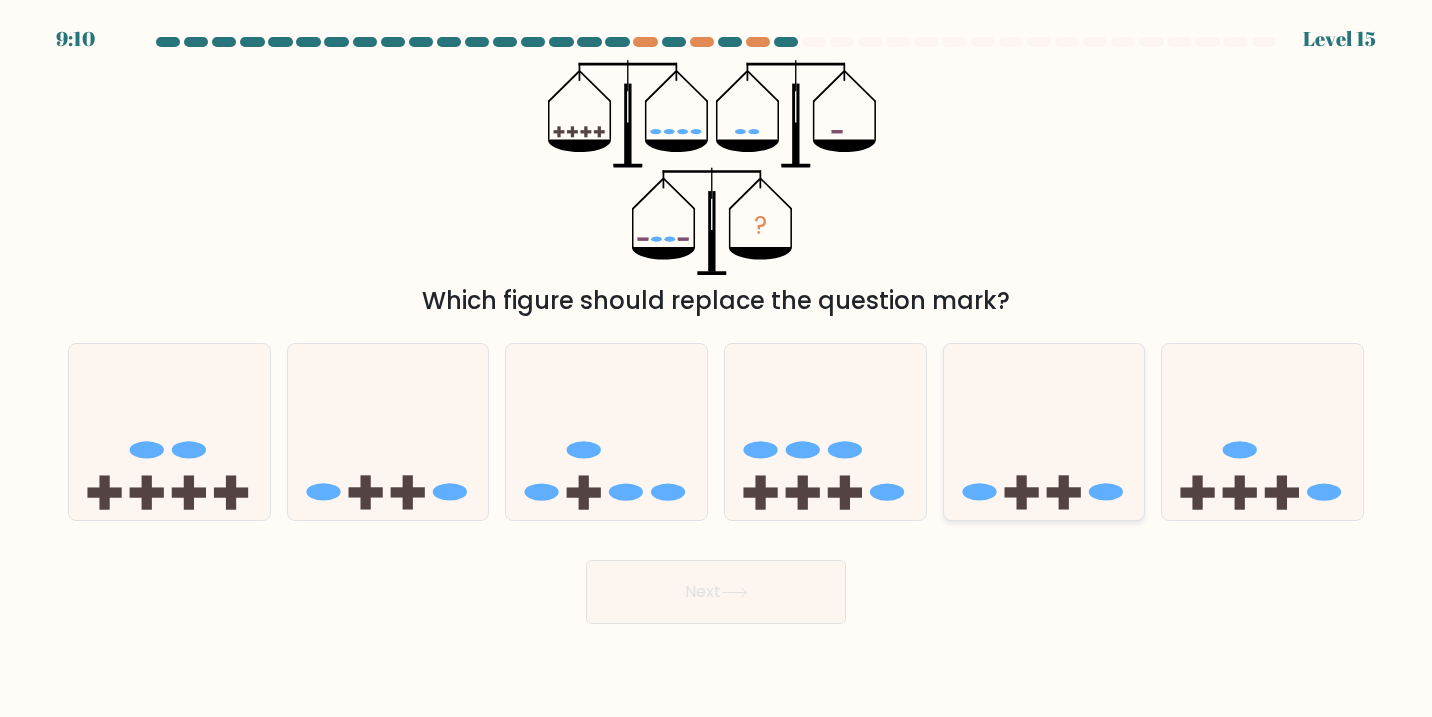 click at bounding box center [1044, 432] 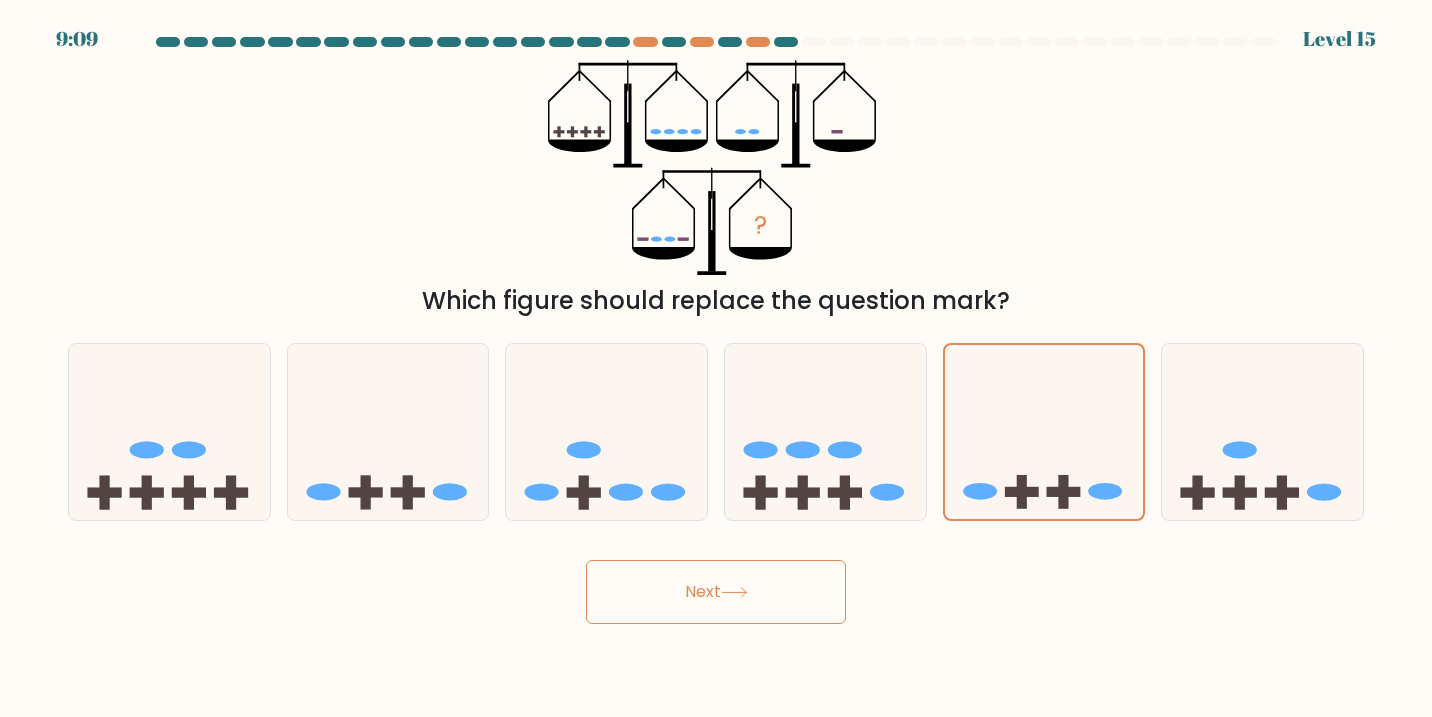 click on "Next" at bounding box center (716, 592) 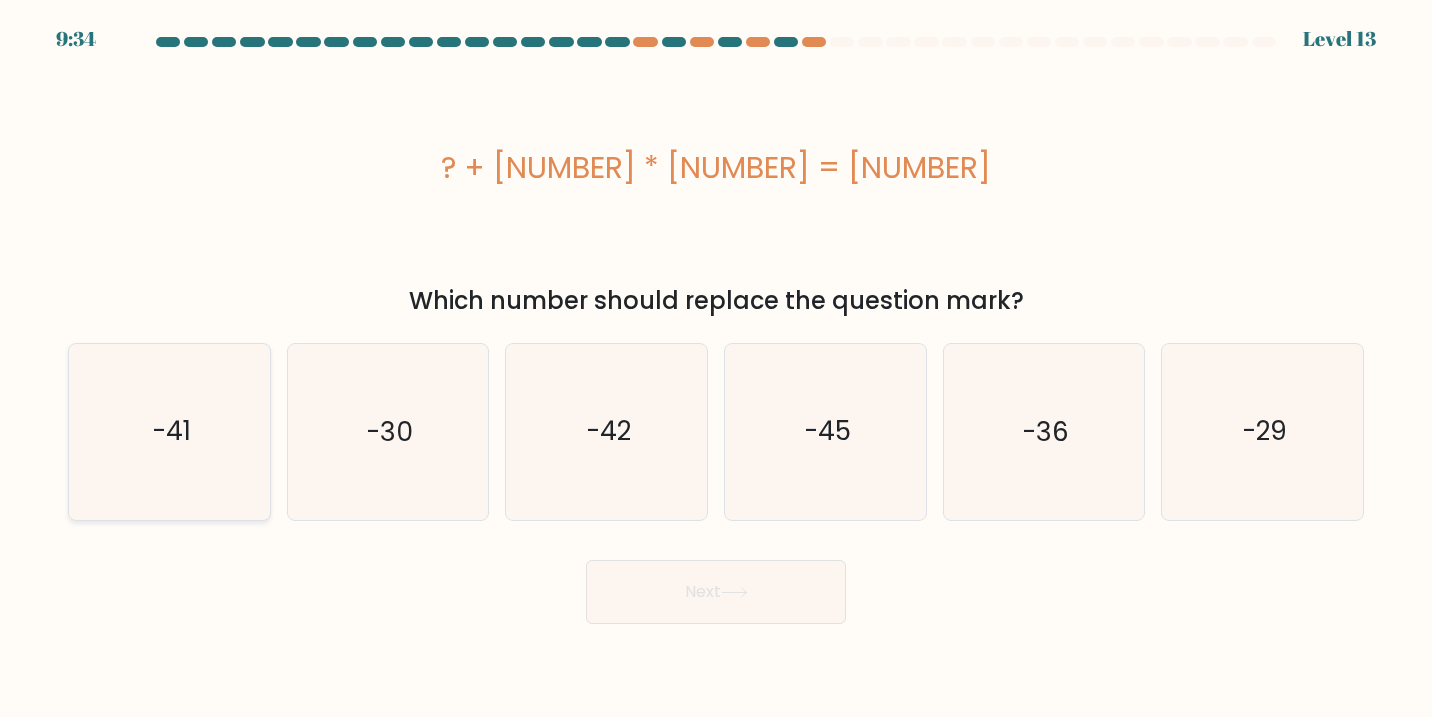 click on "-41" at bounding box center (170, 432) 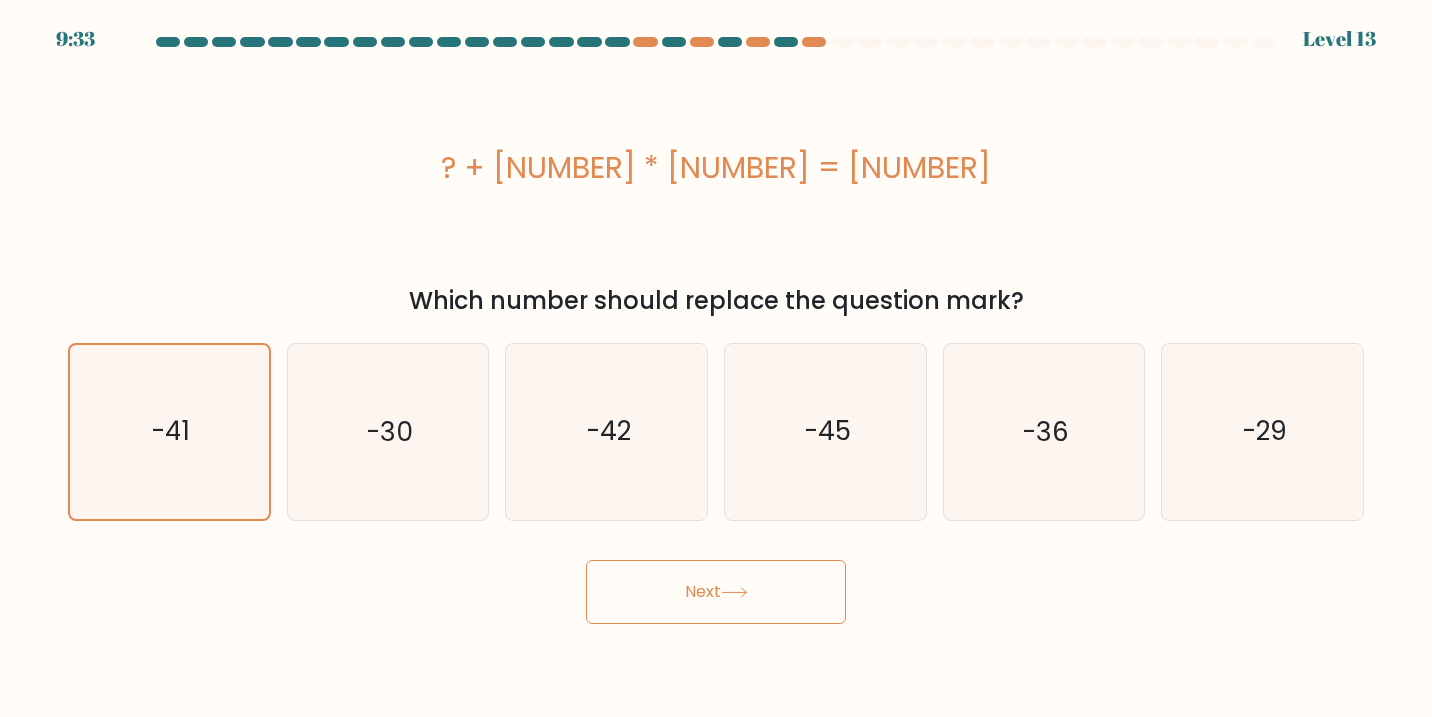 click on "Next" at bounding box center (716, 592) 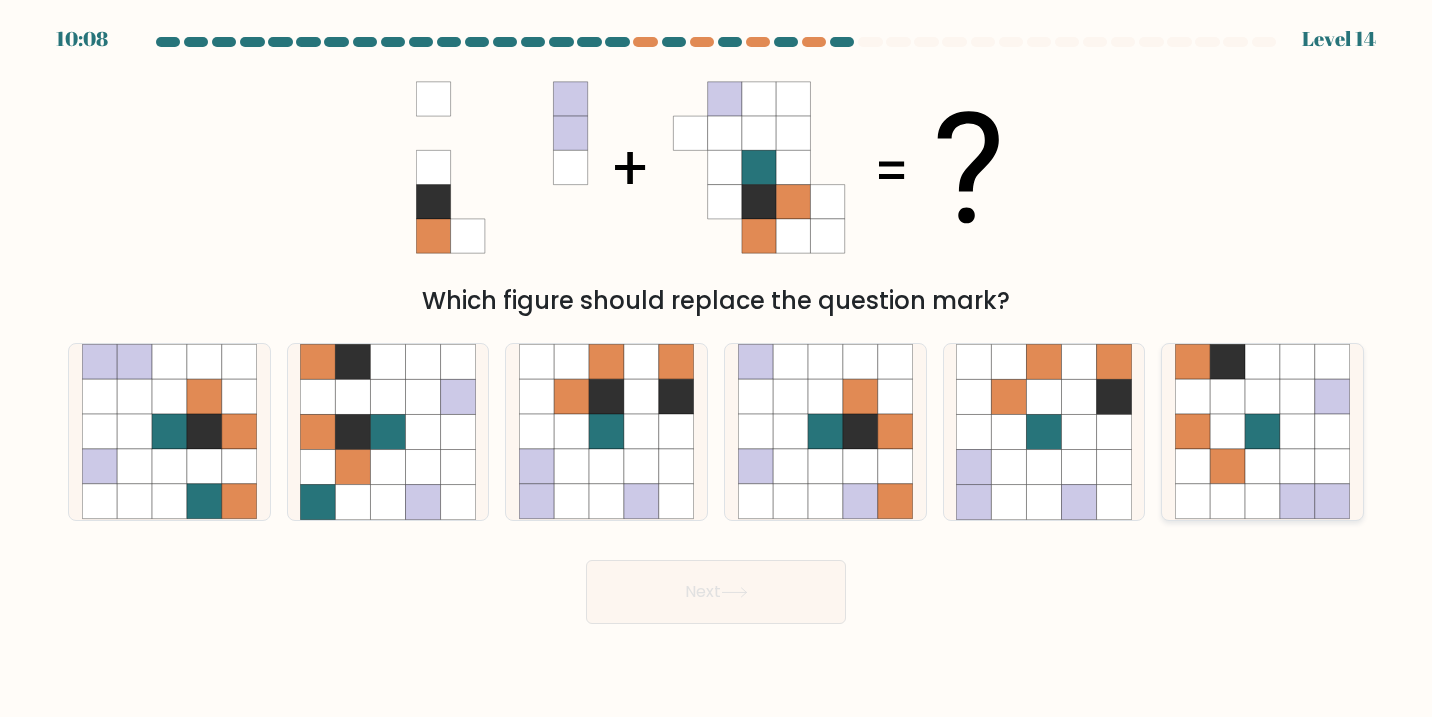 click at bounding box center (1227, 396) 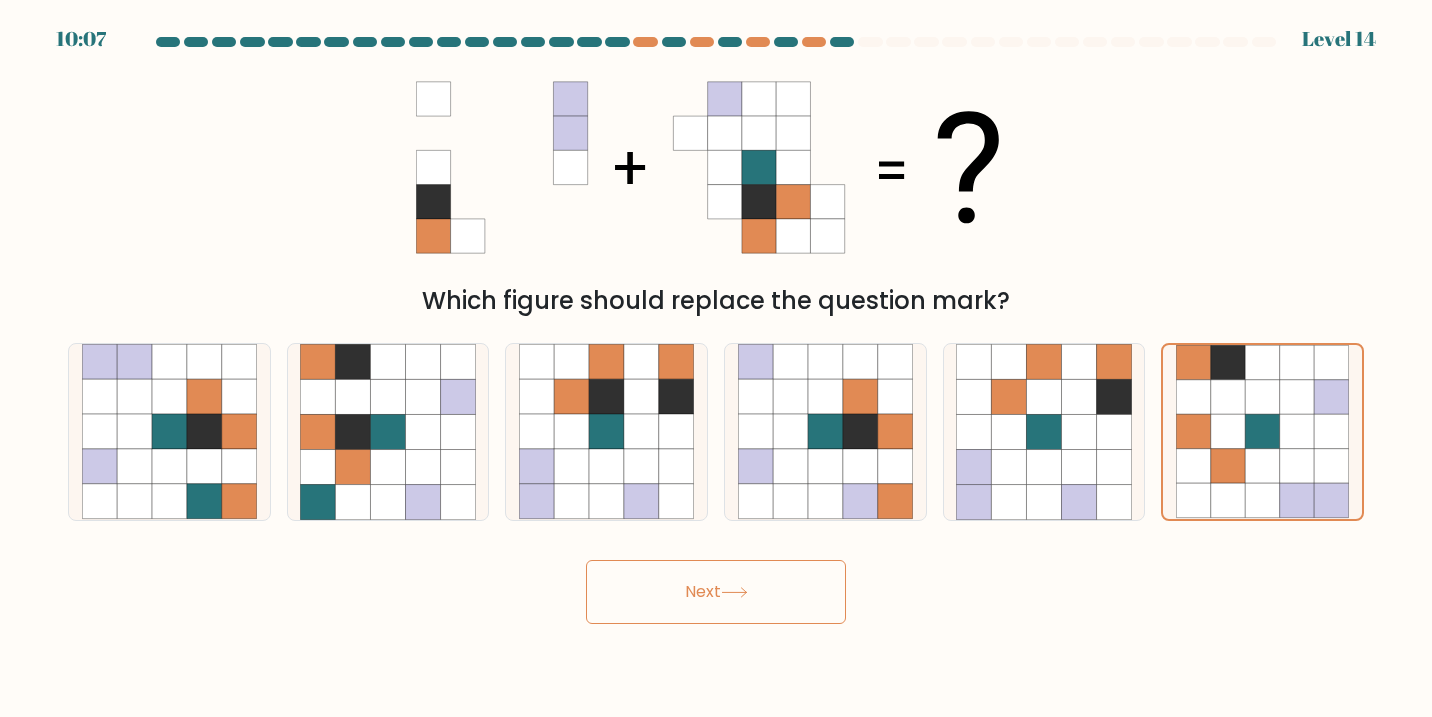click on "Next" at bounding box center [716, 592] 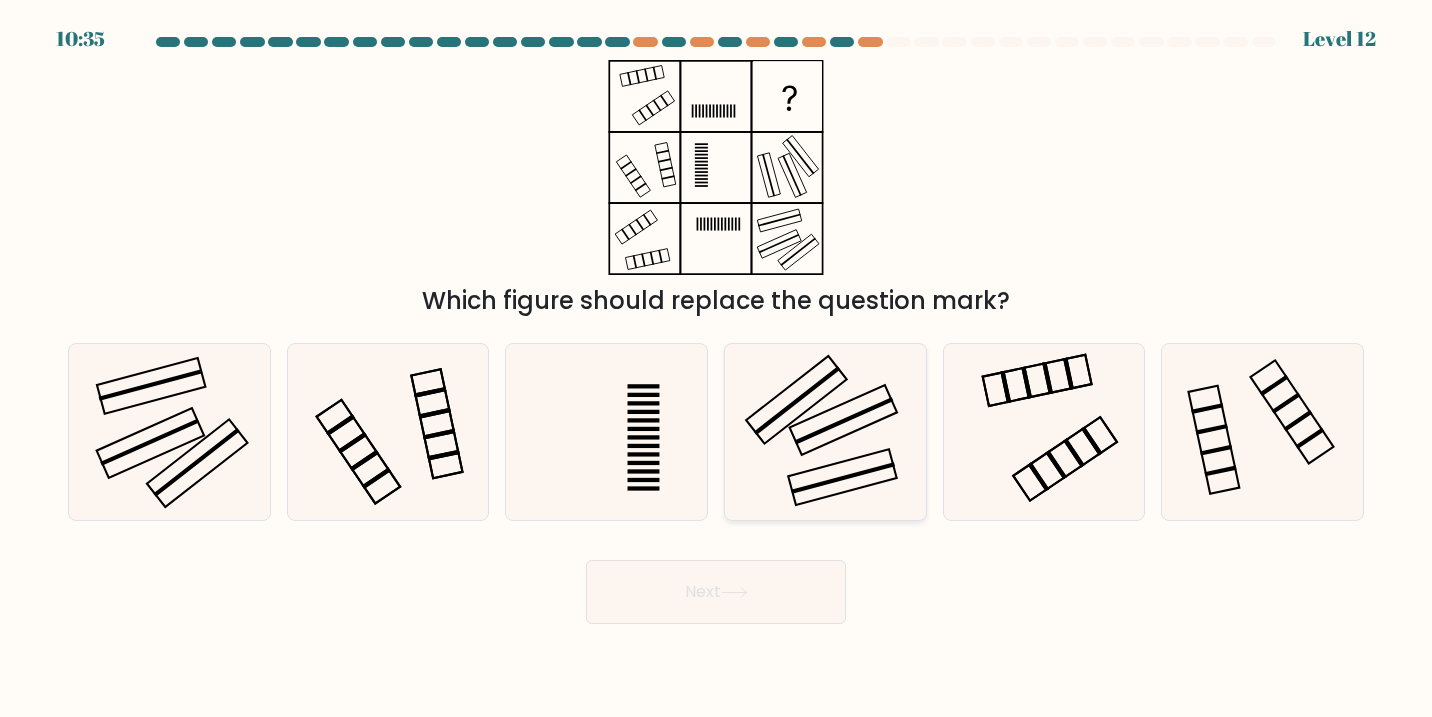click at bounding box center (826, 432) 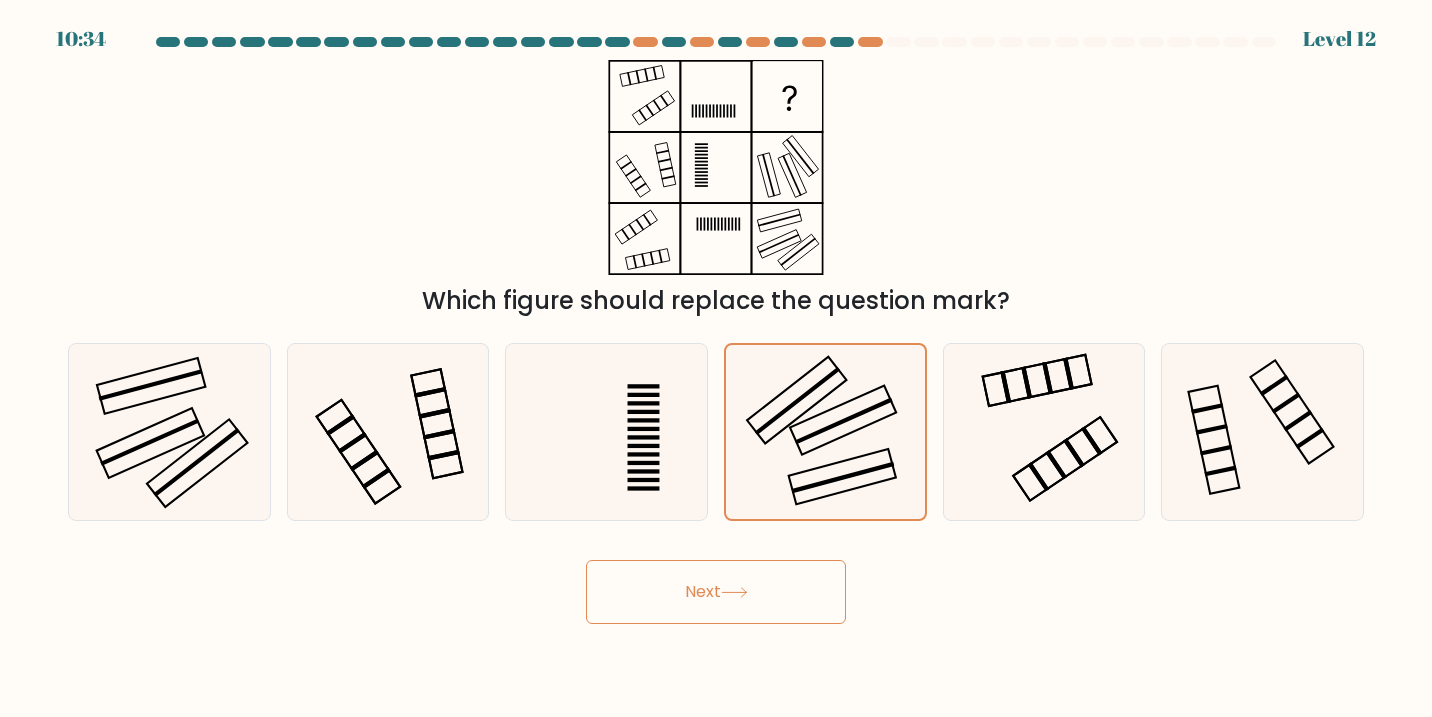click on "Next" at bounding box center (716, 592) 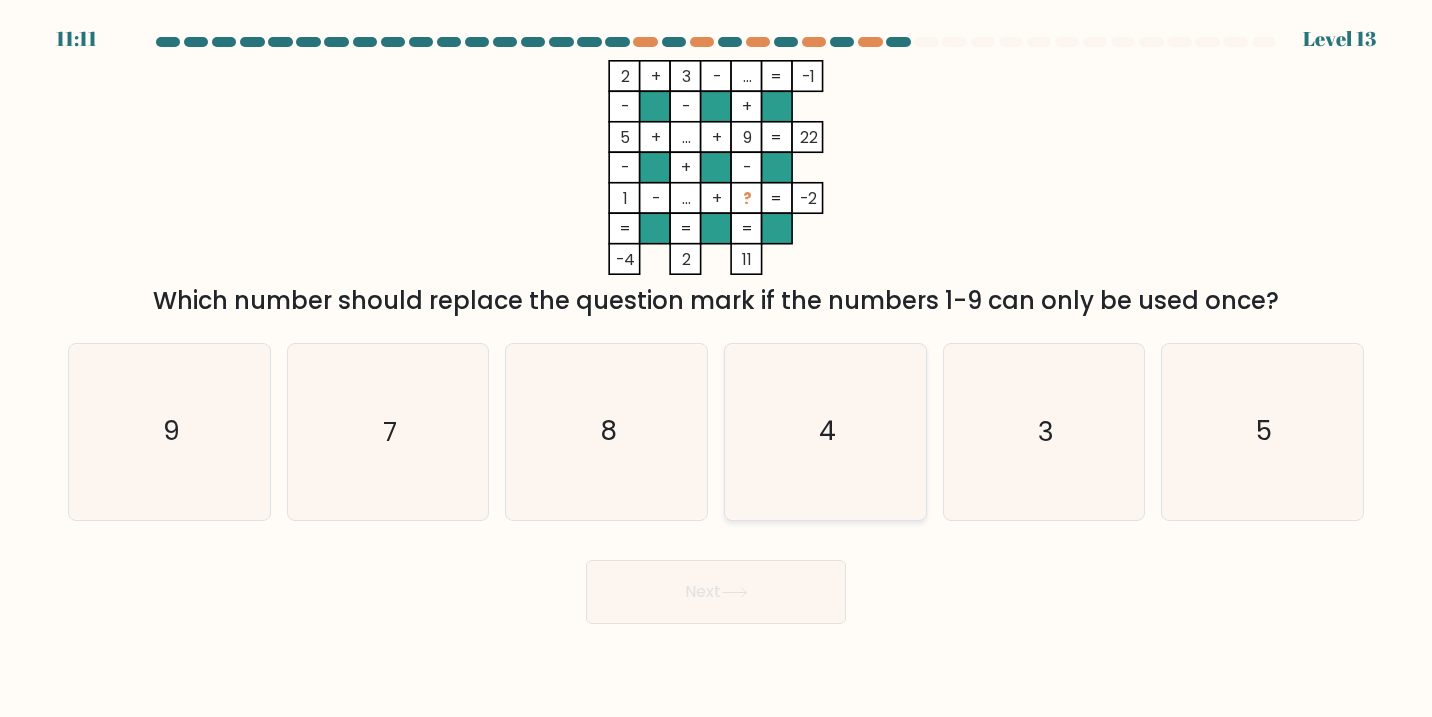 click on "4" at bounding box center [826, 432] 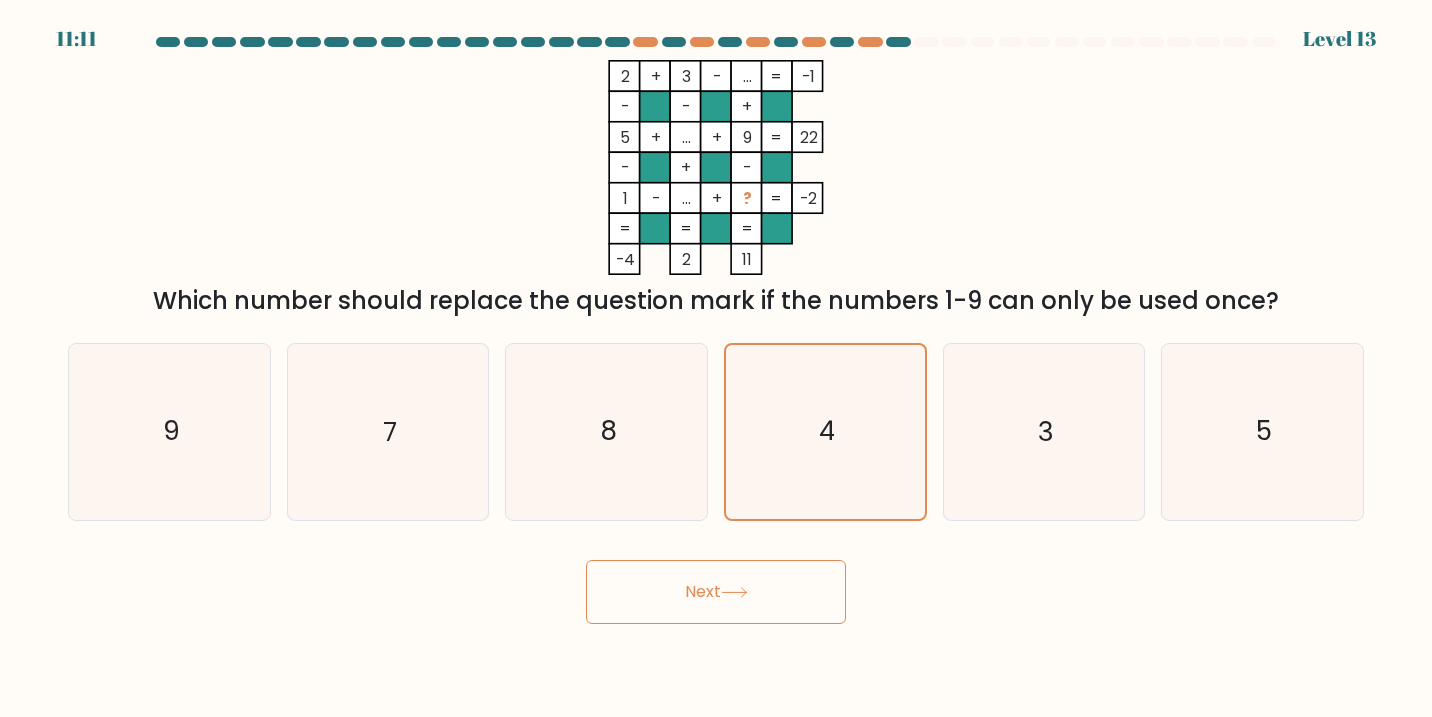 click on "Next" at bounding box center [716, 592] 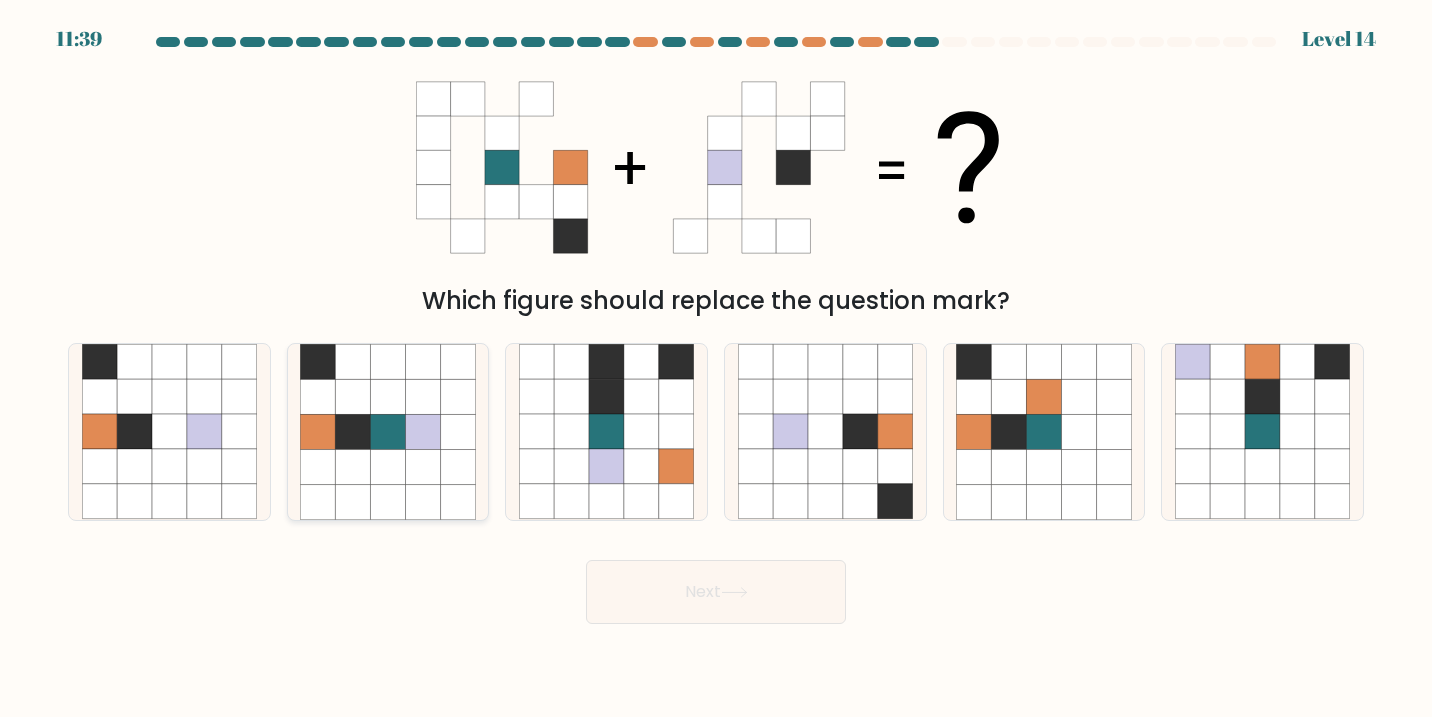click at bounding box center (457, 431) 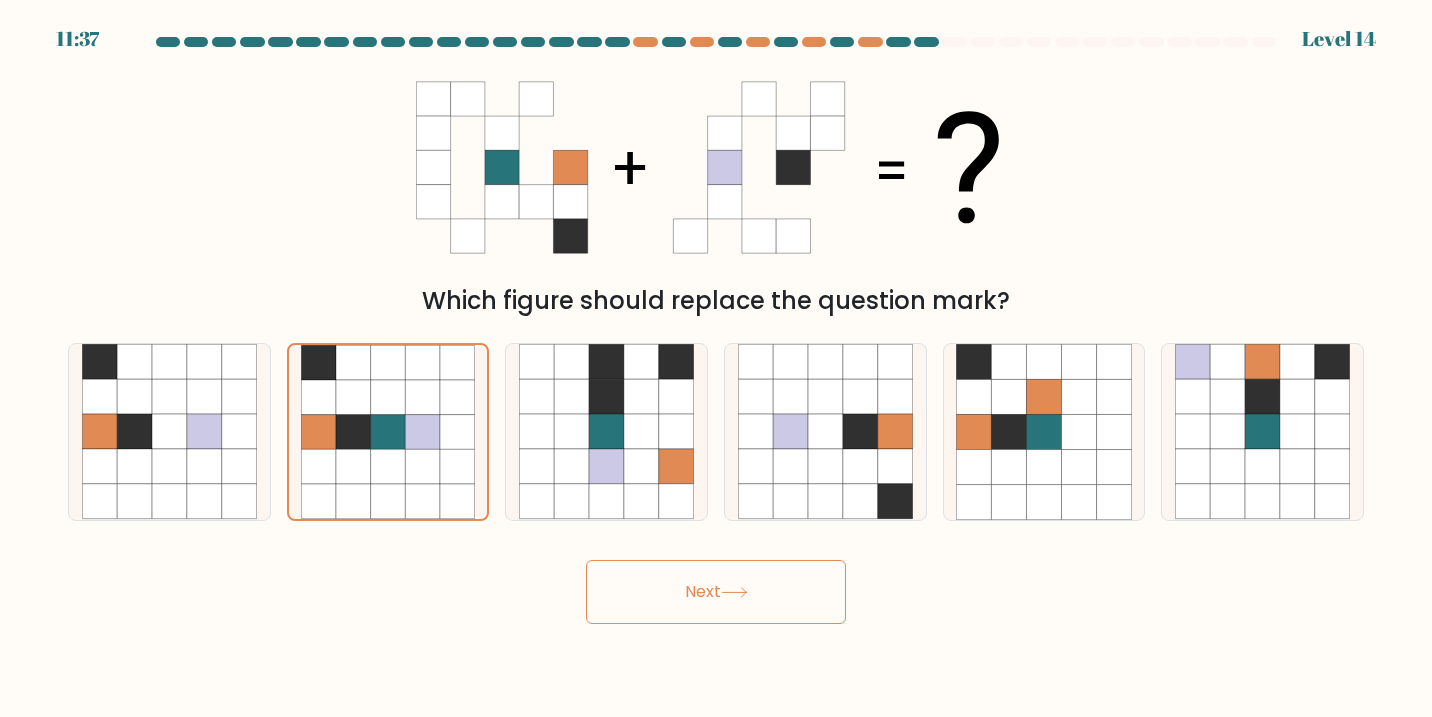click on "Next" at bounding box center (716, 592) 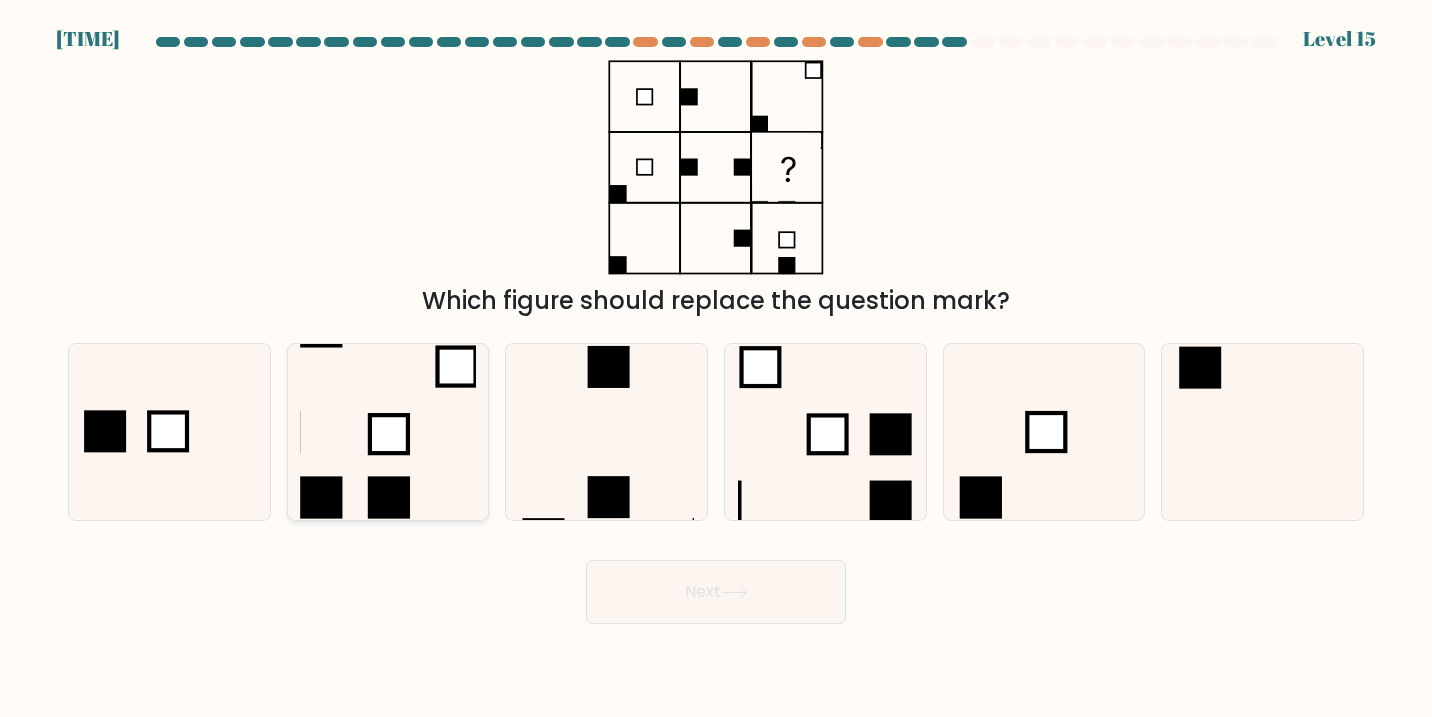 click at bounding box center (456, 367) 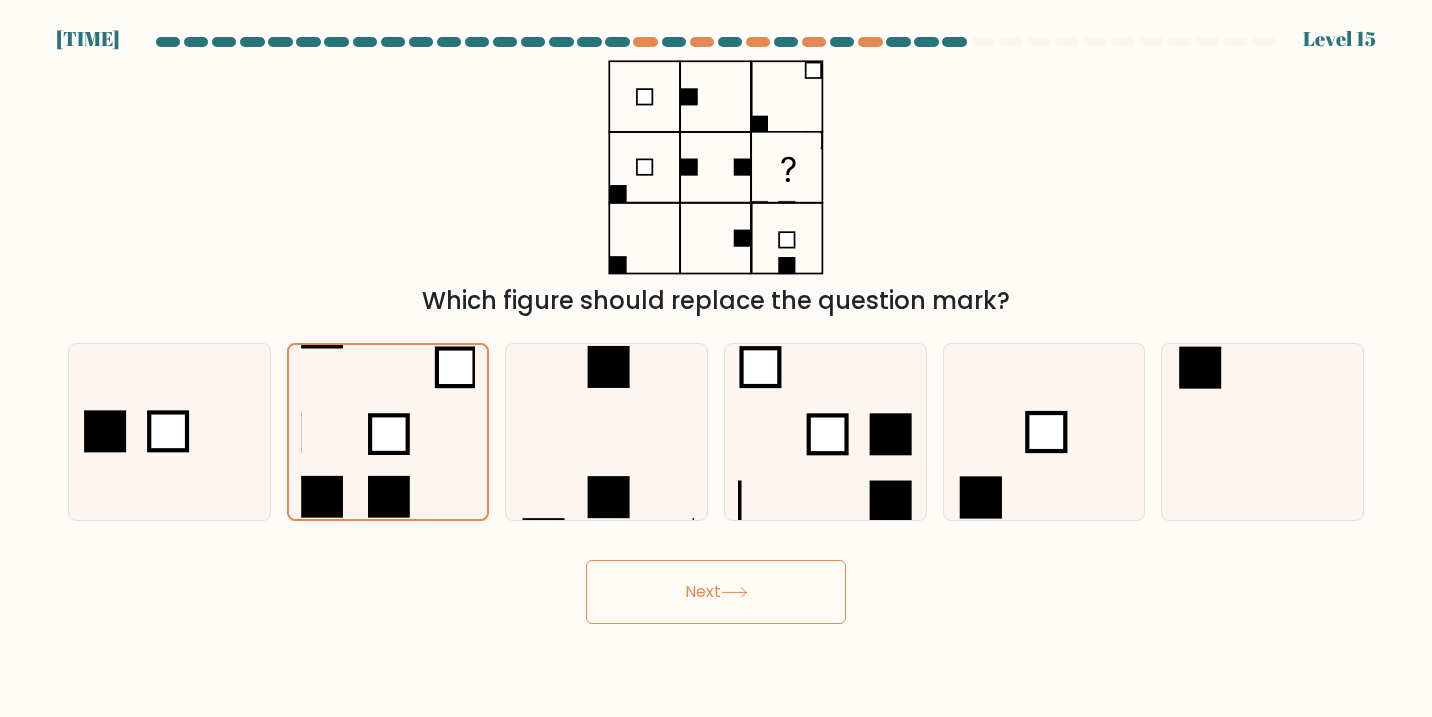 click on "Next" at bounding box center [716, 592] 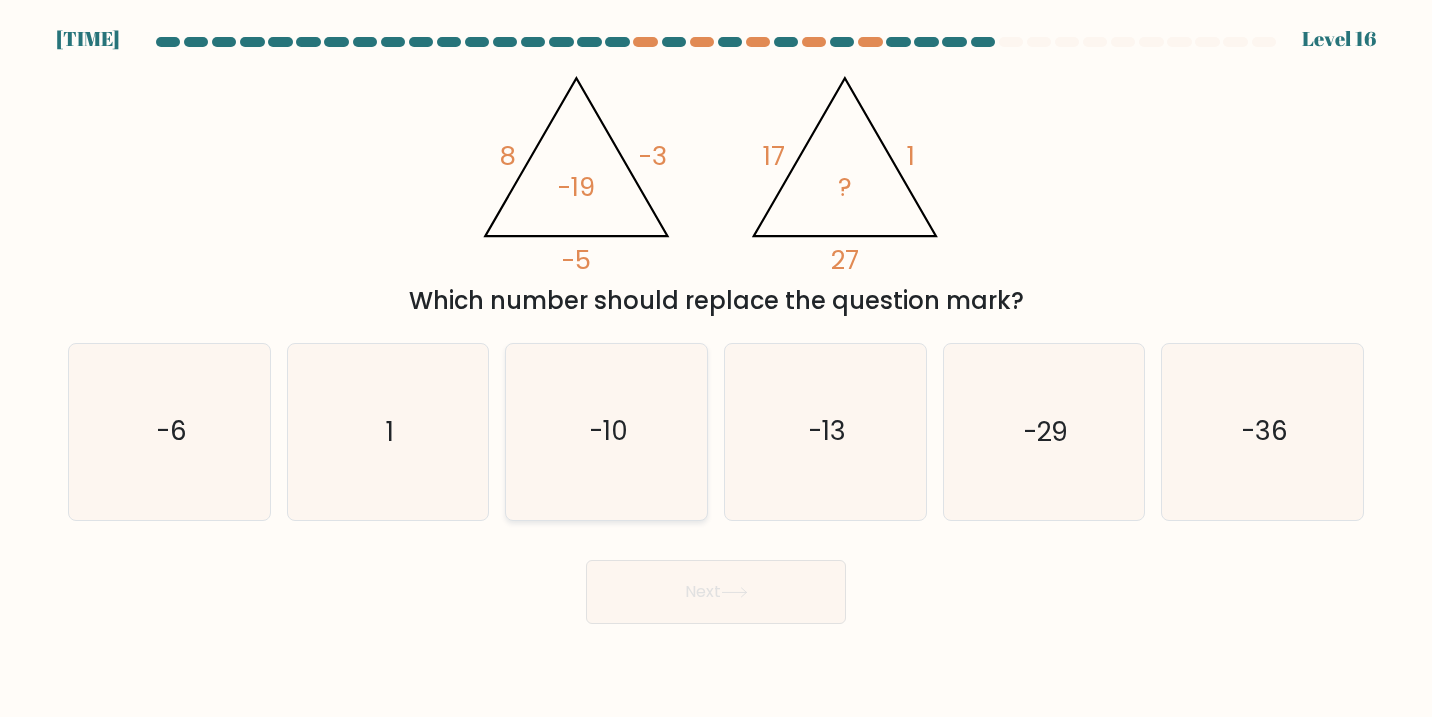 click on "-10" at bounding box center [607, 432] 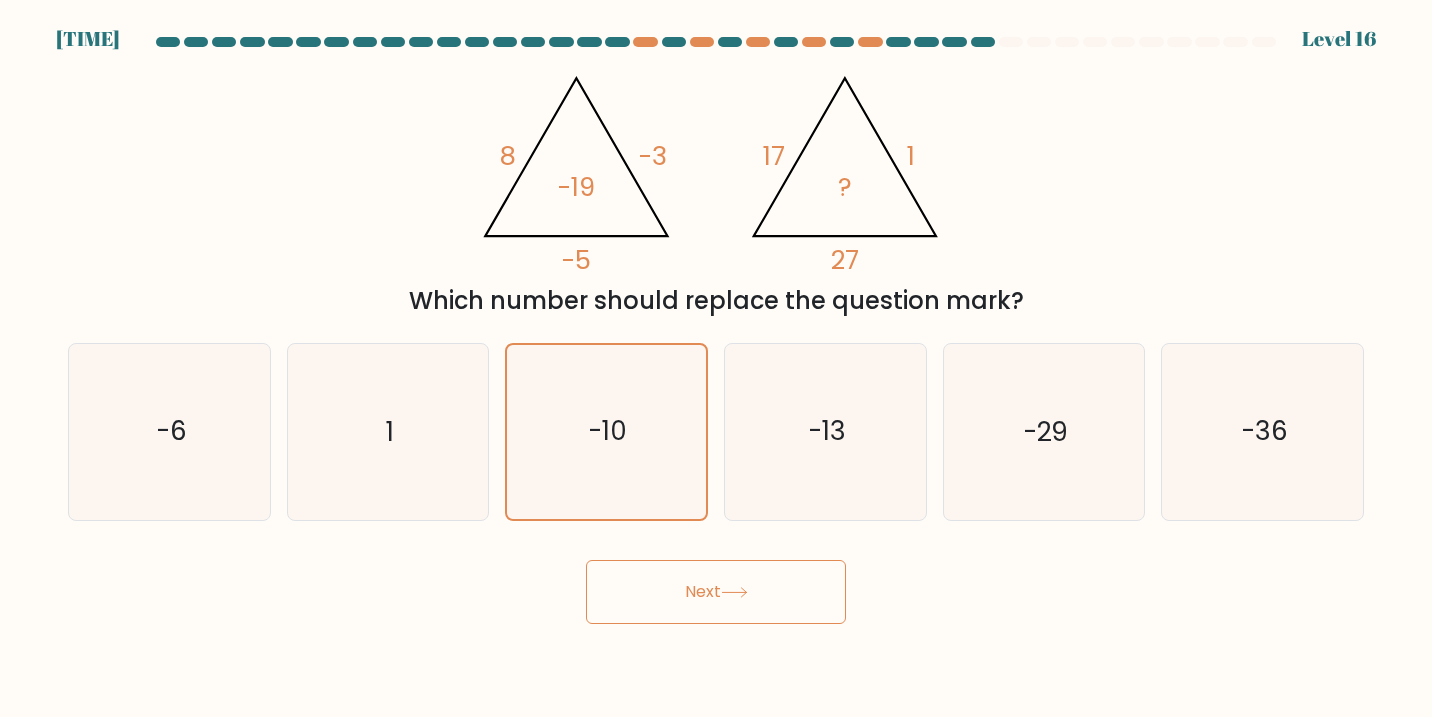 click on "Next" at bounding box center (716, 592) 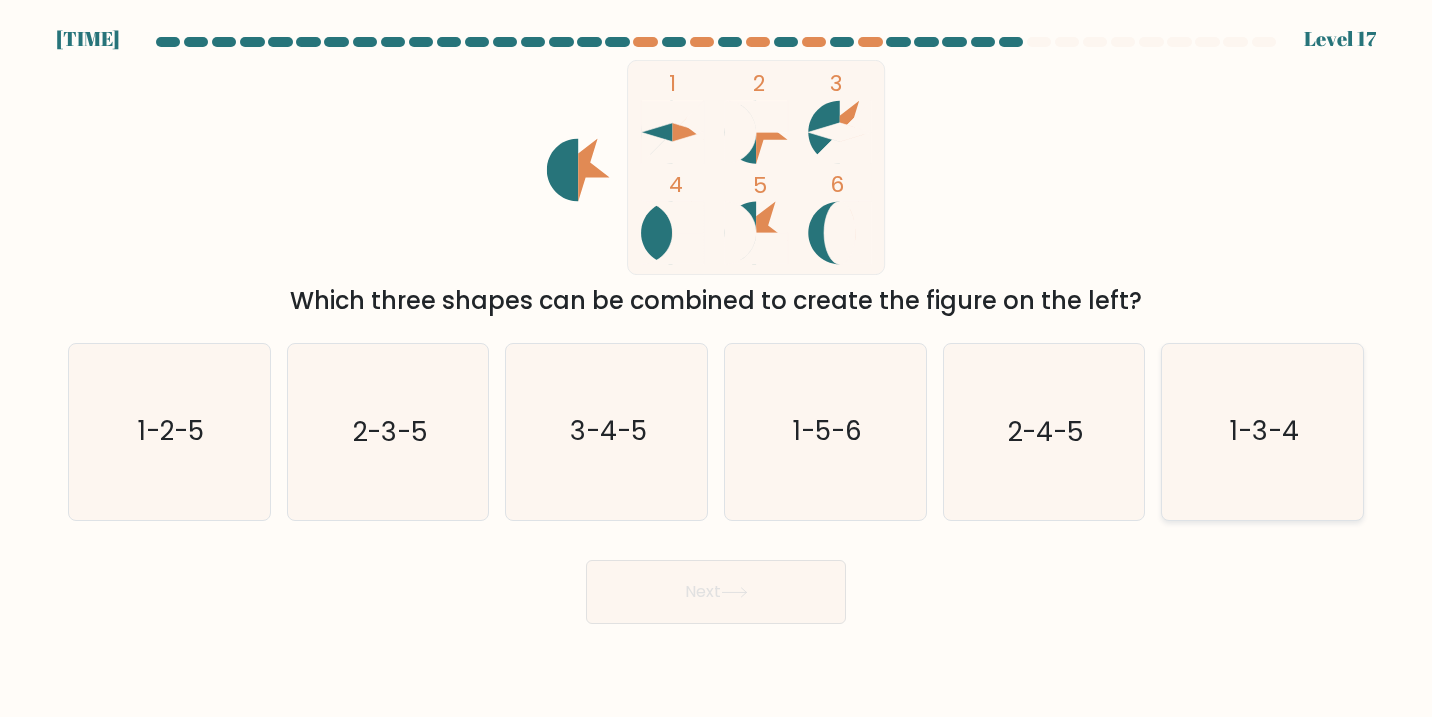 click on "1-3-4" at bounding box center (1263, 432) 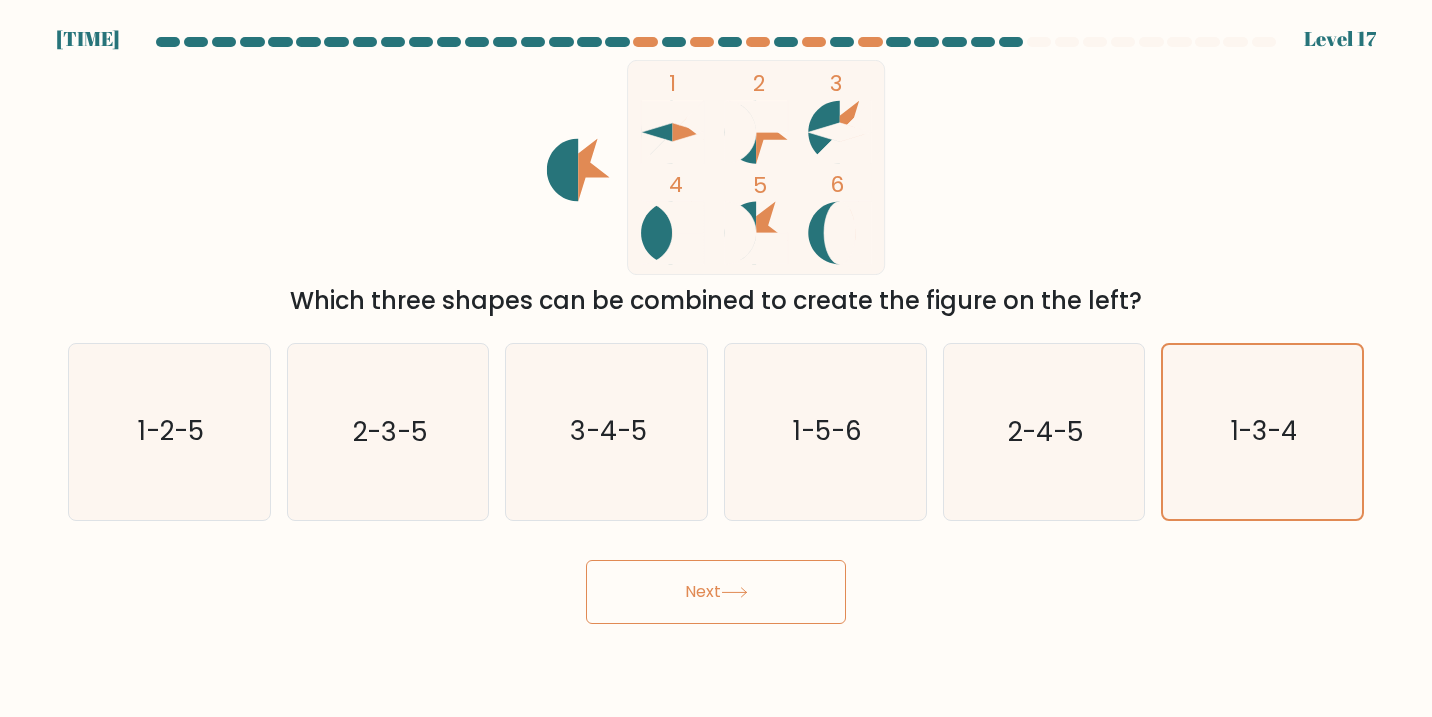 click on "Next" at bounding box center [716, 592] 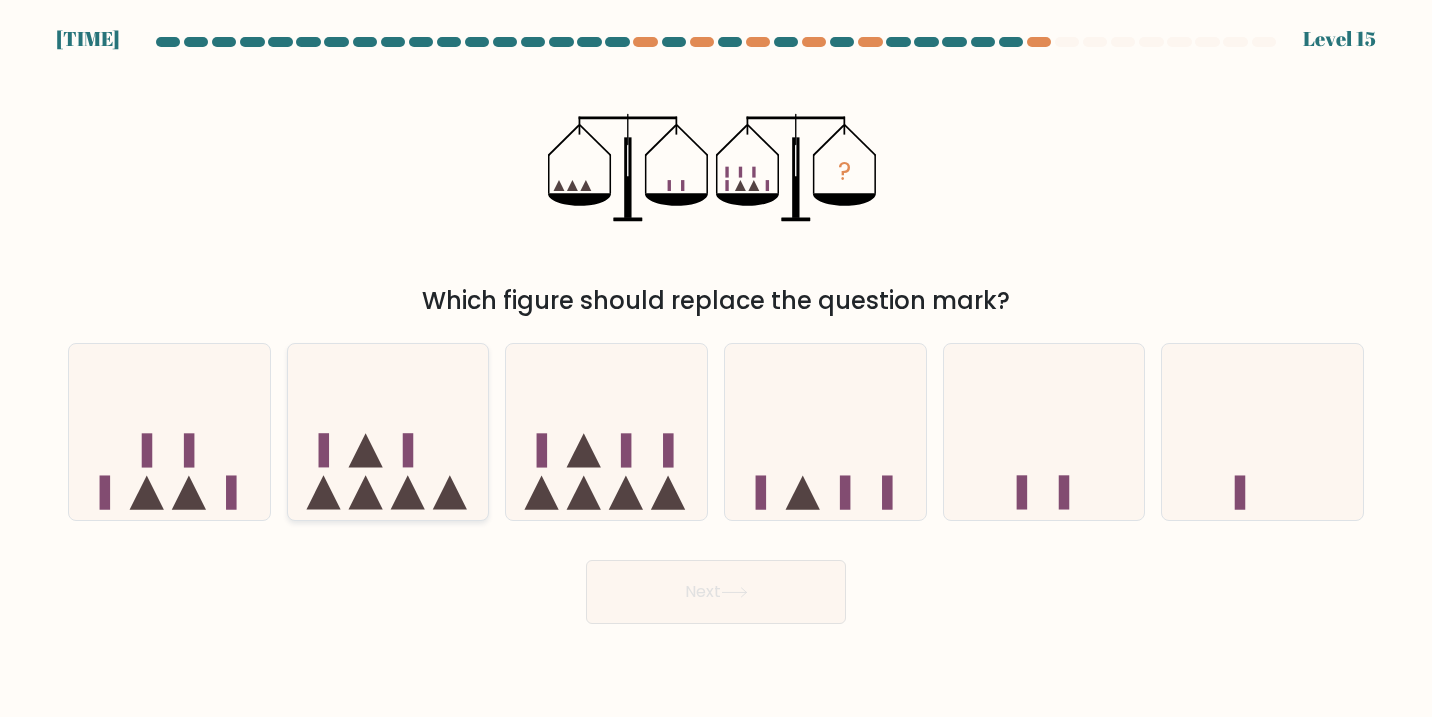 click at bounding box center [388, 432] 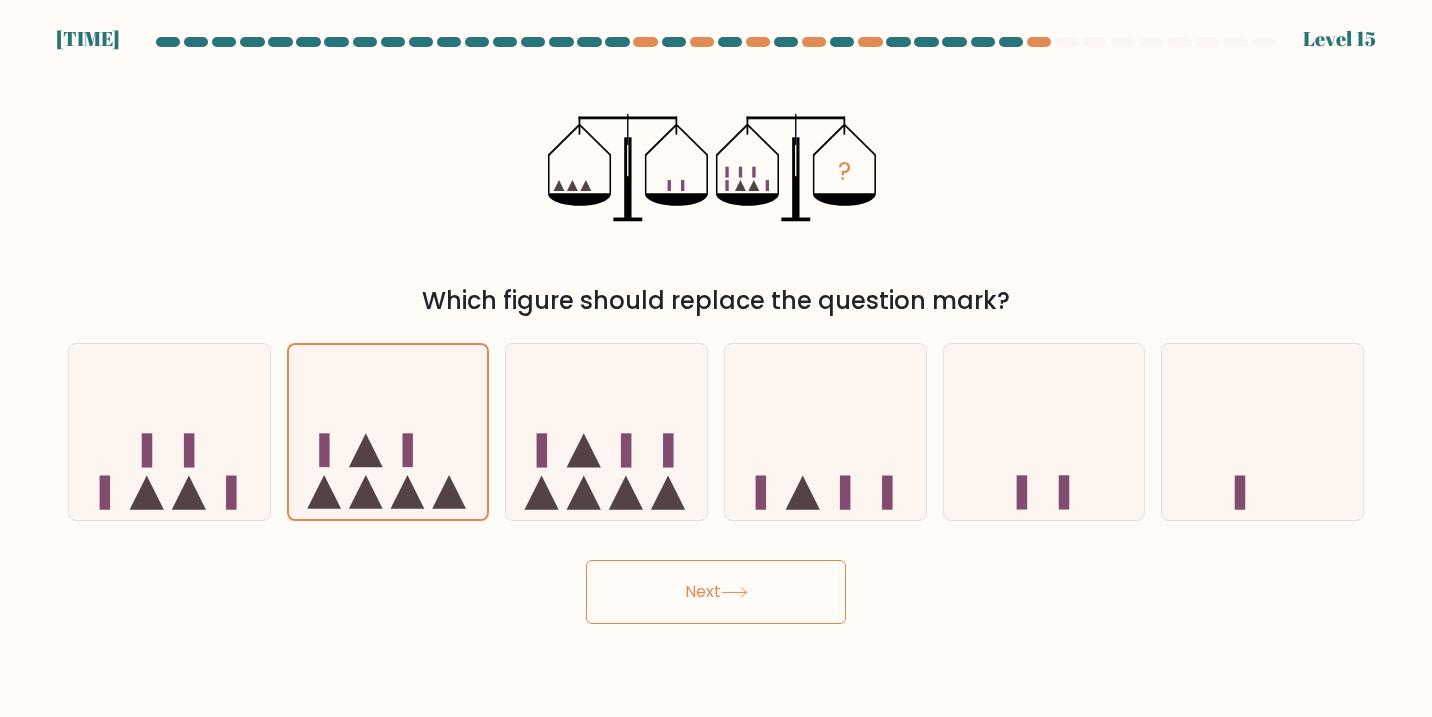 click on "Next" at bounding box center [716, 592] 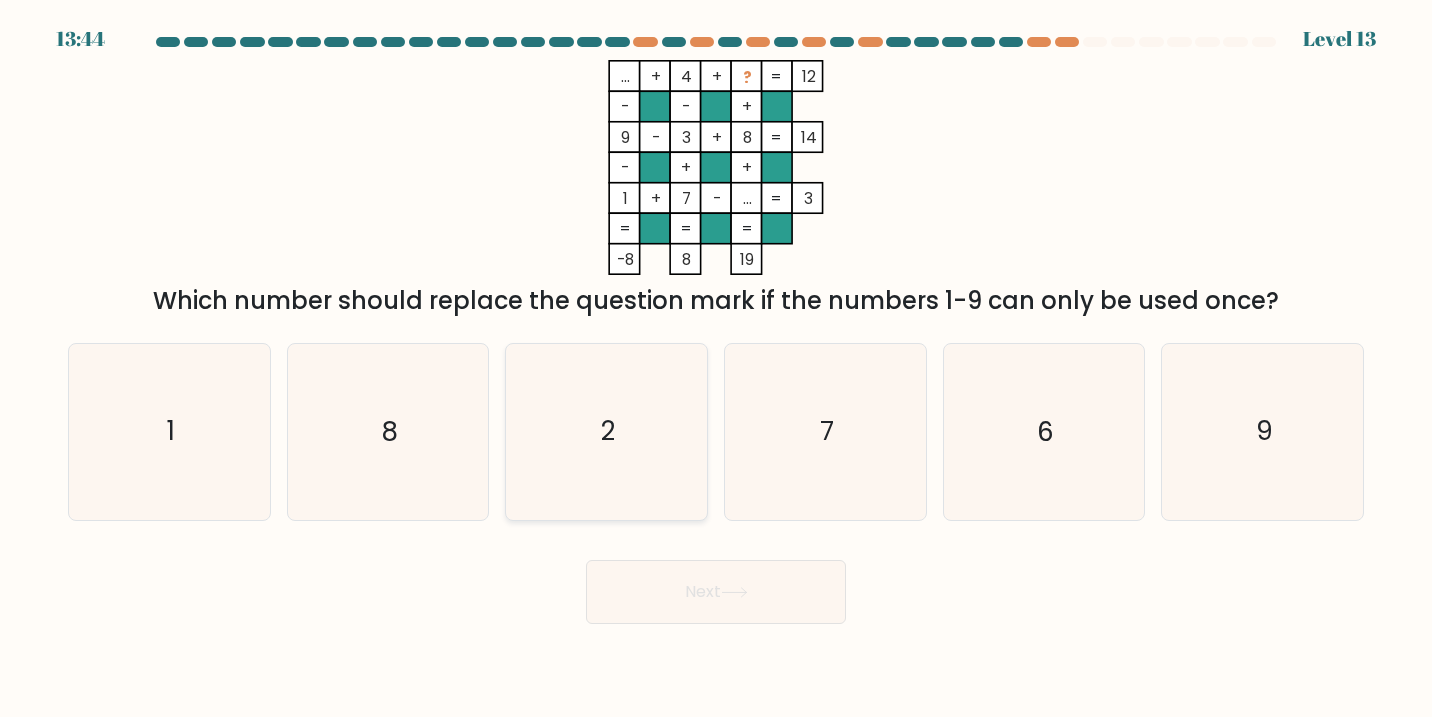 click on "2" at bounding box center [607, 432] 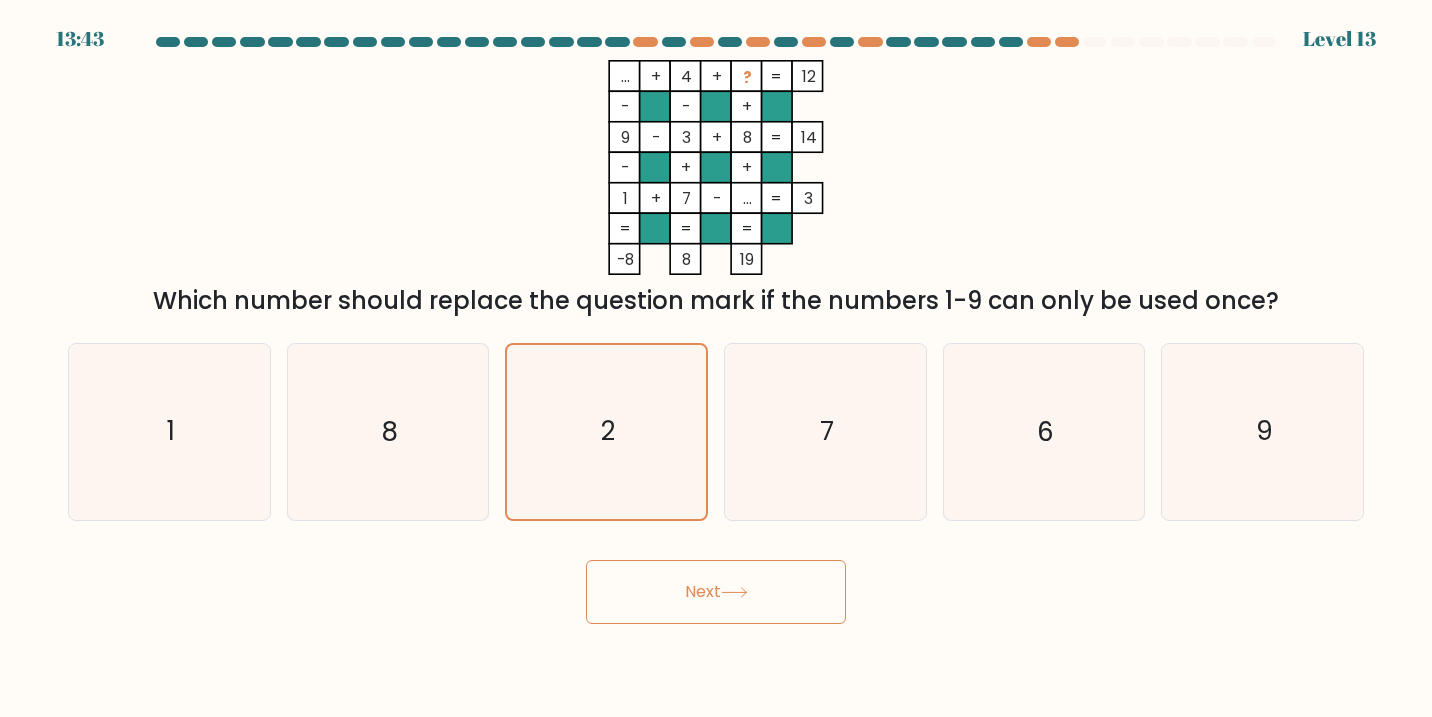 click on "Next" at bounding box center [716, 592] 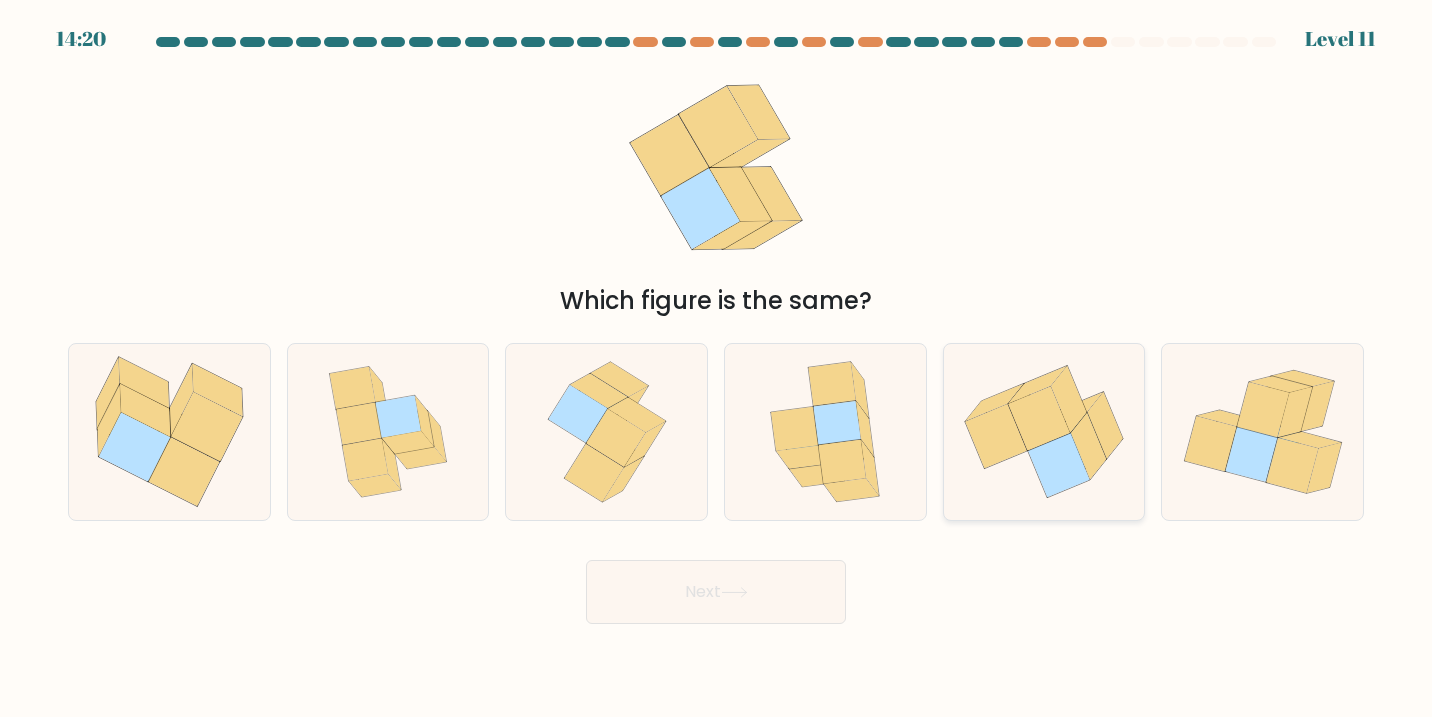 click at bounding box center [1069, 399] 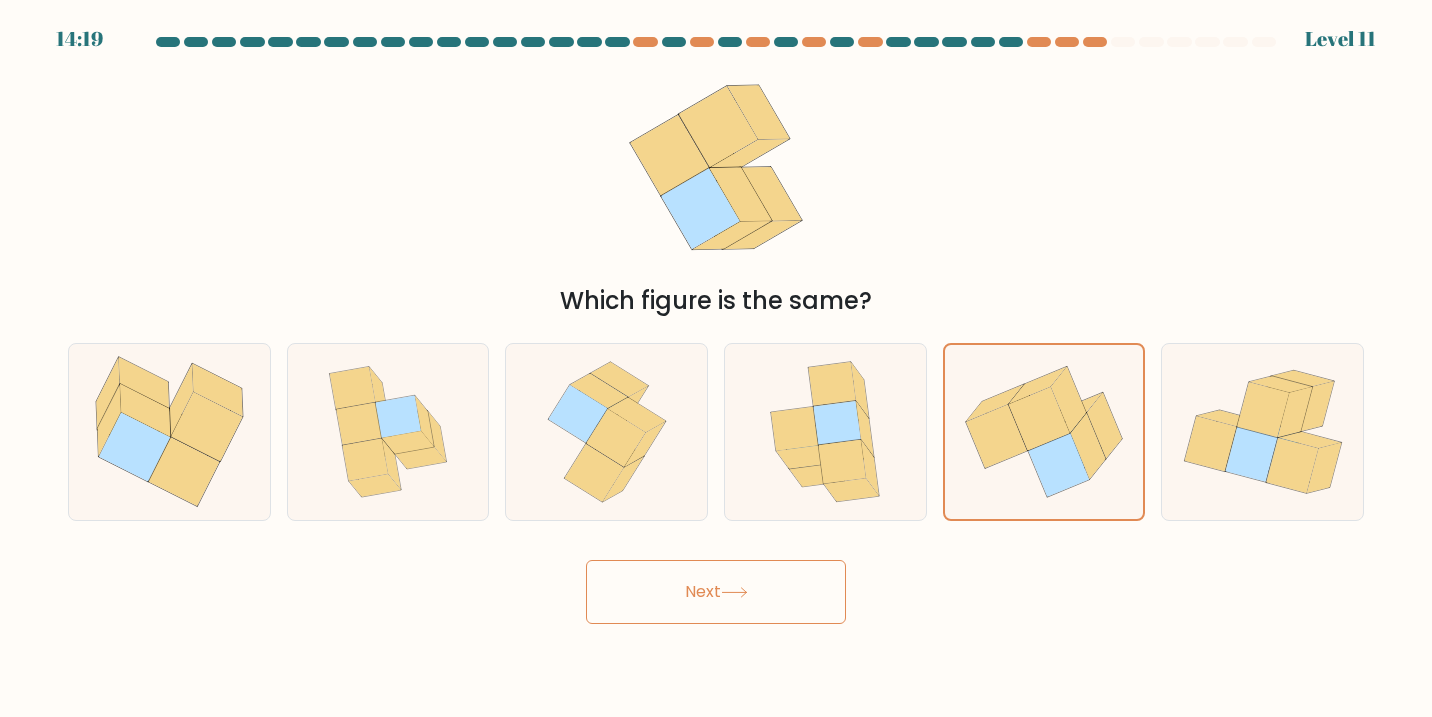 click on "Next" at bounding box center [716, 592] 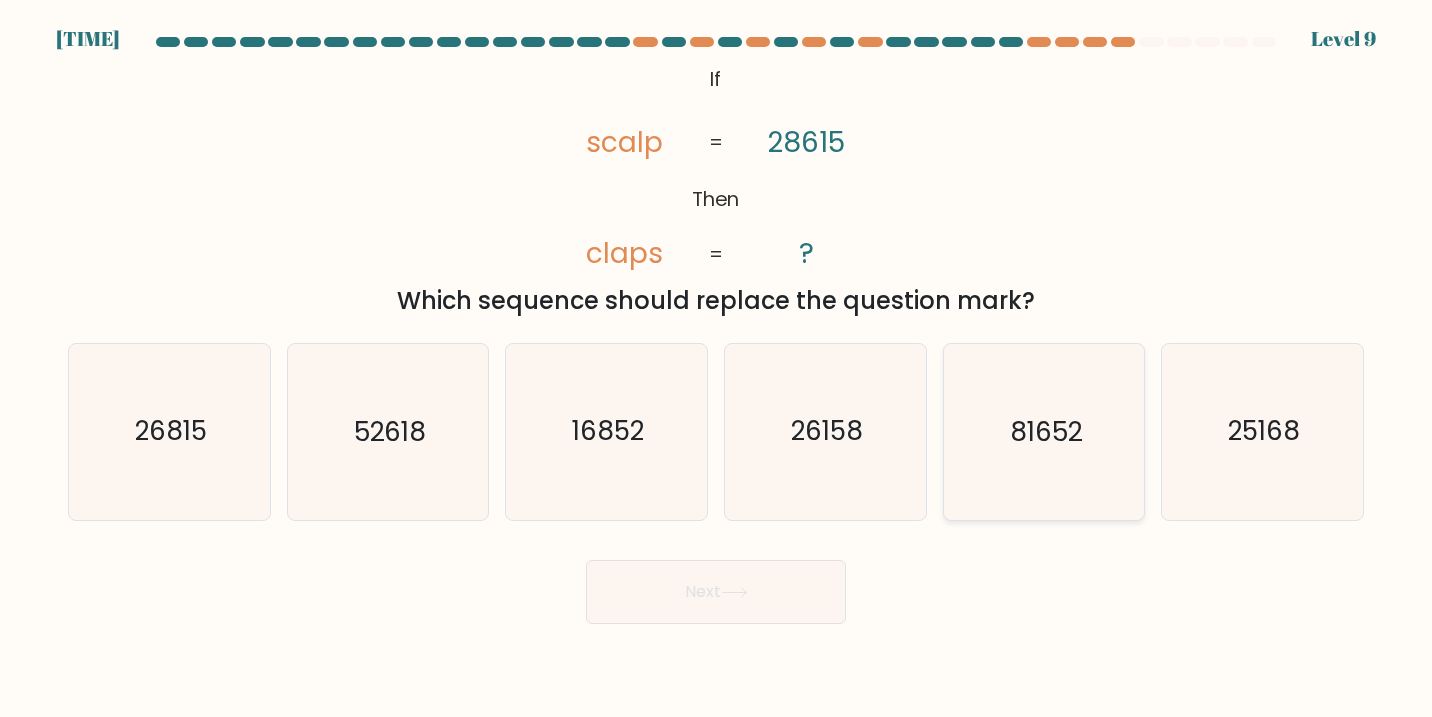 click on "81652" at bounding box center (1044, 432) 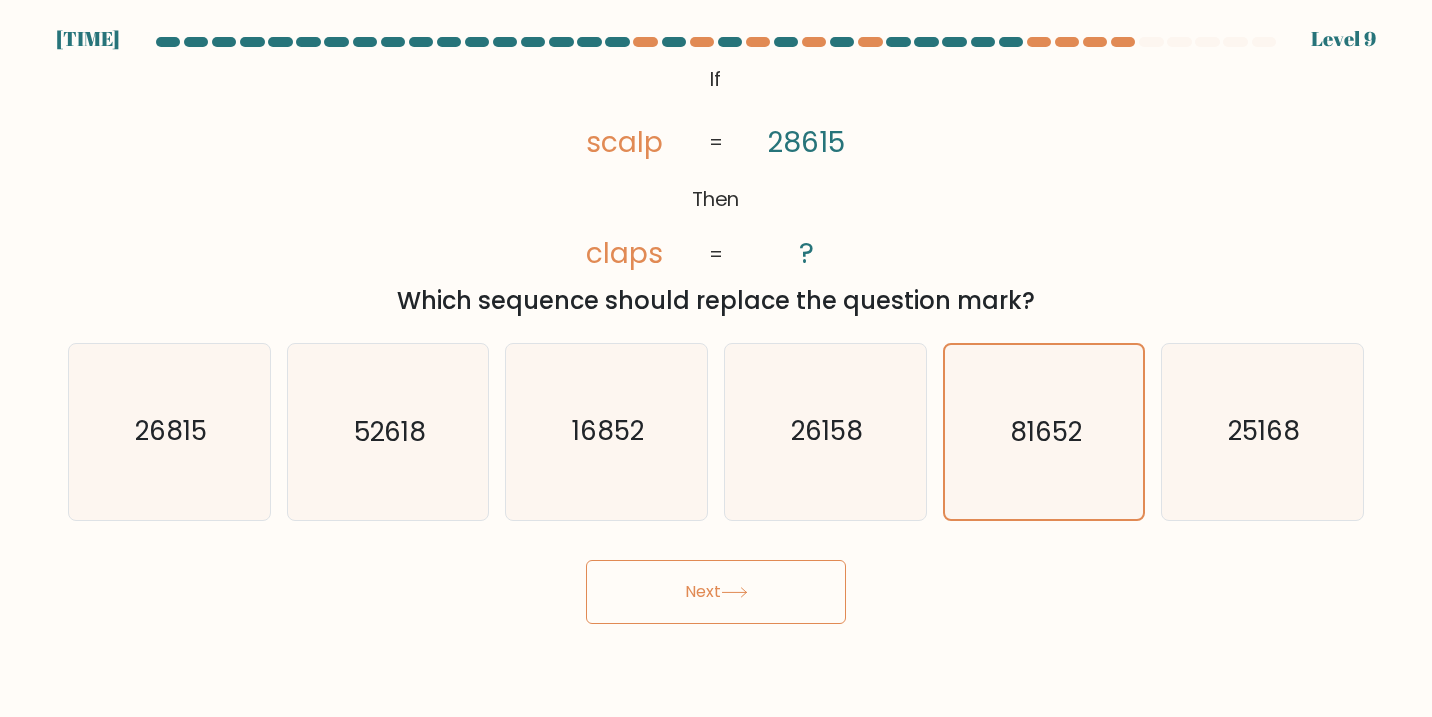 click on "Next" at bounding box center [716, 592] 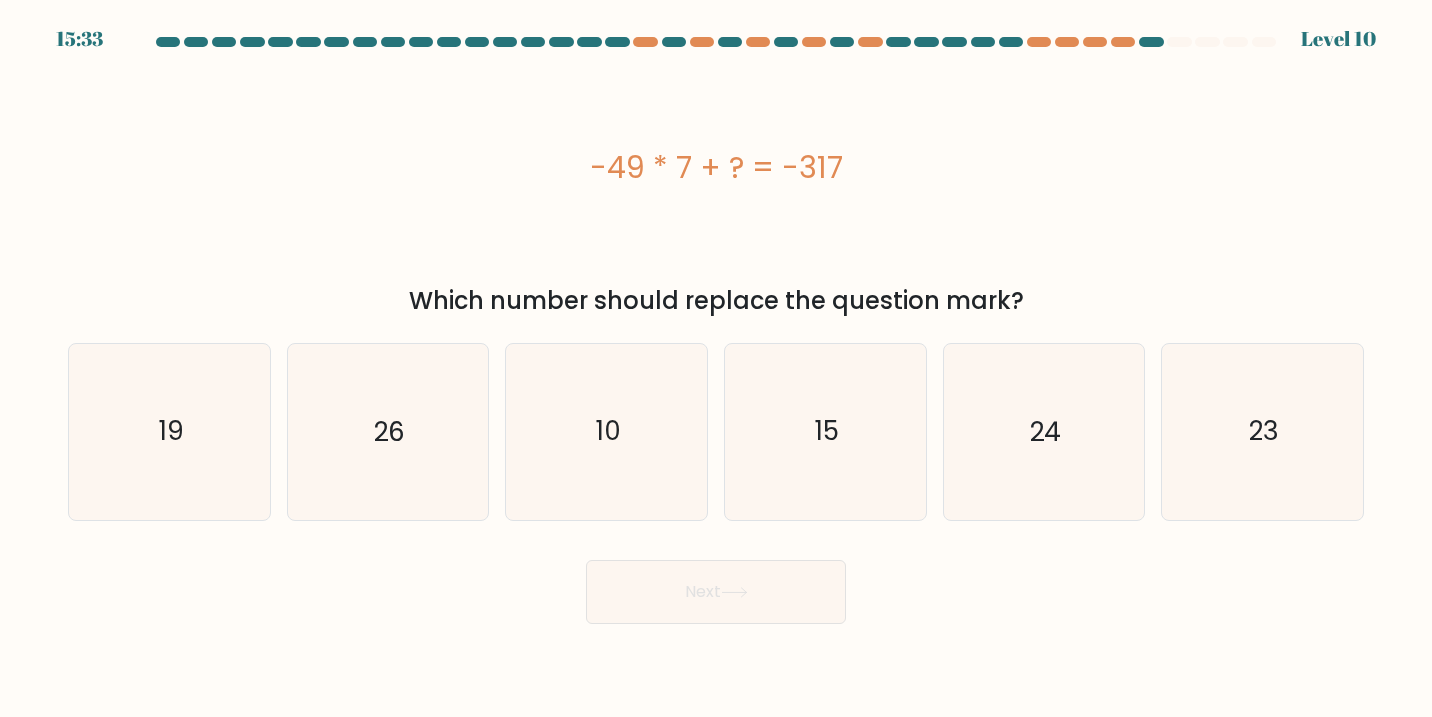 click on "Next" at bounding box center [716, 584] 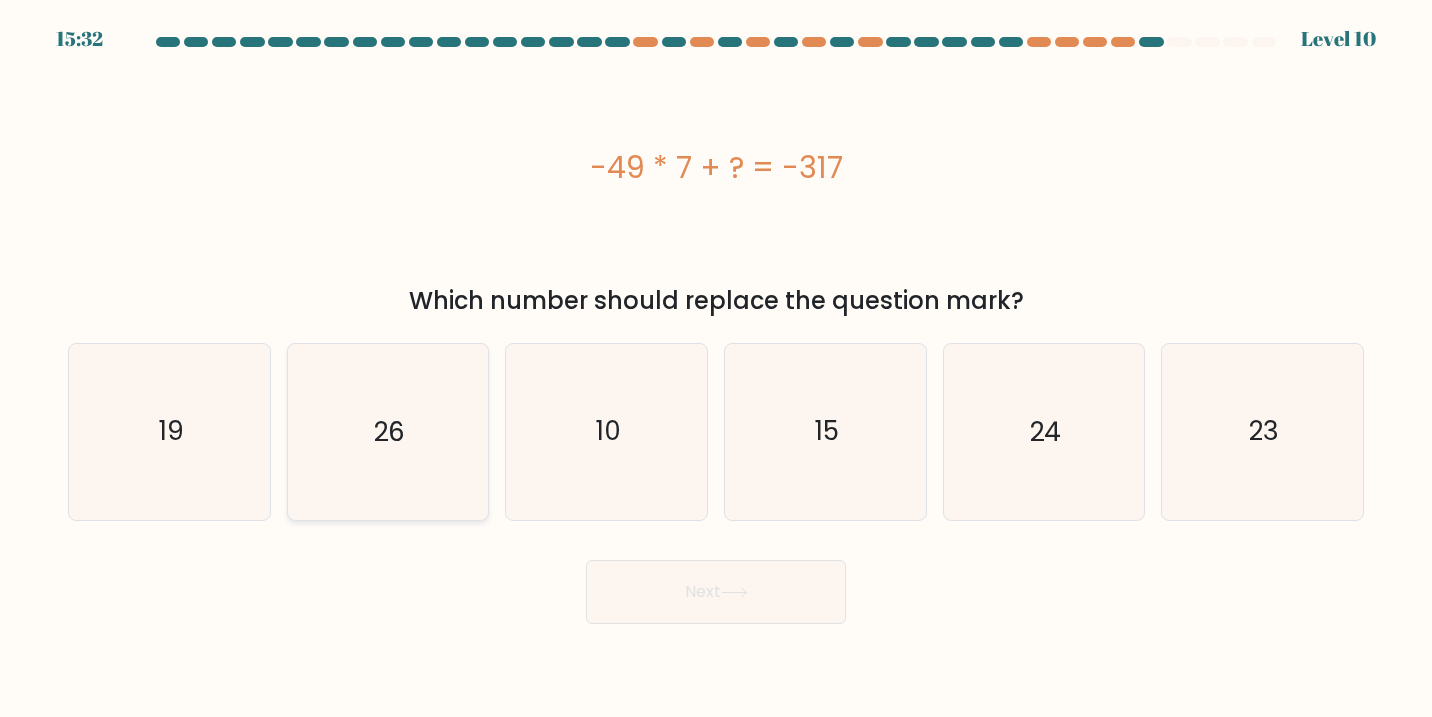 click on "26" at bounding box center [388, 432] 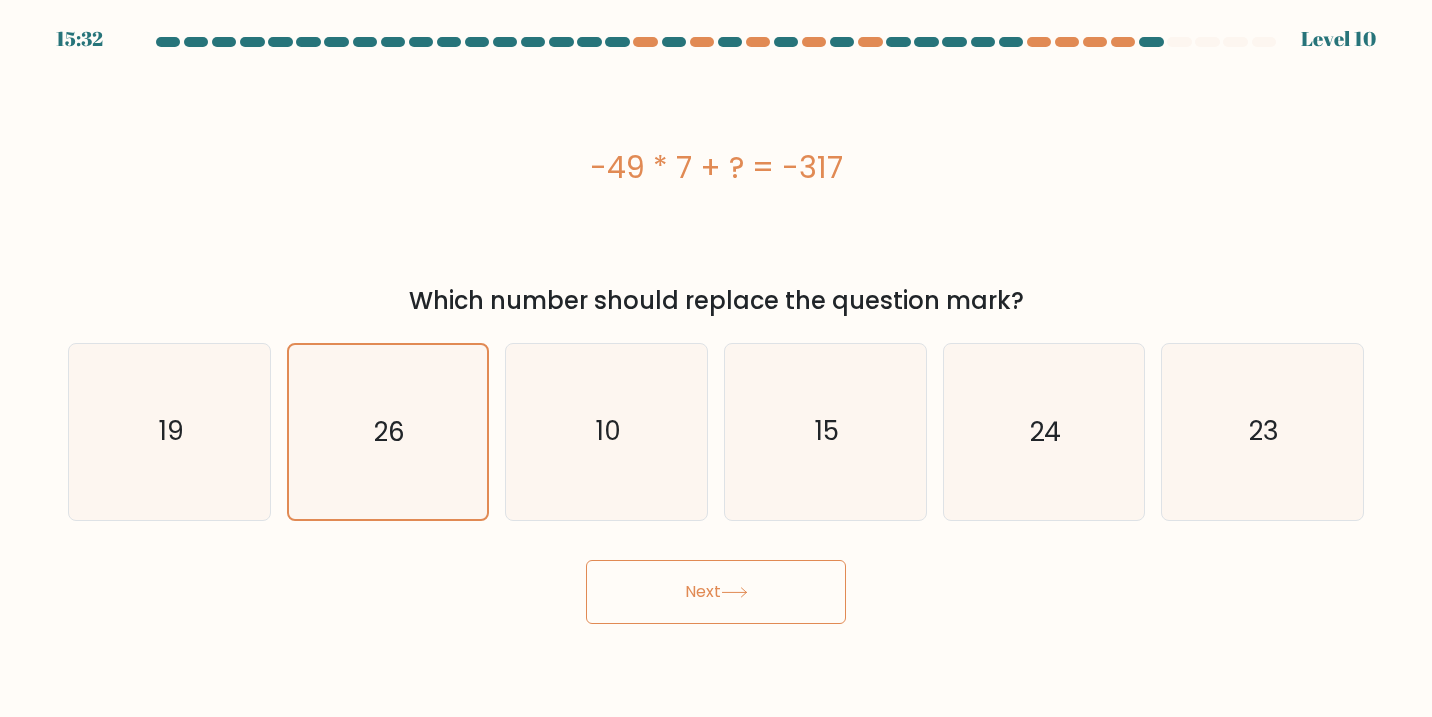 click on "Next" at bounding box center [716, 592] 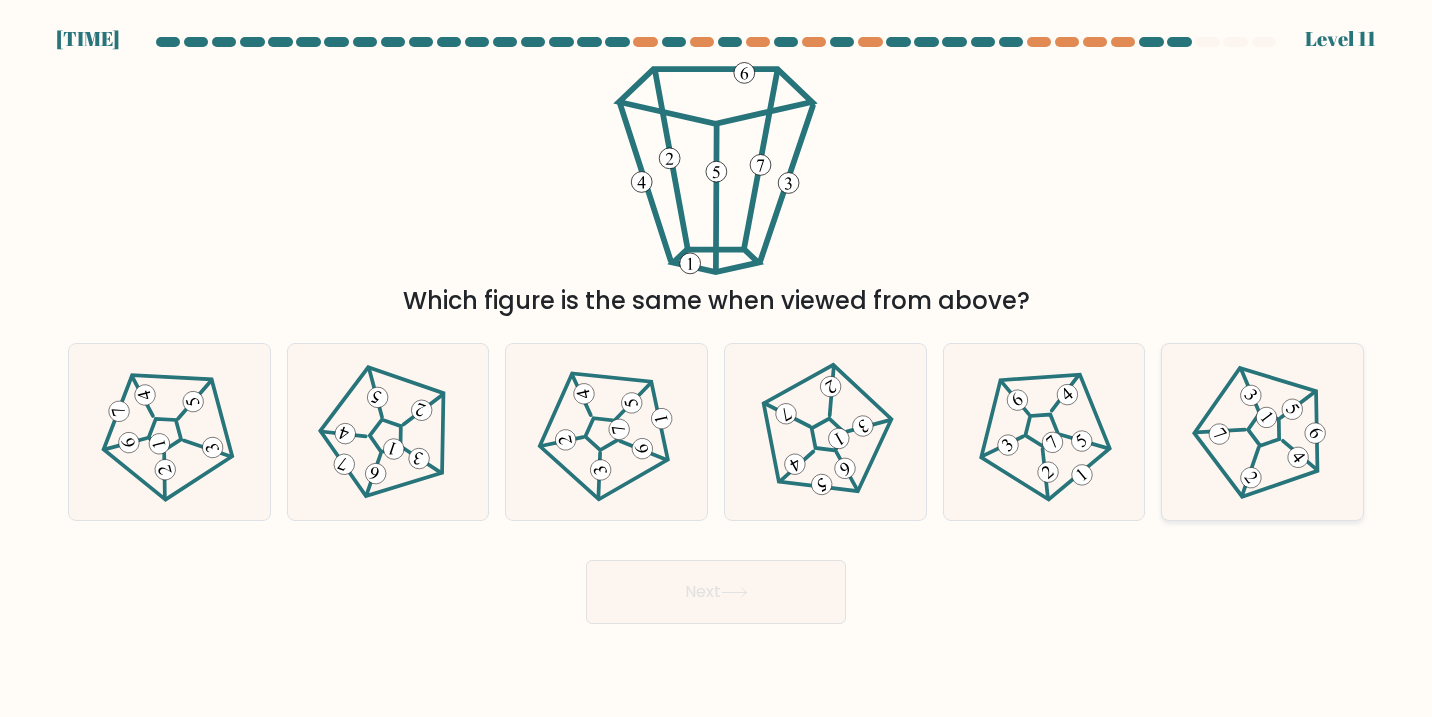 click at bounding box center (1262, 432) 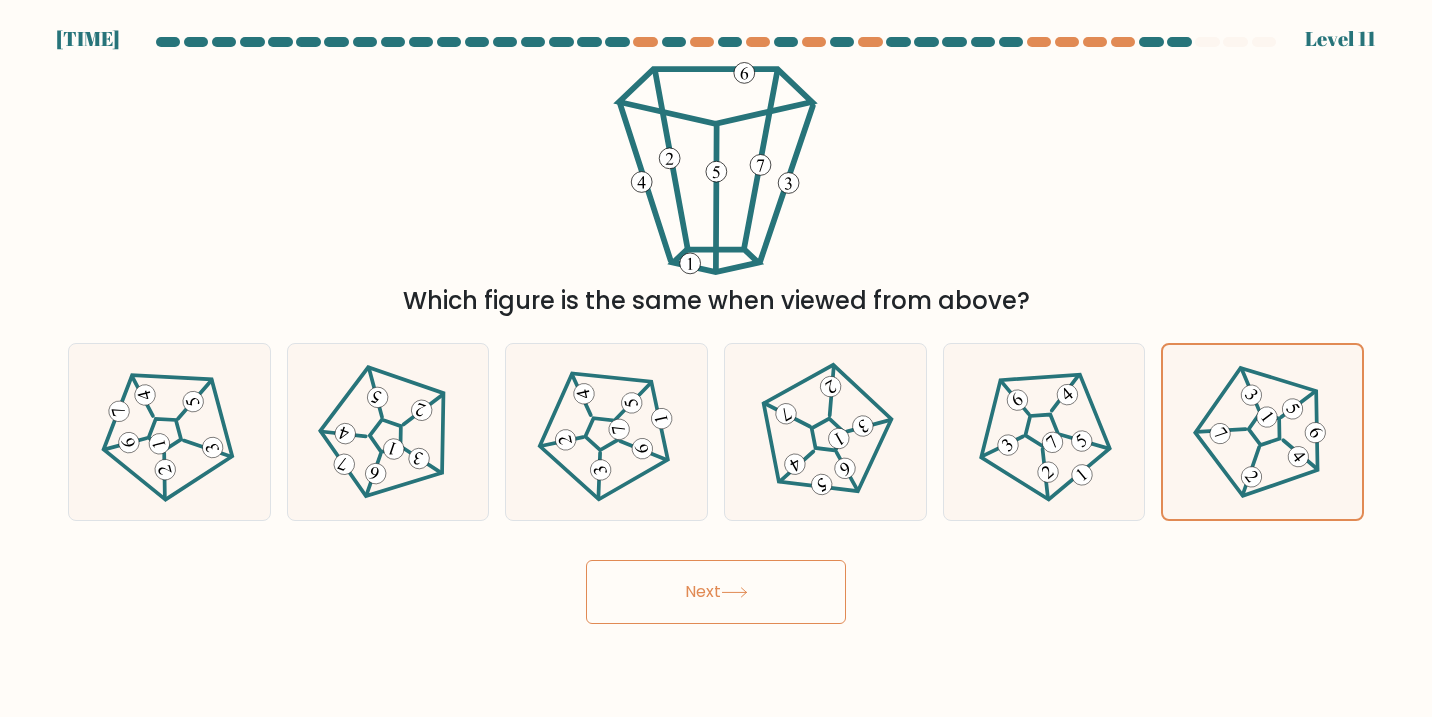 click on "Next" at bounding box center (716, 592) 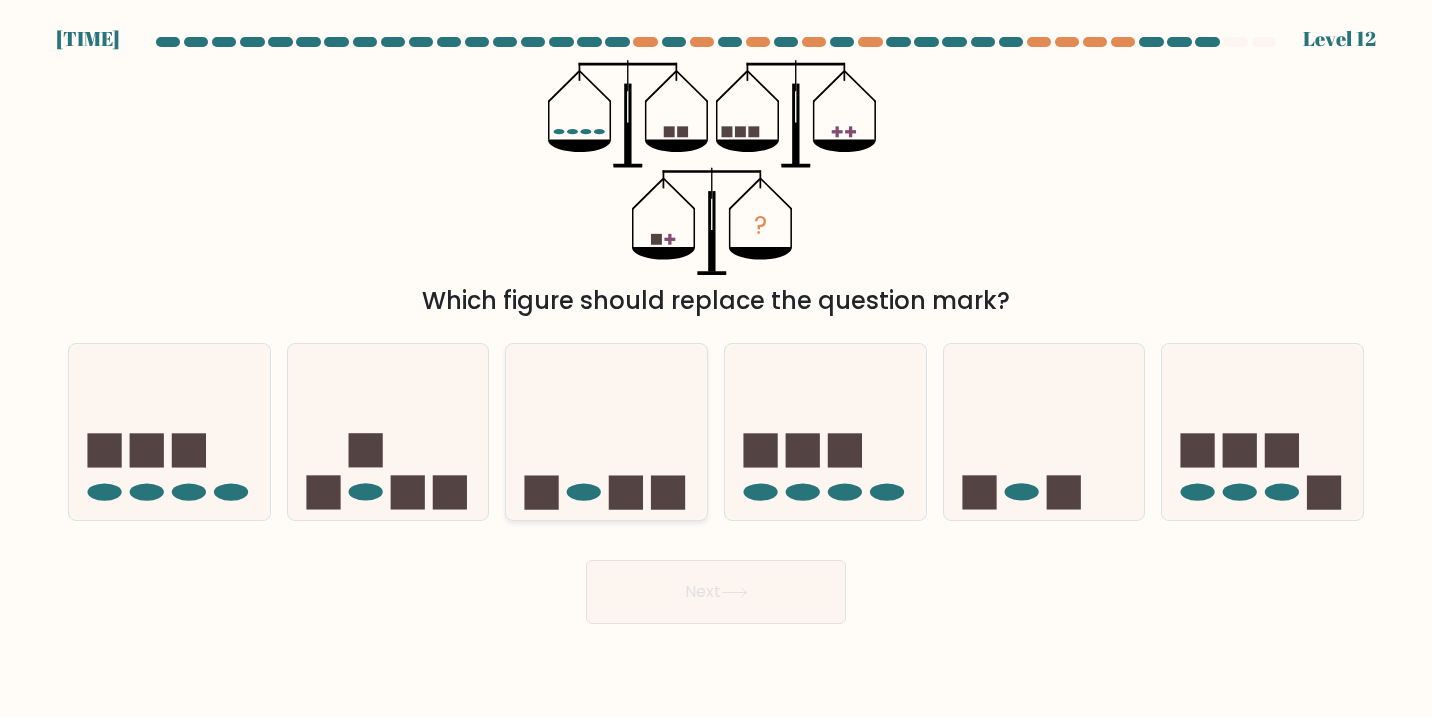 click at bounding box center (606, 432) 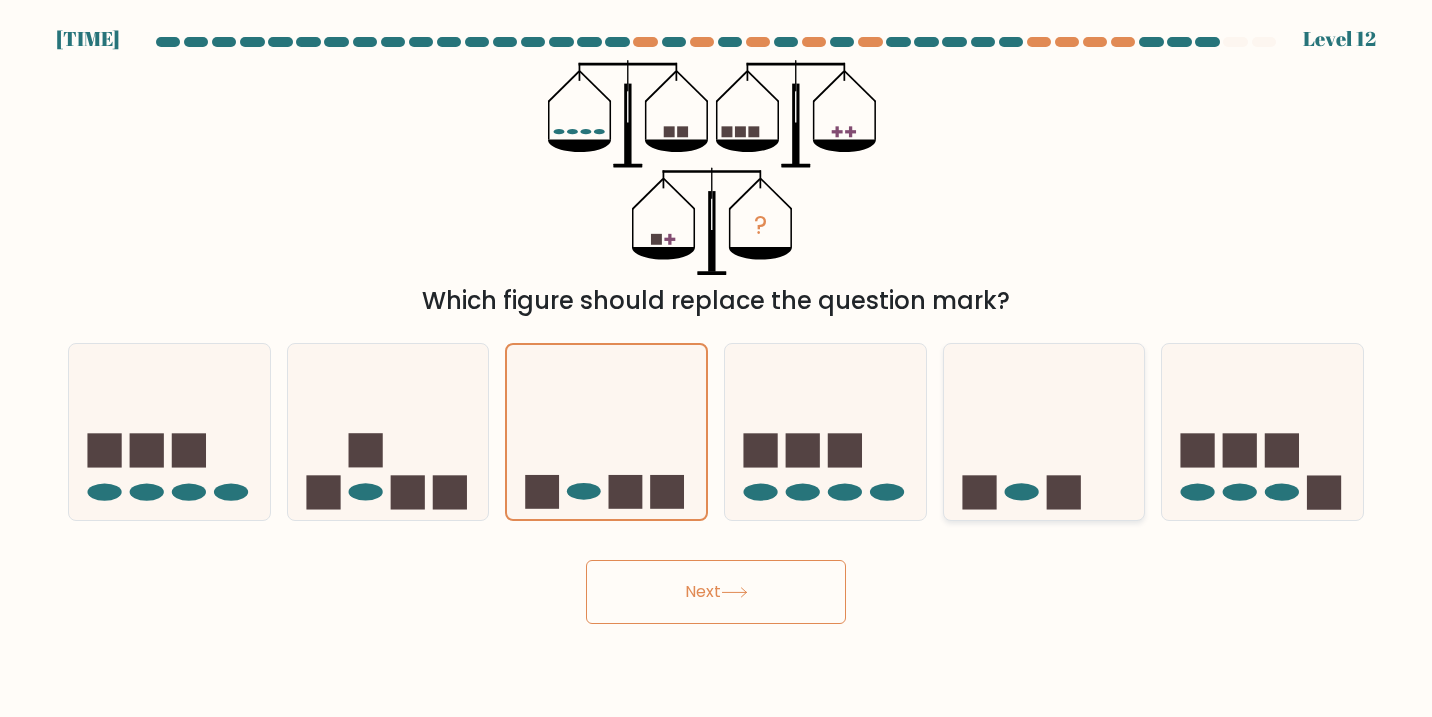click at bounding box center [1044, 432] 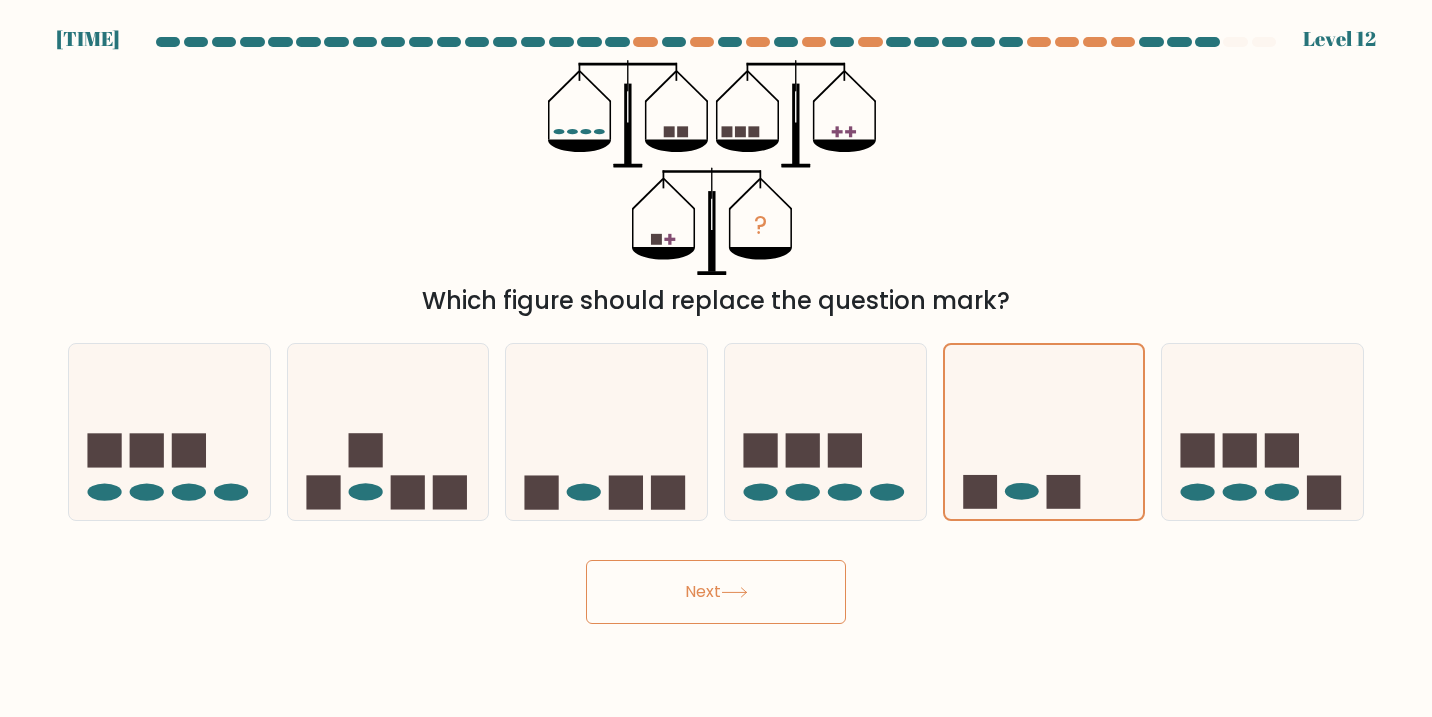 click on "Next" at bounding box center (716, 592) 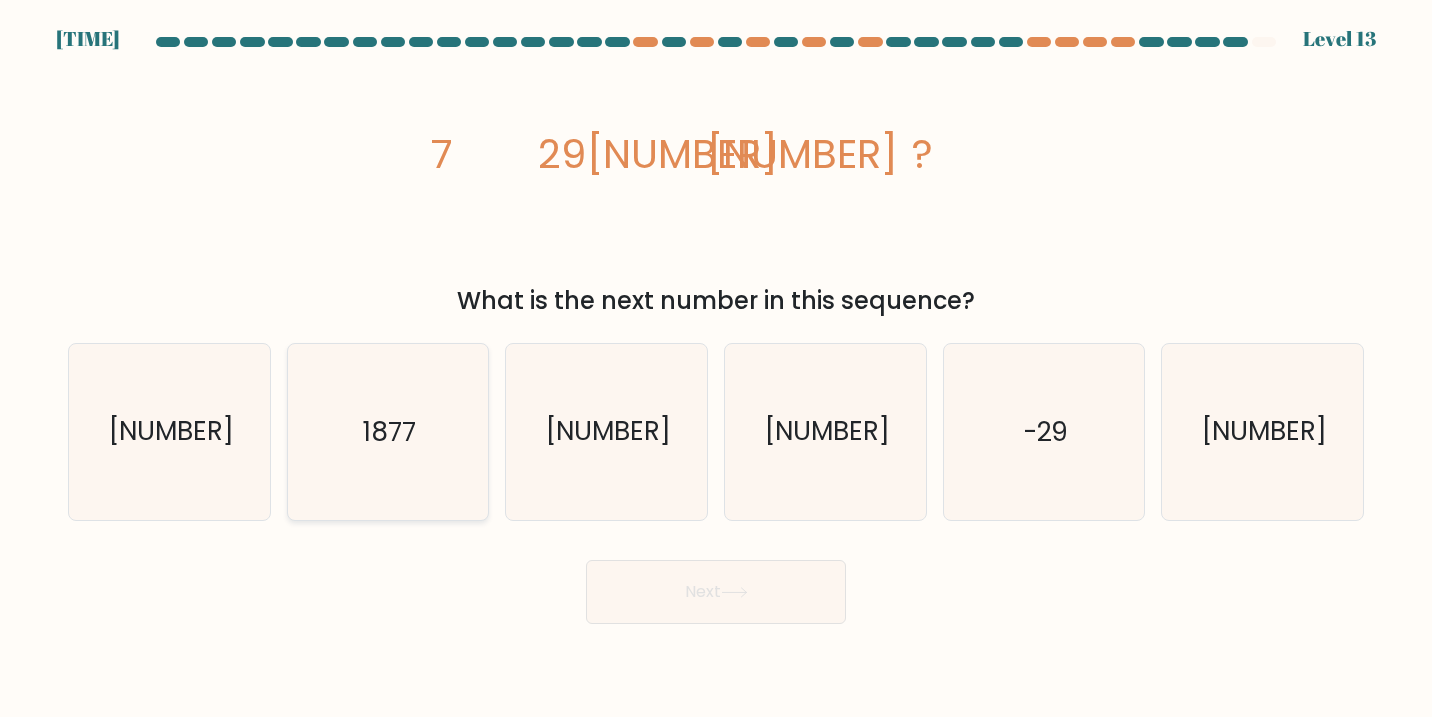 click on "1877" at bounding box center [388, 432] 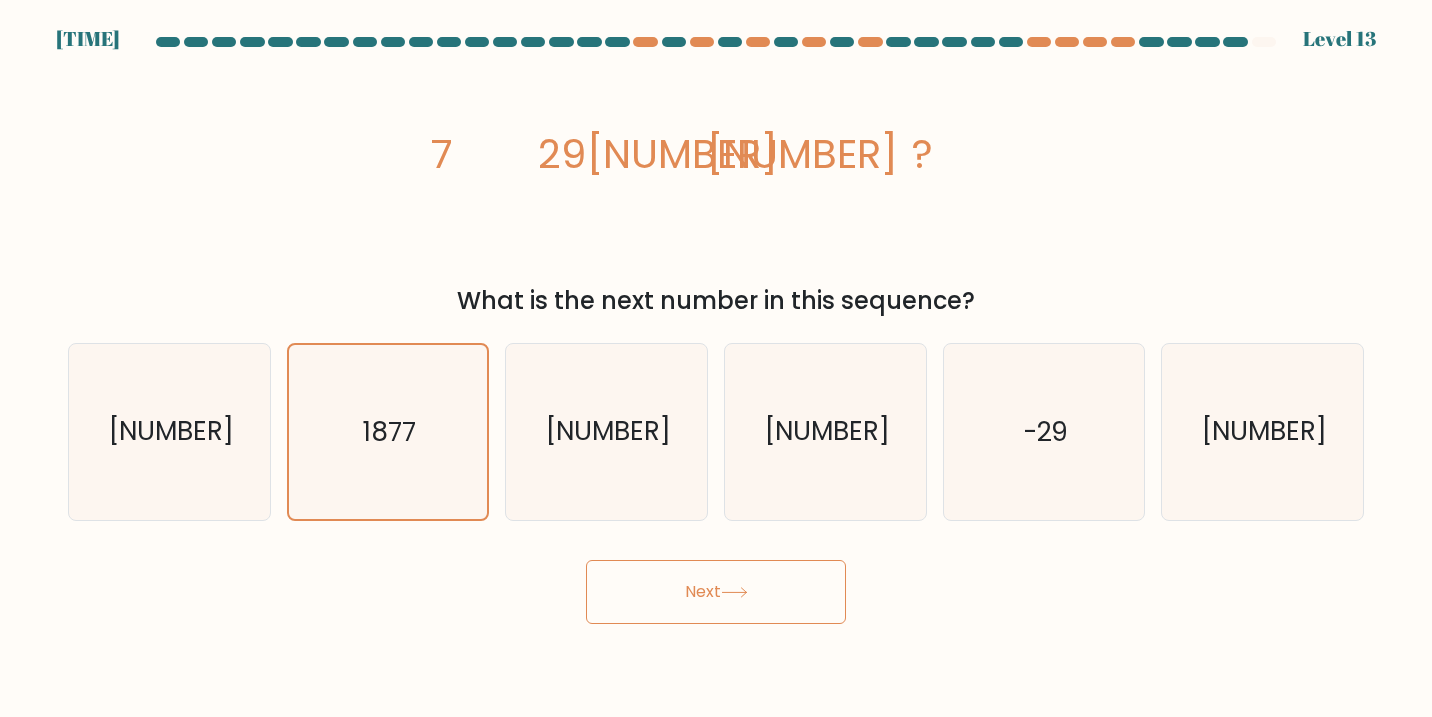 click on "Next" at bounding box center (716, 592) 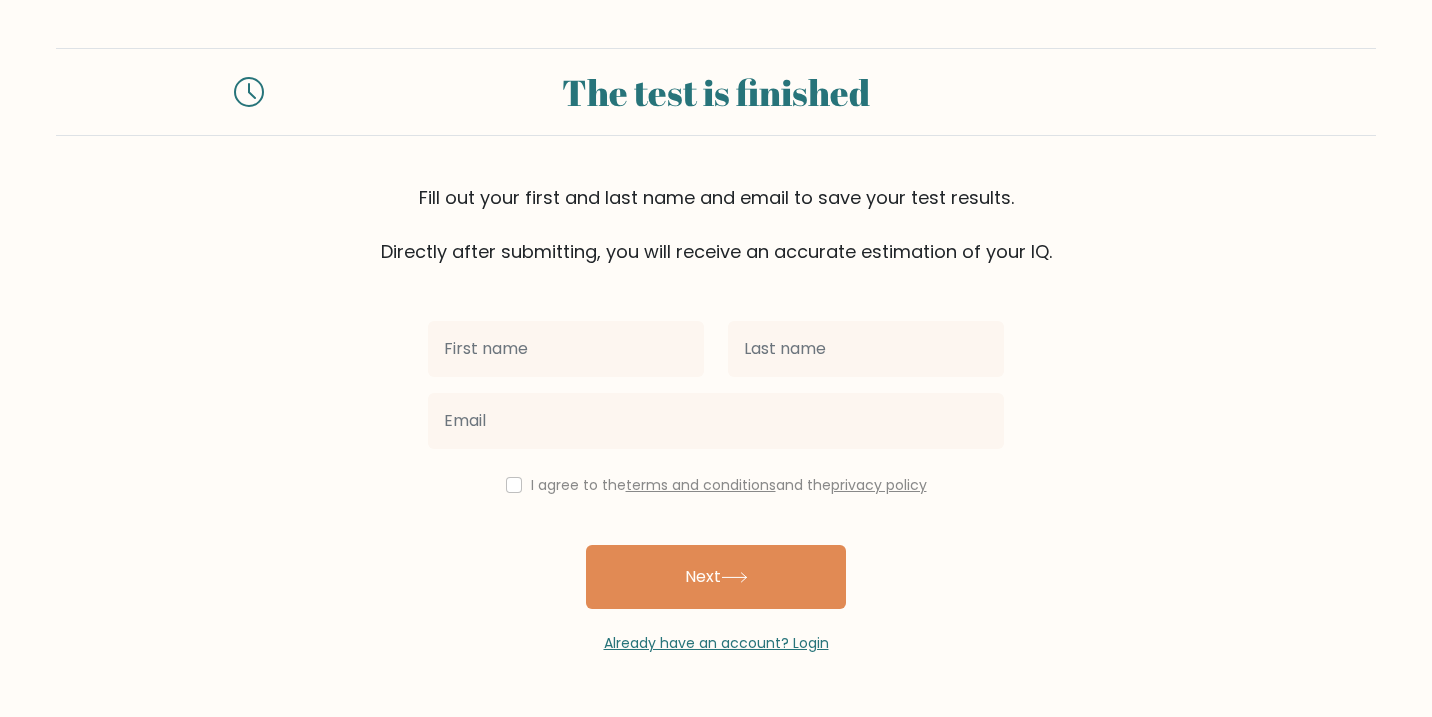 scroll, scrollTop: 0, scrollLeft: 0, axis: both 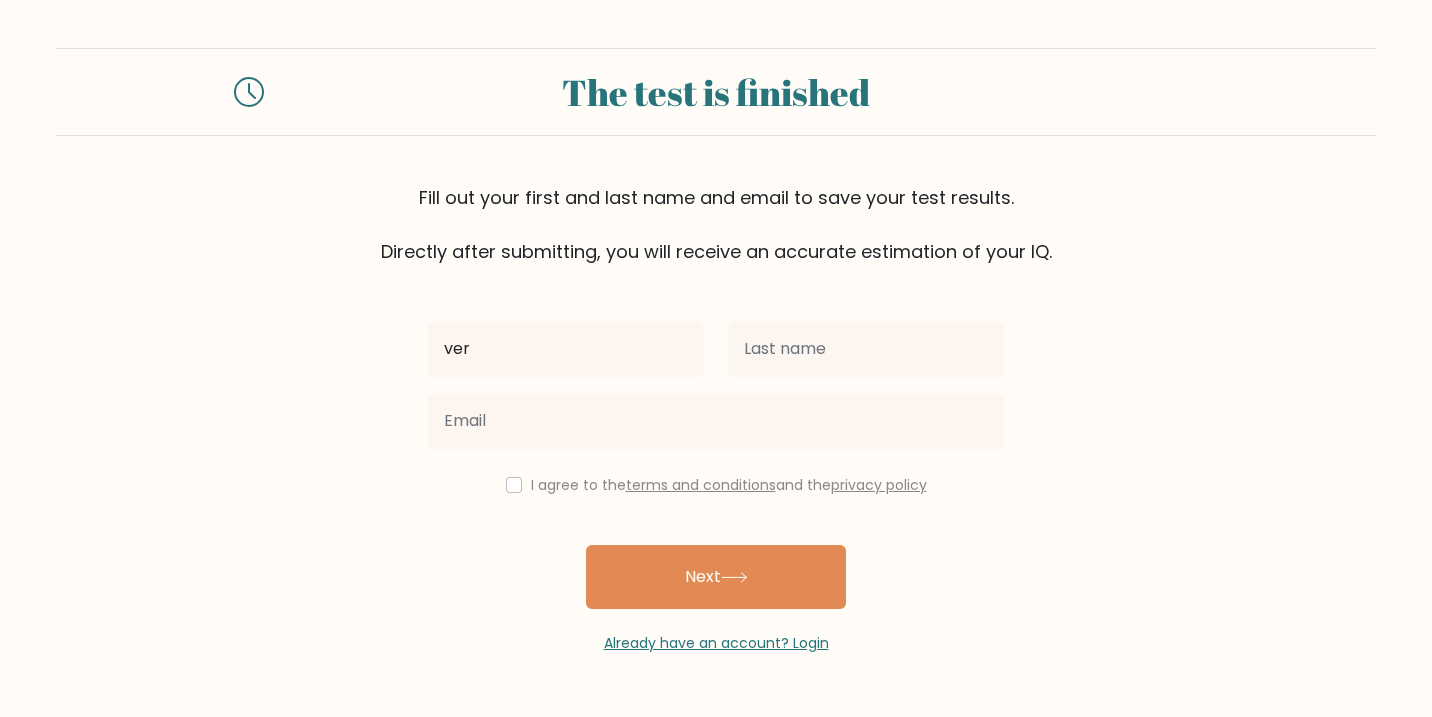 type on "[FIRST]" 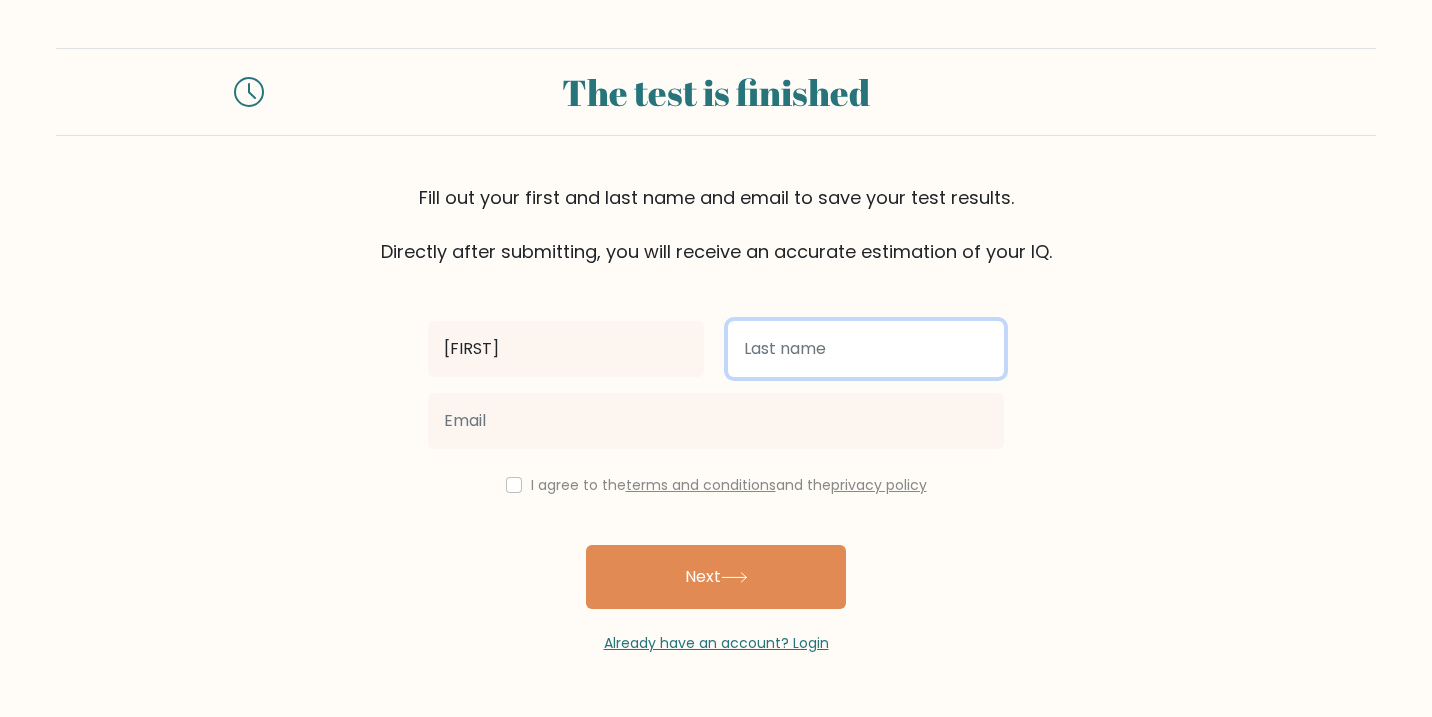 click at bounding box center (866, 349) 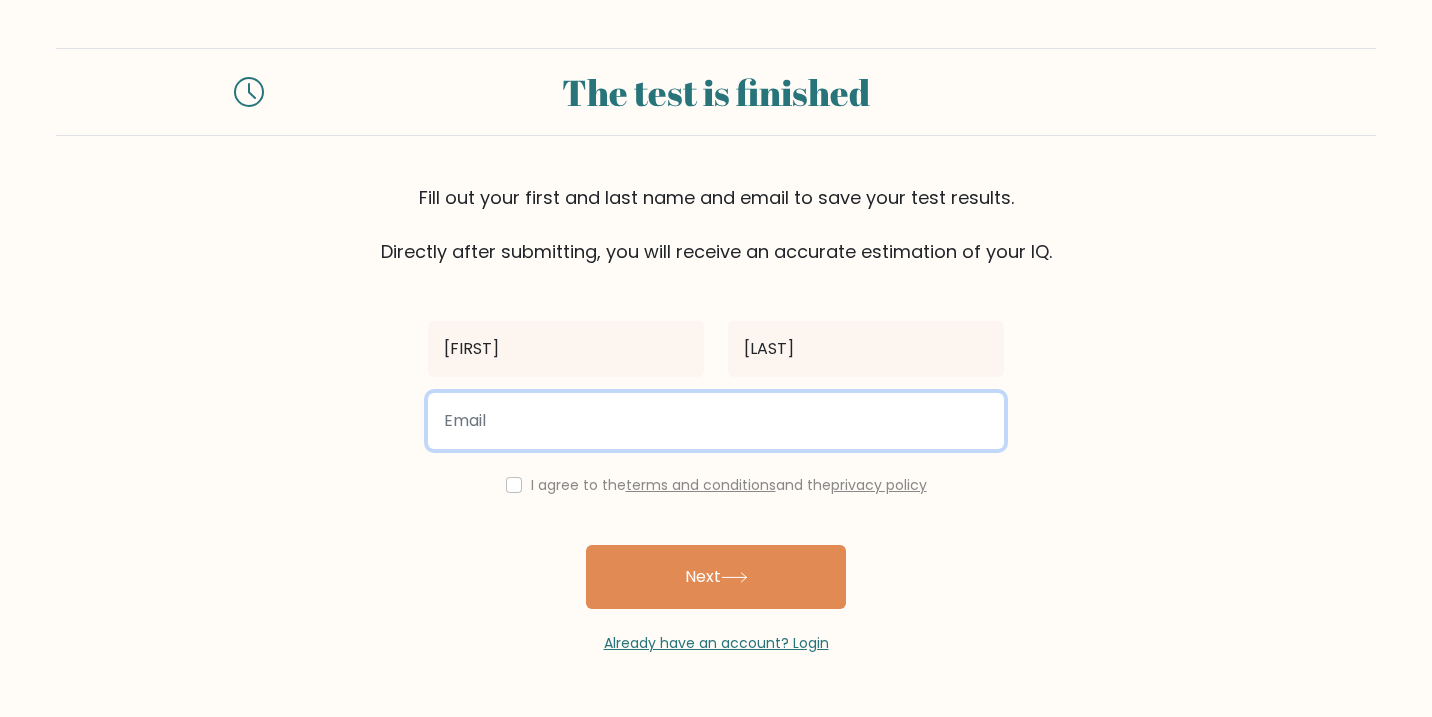 click at bounding box center (716, 421) 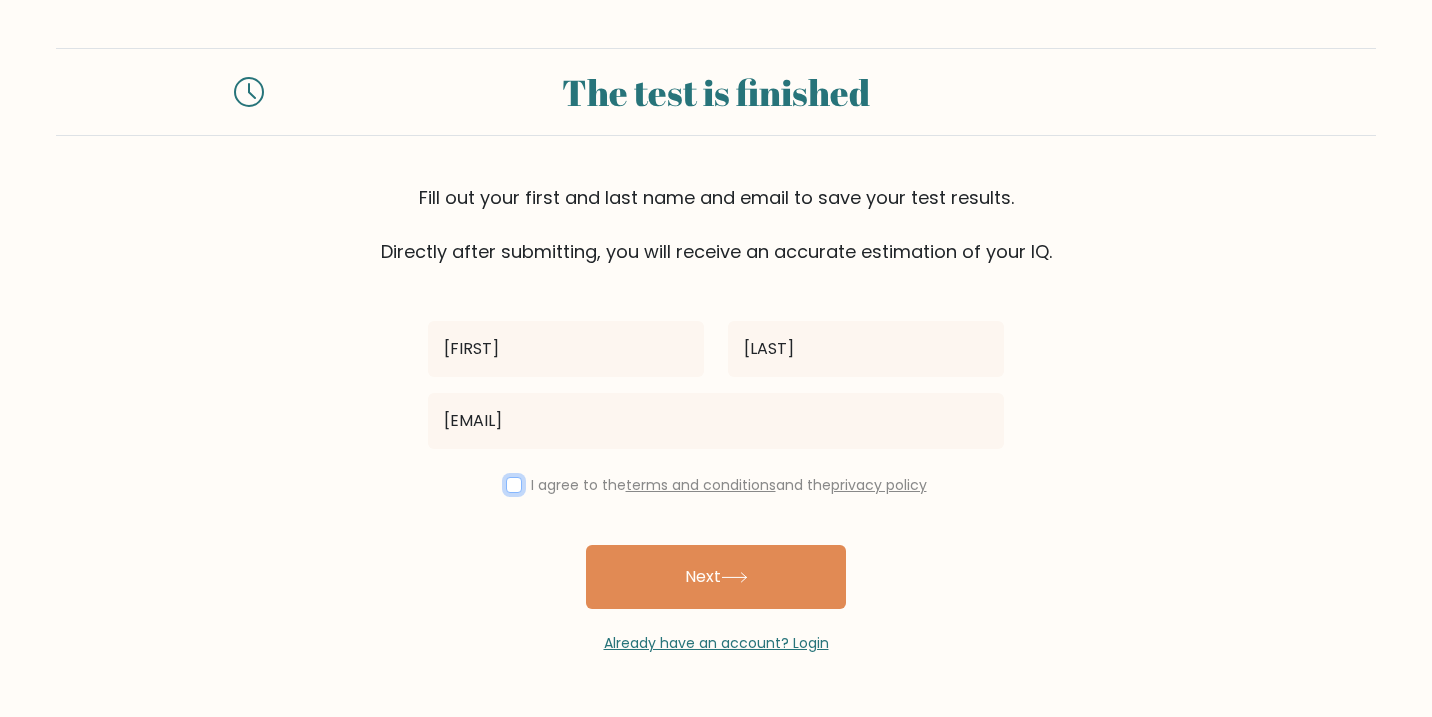 click at bounding box center [514, 485] 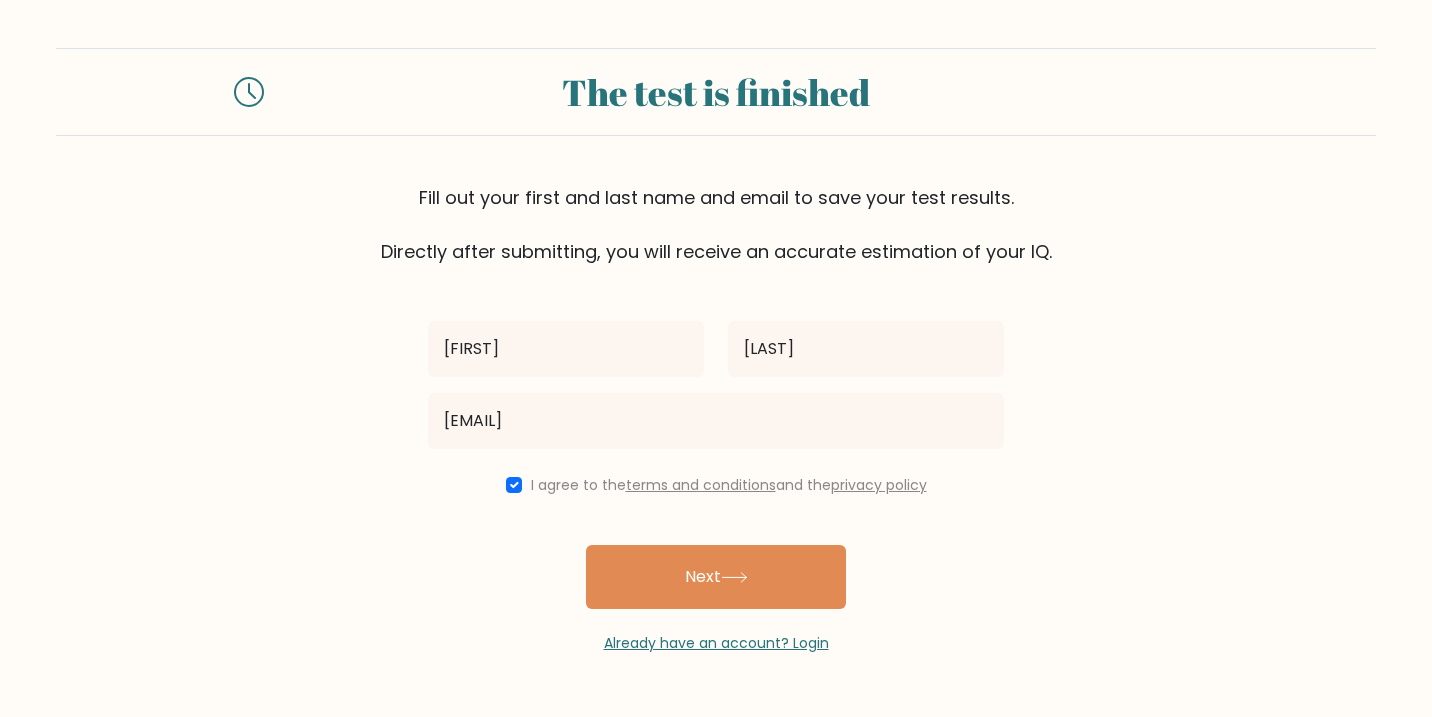 click on "I agree to the  terms and conditions  and the  privacy policy" at bounding box center [716, 485] 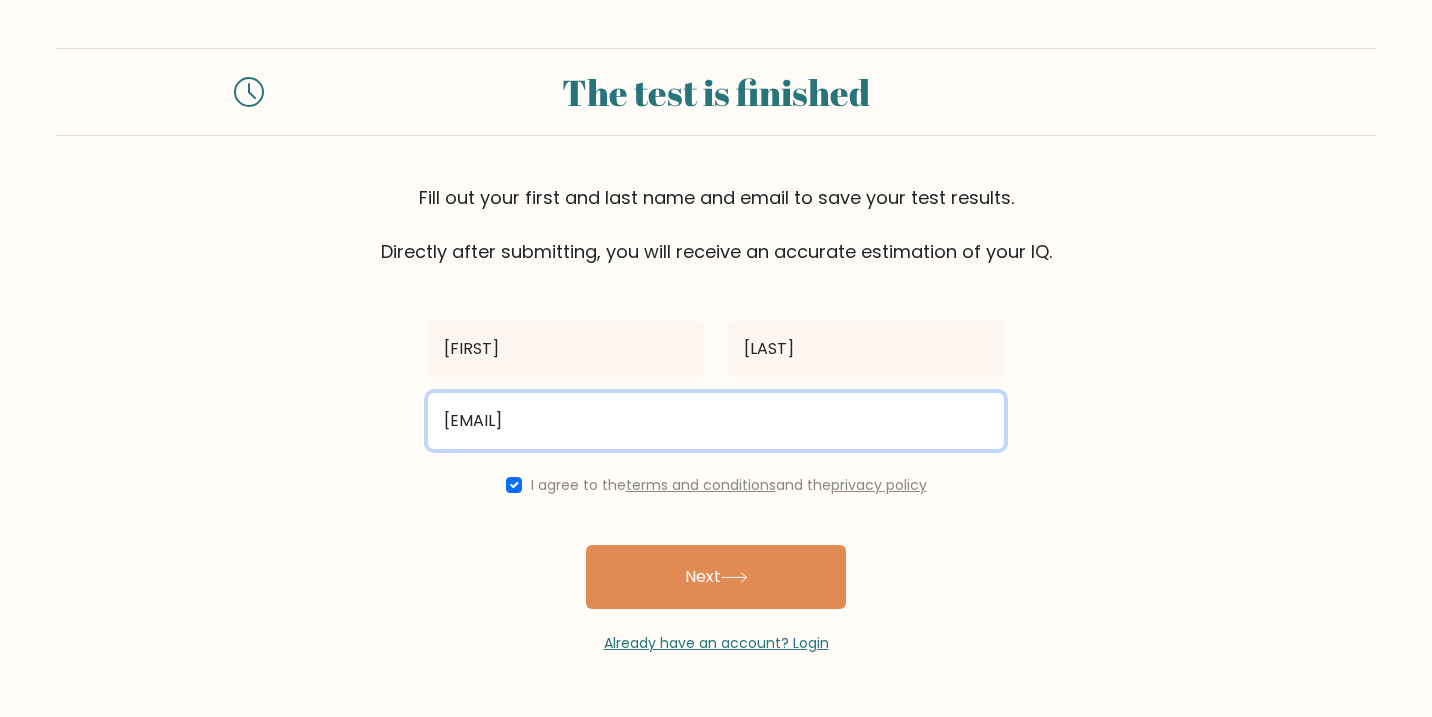 drag, startPoint x: 715, startPoint y: 415, endPoint x: 382, endPoint y: 410, distance: 333.03754 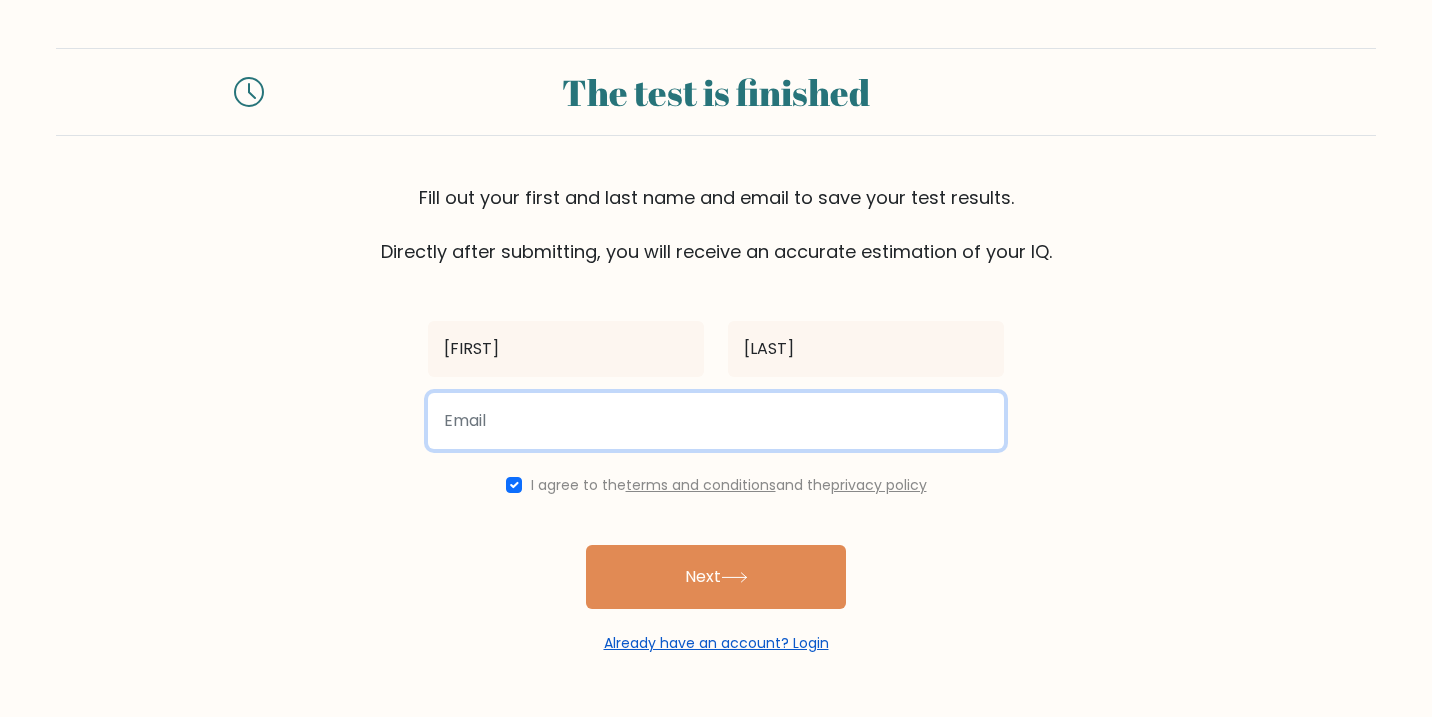 type 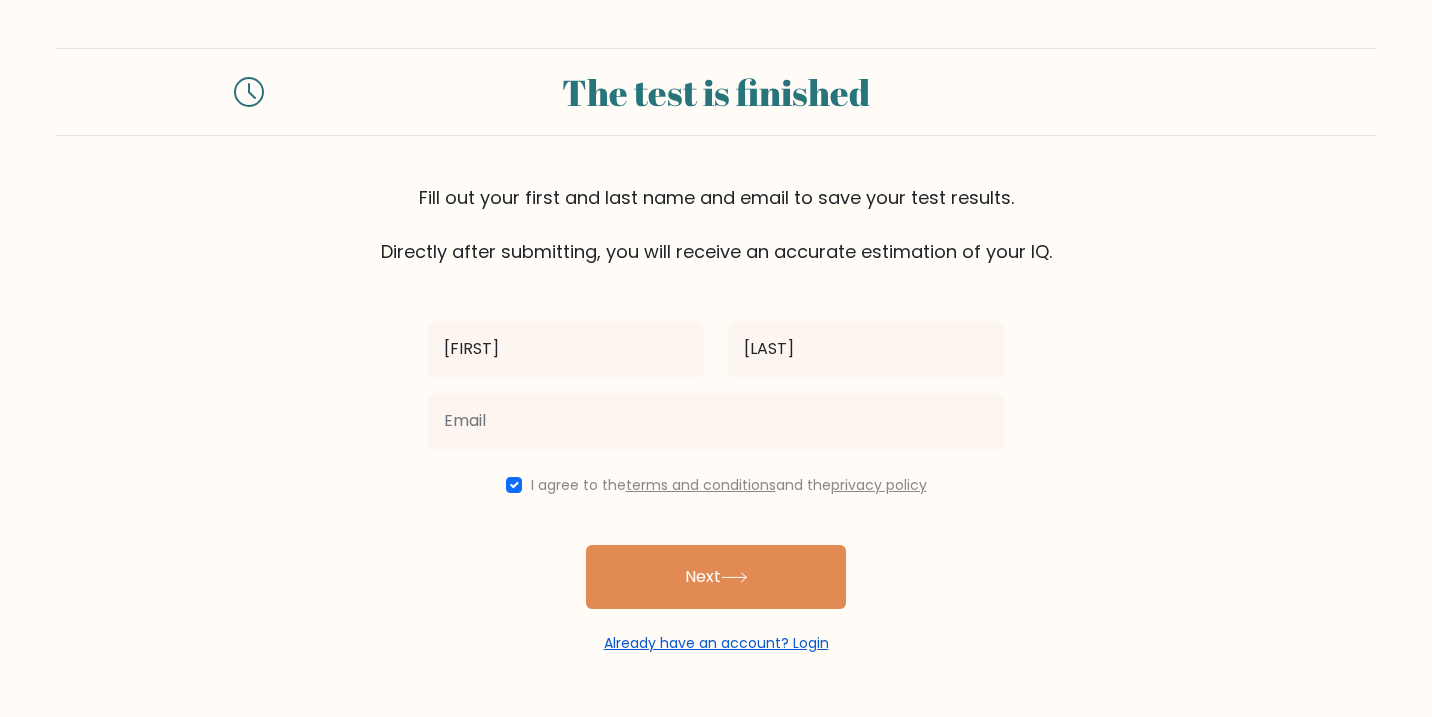 click on "Already have an account? Login" at bounding box center (716, 643) 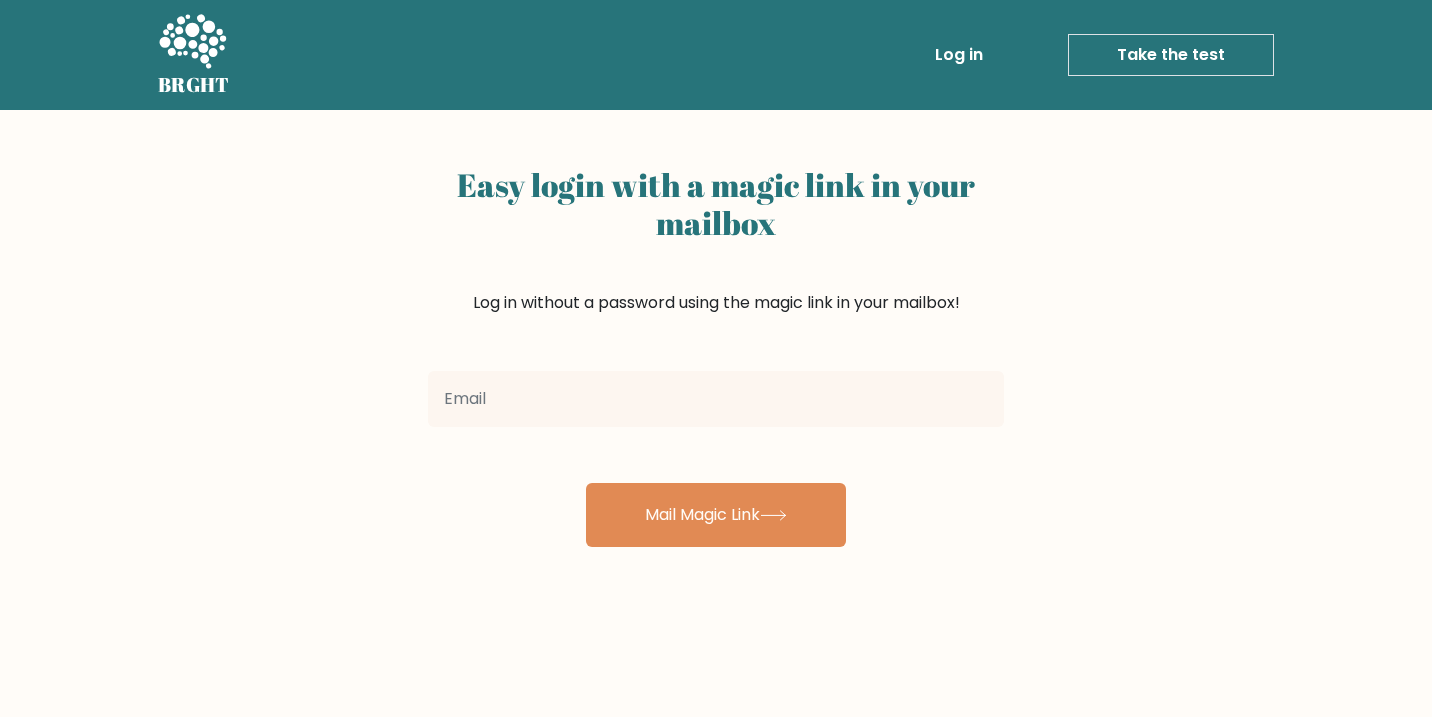 scroll, scrollTop: 0, scrollLeft: 0, axis: both 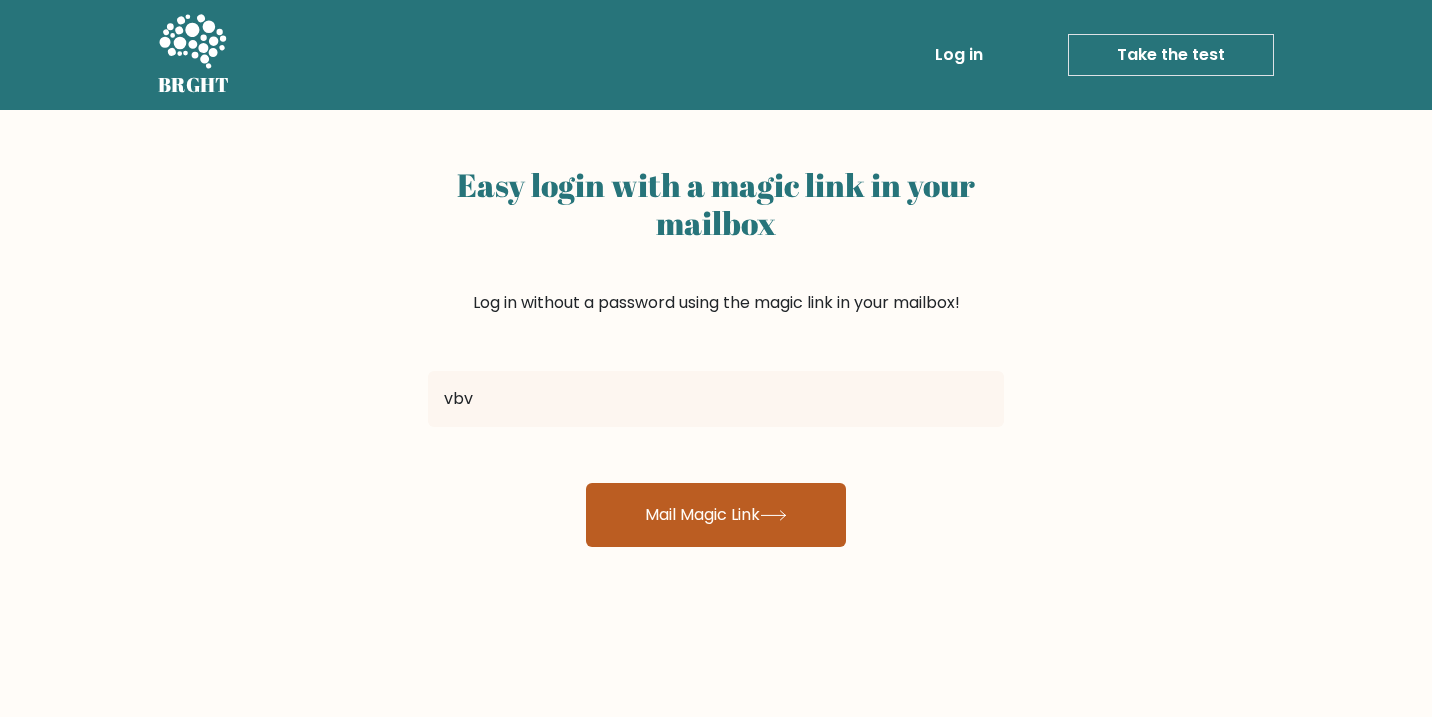 type on "[USERNAME]@[DOMAIN]" 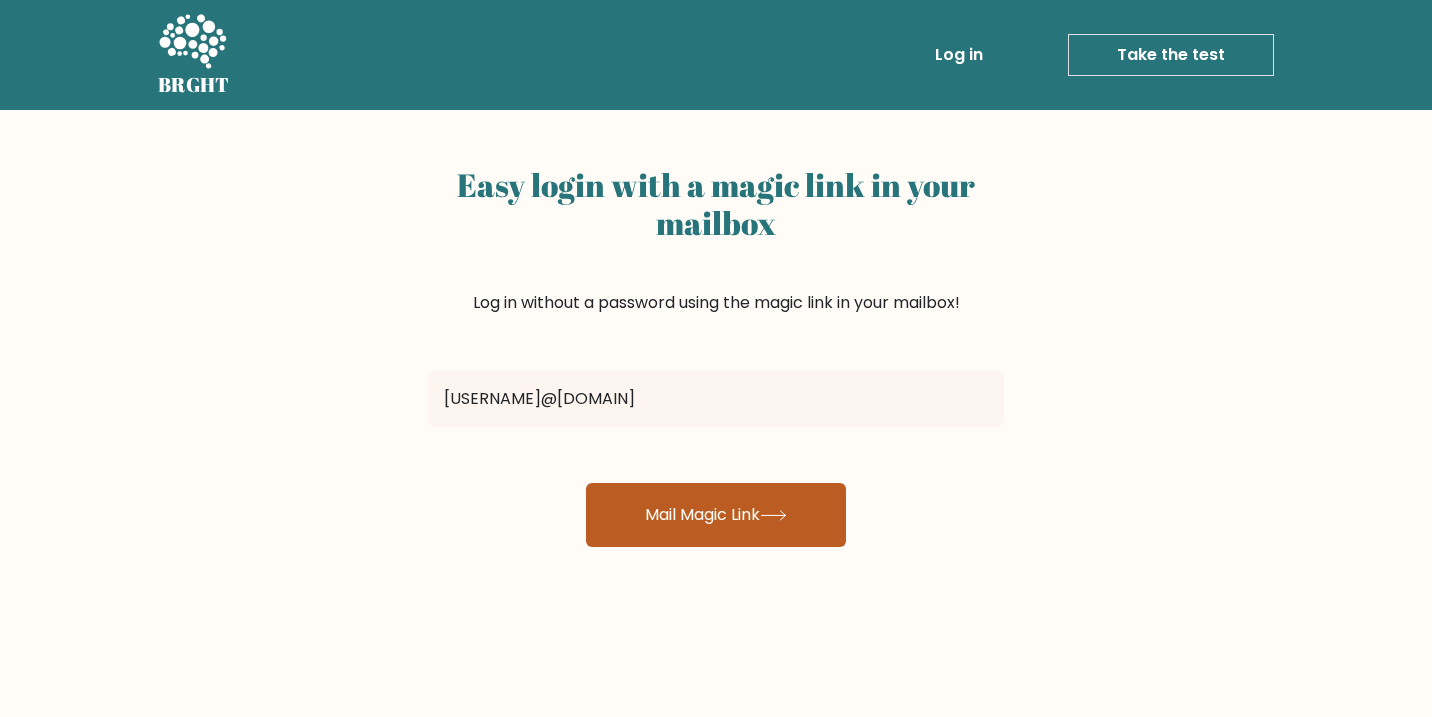 click on "Mail Magic Link" at bounding box center [716, 515] 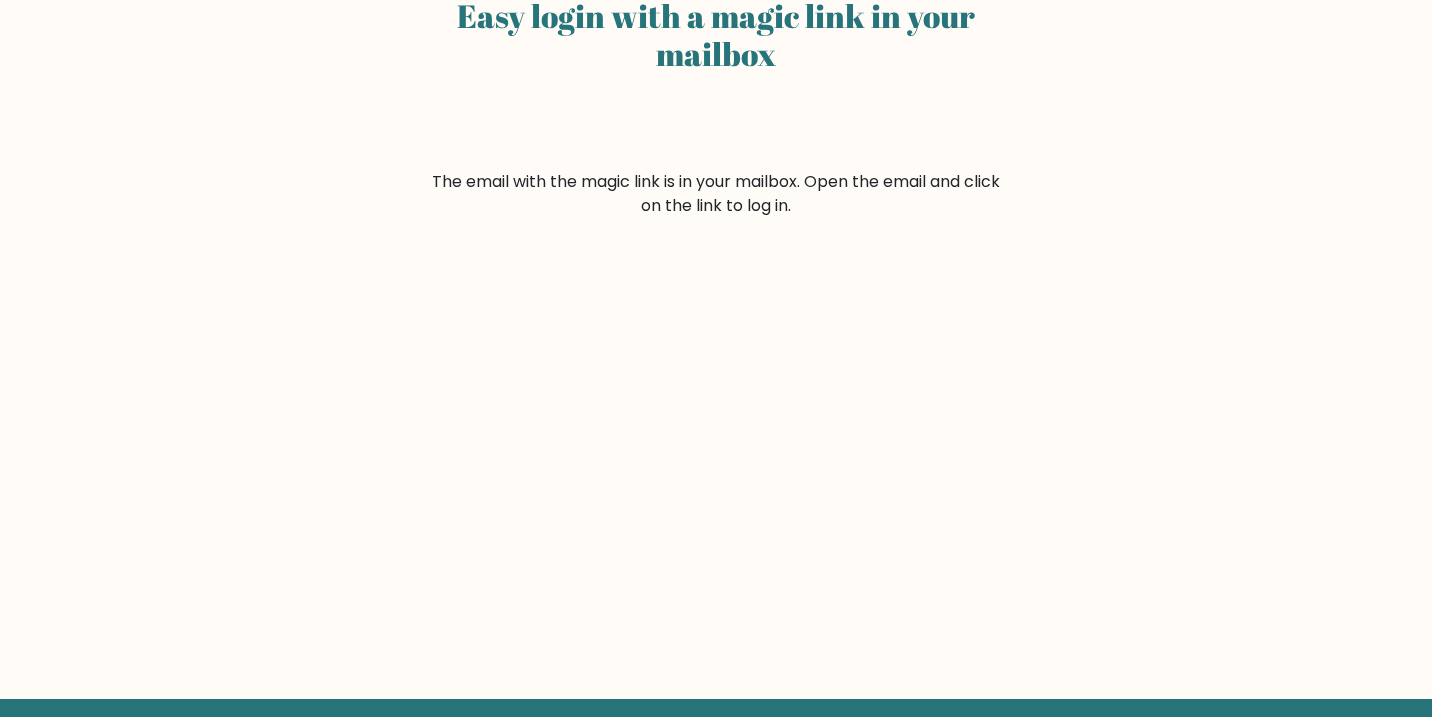 scroll, scrollTop: 0, scrollLeft: 0, axis: both 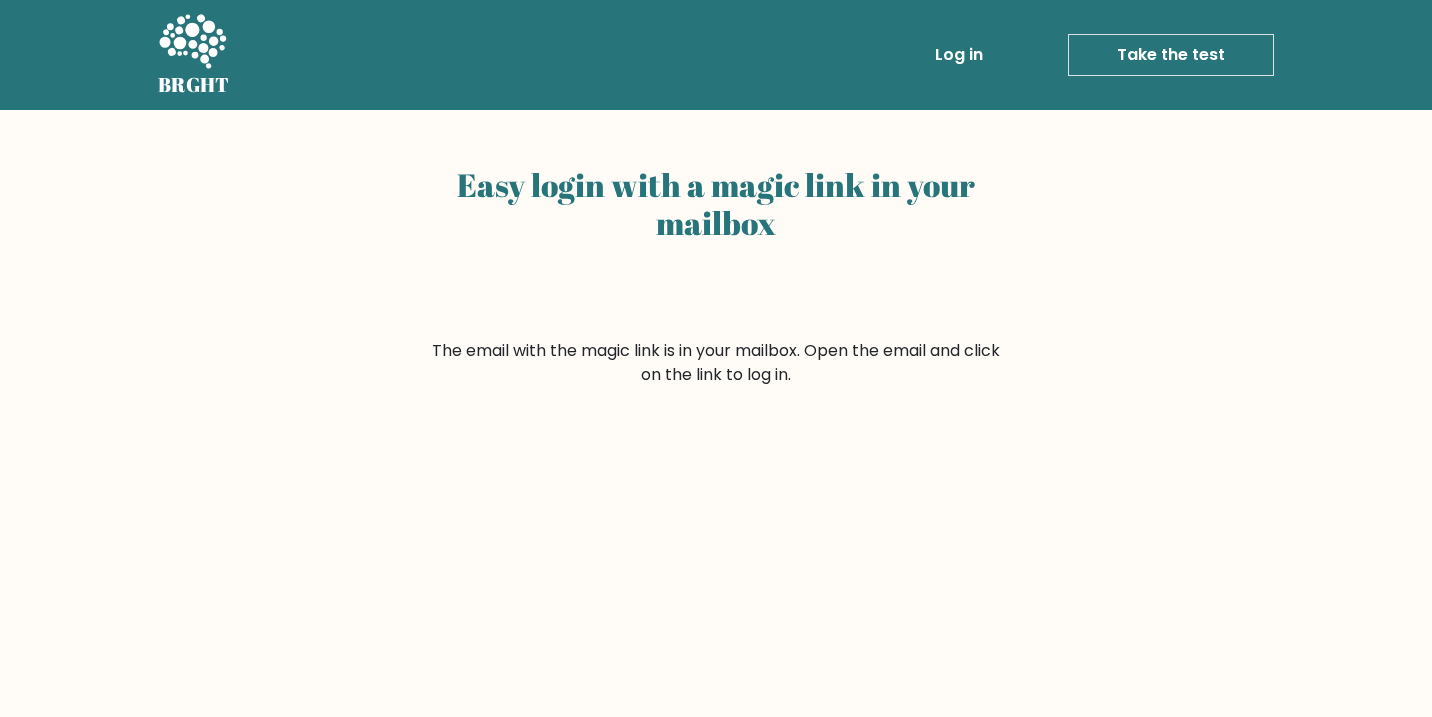 click on "Log in" at bounding box center (959, 55) 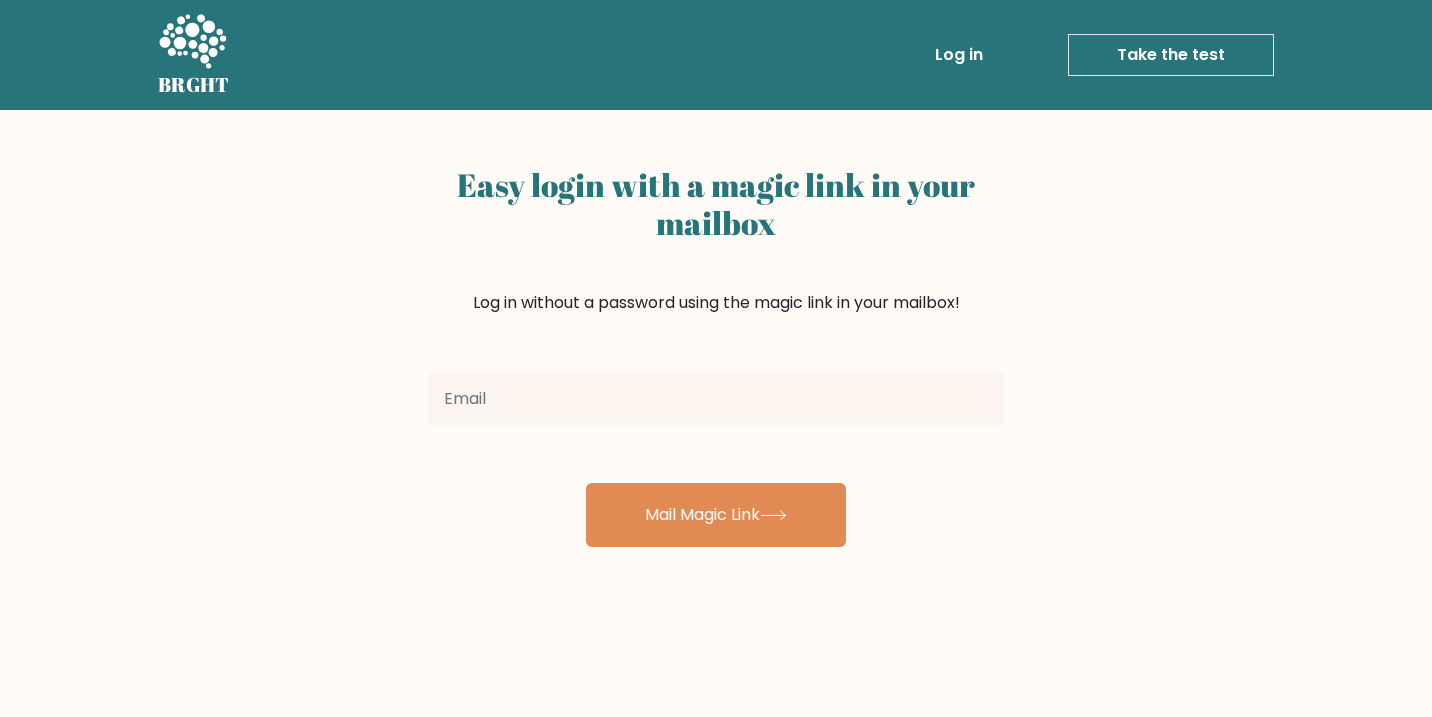 scroll, scrollTop: 0, scrollLeft: 0, axis: both 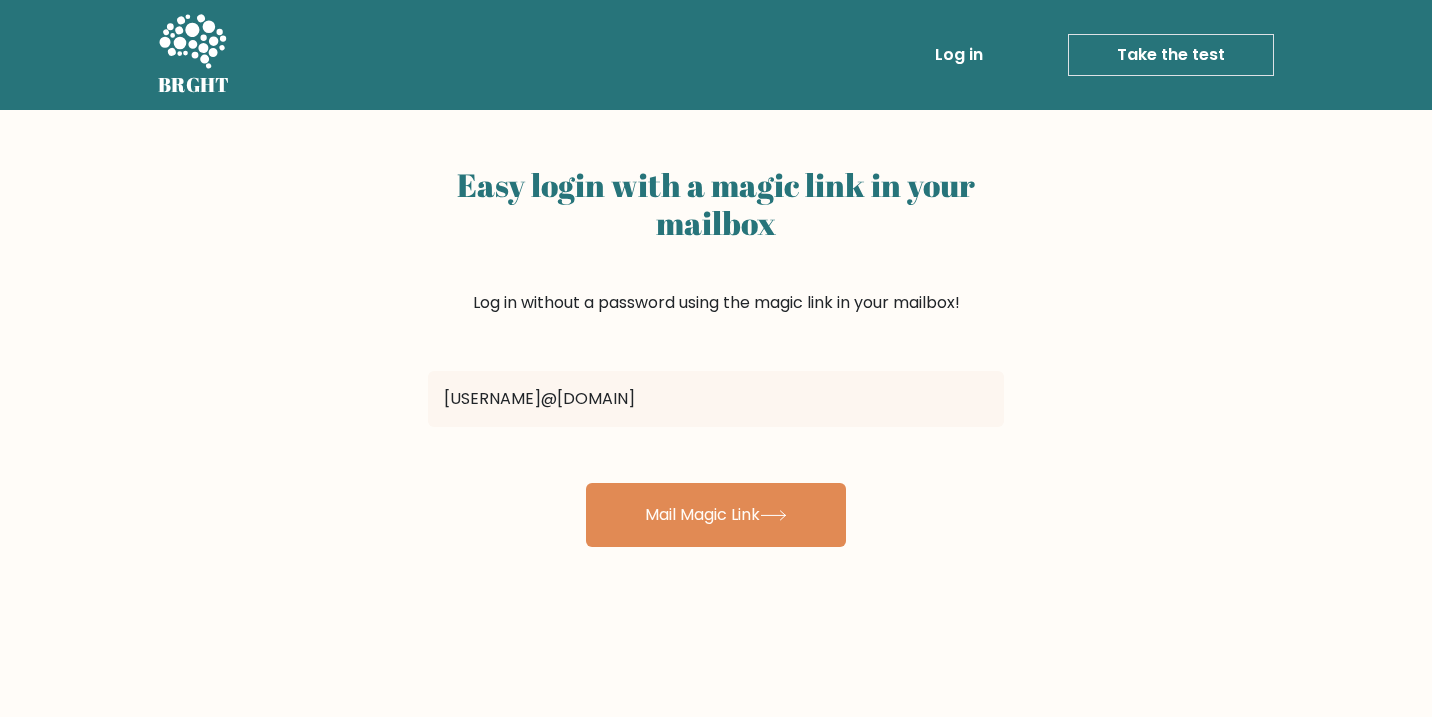 click on "Log in" at bounding box center (959, 55) 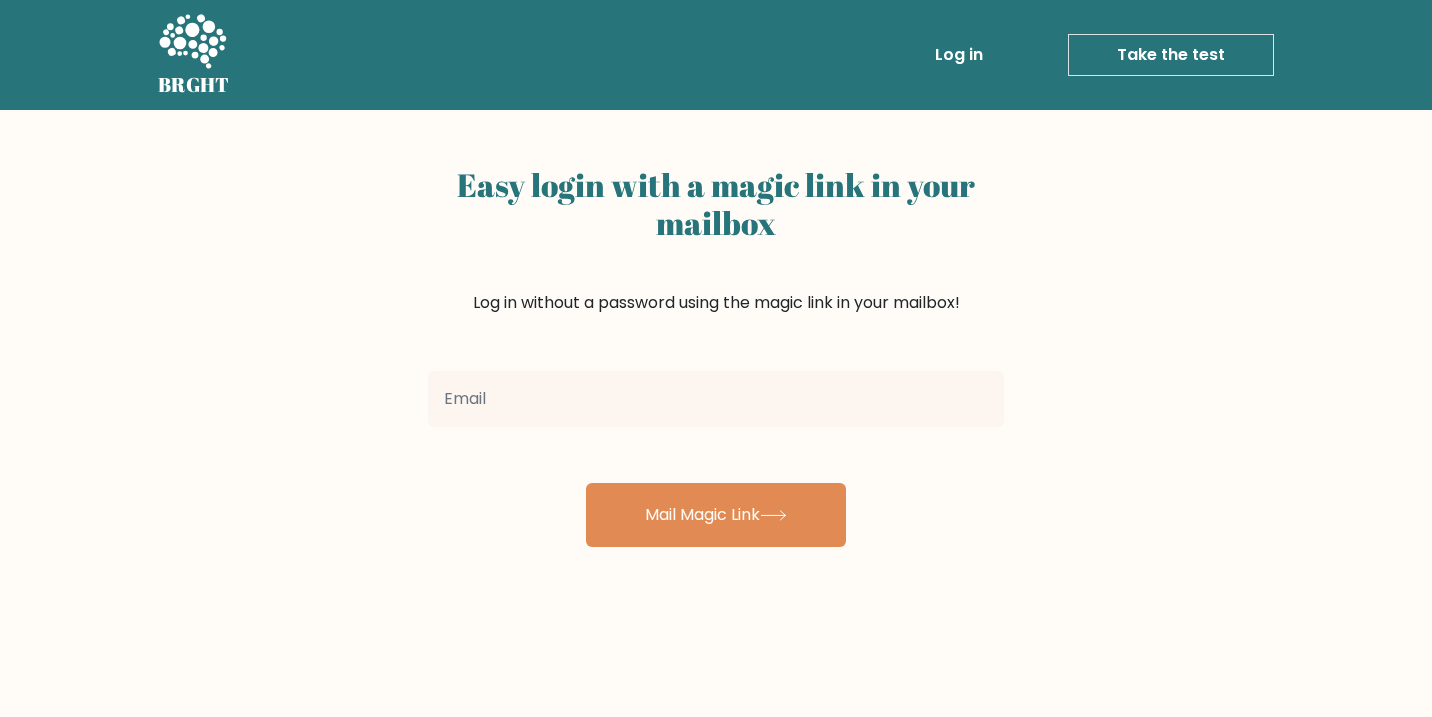 scroll, scrollTop: 0, scrollLeft: 0, axis: both 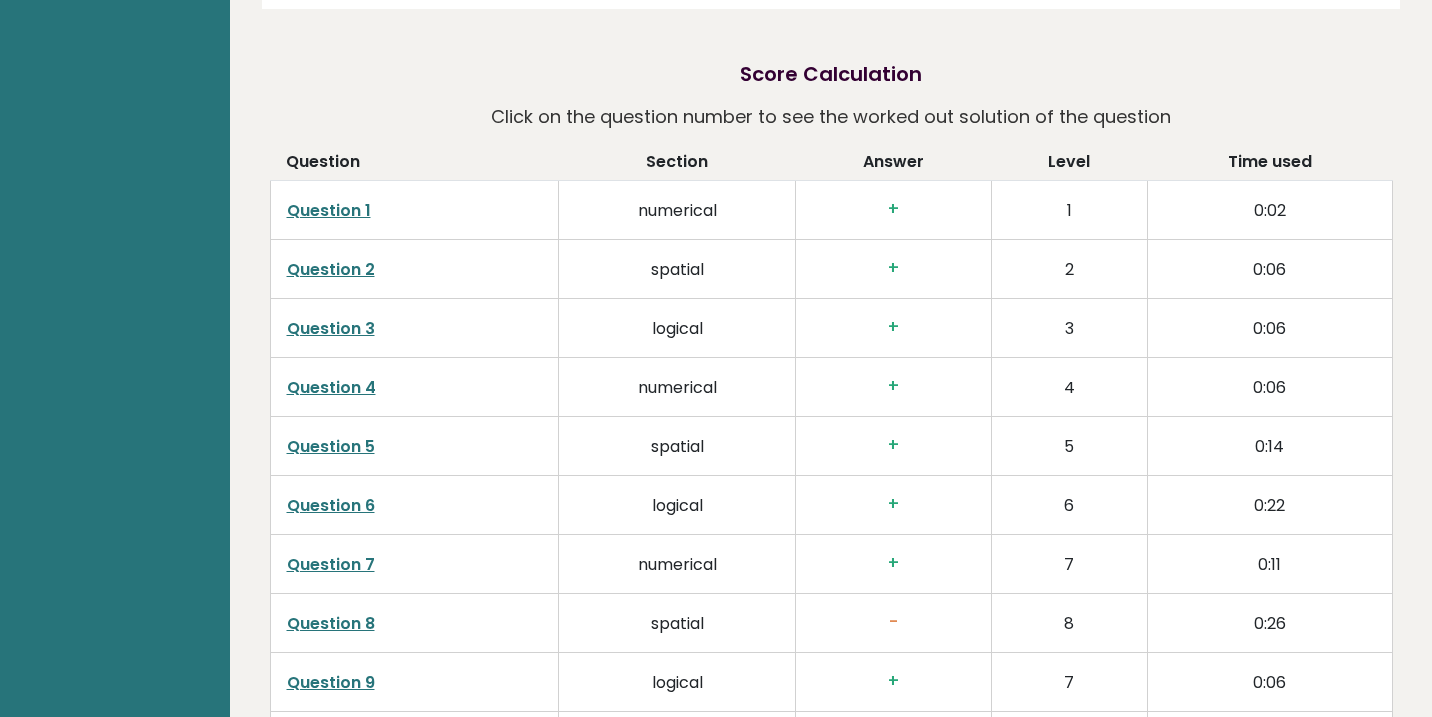 click on "Question
8" at bounding box center (331, 623) 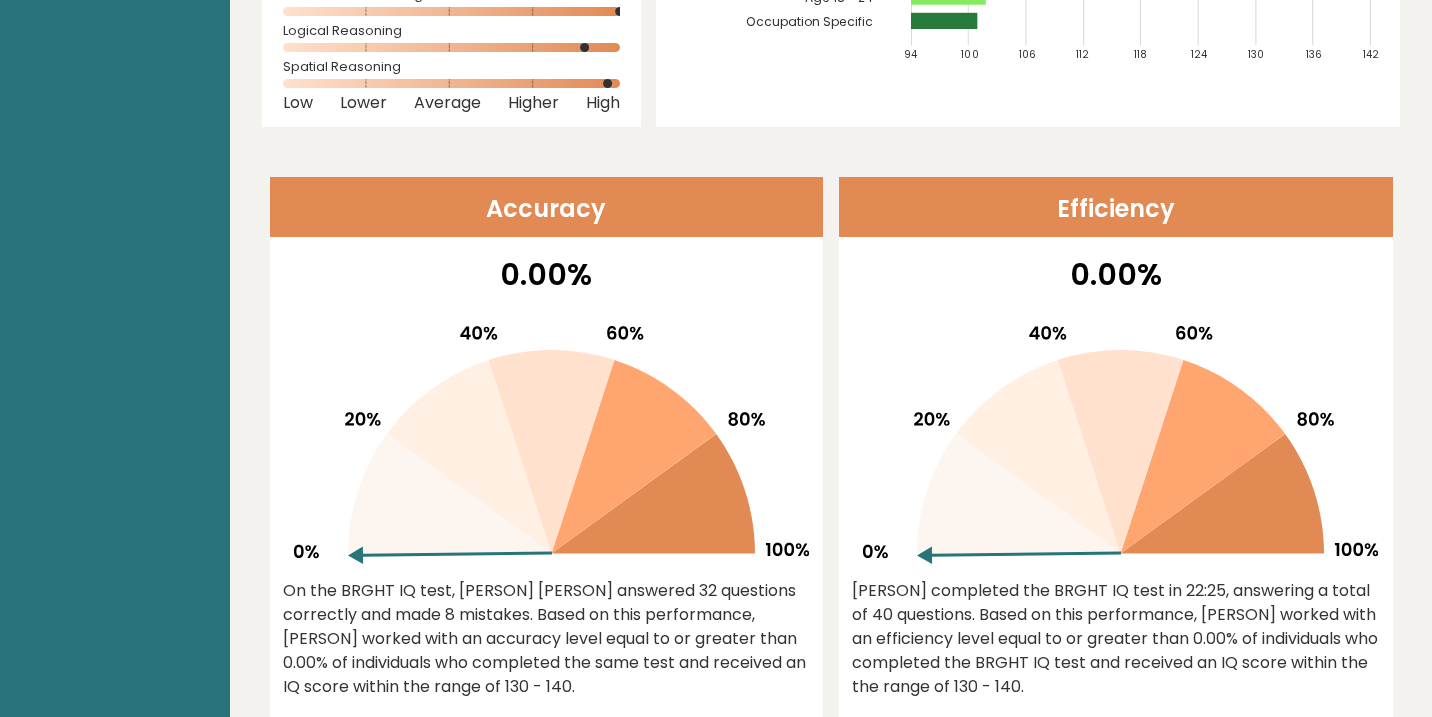 scroll, scrollTop: 0, scrollLeft: 0, axis: both 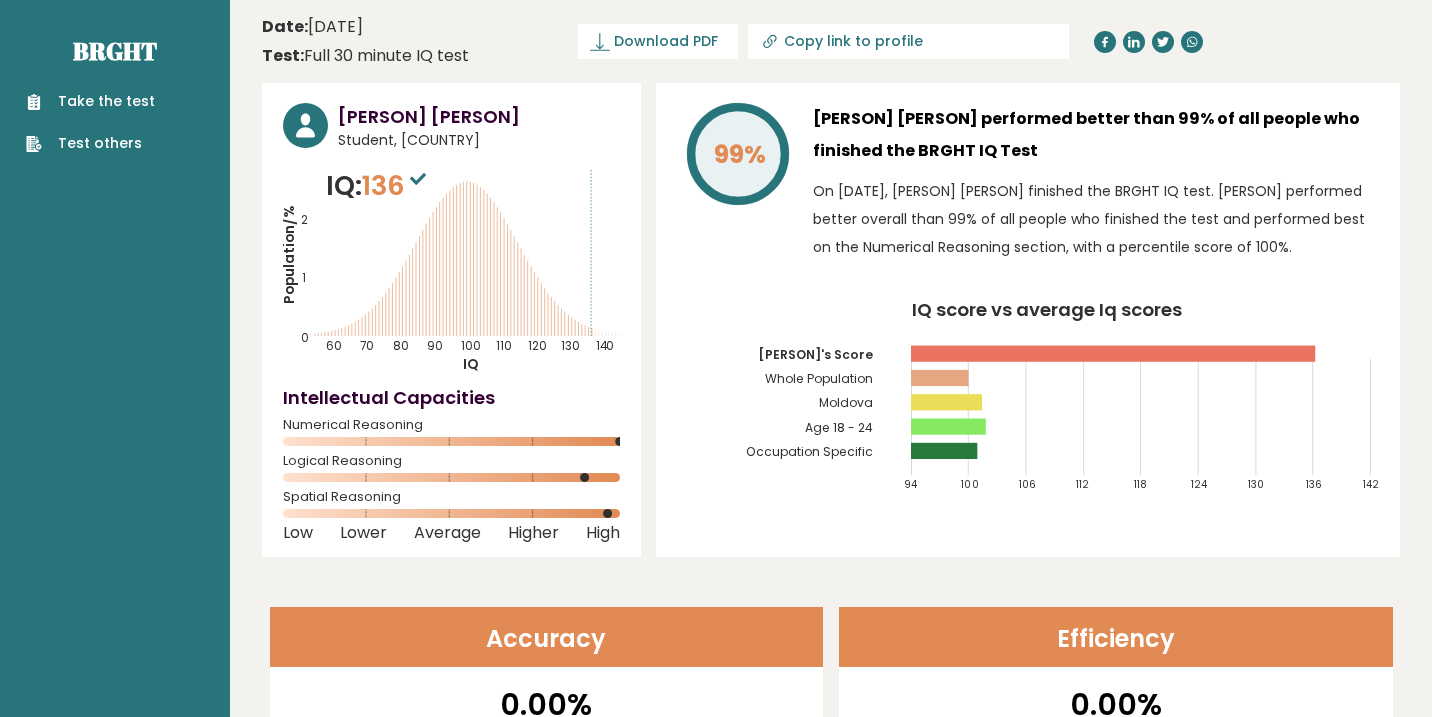 click on "Test others" at bounding box center (90, 143) 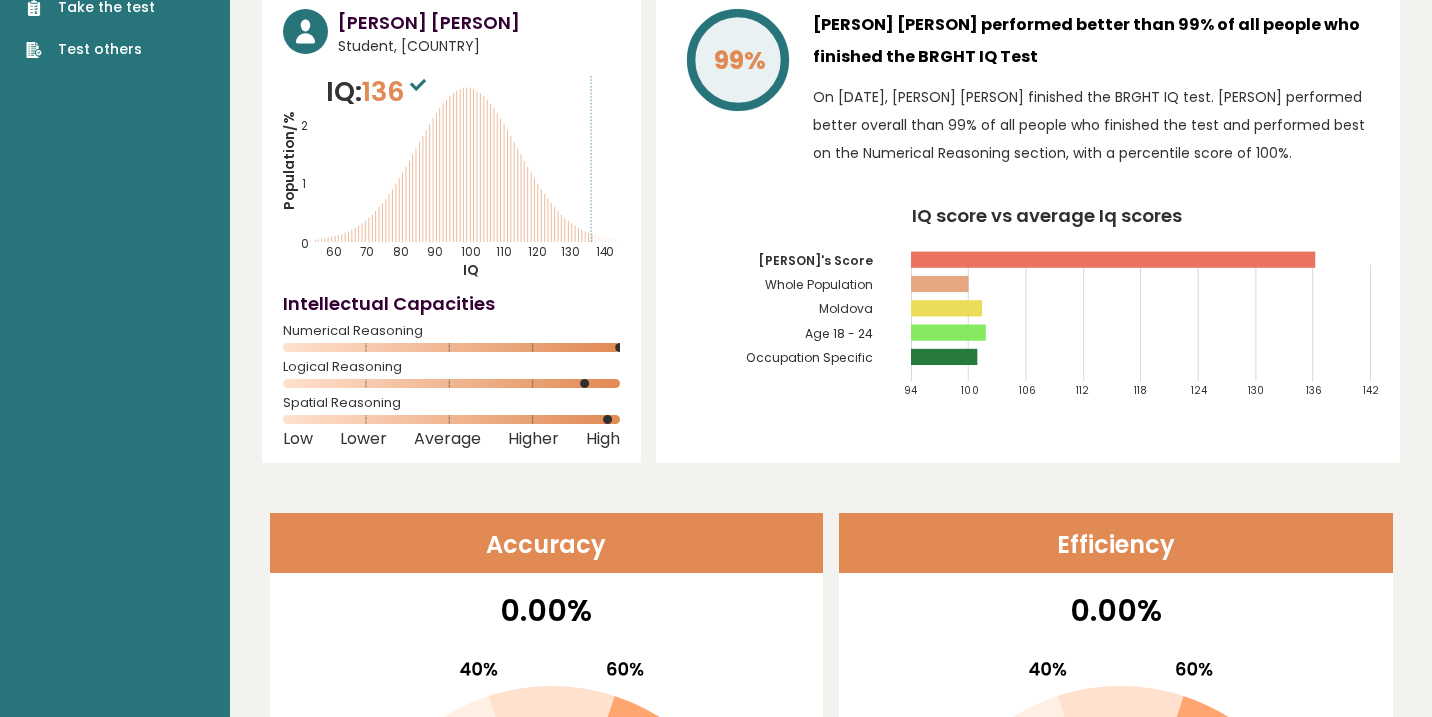 scroll, scrollTop: 0, scrollLeft: 0, axis: both 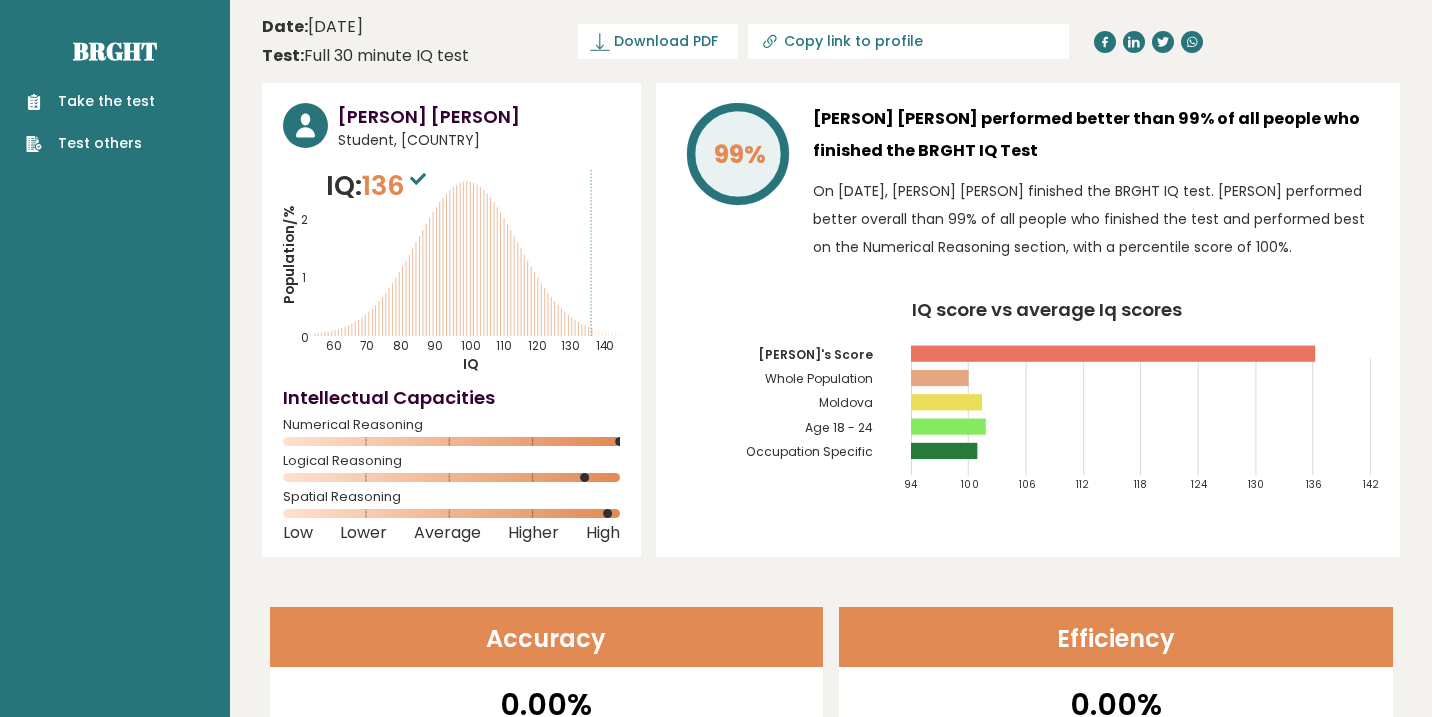 click on "Take the test" at bounding box center [90, 101] 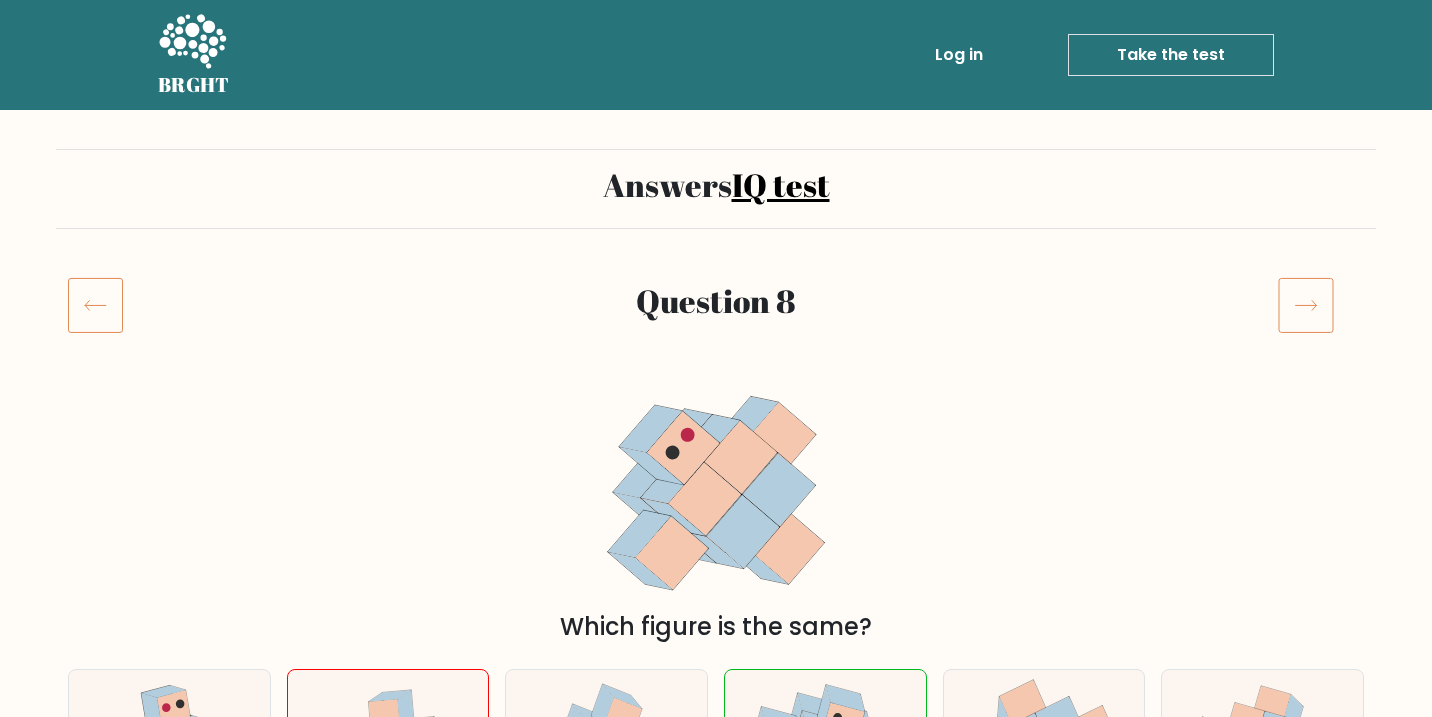 scroll, scrollTop: 0, scrollLeft: 0, axis: both 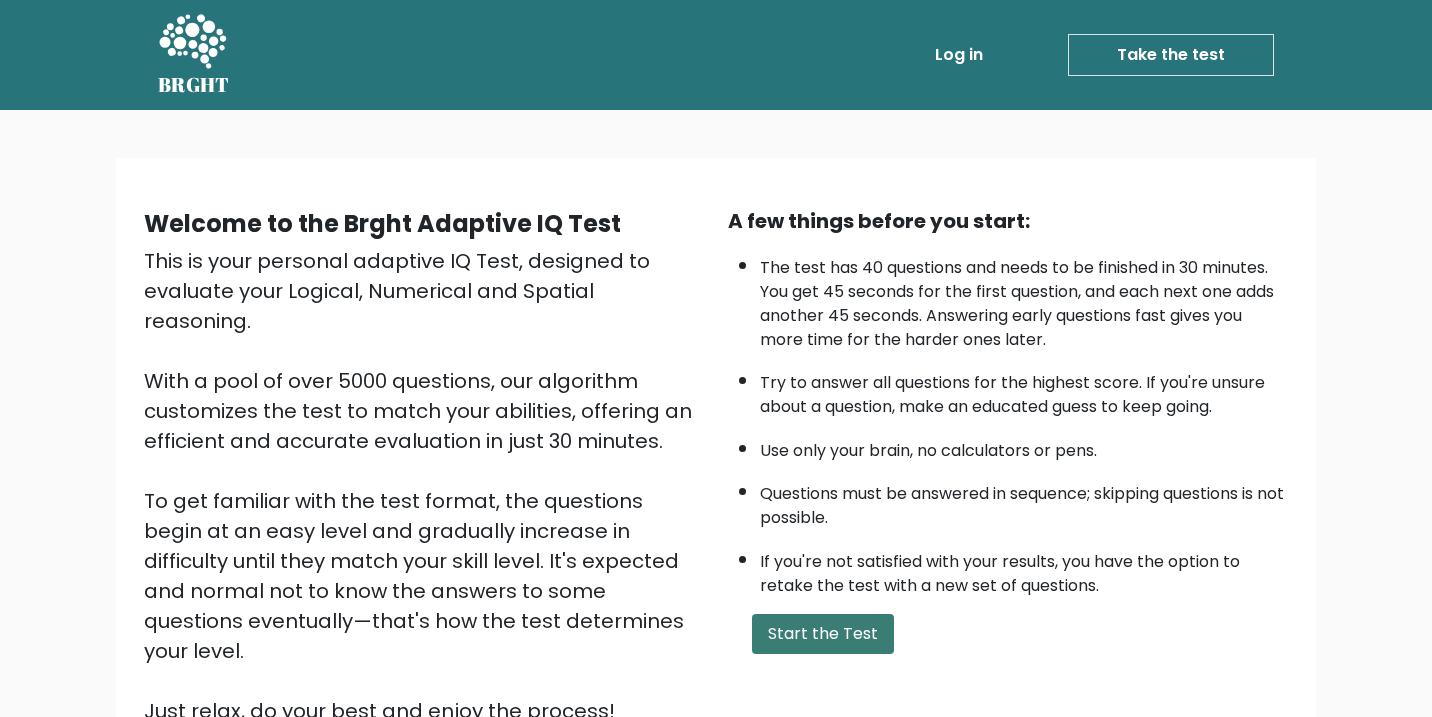 click on "Start the Test" at bounding box center (823, 634) 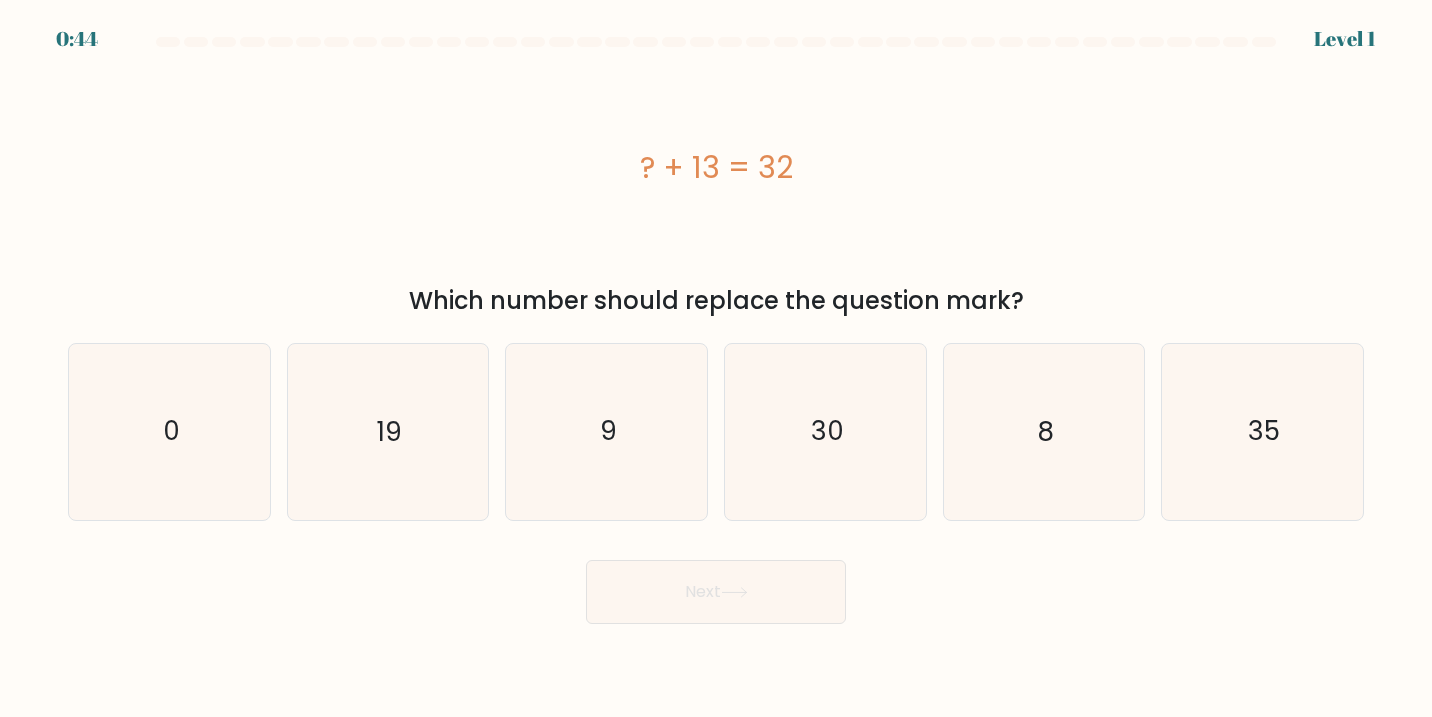 scroll, scrollTop: 0, scrollLeft: 0, axis: both 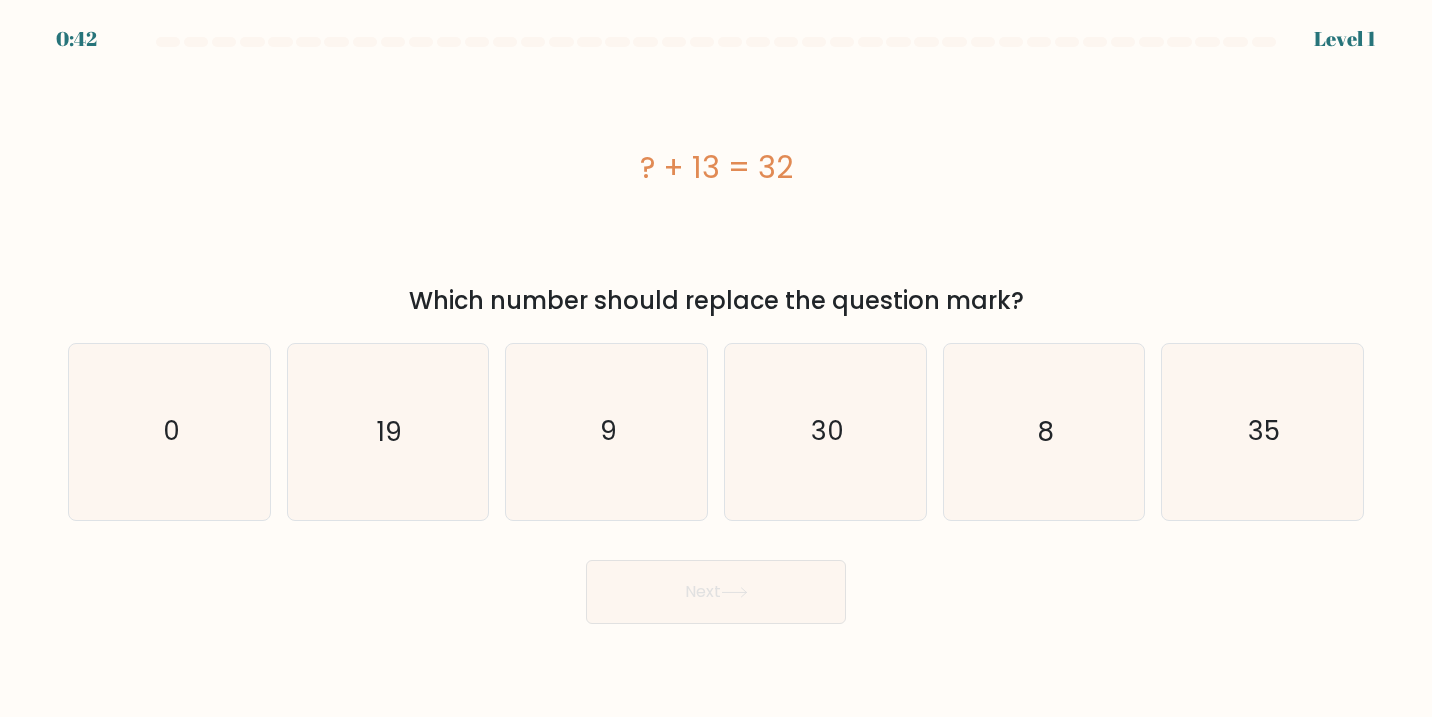 click on "b.
19" at bounding box center (388, 432) 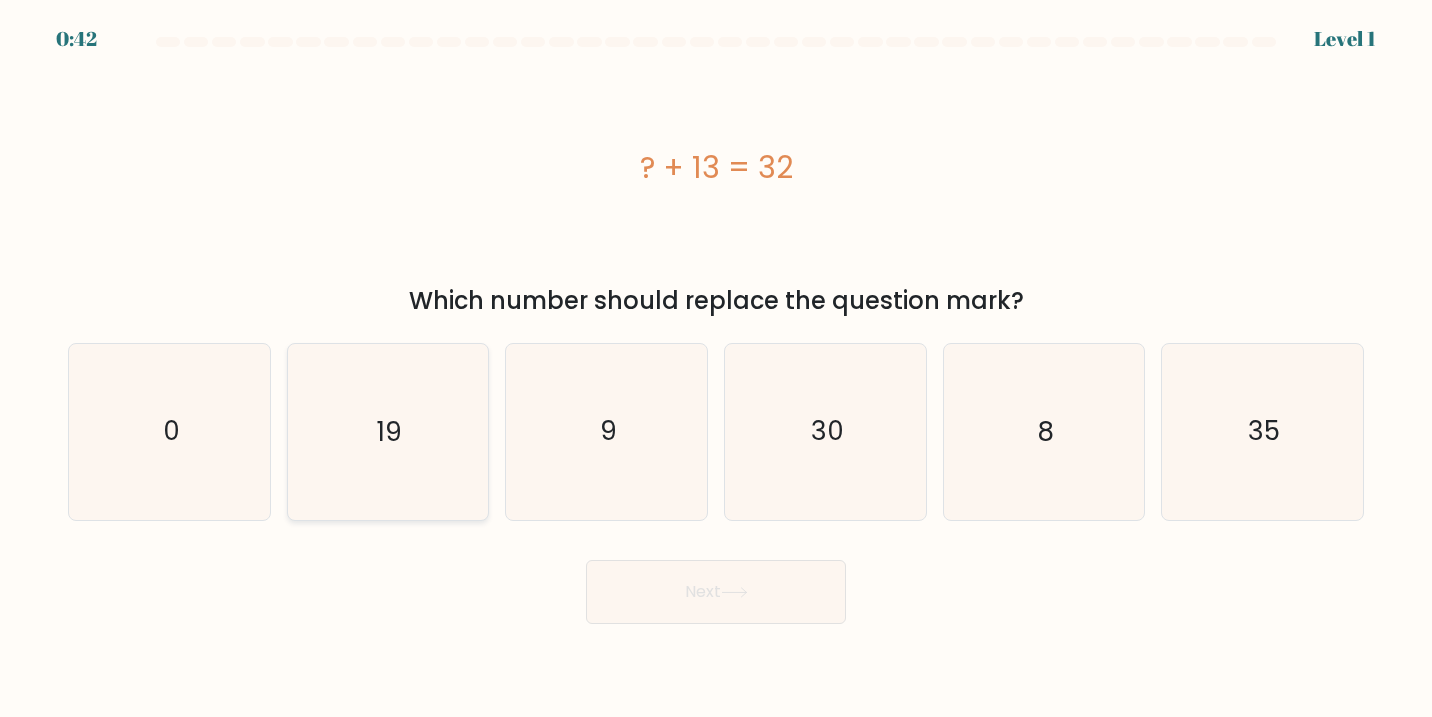 click on "19" at bounding box center (388, 432) 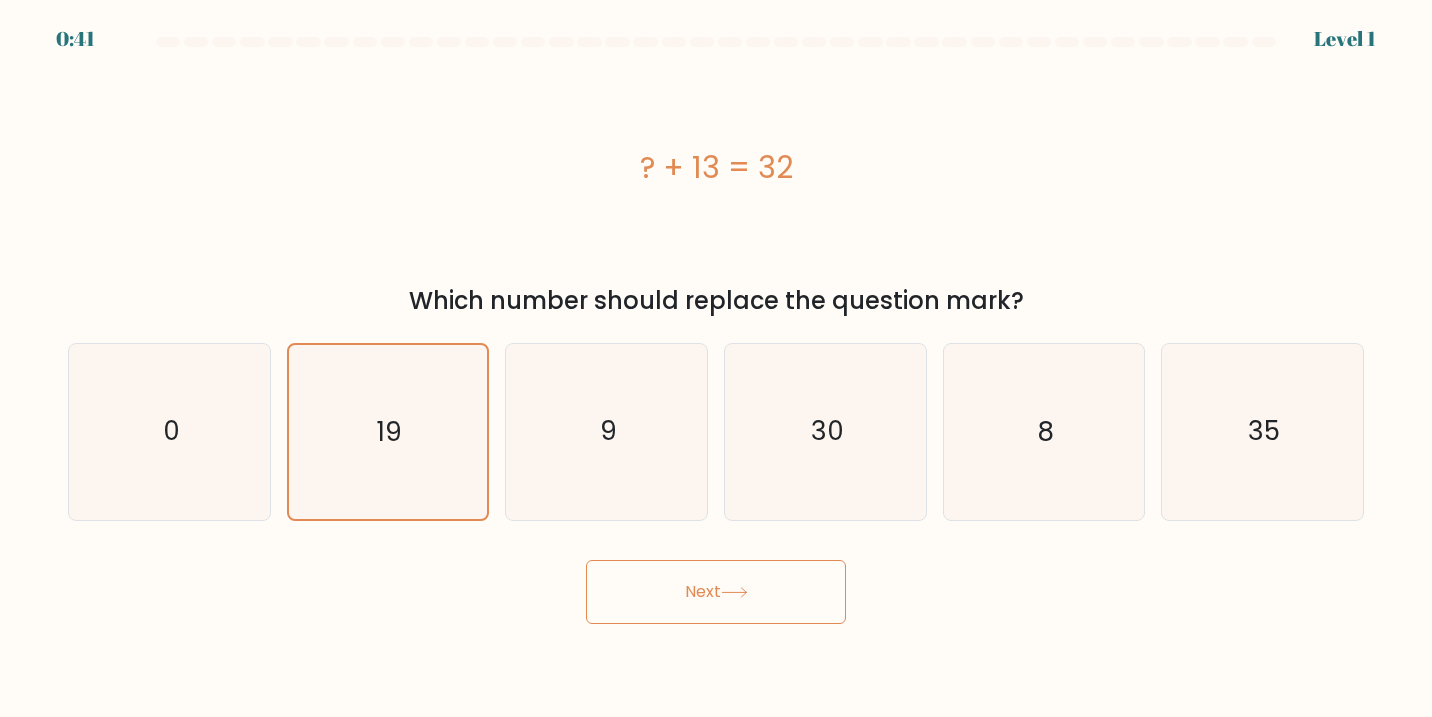 click on "Next" at bounding box center (716, 592) 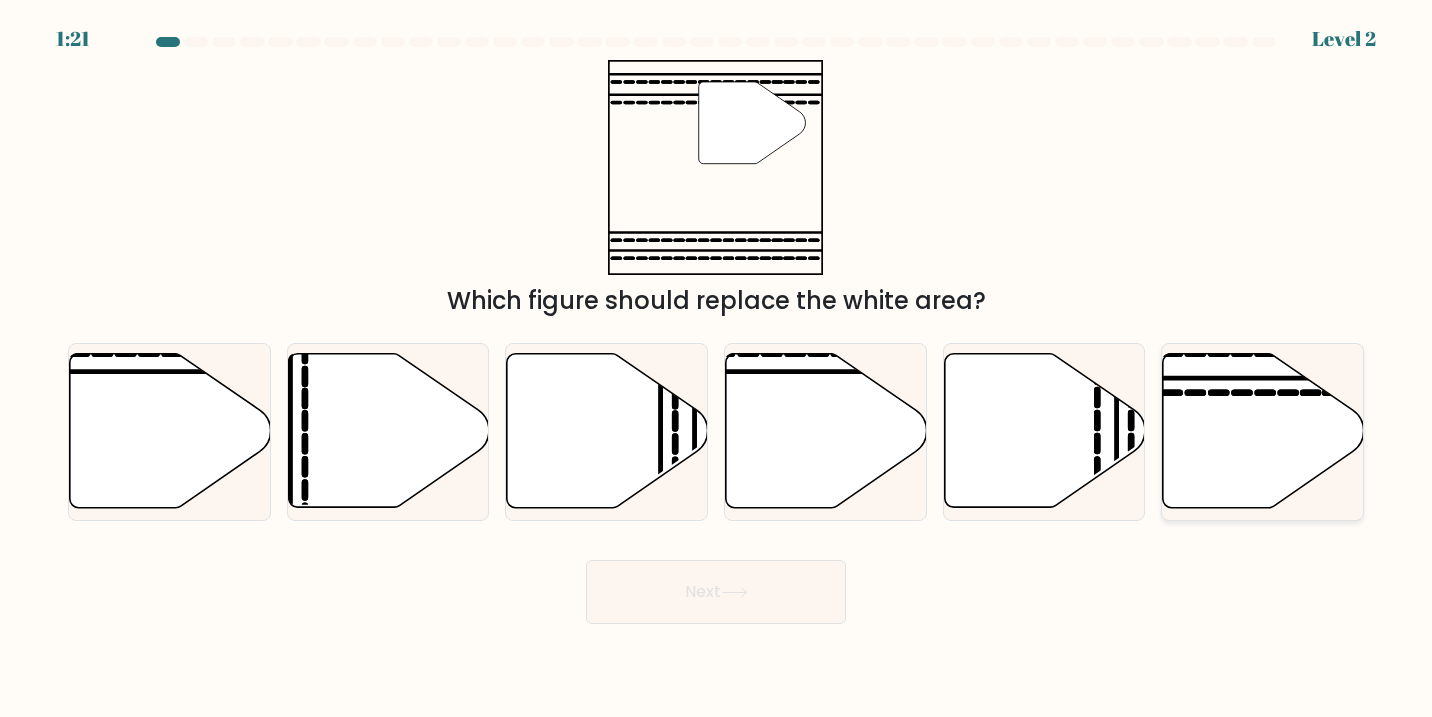click at bounding box center [1263, 431] 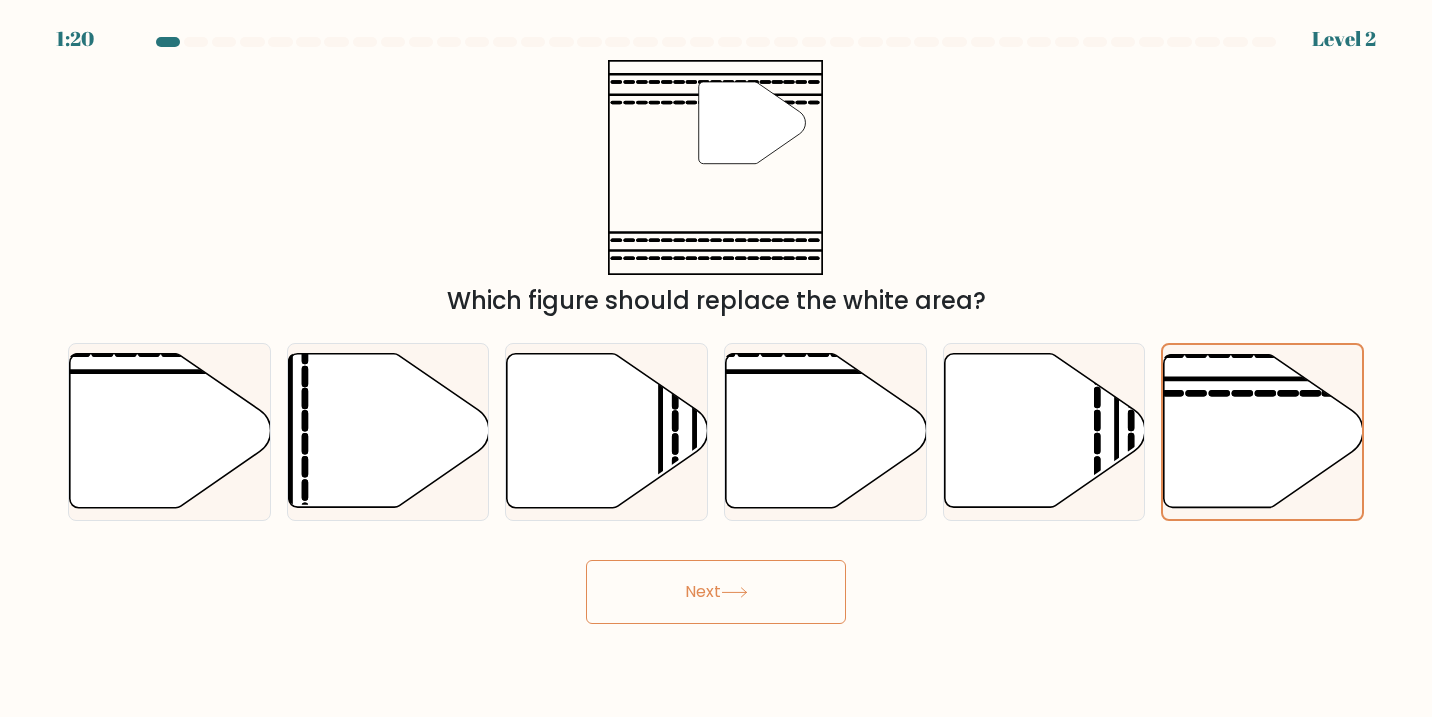 click on "Next" at bounding box center (716, 592) 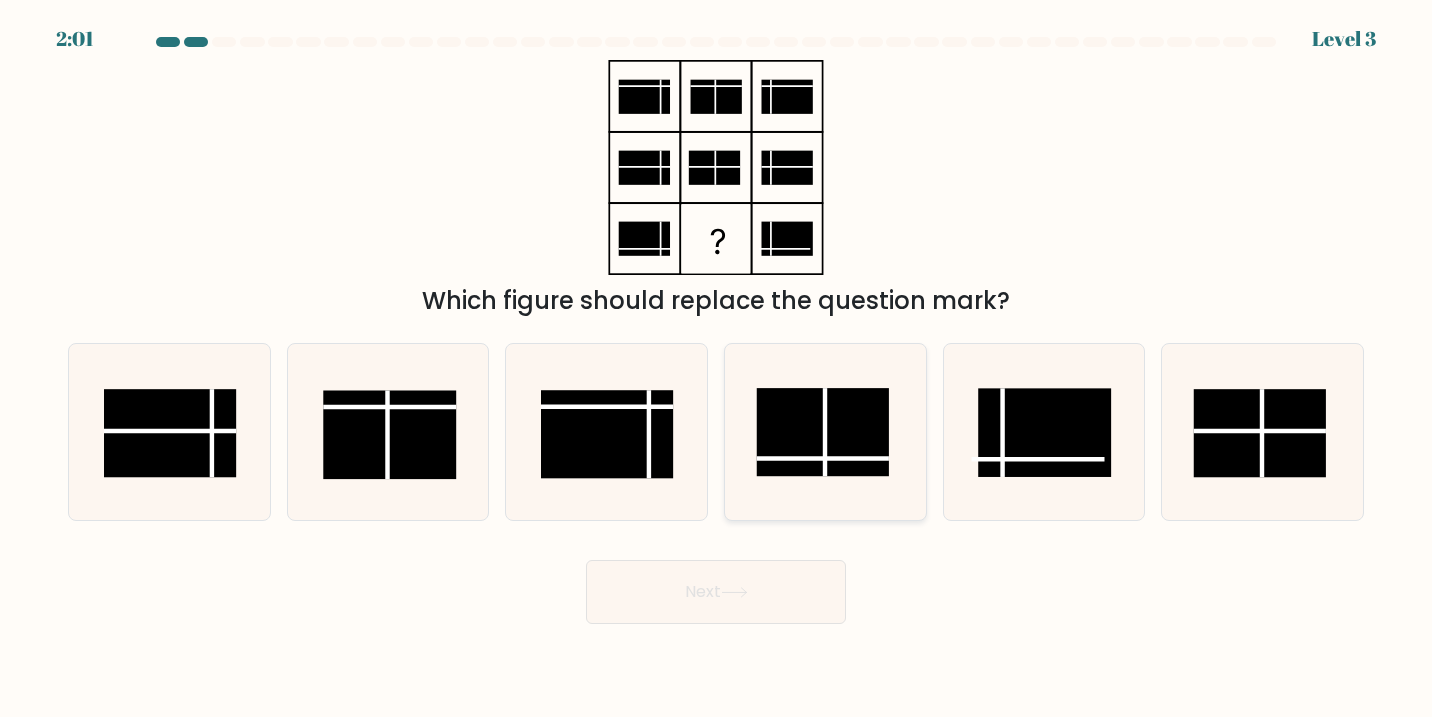 click at bounding box center (826, 432) 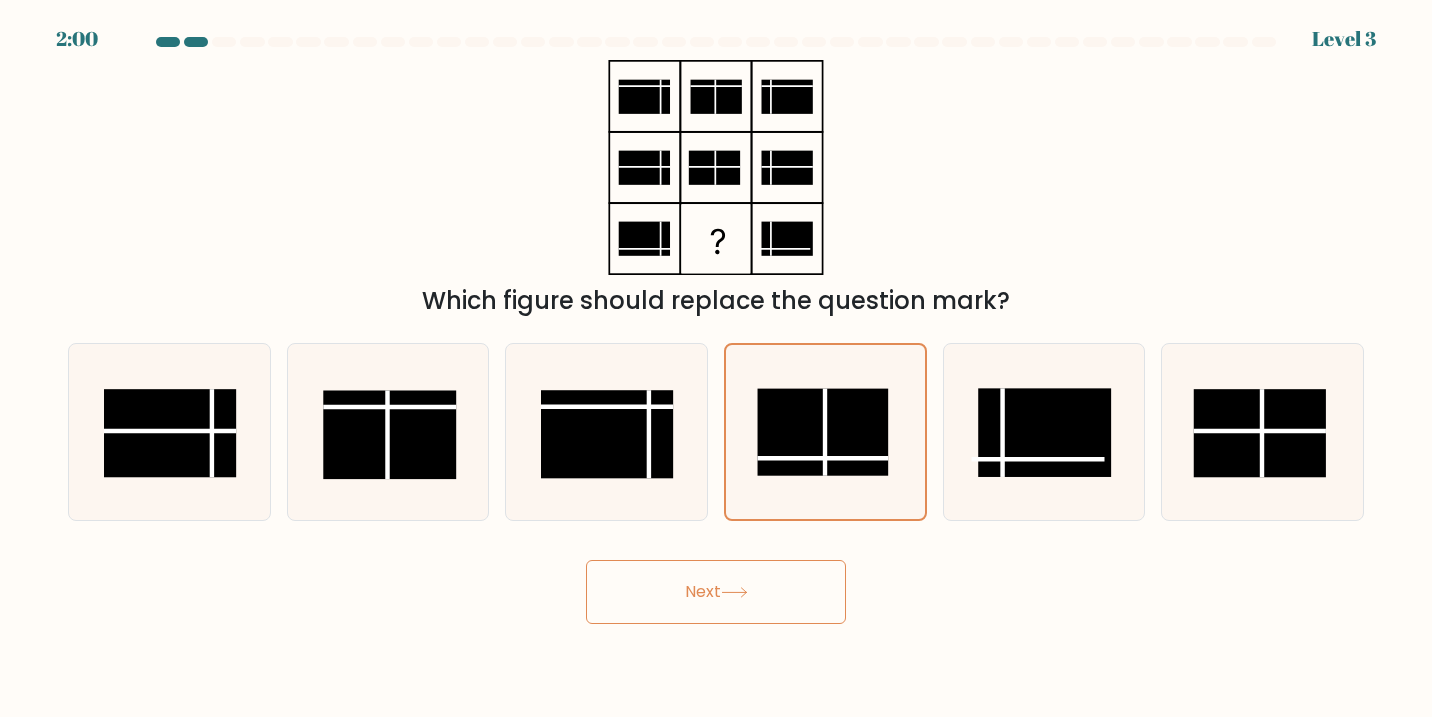 click on "Next" at bounding box center [716, 592] 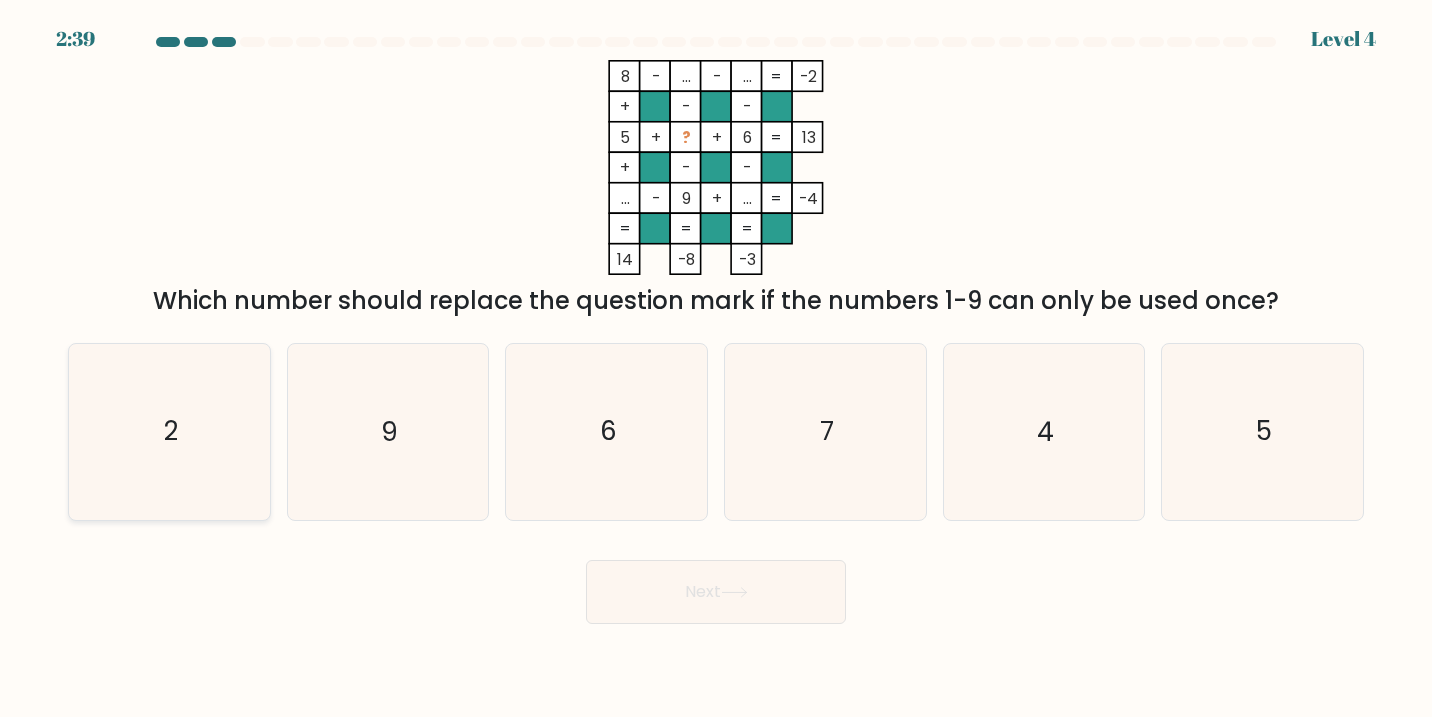 click on "2" at bounding box center [170, 432] 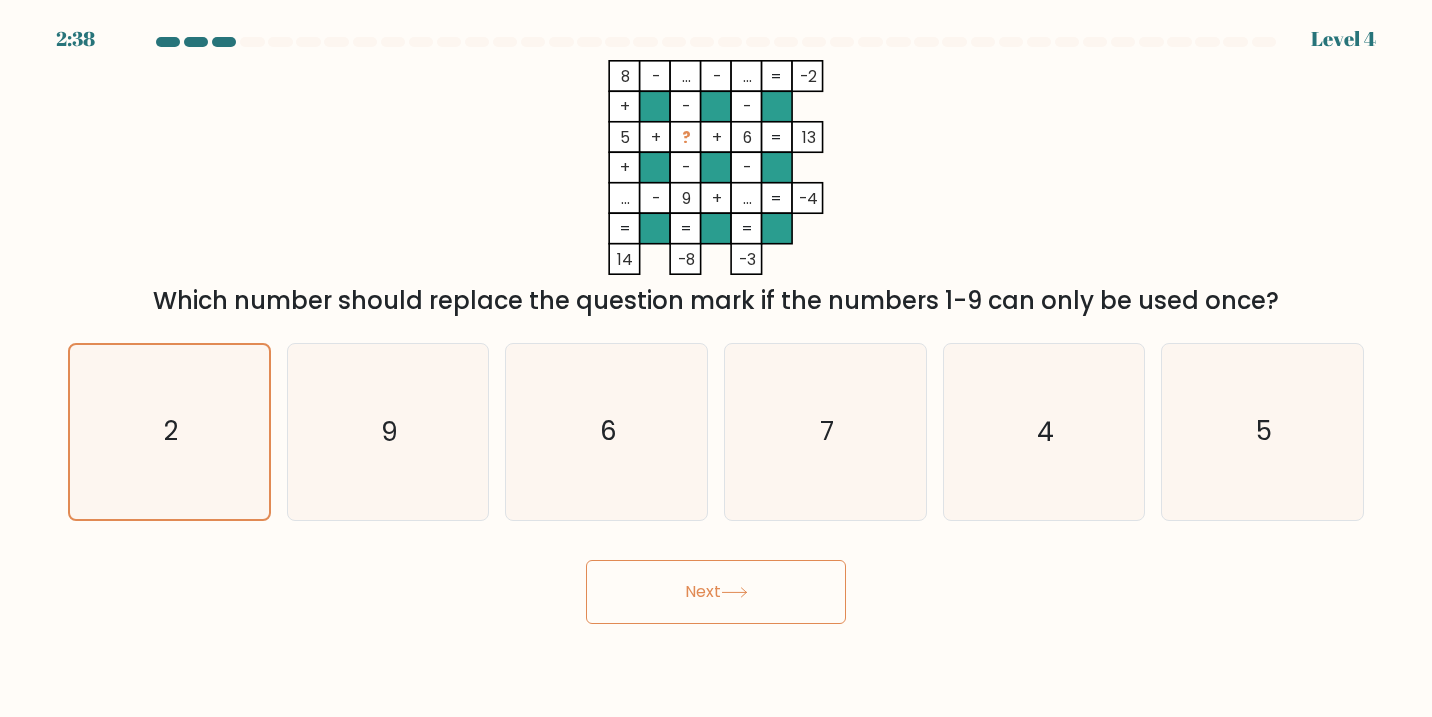 click on "Next" at bounding box center (716, 592) 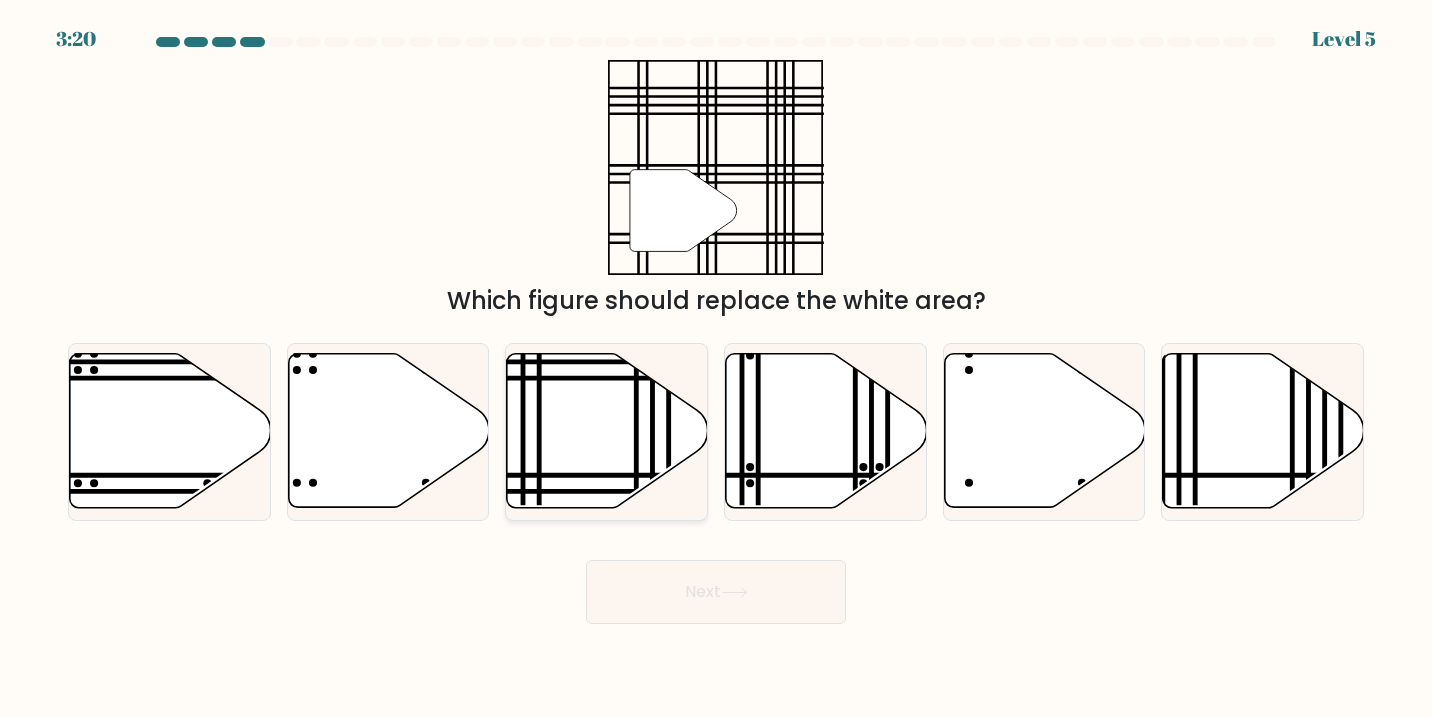 click at bounding box center [607, 431] 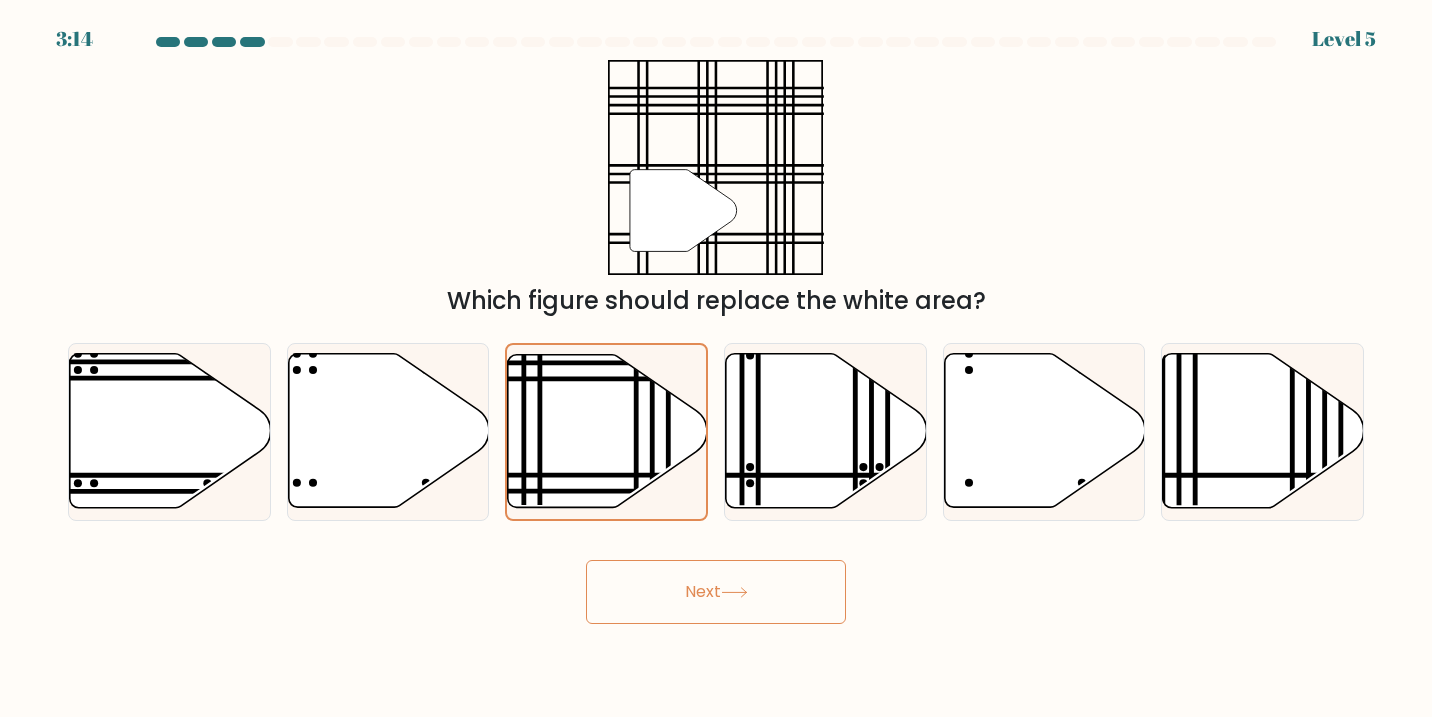 click on "Next" at bounding box center (716, 592) 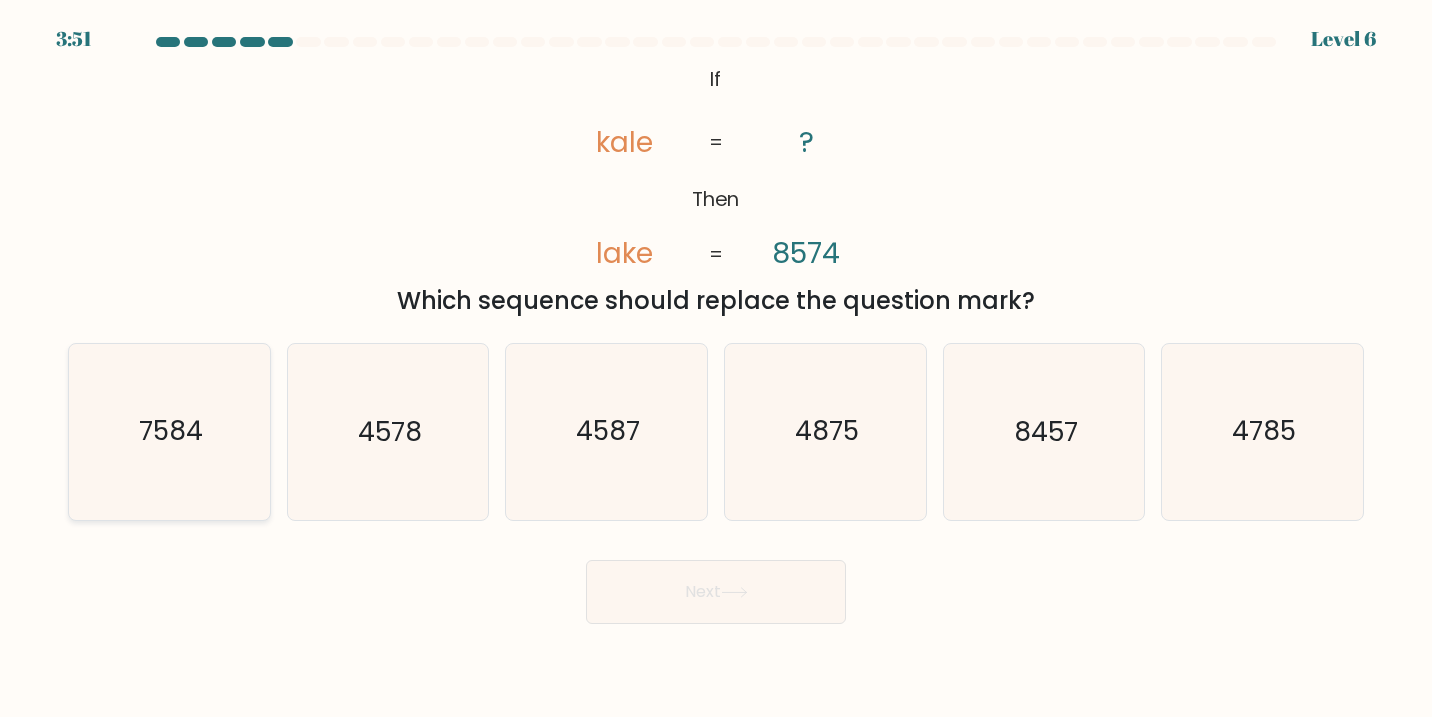 click on "7584" at bounding box center [171, 431] 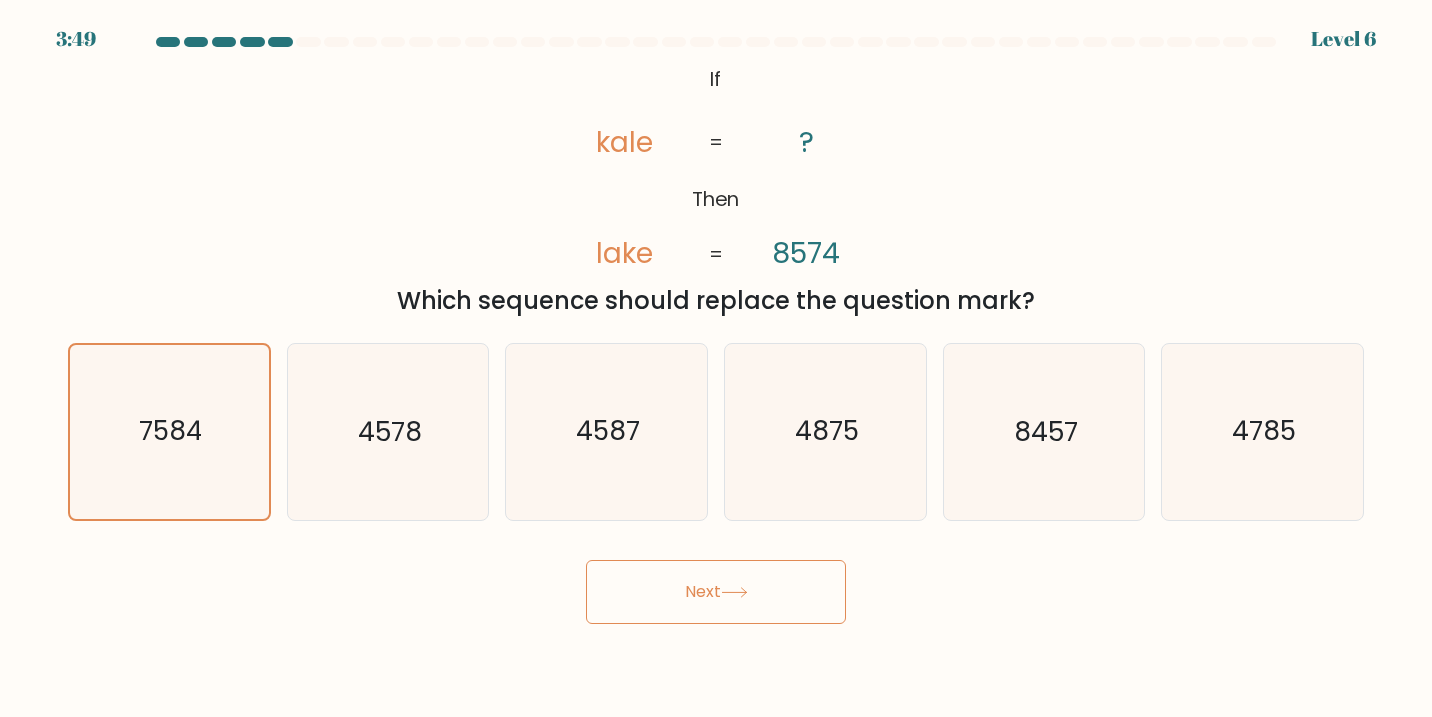 click on "Next" at bounding box center [716, 584] 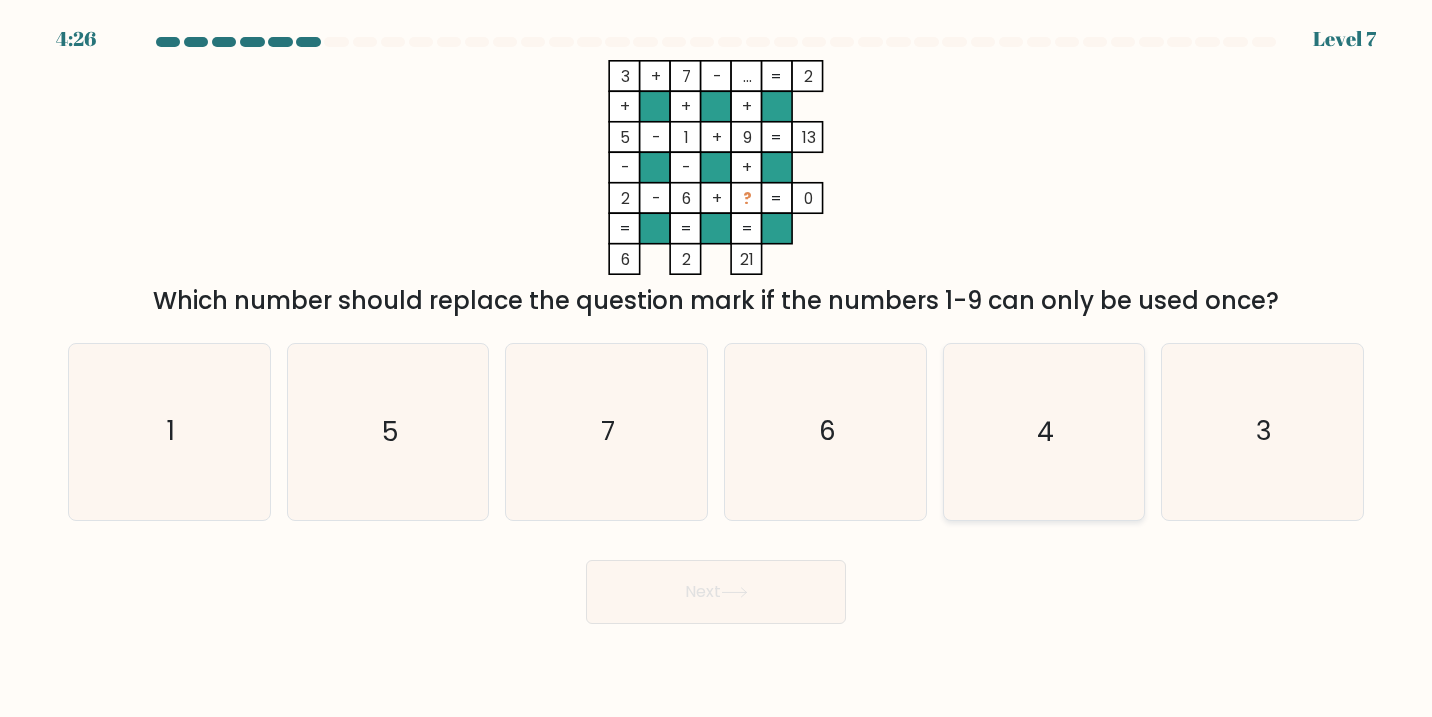 click on "4" at bounding box center (1044, 432) 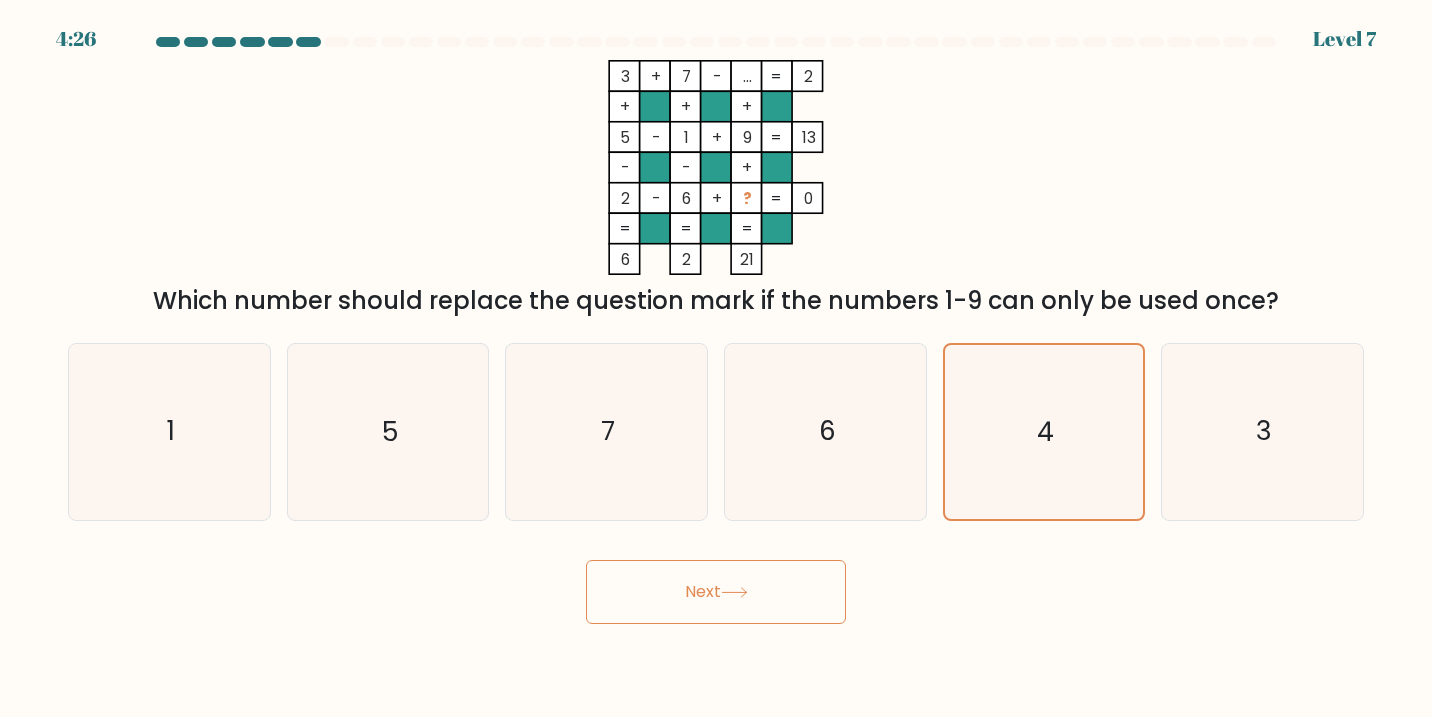 click on "Next" at bounding box center (716, 592) 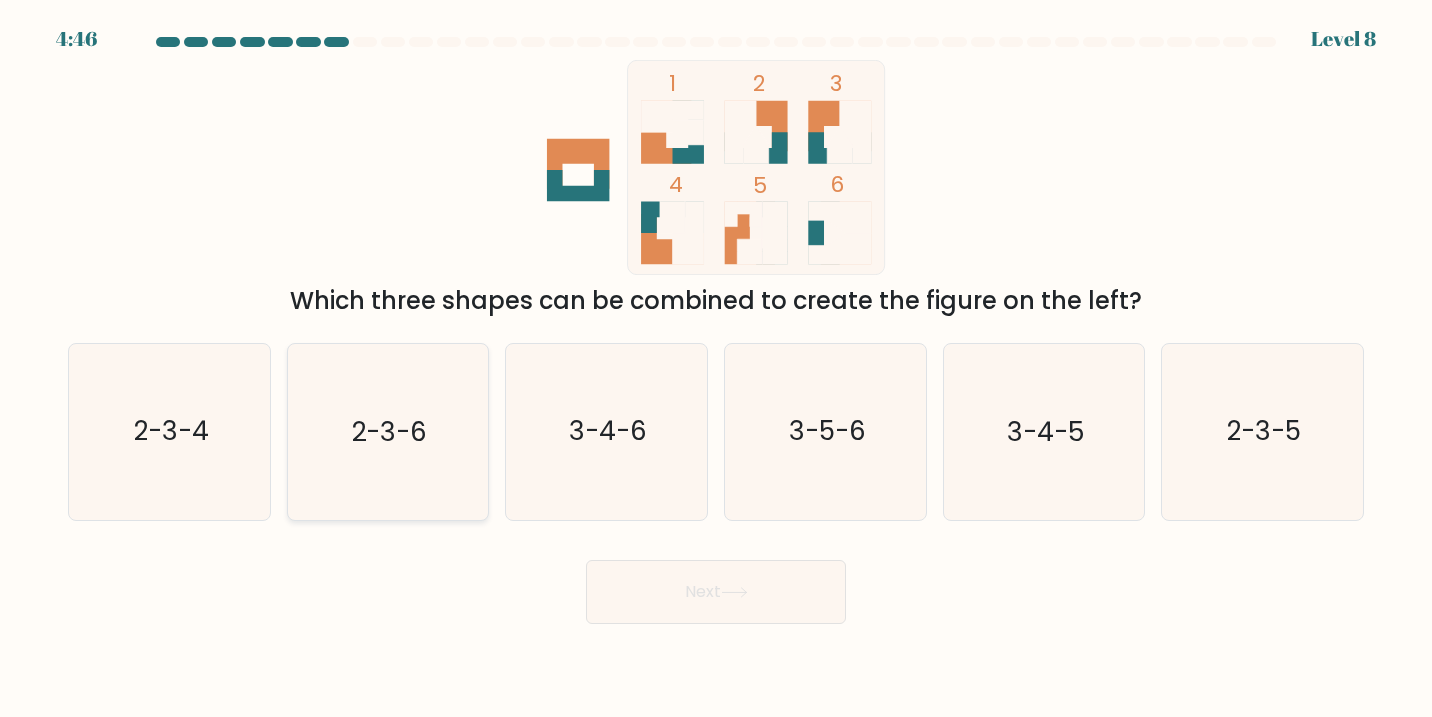 click on "2-3-6" at bounding box center [388, 432] 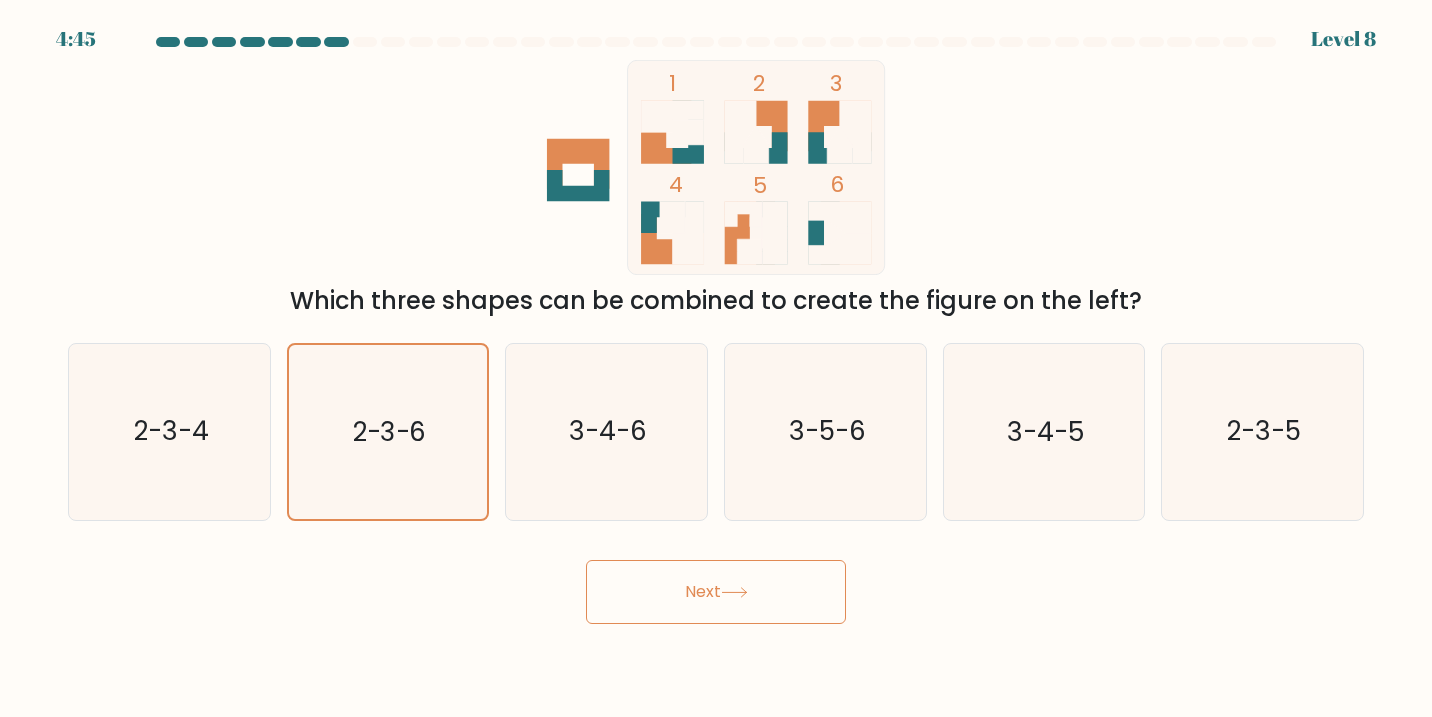 click on "Next" at bounding box center (716, 592) 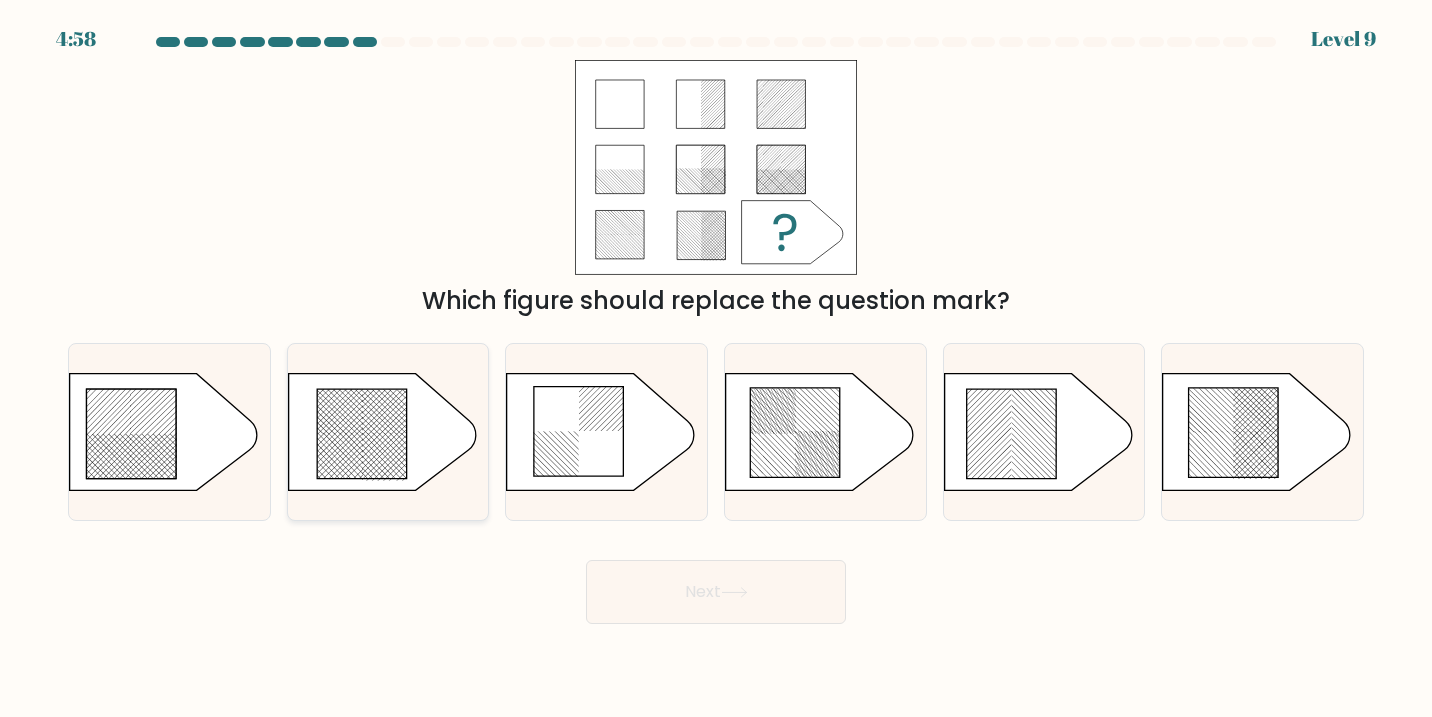 click at bounding box center [382, 431] 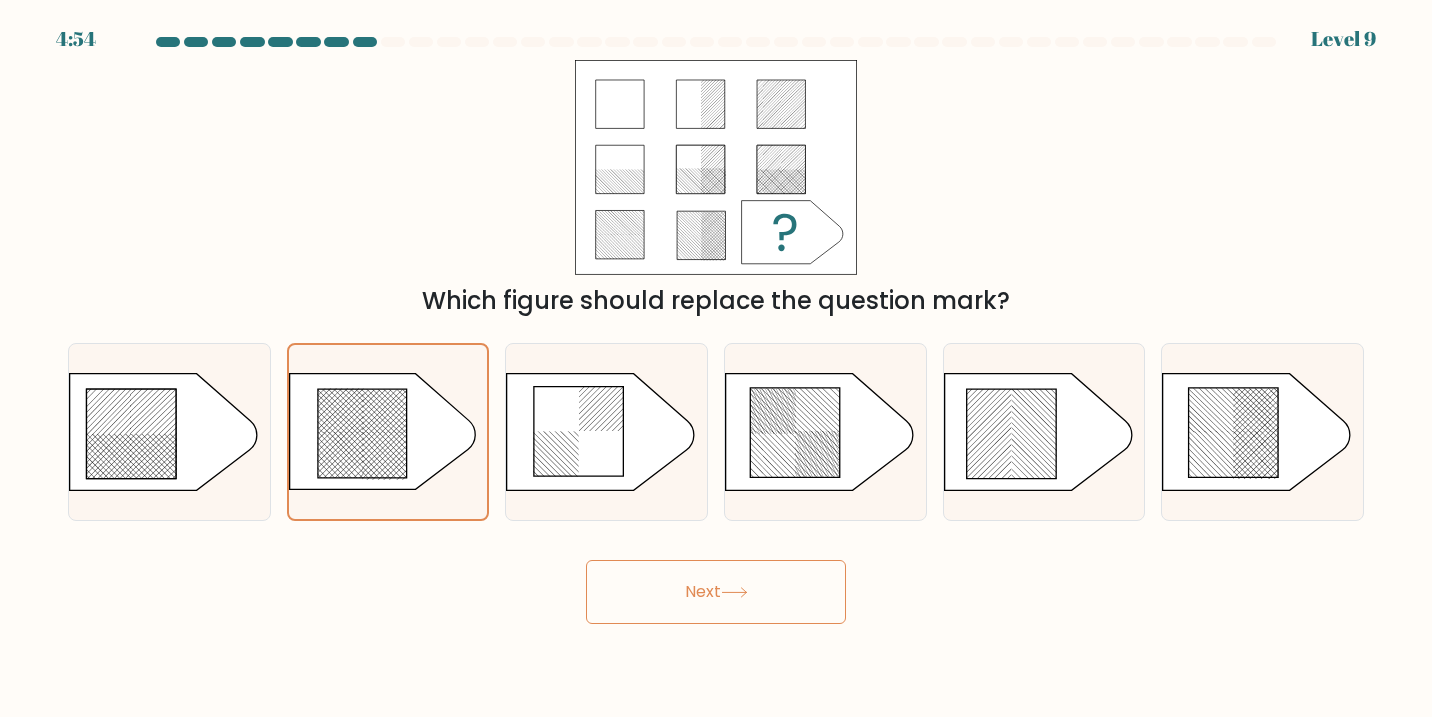 click on "Next" at bounding box center (716, 592) 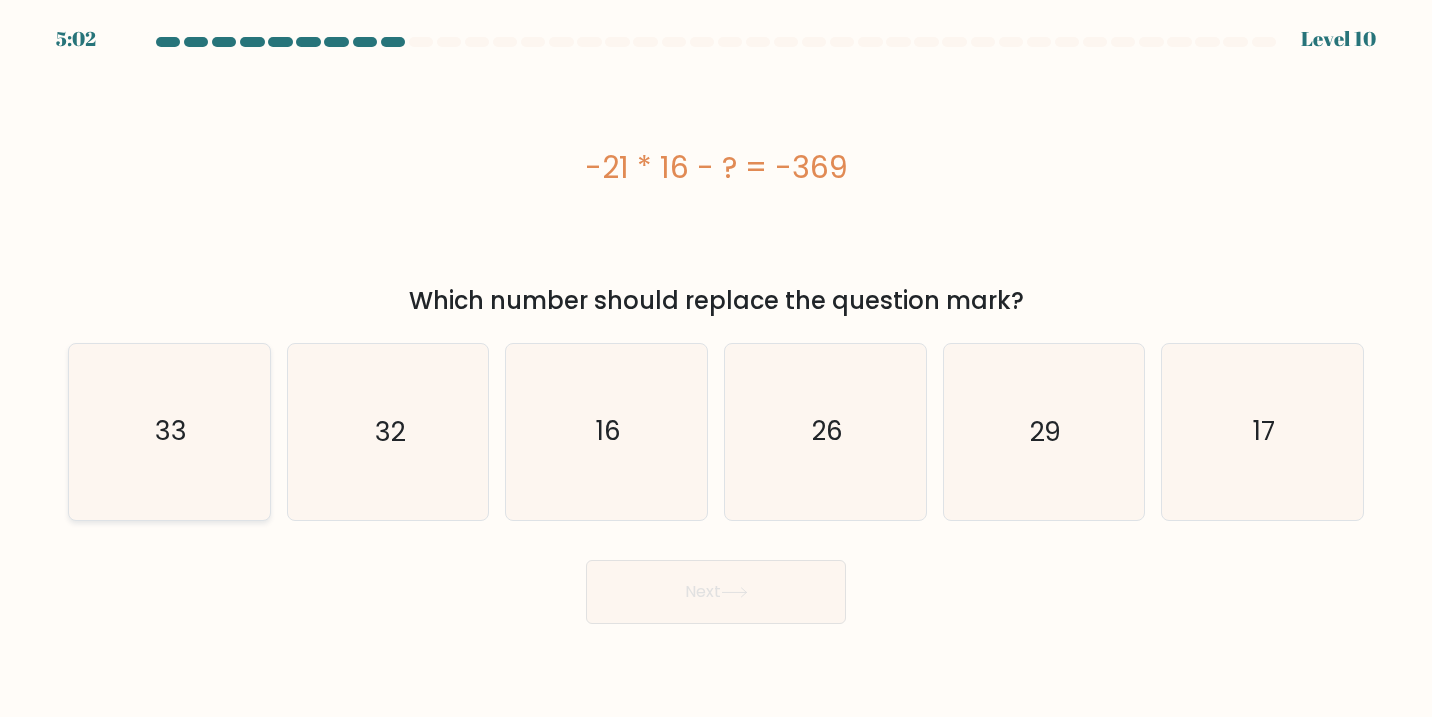 click on "33" at bounding box center (170, 432) 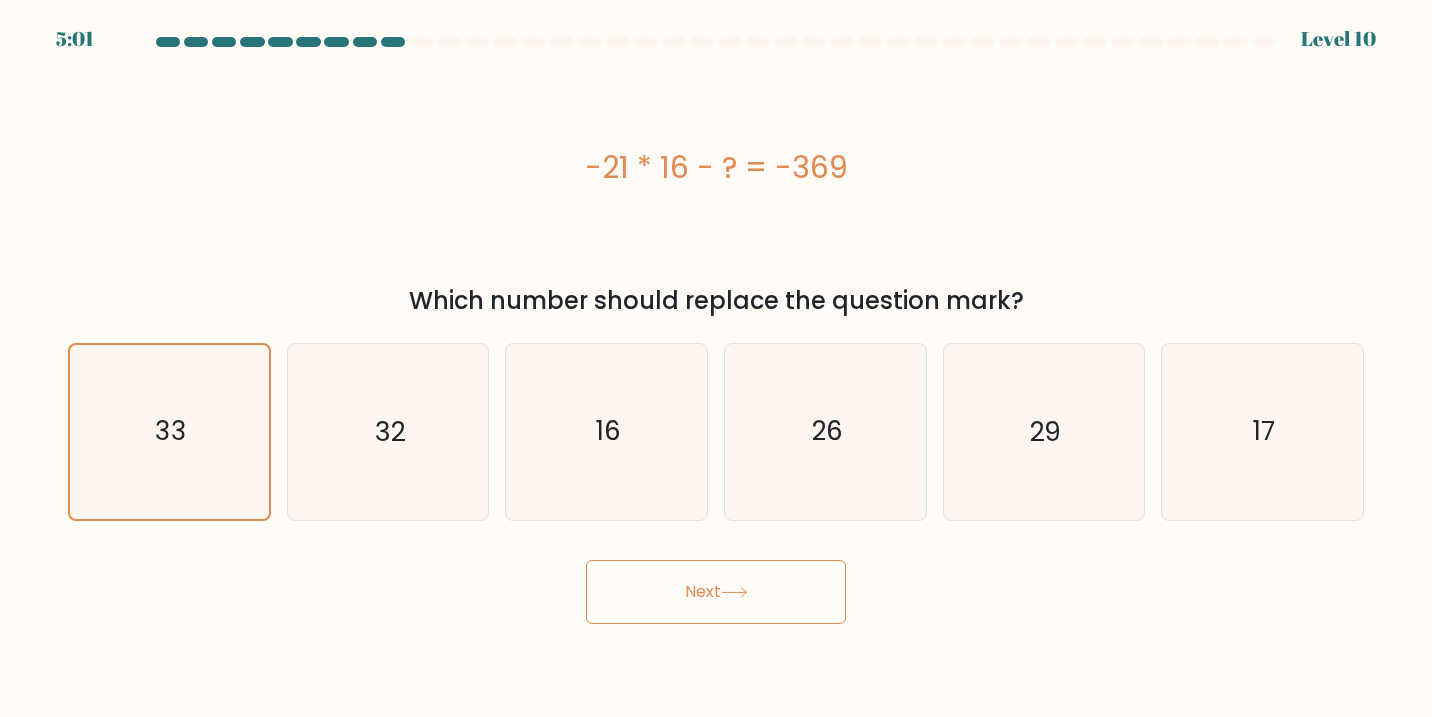 click on "Next" at bounding box center [716, 592] 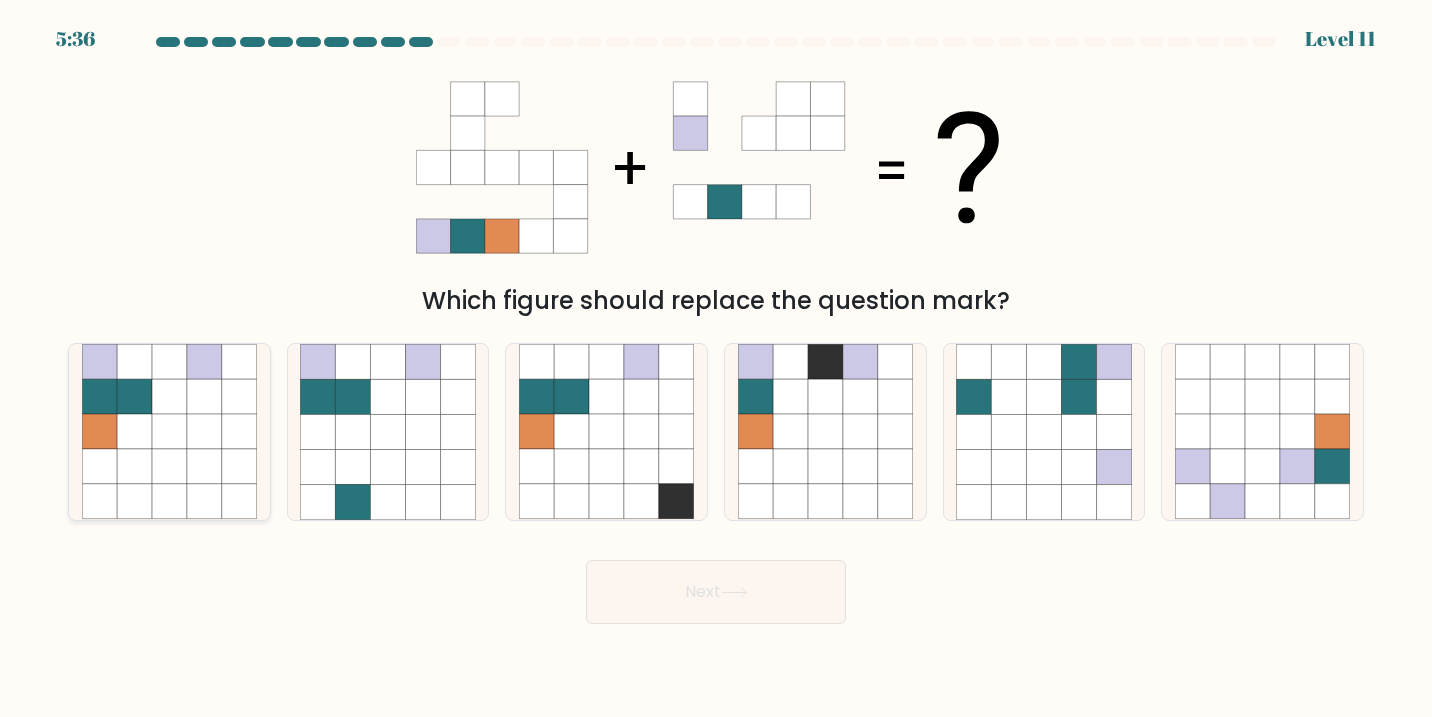 click at bounding box center (169, 466) 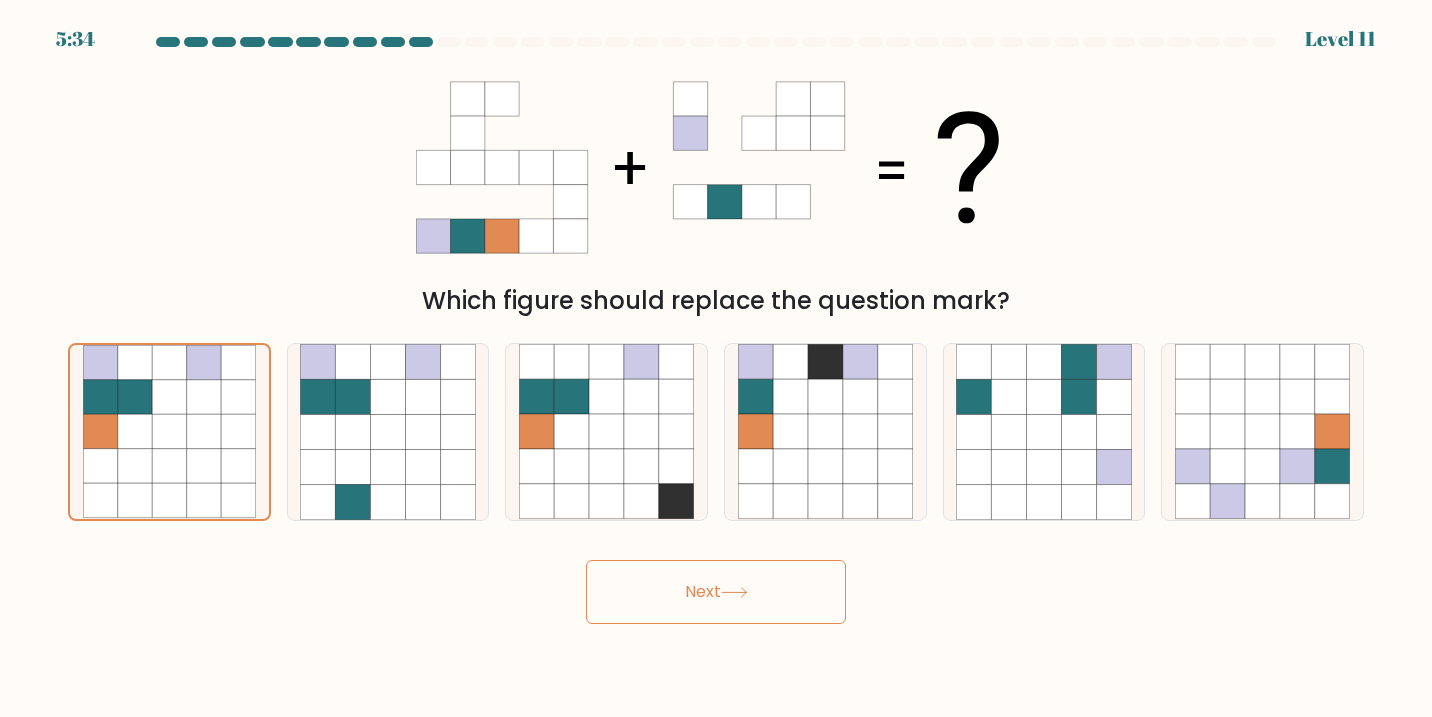 click on "Next" at bounding box center (716, 592) 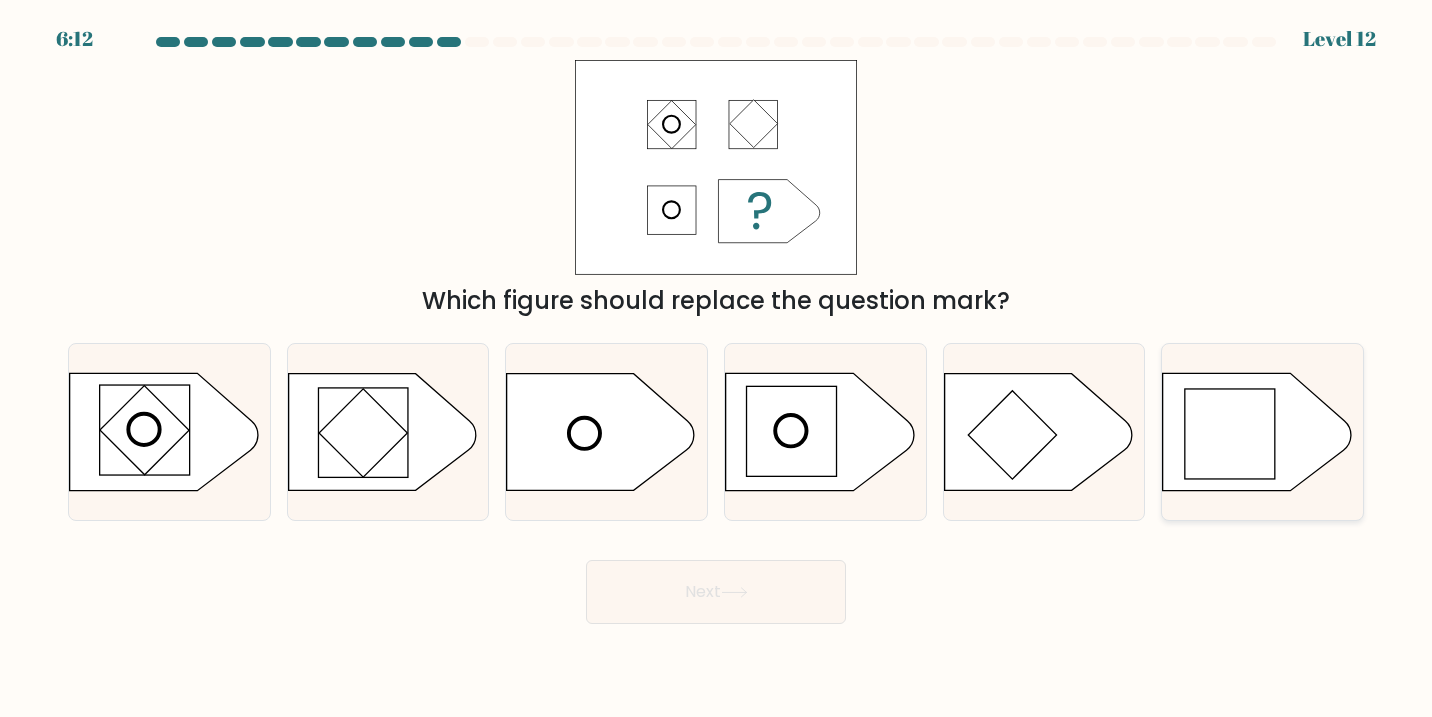 click at bounding box center [1230, 434] 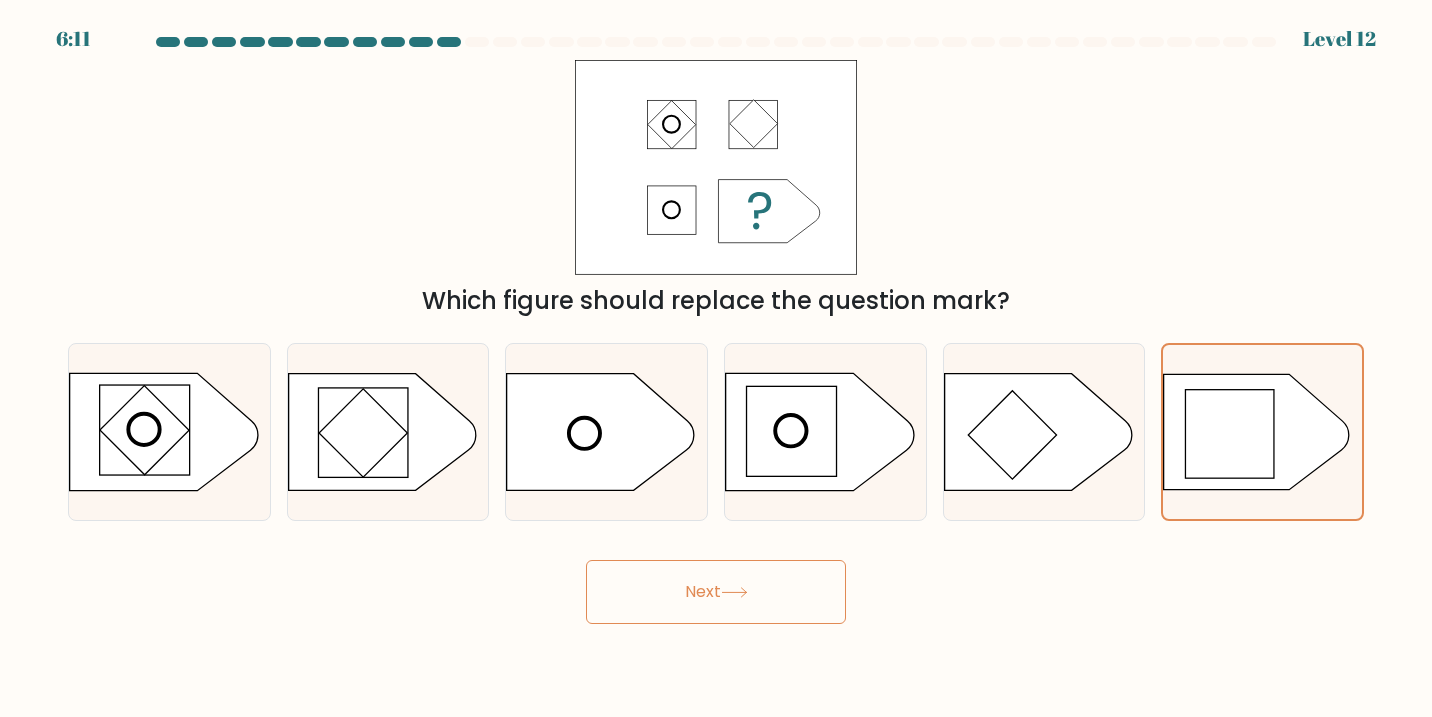 click on "Next" at bounding box center (716, 592) 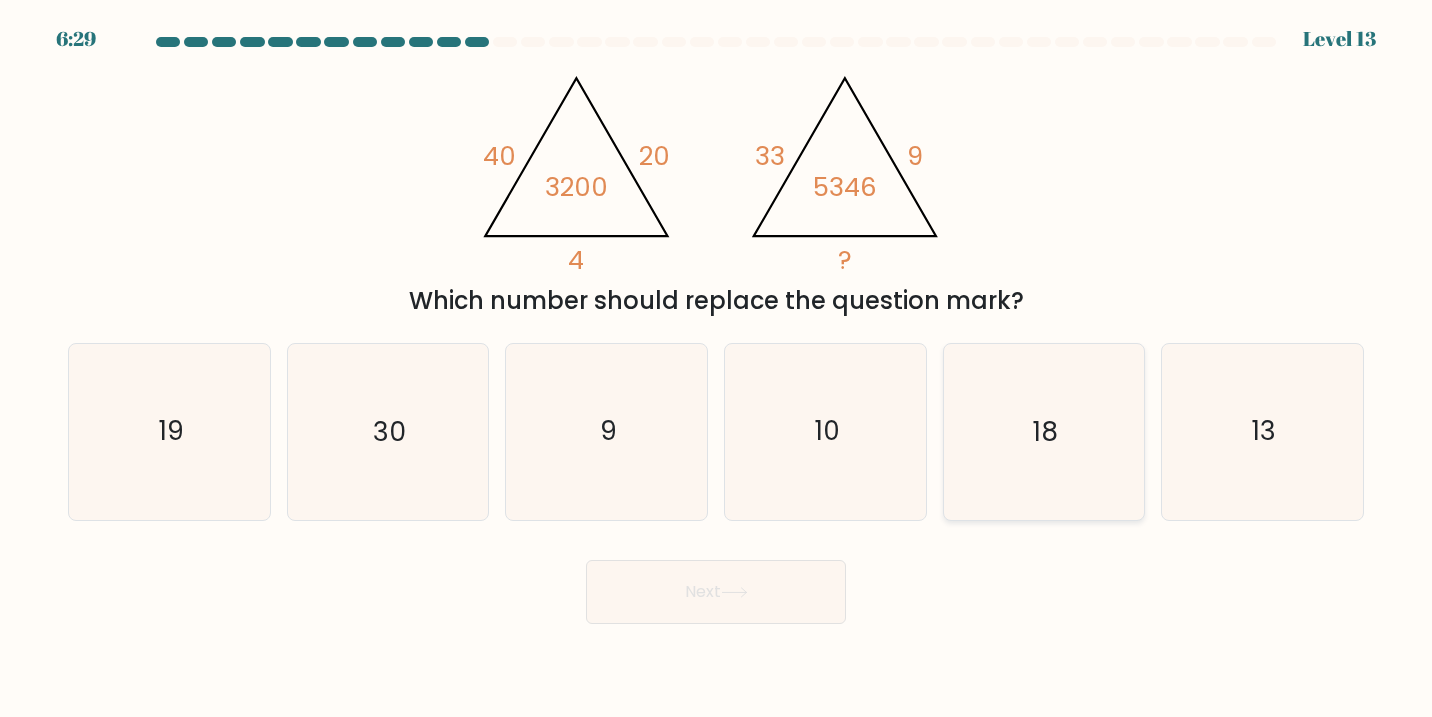 click on "18" at bounding box center (1044, 432) 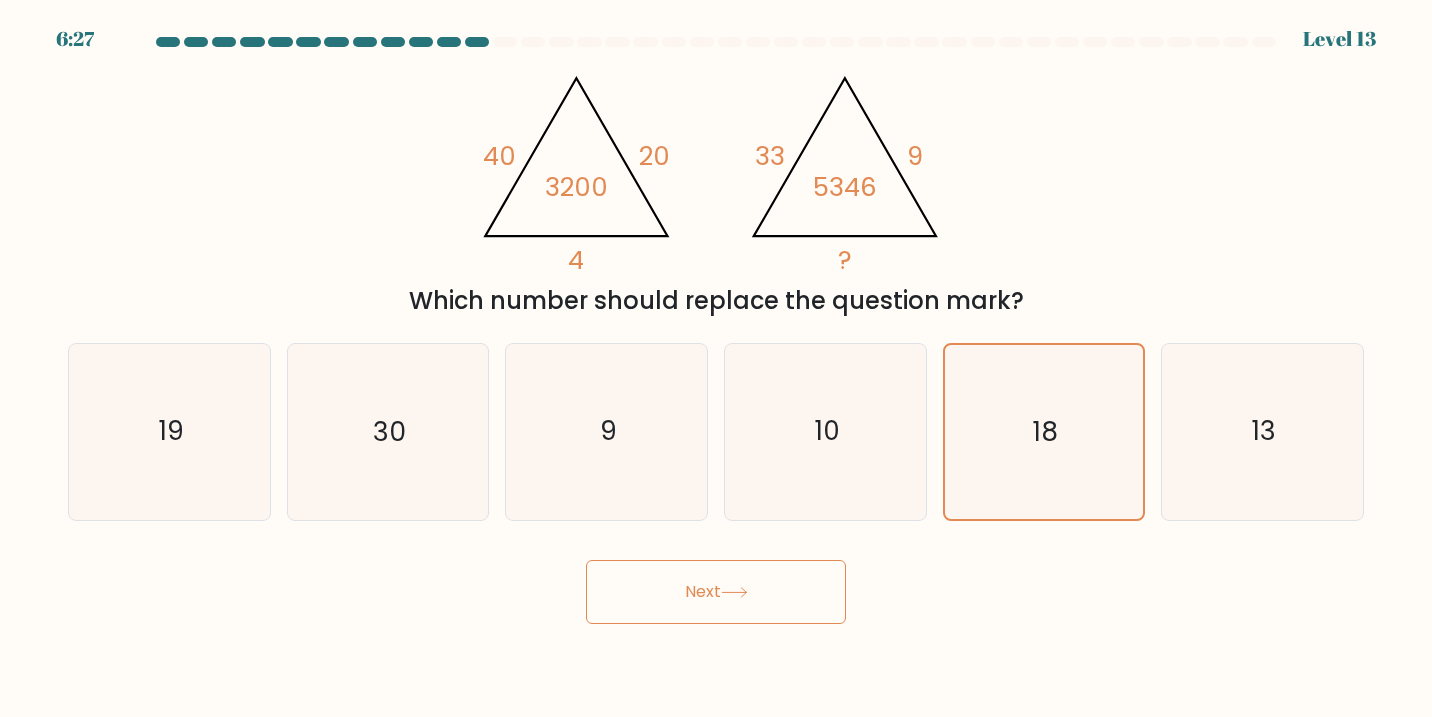 click on "Next" at bounding box center (716, 592) 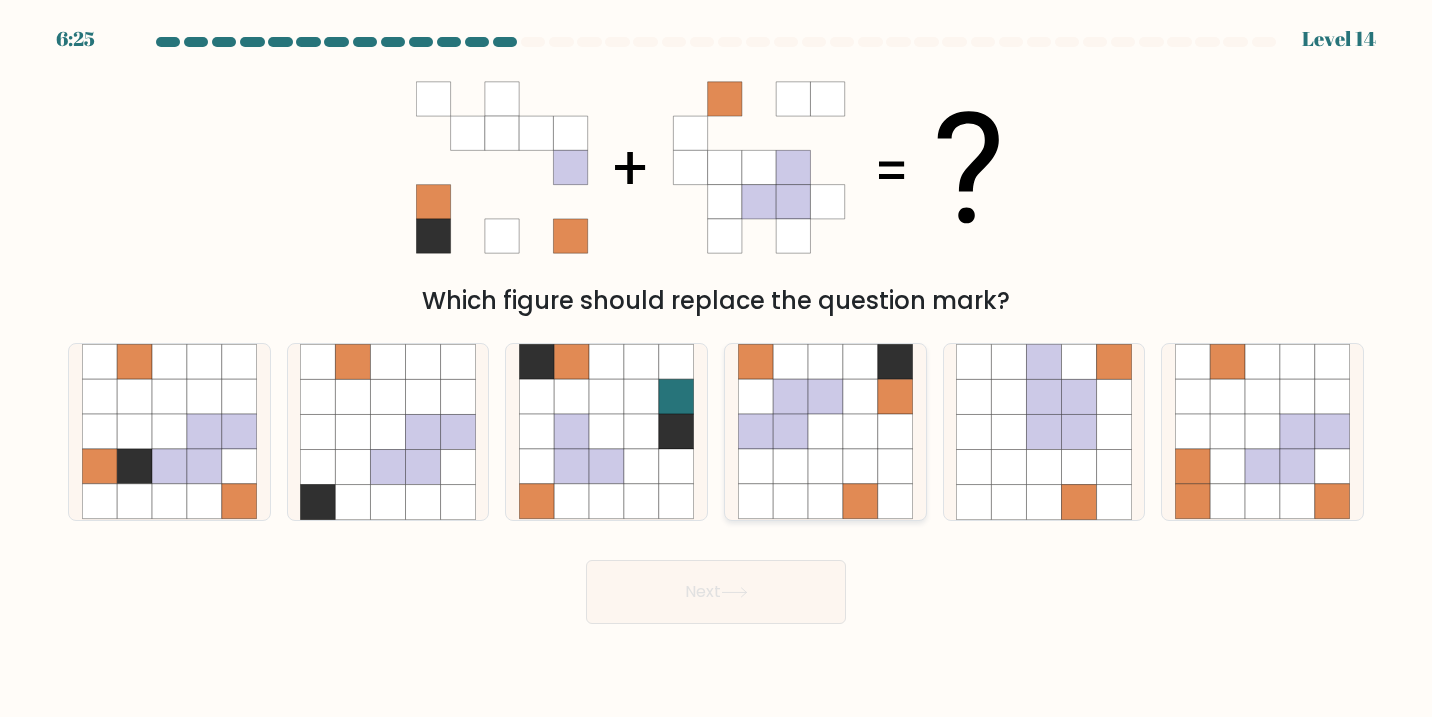 click at bounding box center (790, 466) 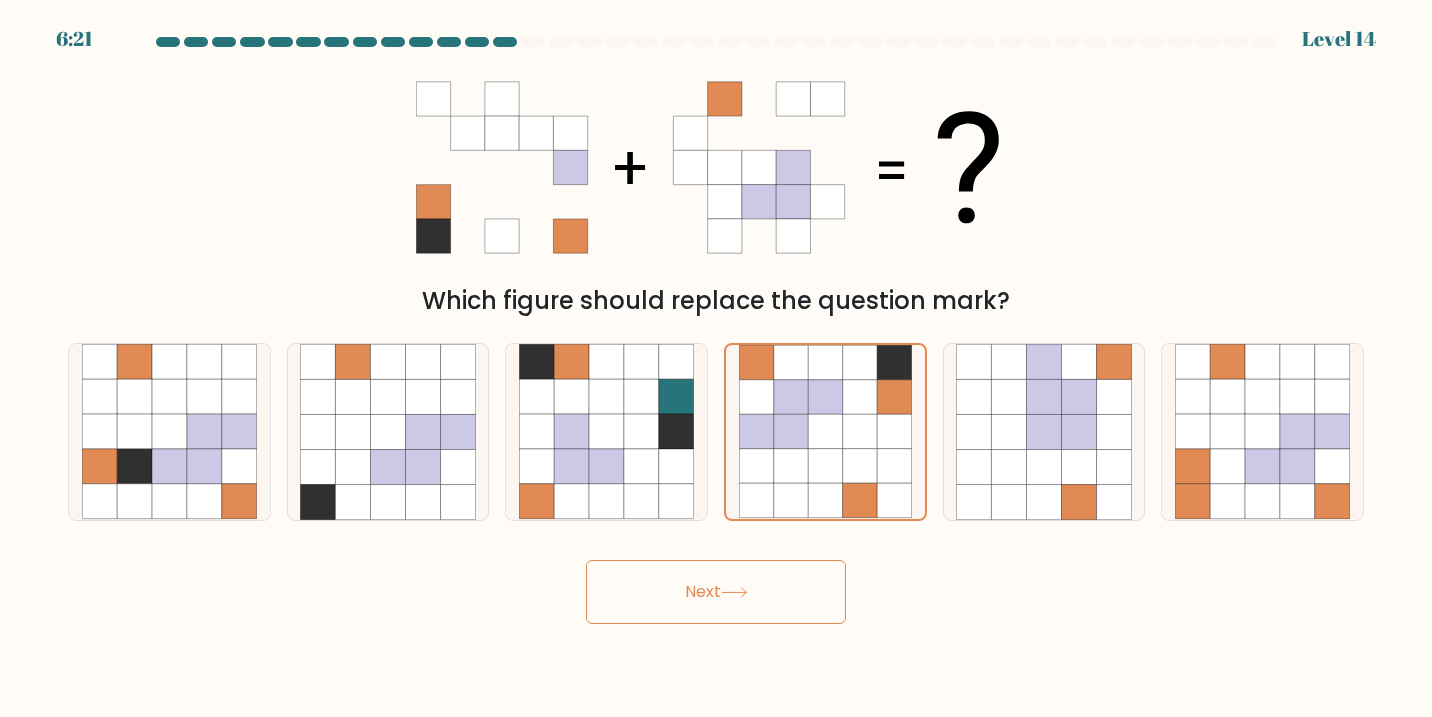 click on "Next" at bounding box center [716, 592] 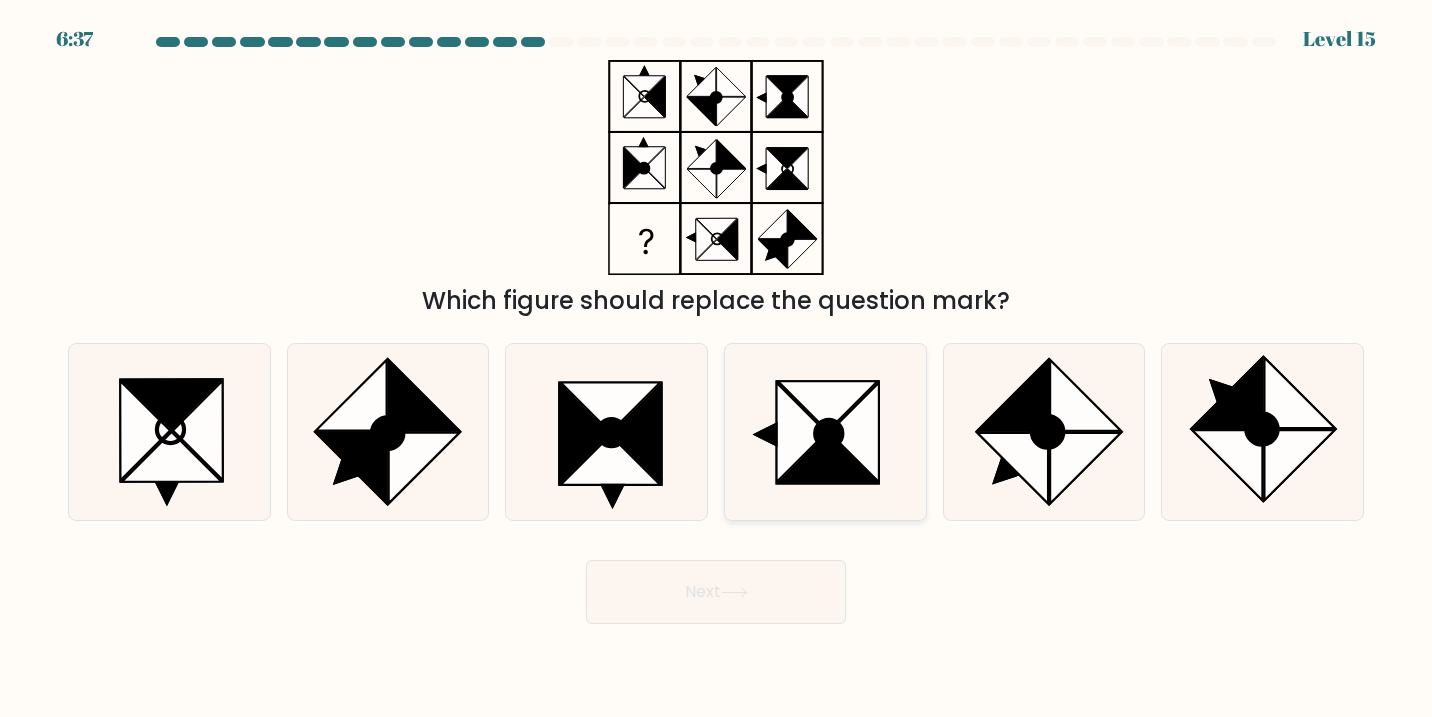 click at bounding box center [854, 433] 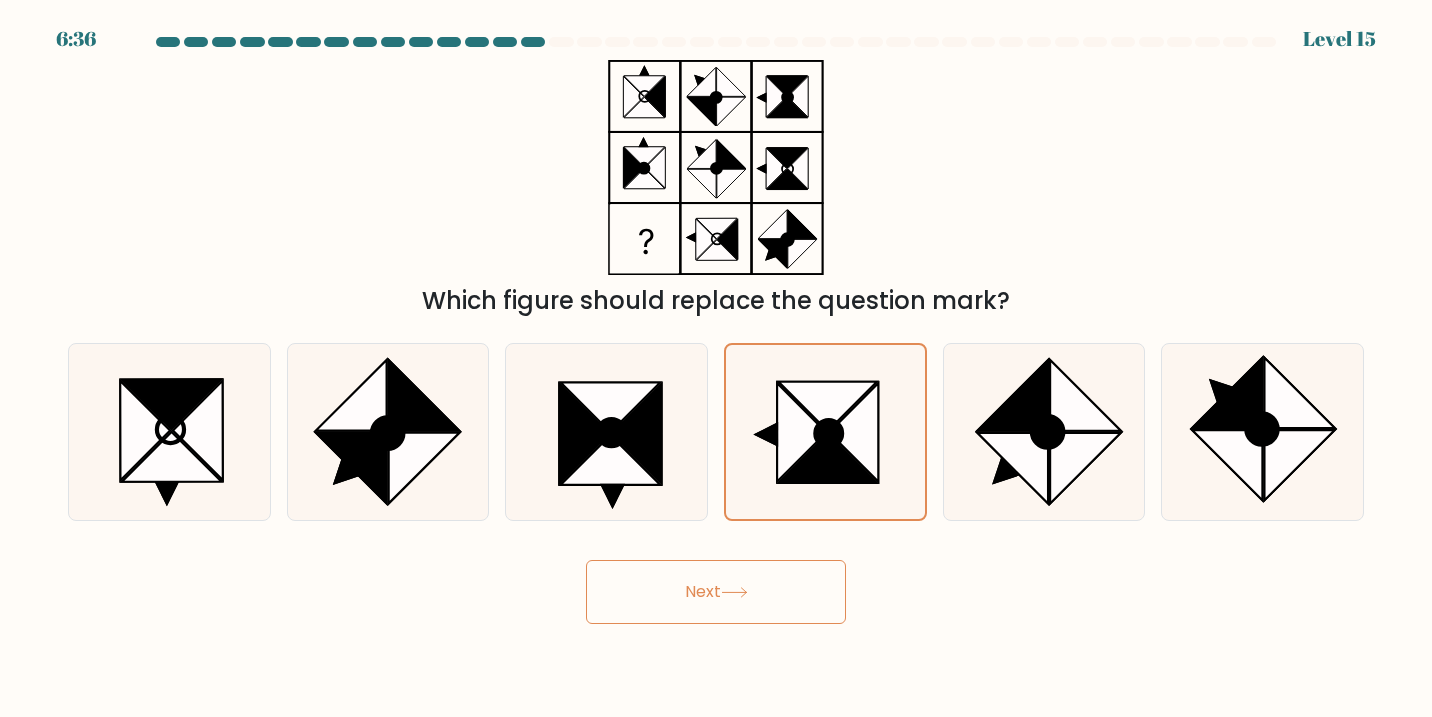 click on "Next" at bounding box center [716, 592] 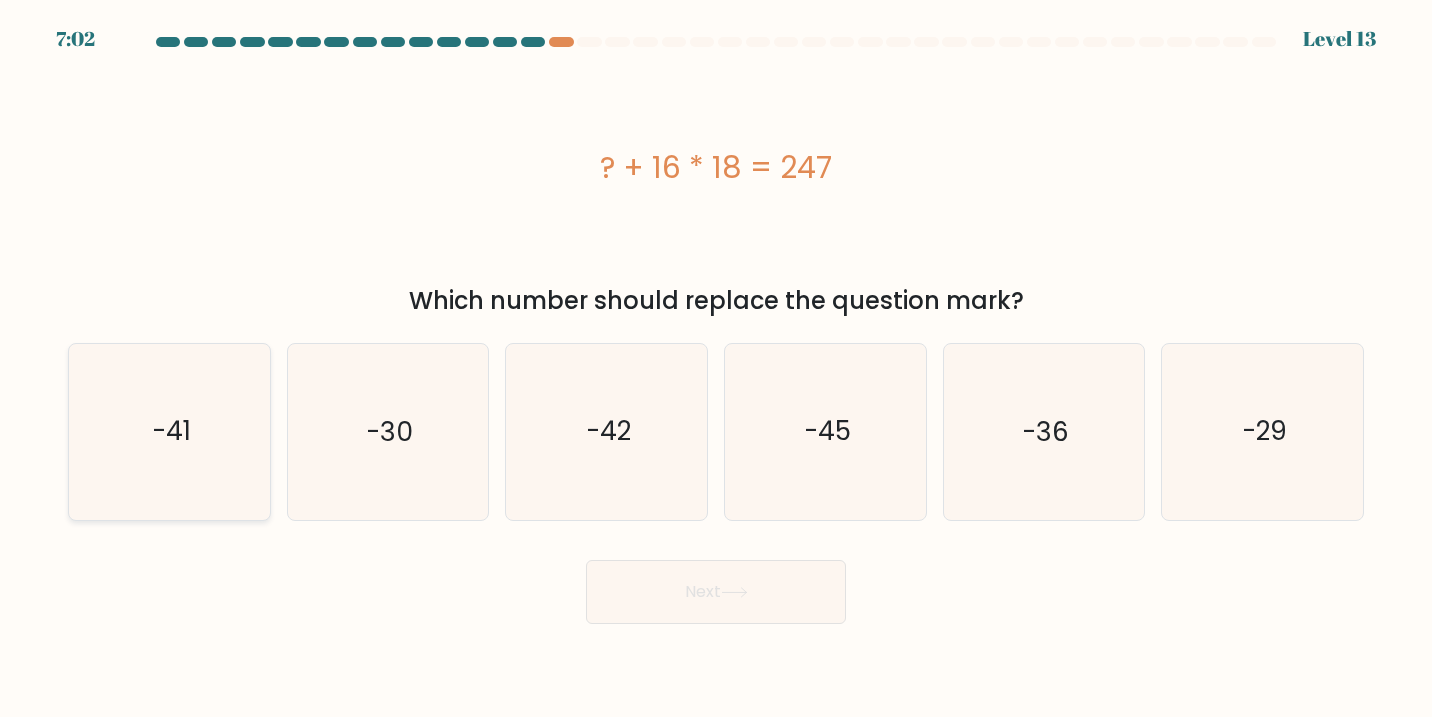 click on "-41" at bounding box center (170, 432) 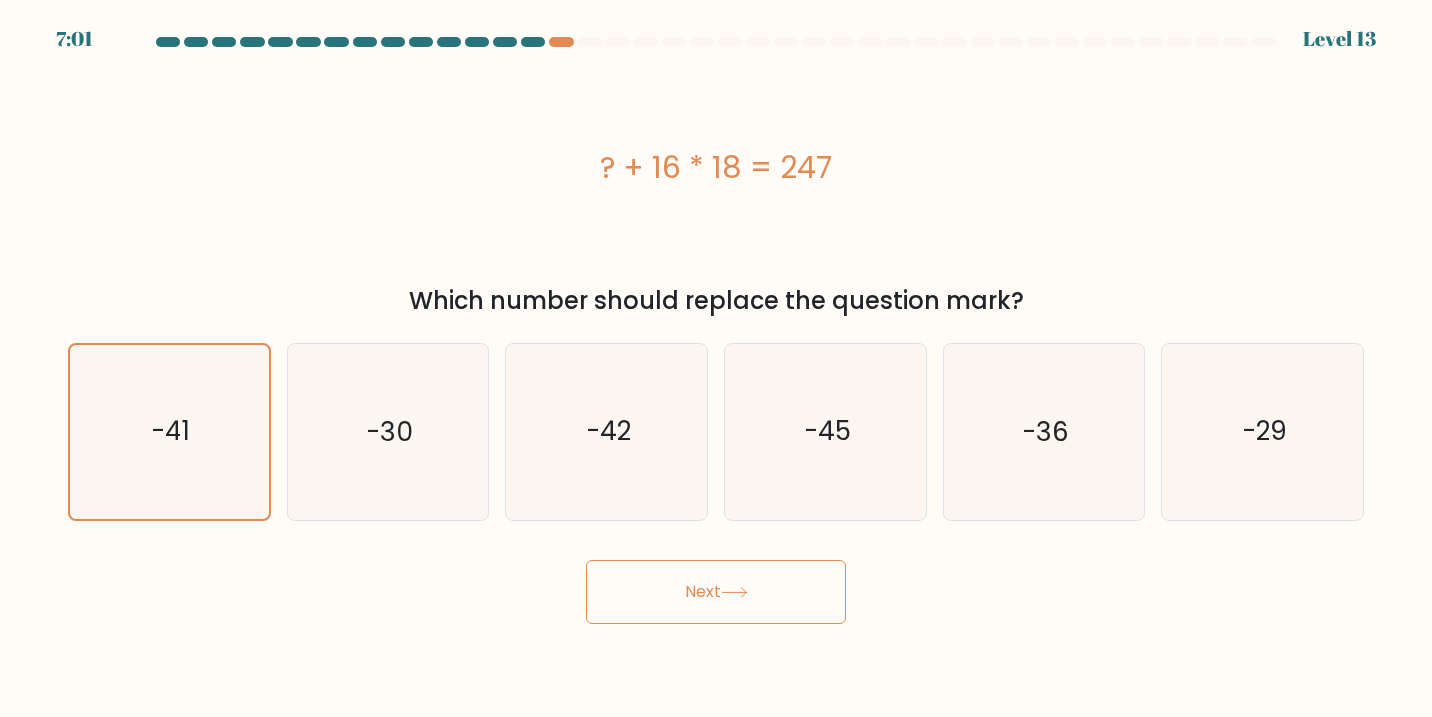 click on "Next" at bounding box center [716, 592] 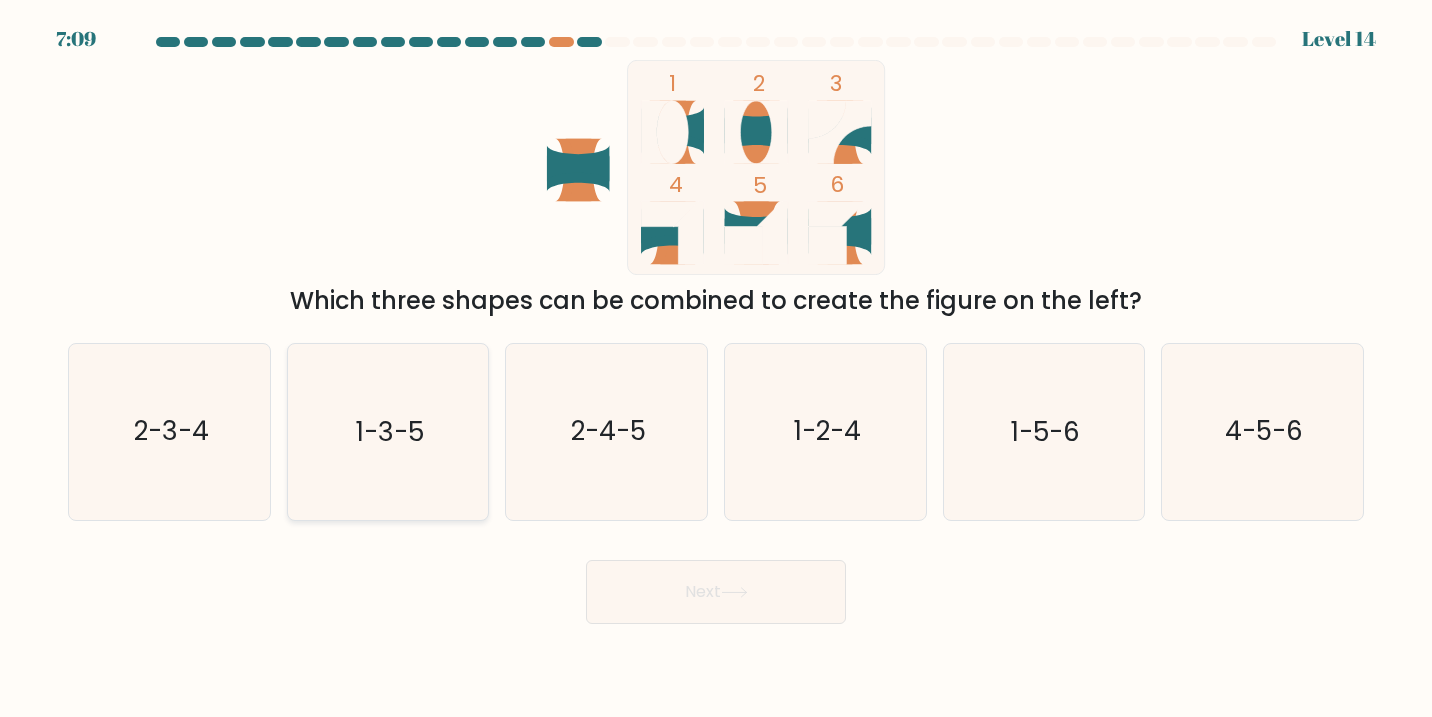 click on "1-3-5" at bounding box center (388, 432) 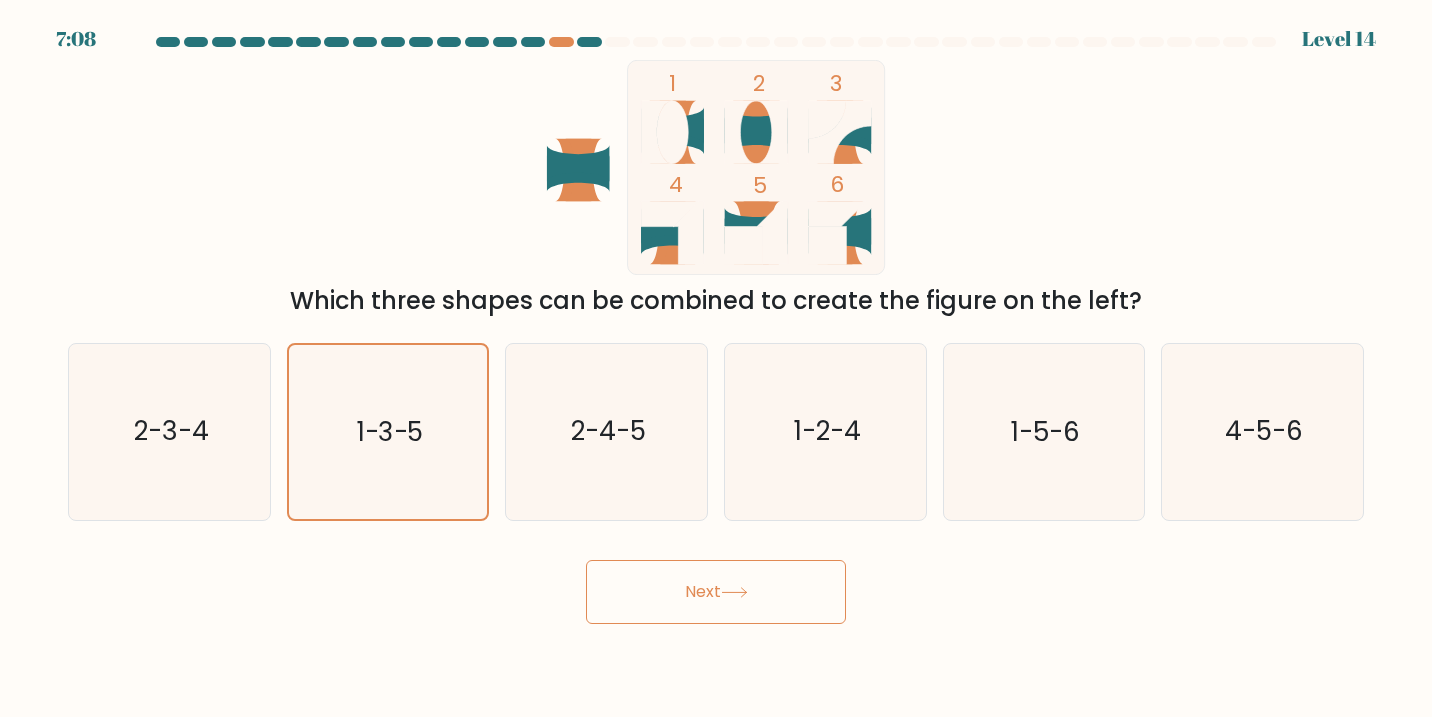 click on "Next" at bounding box center (716, 592) 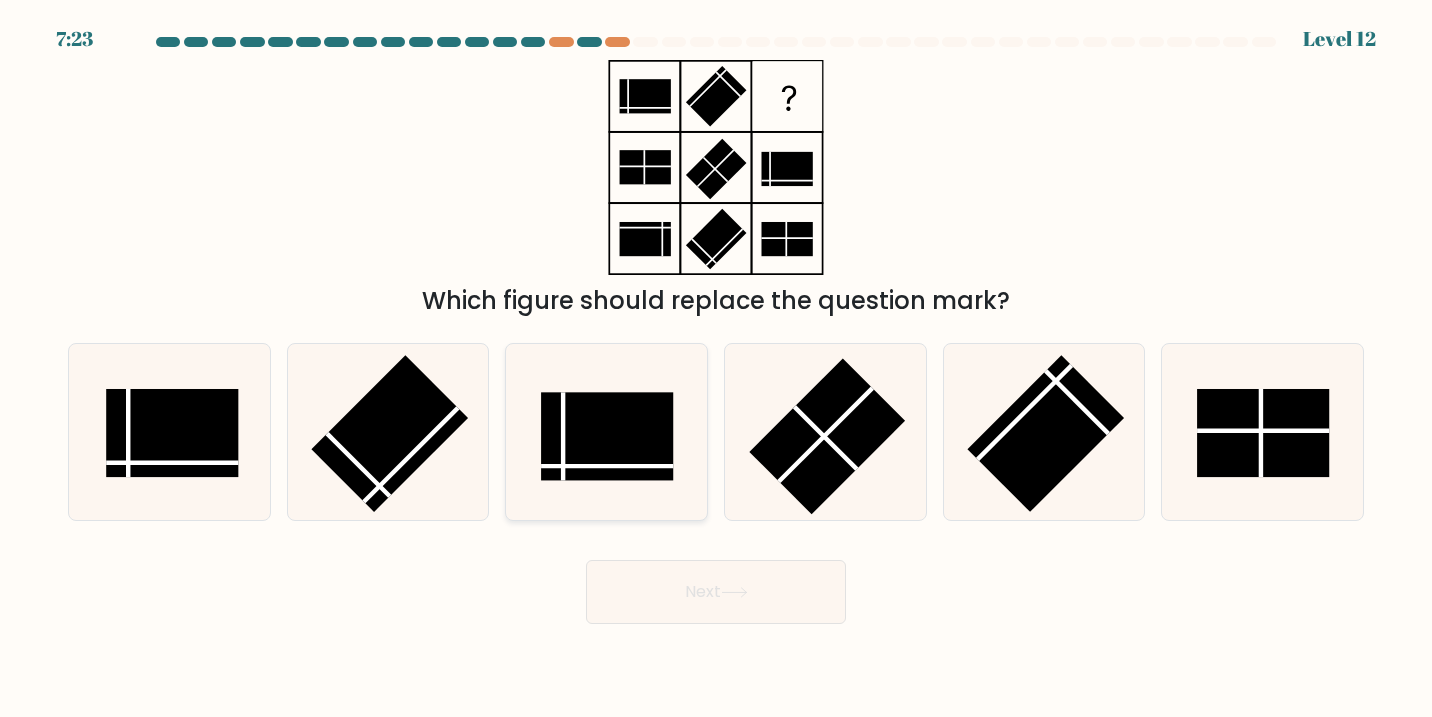 click at bounding box center [607, 432] 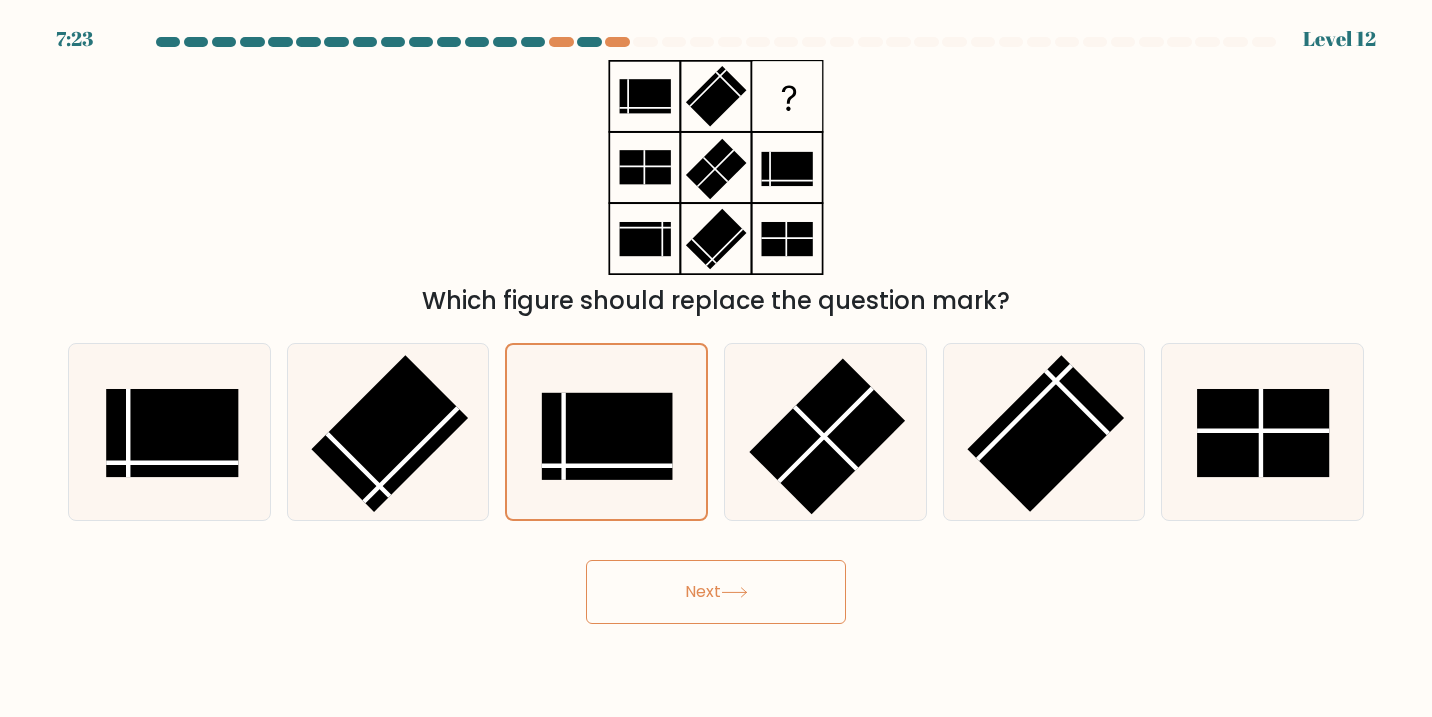 click on "Next" at bounding box center [716, 592] 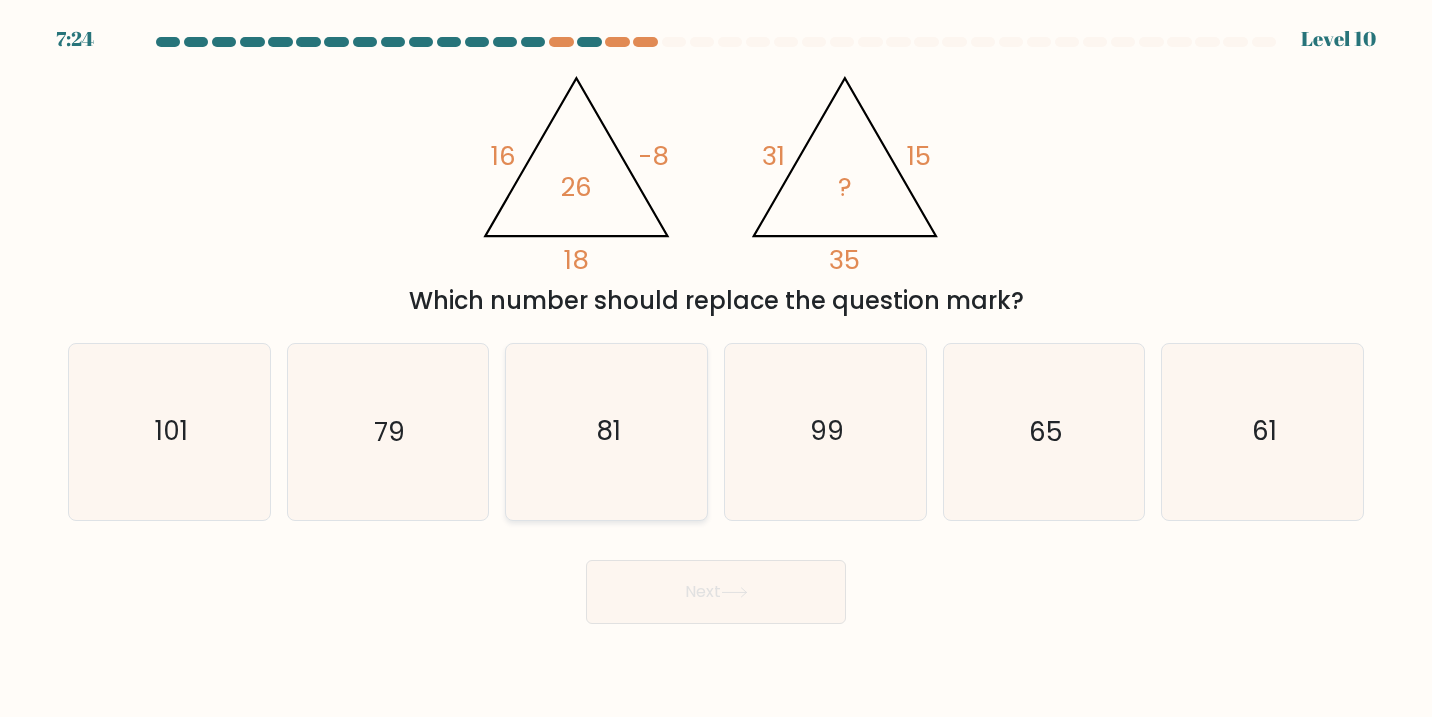 click on "81" at bounding box center (607, 432) 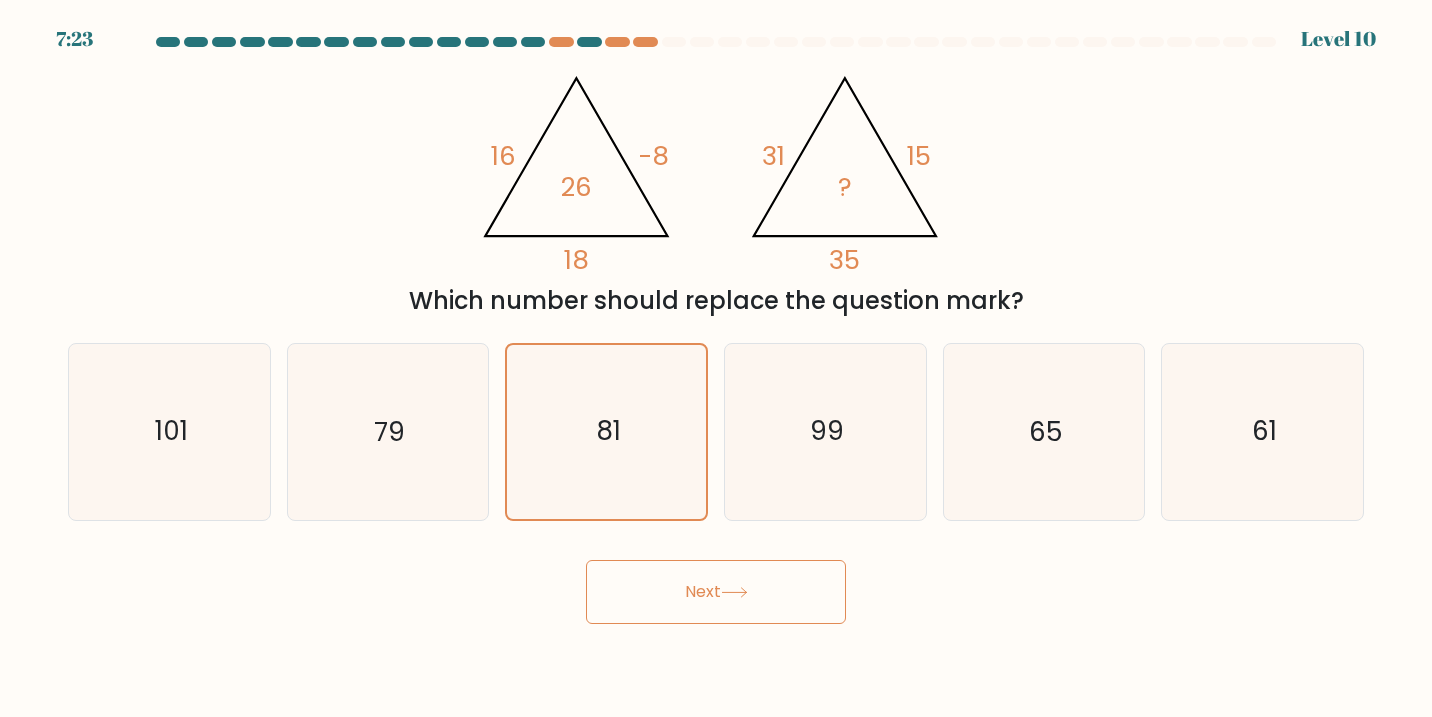 click on "Next" at bounding box center (716, 592) 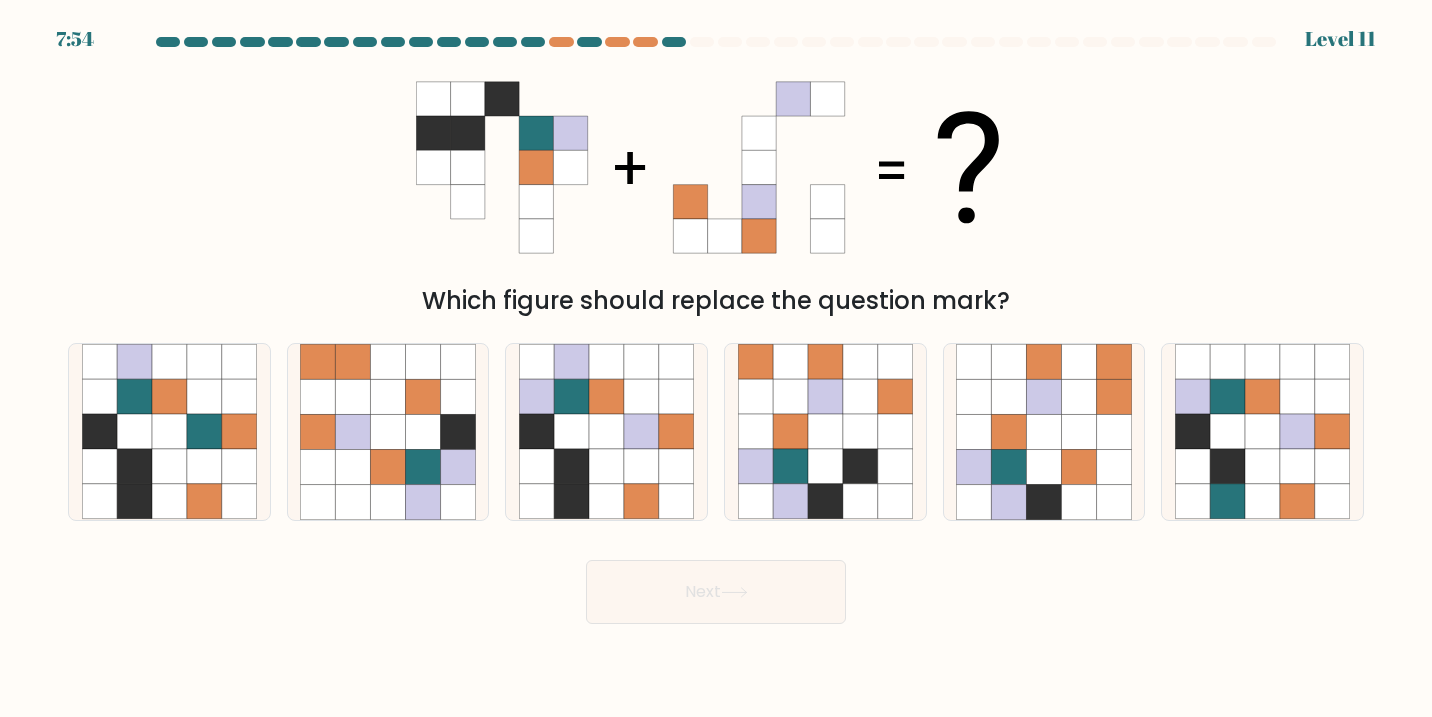 click at bounding box center [716, 167] 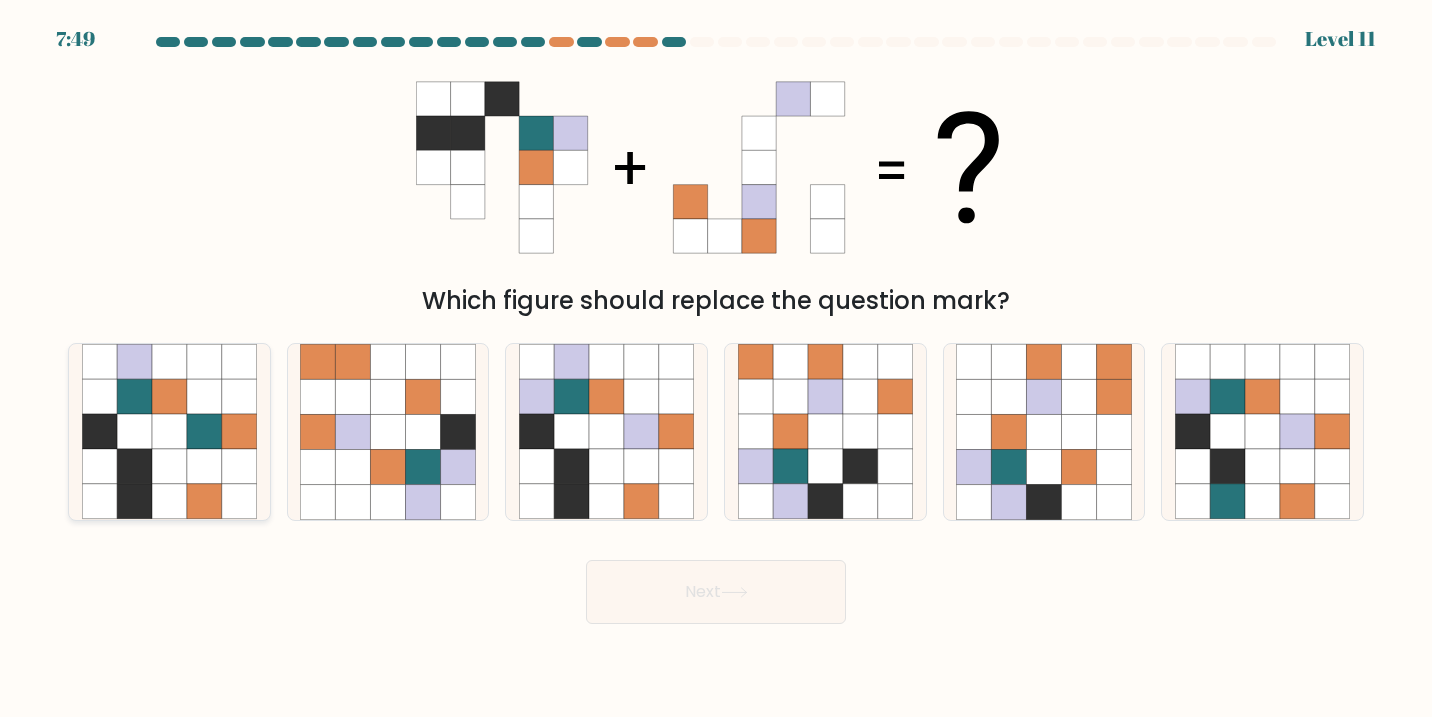 click at bounding box center (239, 466) 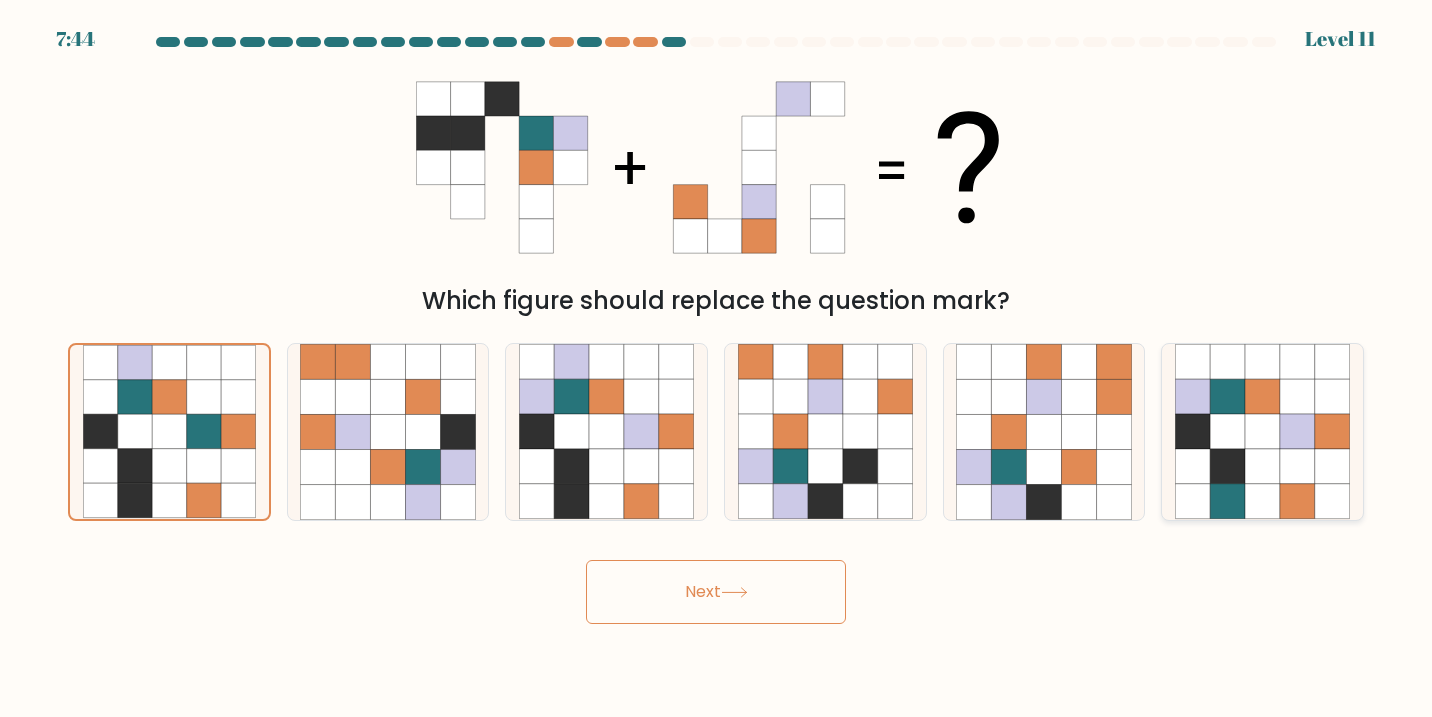 click at bounding box center [1227, 396] 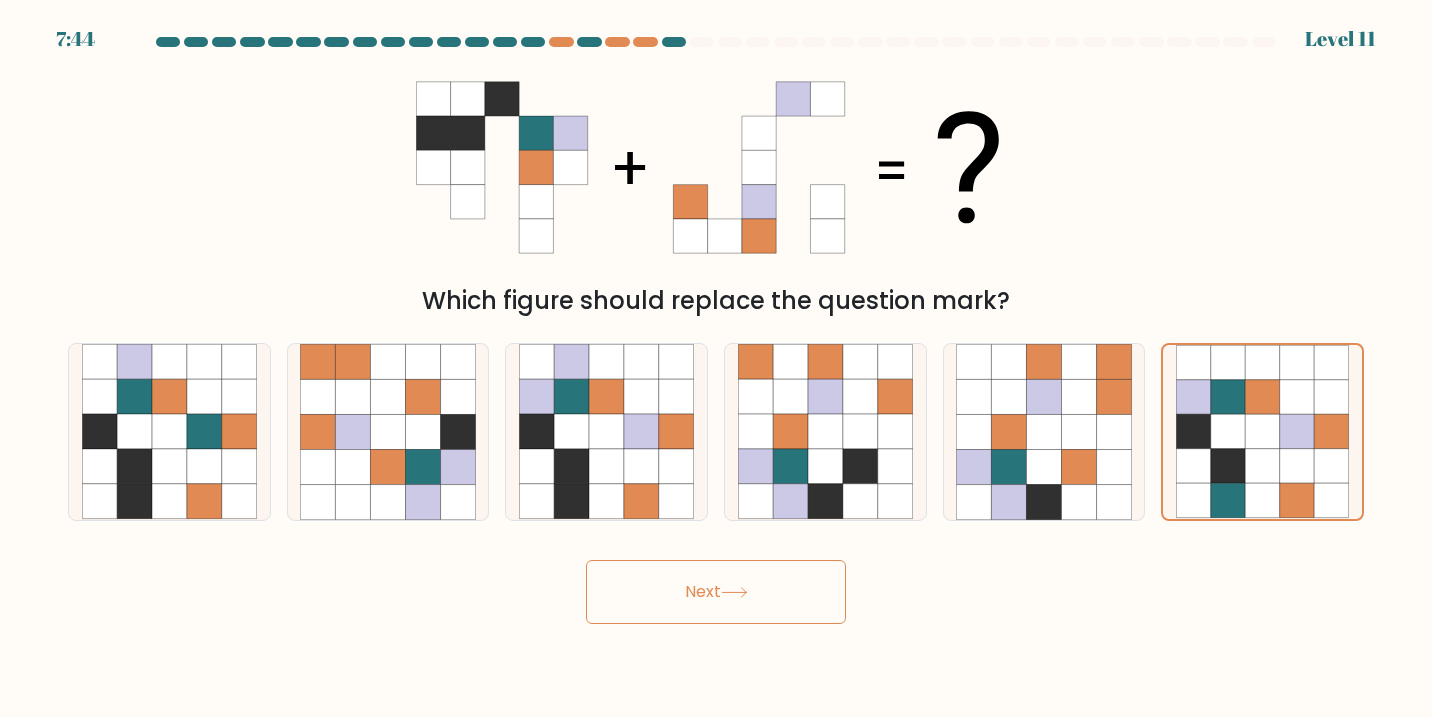 click on "Next" at bounding box center (716, 592) 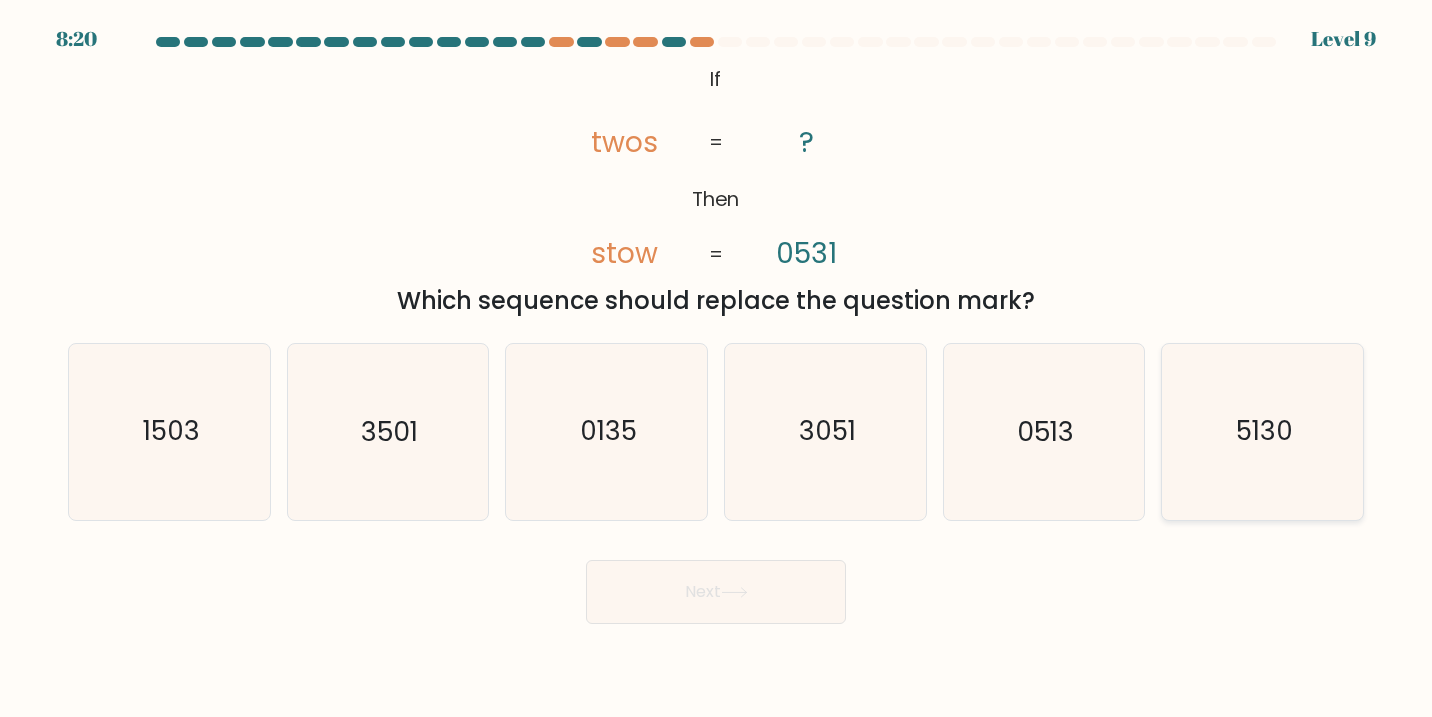click on "5130" at bounding box center [1264, 431] 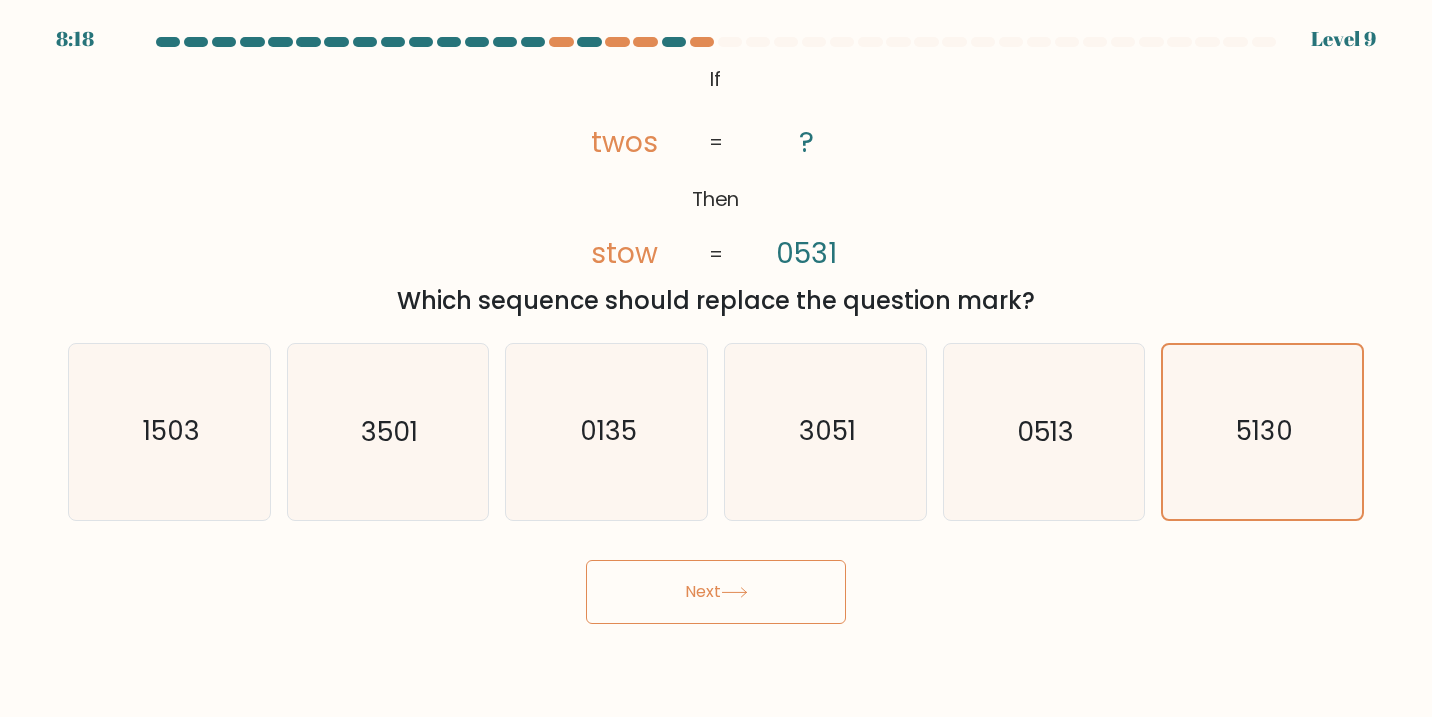 click on "Next" at bounding box center [716, 592] 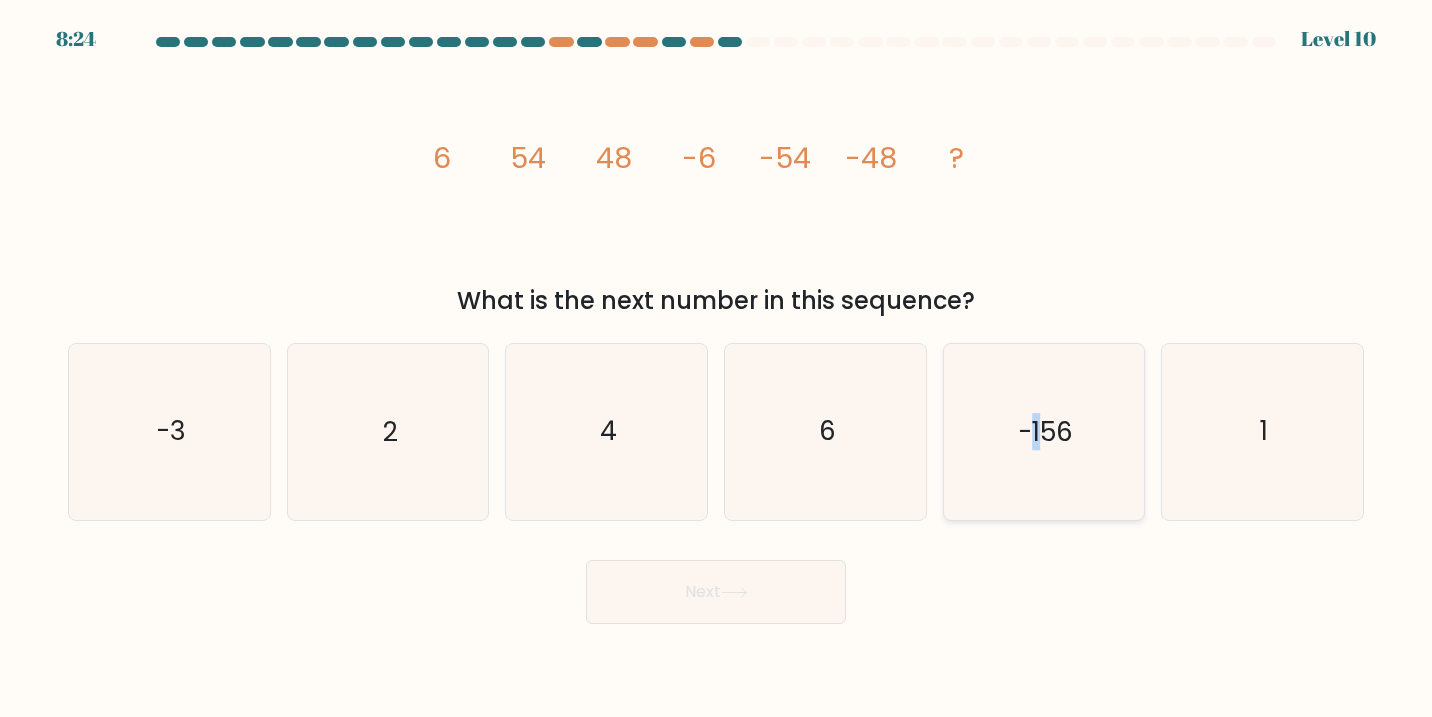 click on "-156" at bounding box center [1044, 432] 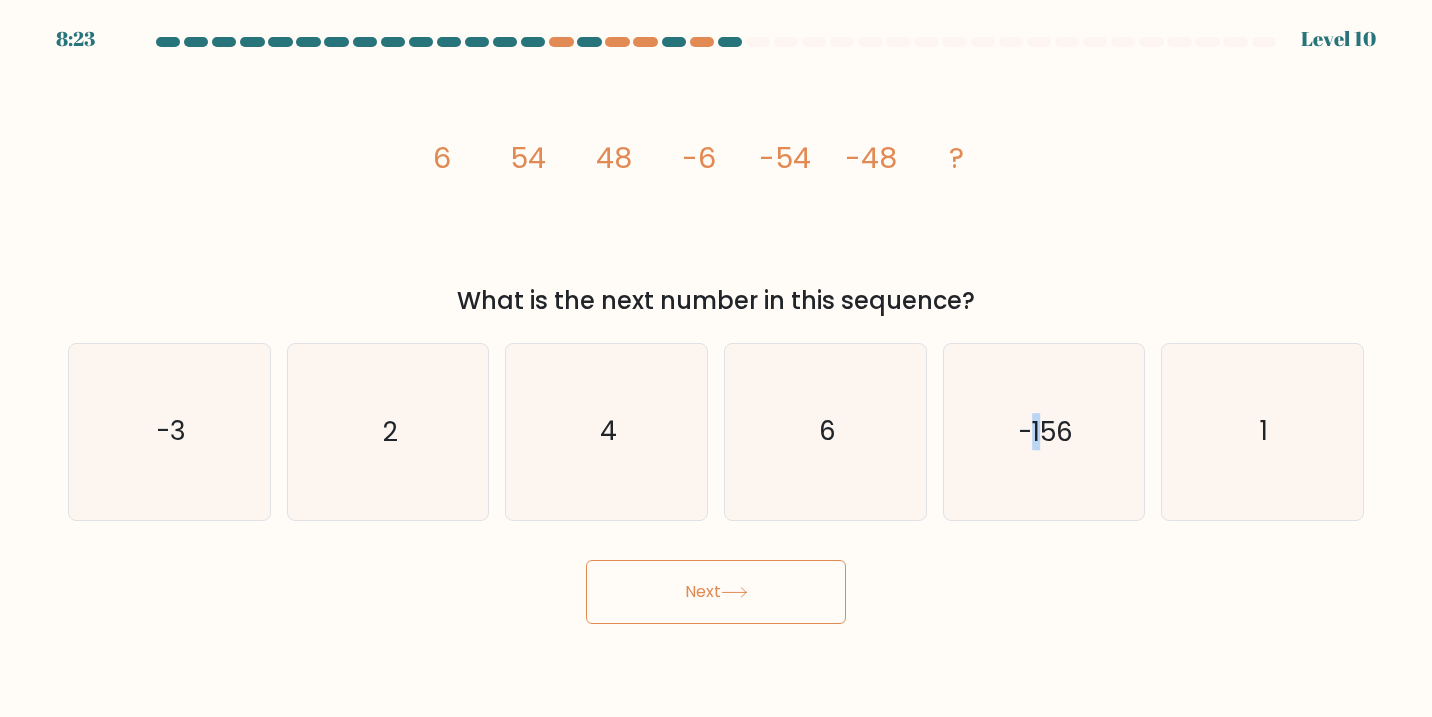 click on "Next" at bounding box center (716, 592) 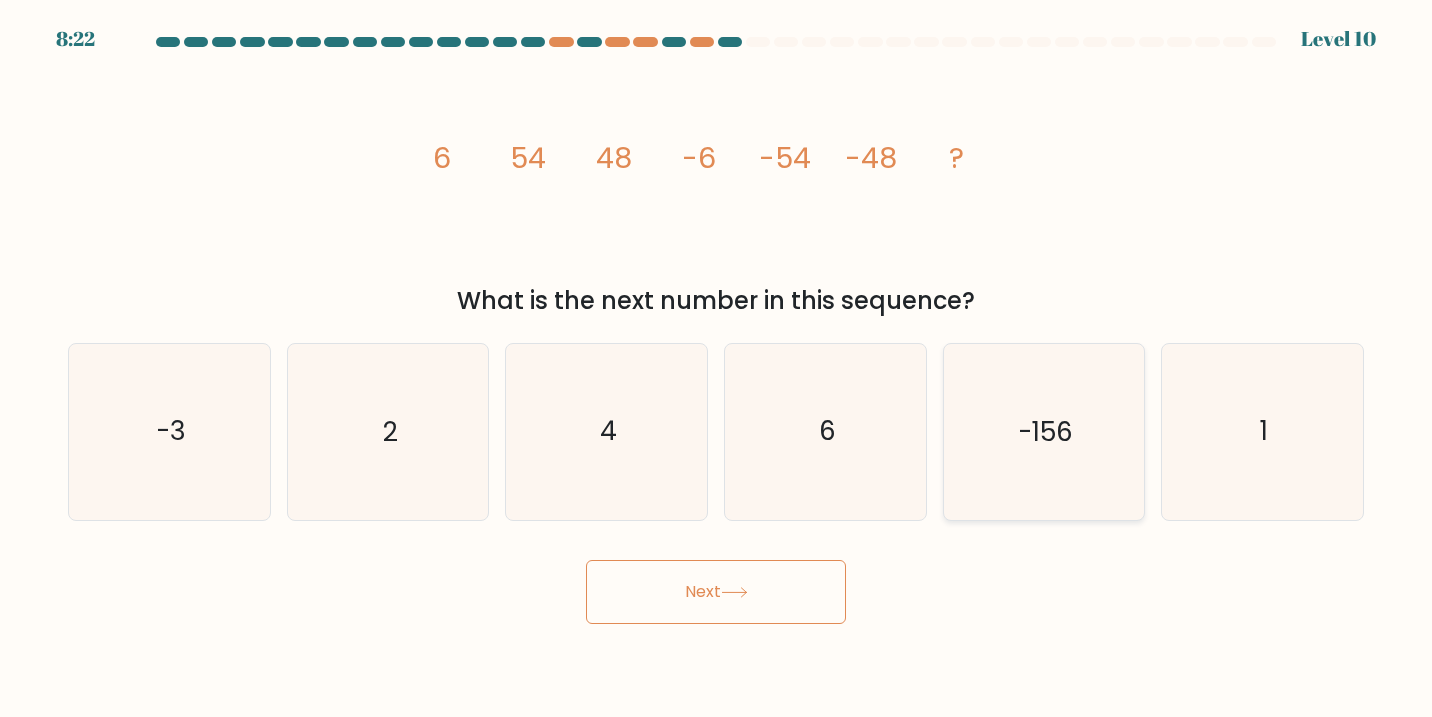 click on "-156" at bounding box center (1044, 432) 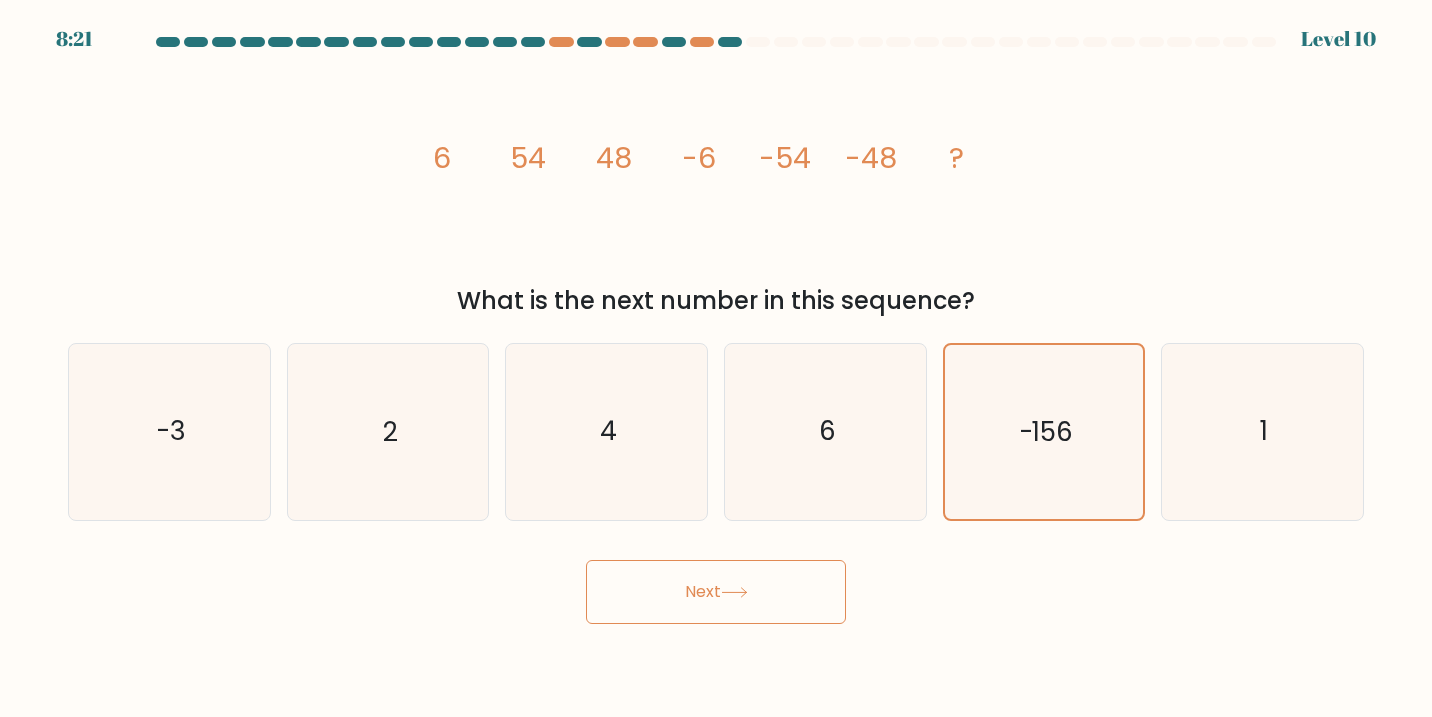 click on "Next" at bounding box center (716, 592) 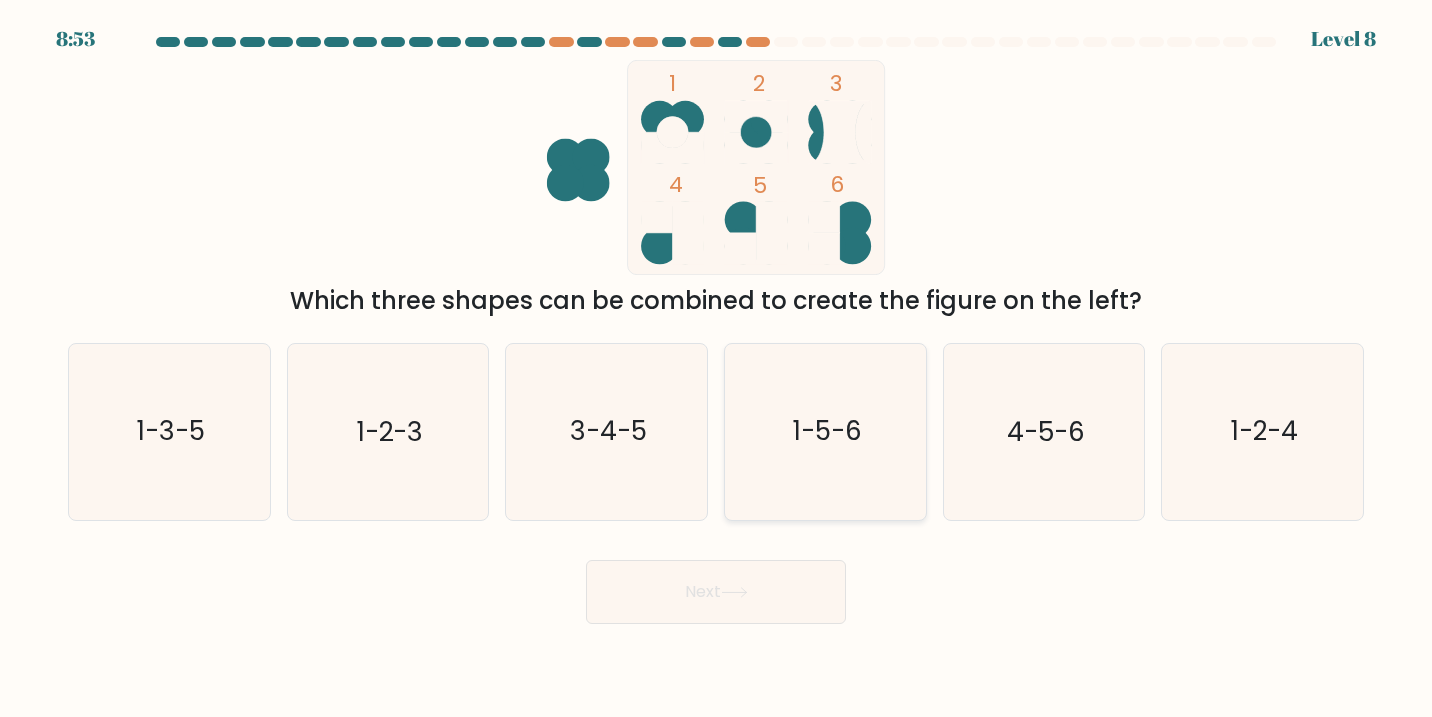 click on "1-5-6" at bounding box center (825, 432) 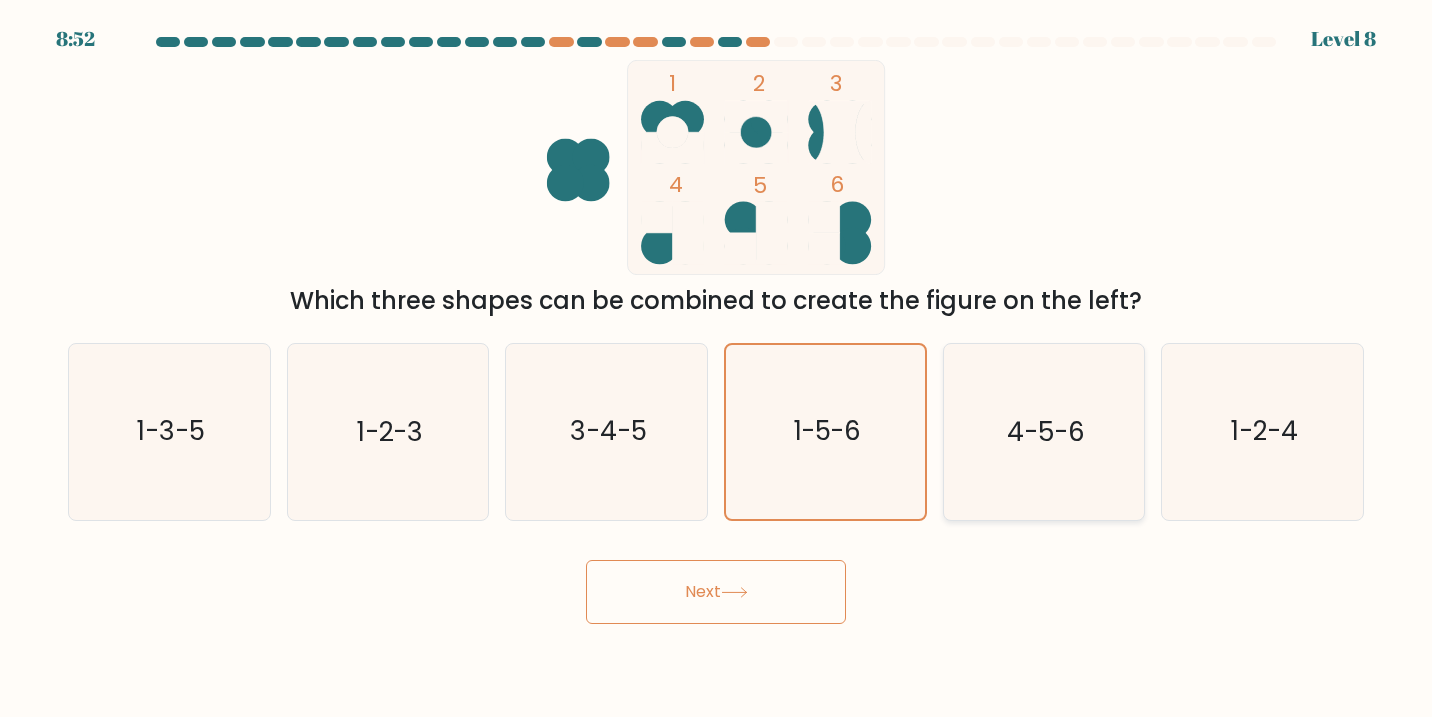 click on "4-5-6" at bounding box center (1044, 432) 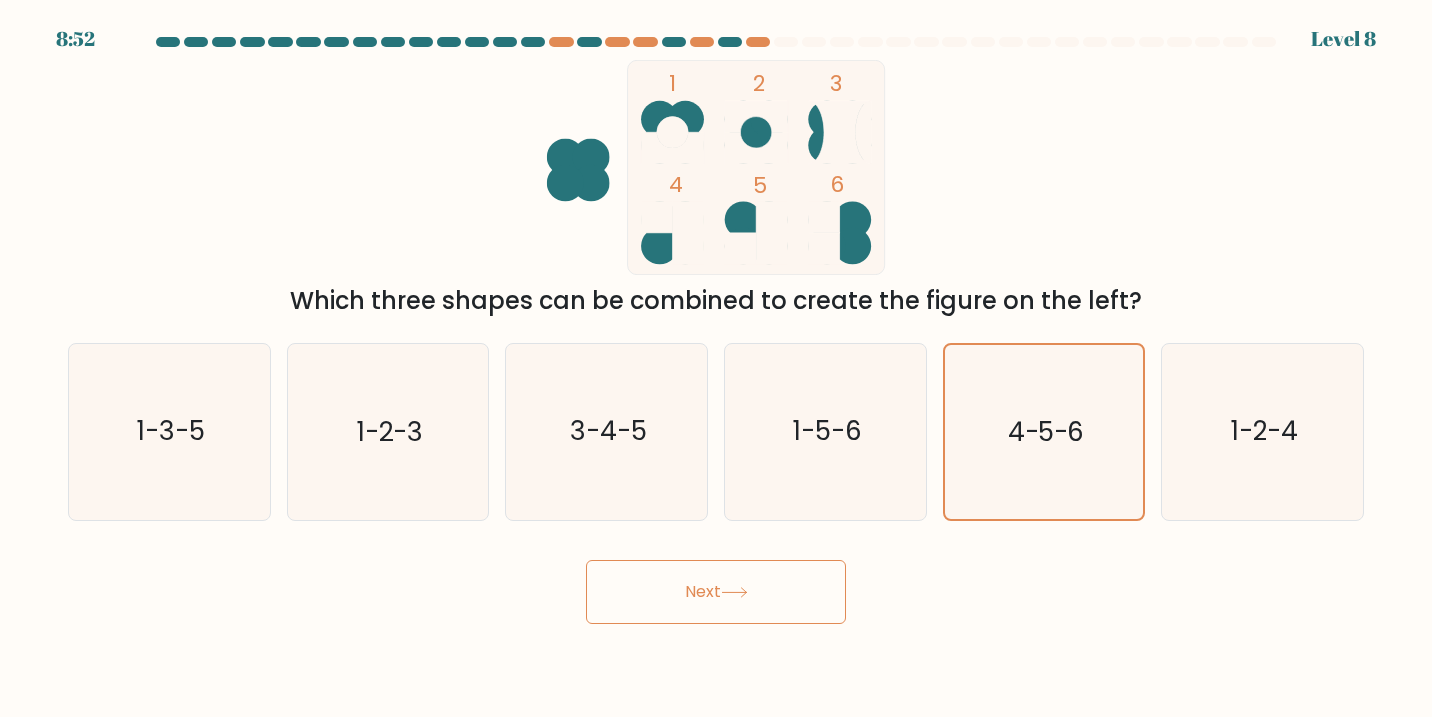 click on "Next" at bounding box center [716, 592] 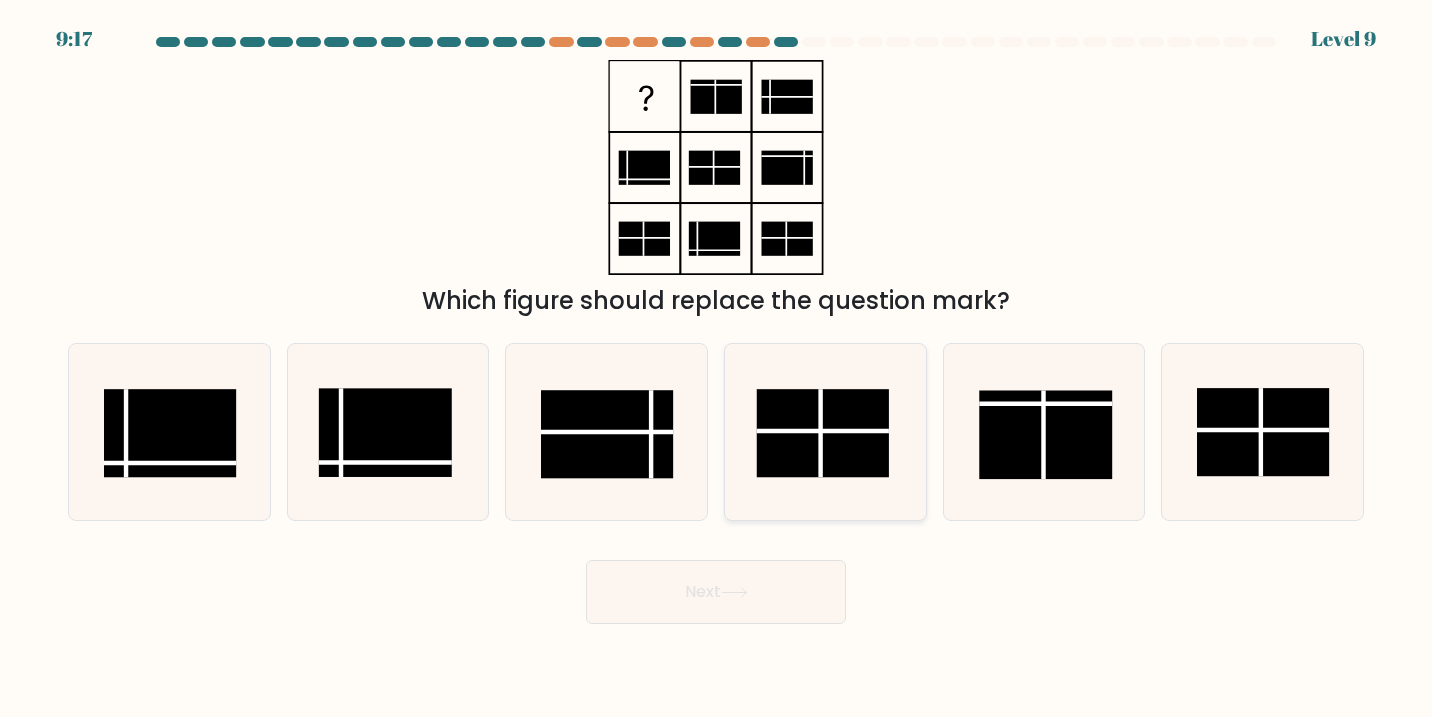 click at bounding box center [822, 433] 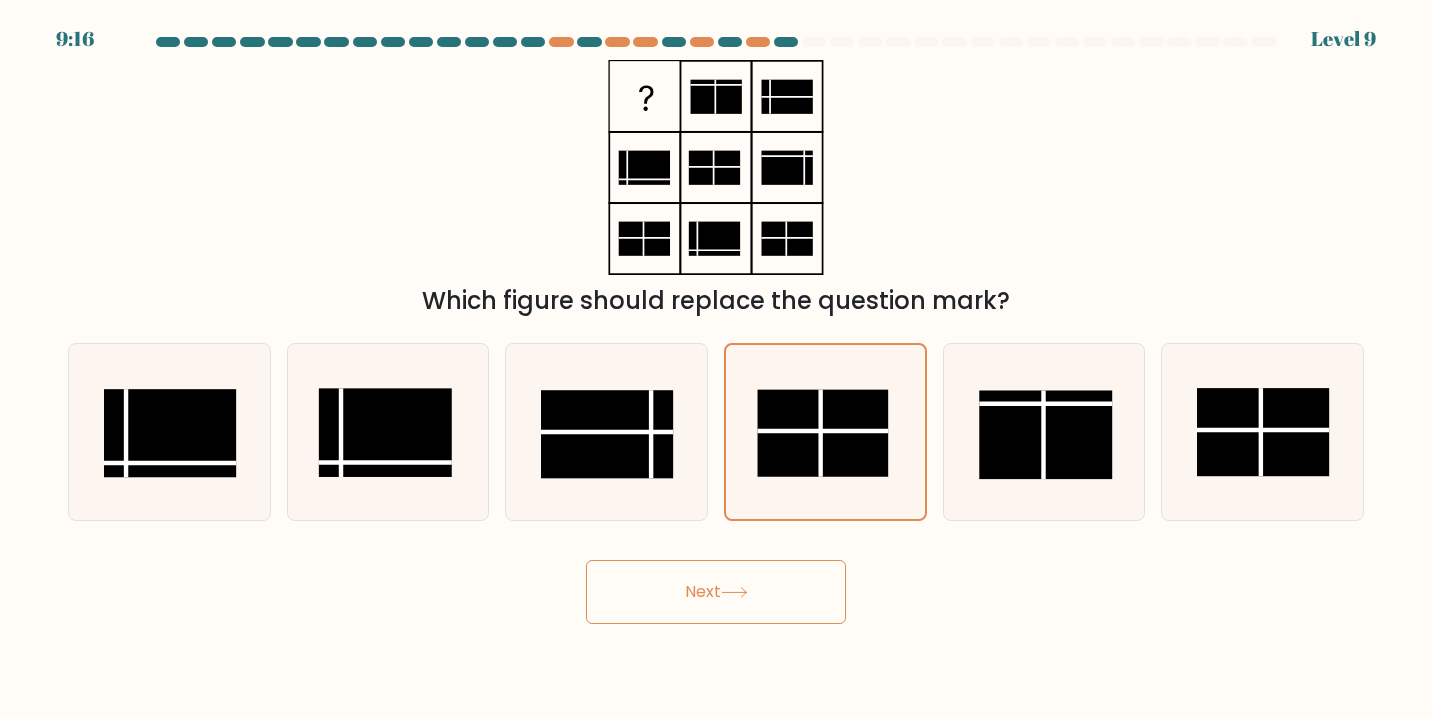 click at bounding box center (734, 592) 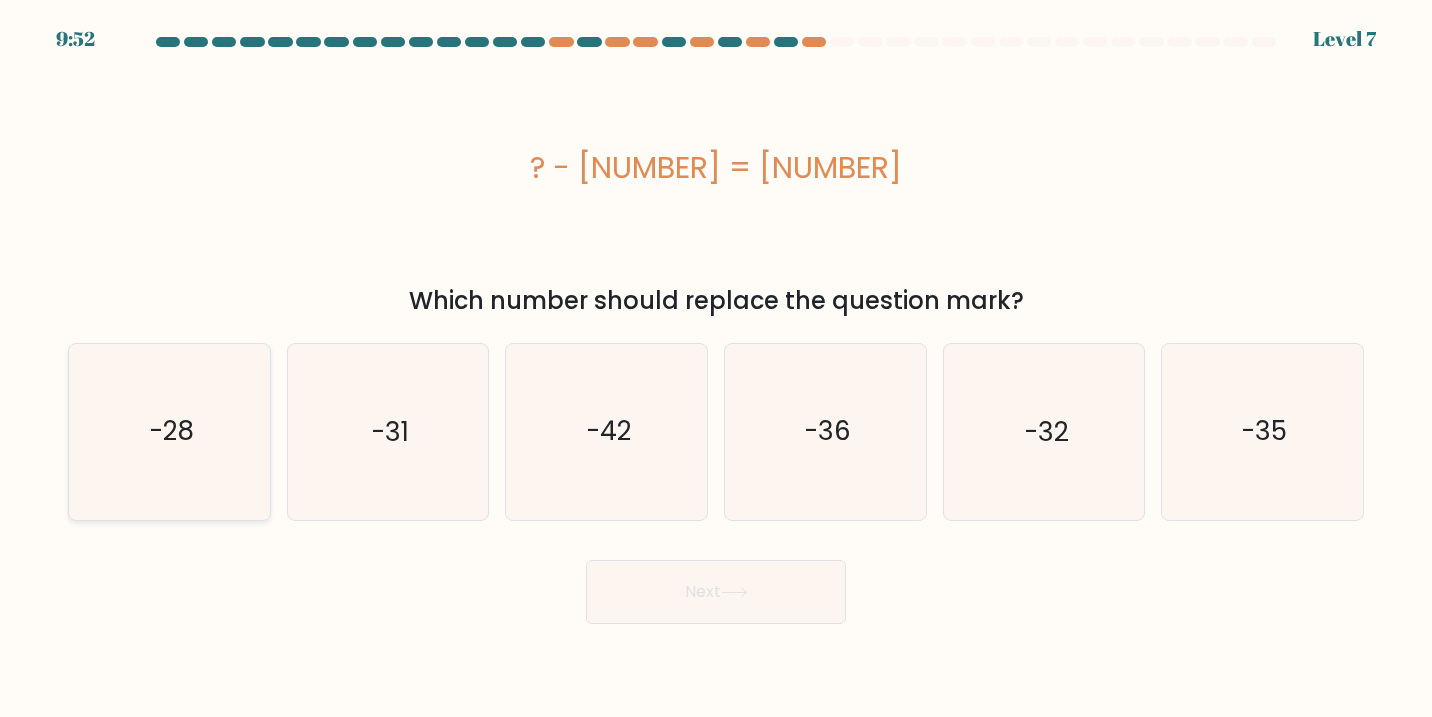 click on "-28" at bounding box center (170, 432) 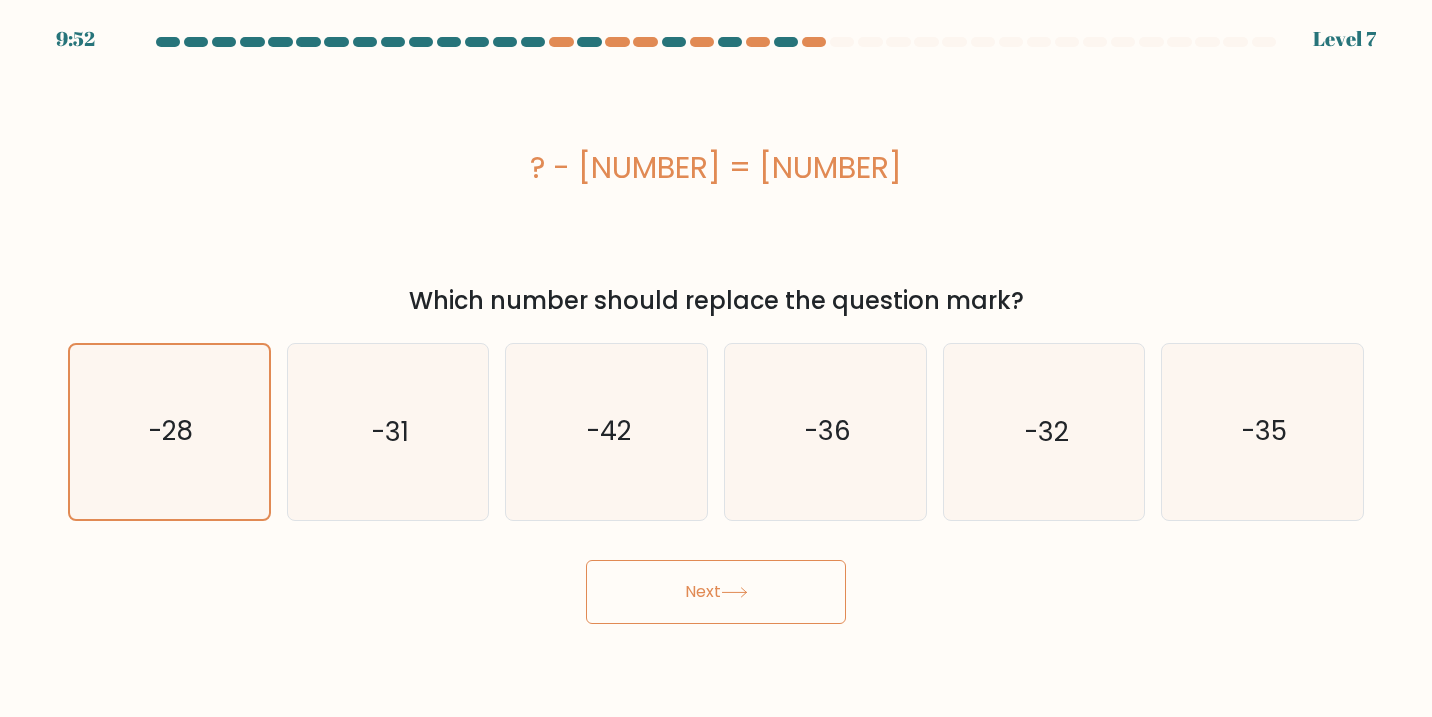 click on "Next" at bounding box center [716, 592] 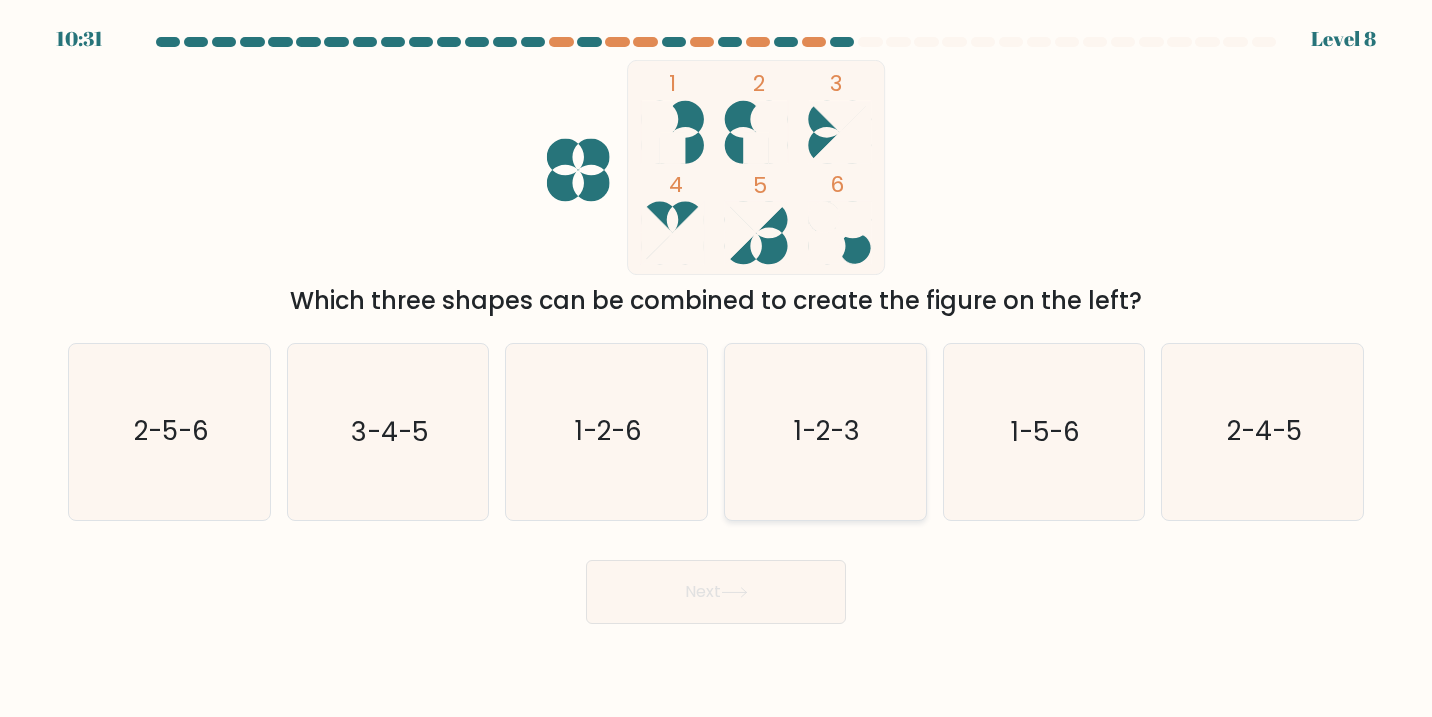 click on "1-2-3" at bounding box center [827, 431] 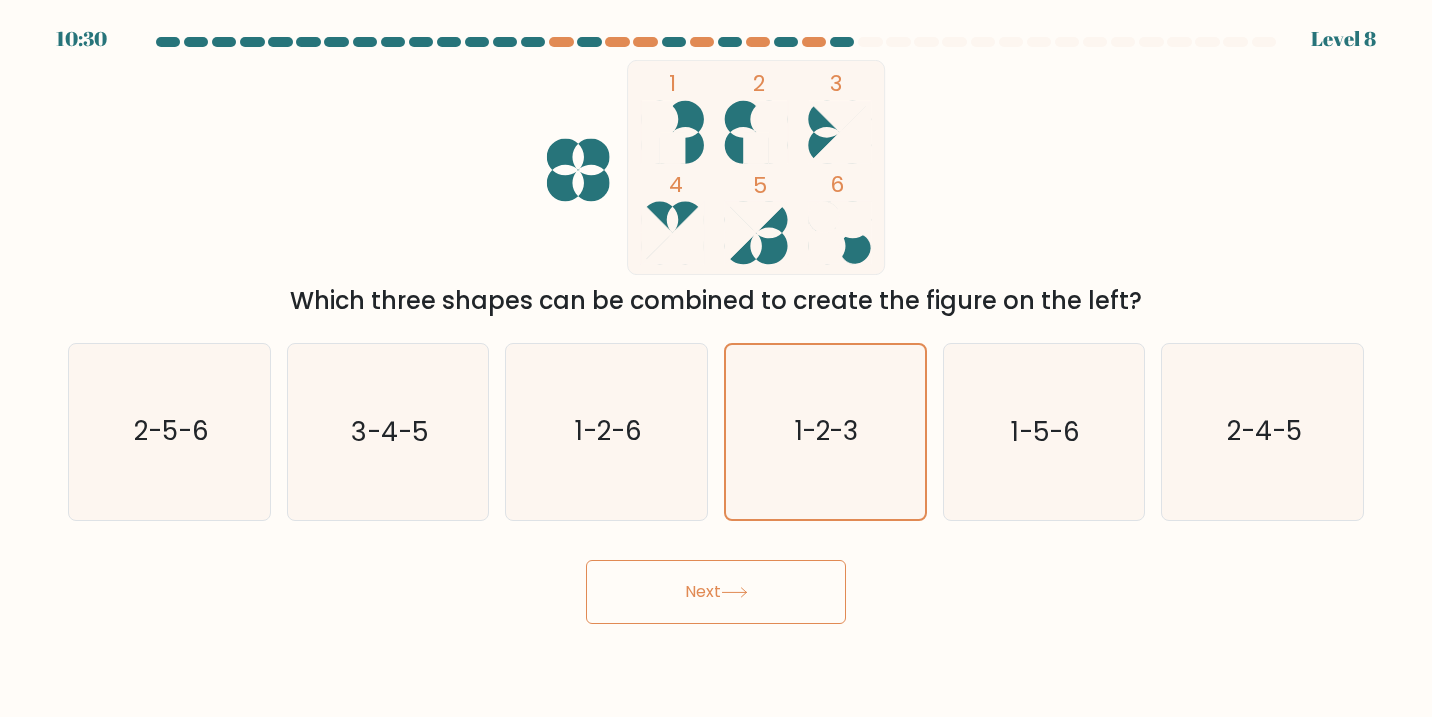 click on "Next" at bounding box center [716, 592] 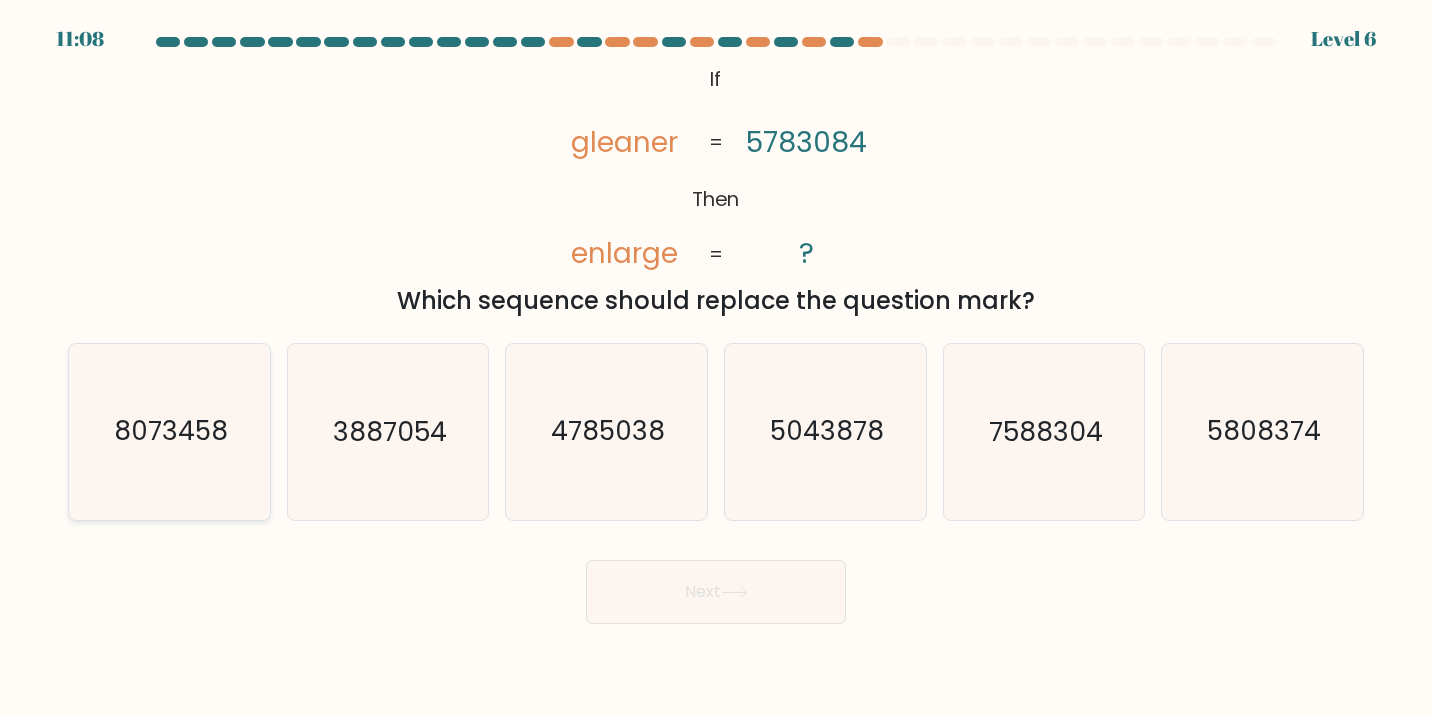 click on "8073458" at bounding box center [171, 431] 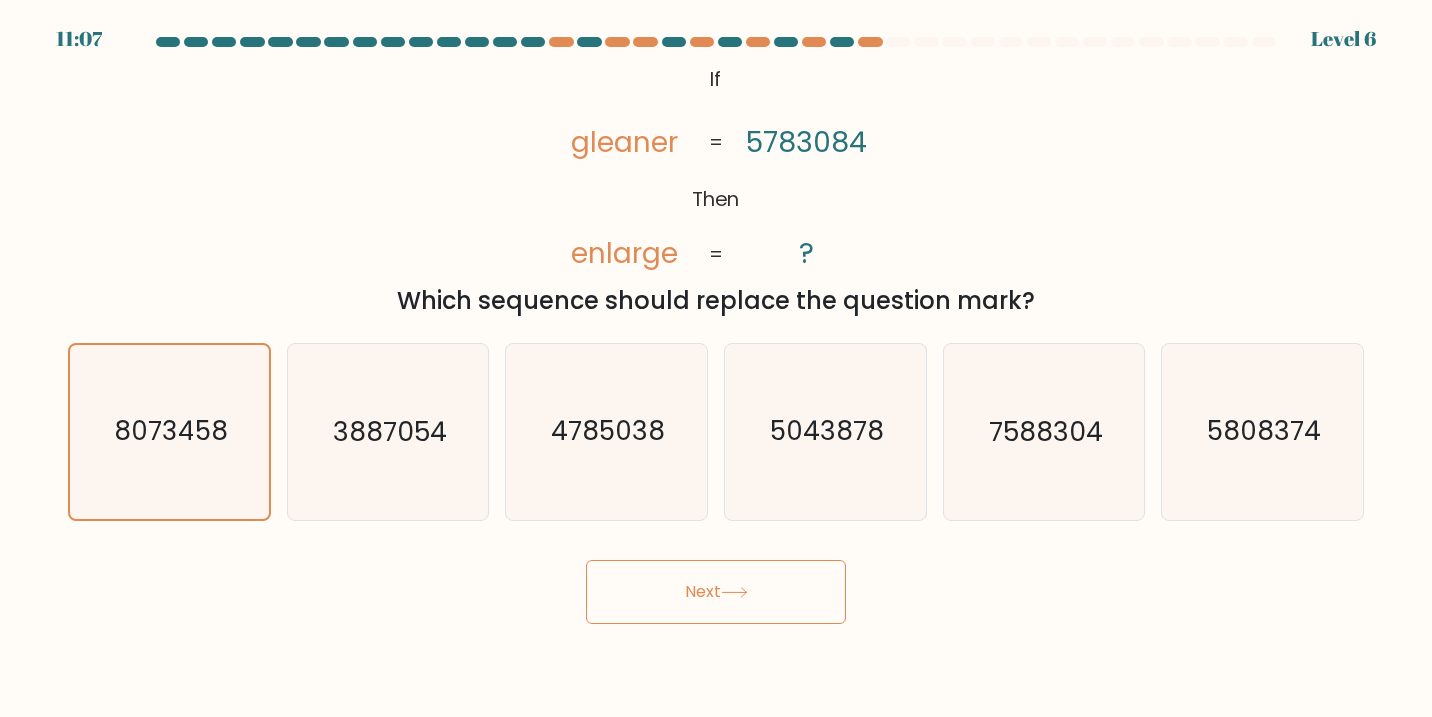 click on "Next" at bounding box center [716, 592] 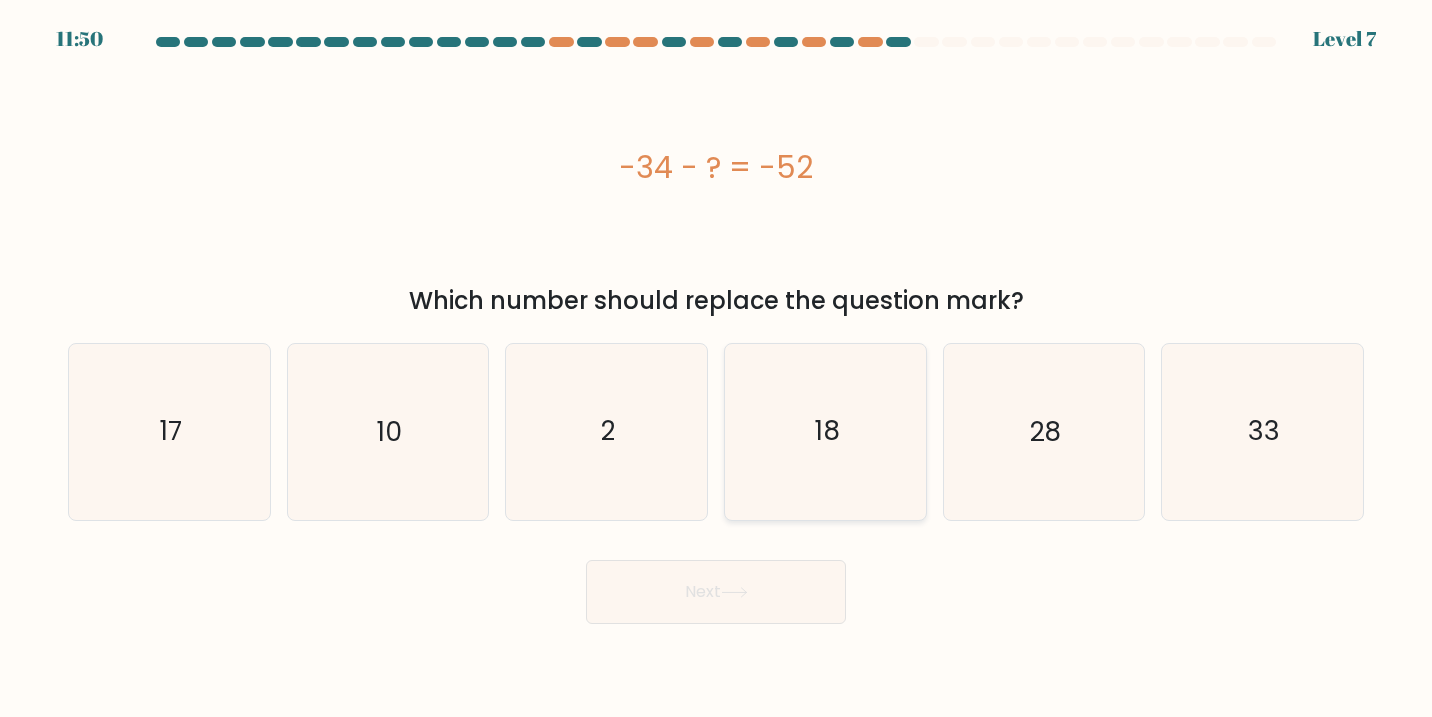 click on "18" at bounding box center [826, 432] 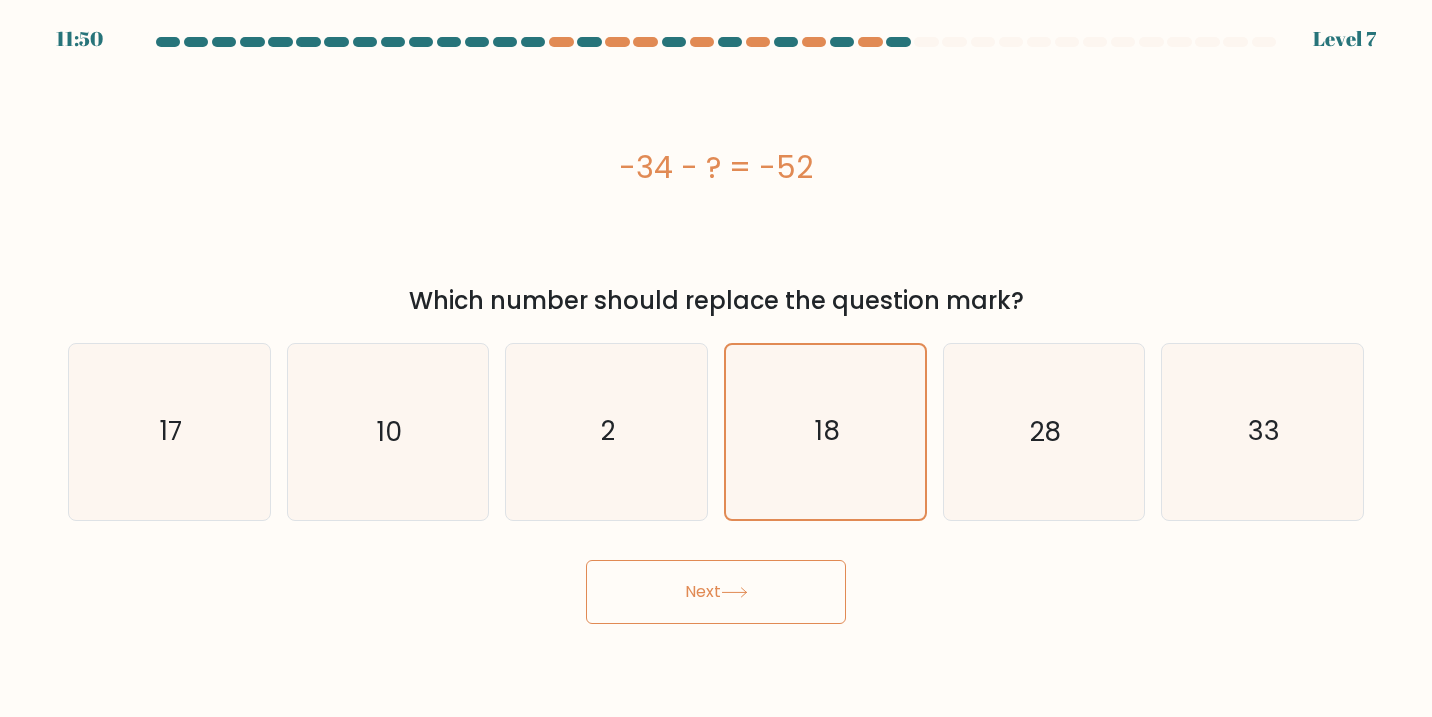 click on "Next" at bounding box center (716, 592) 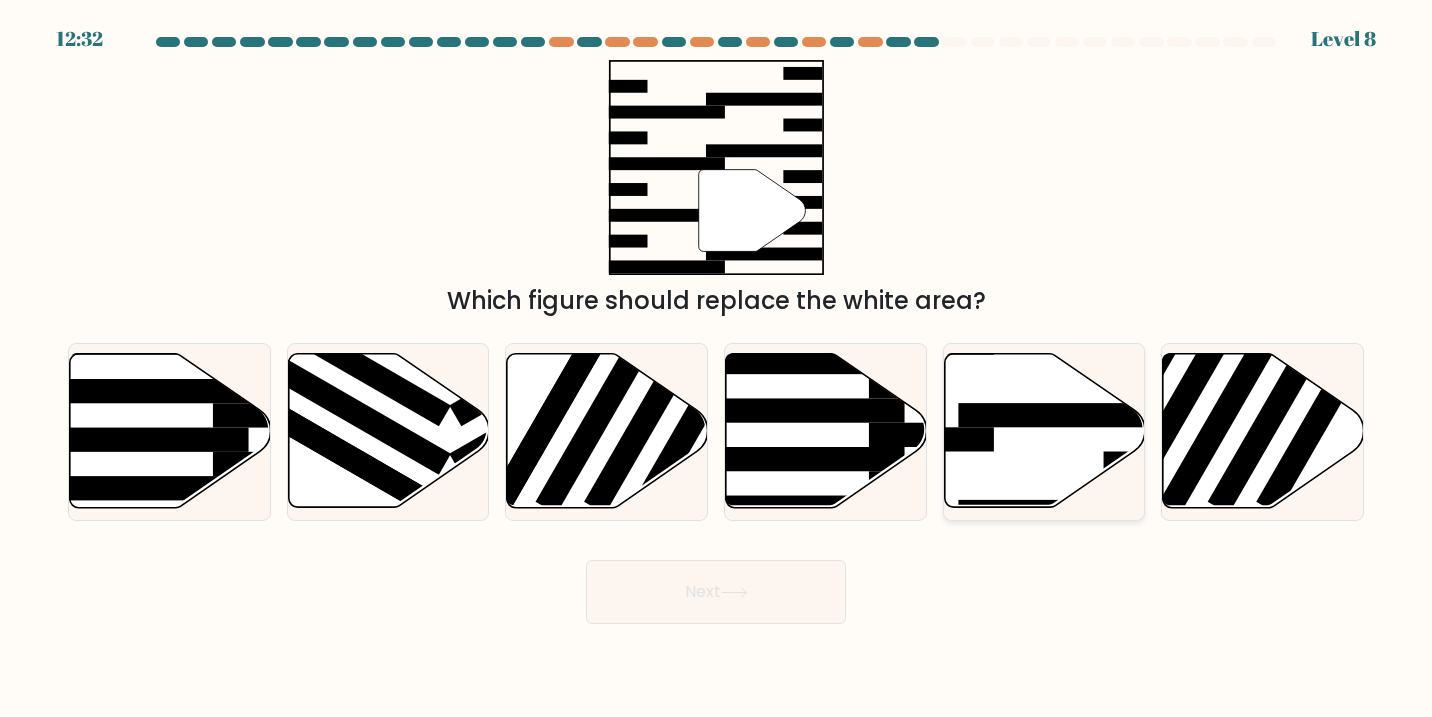 click at bounding box center (1044, 432) 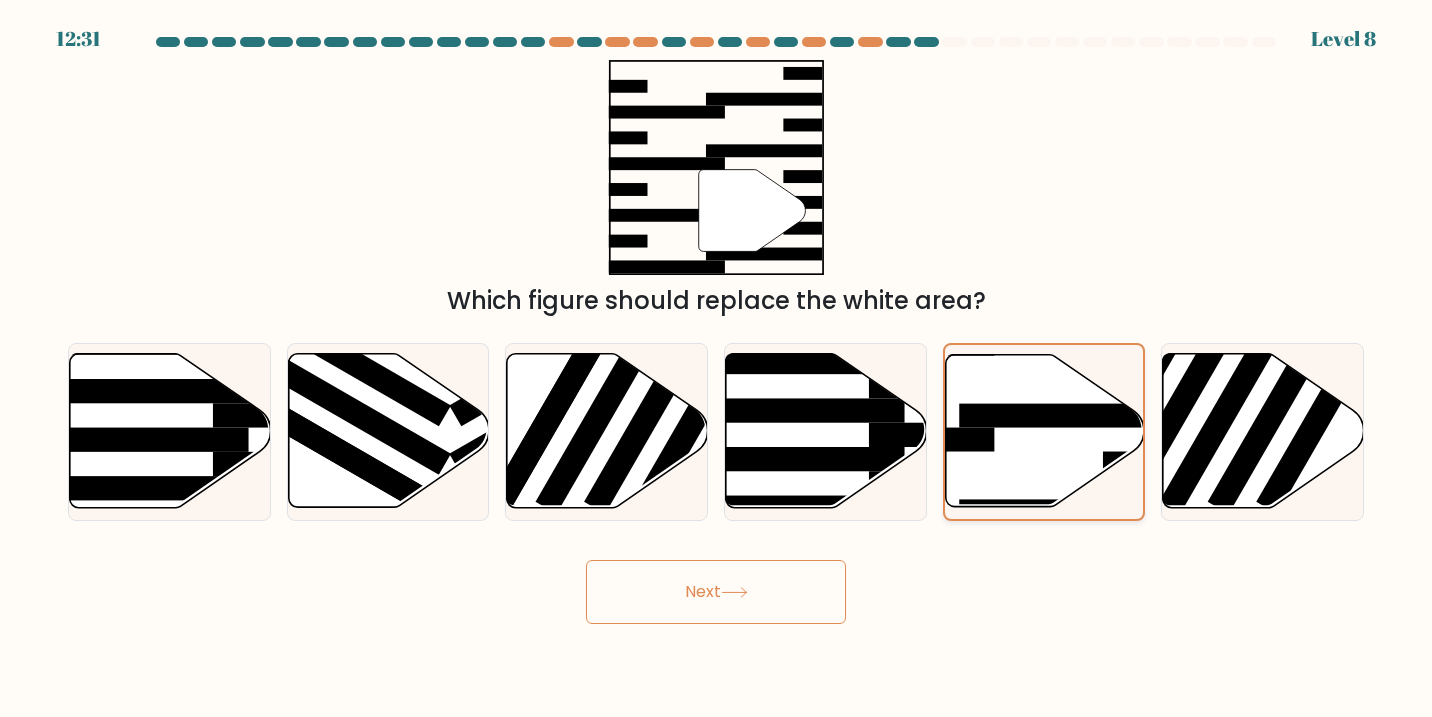 click at bounding box center (1044, 431) 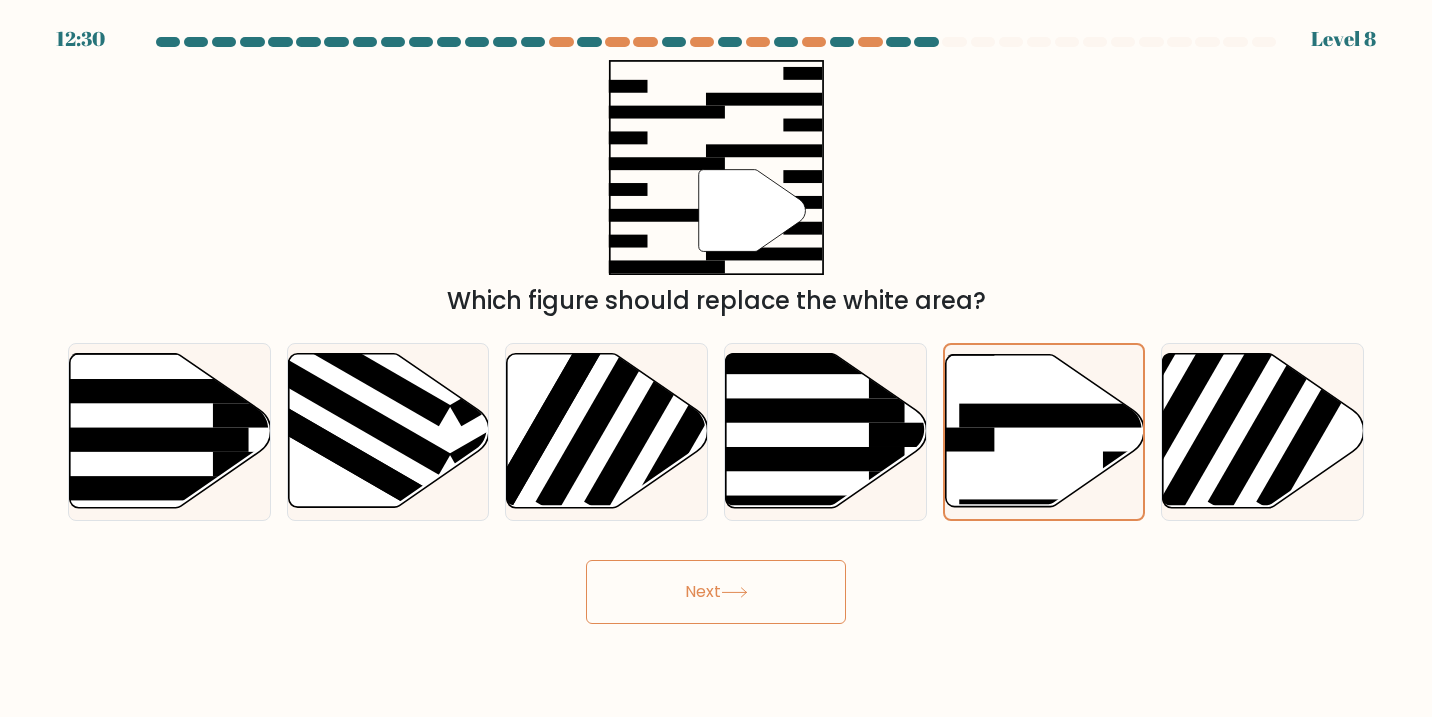 click on "Next" at bounding box center [716, 592] 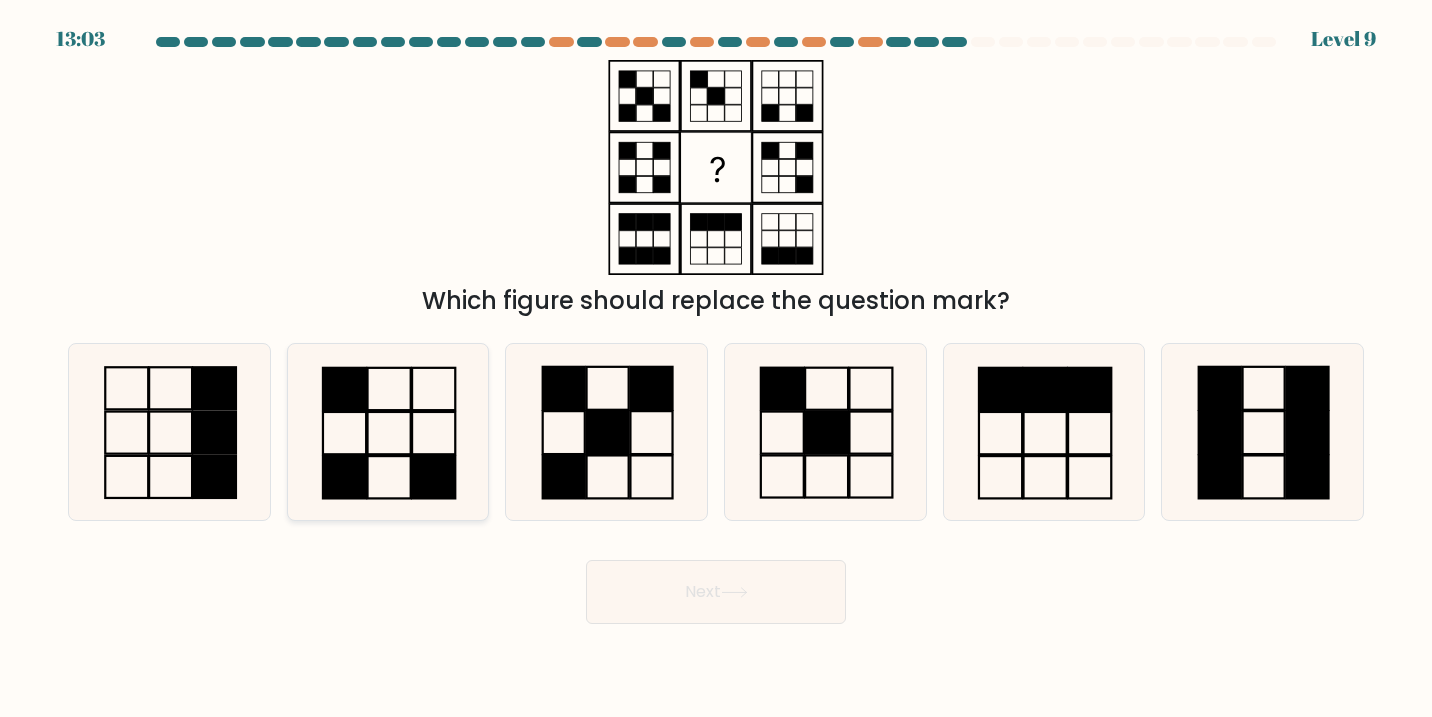 click at bounding box center (433, 477) 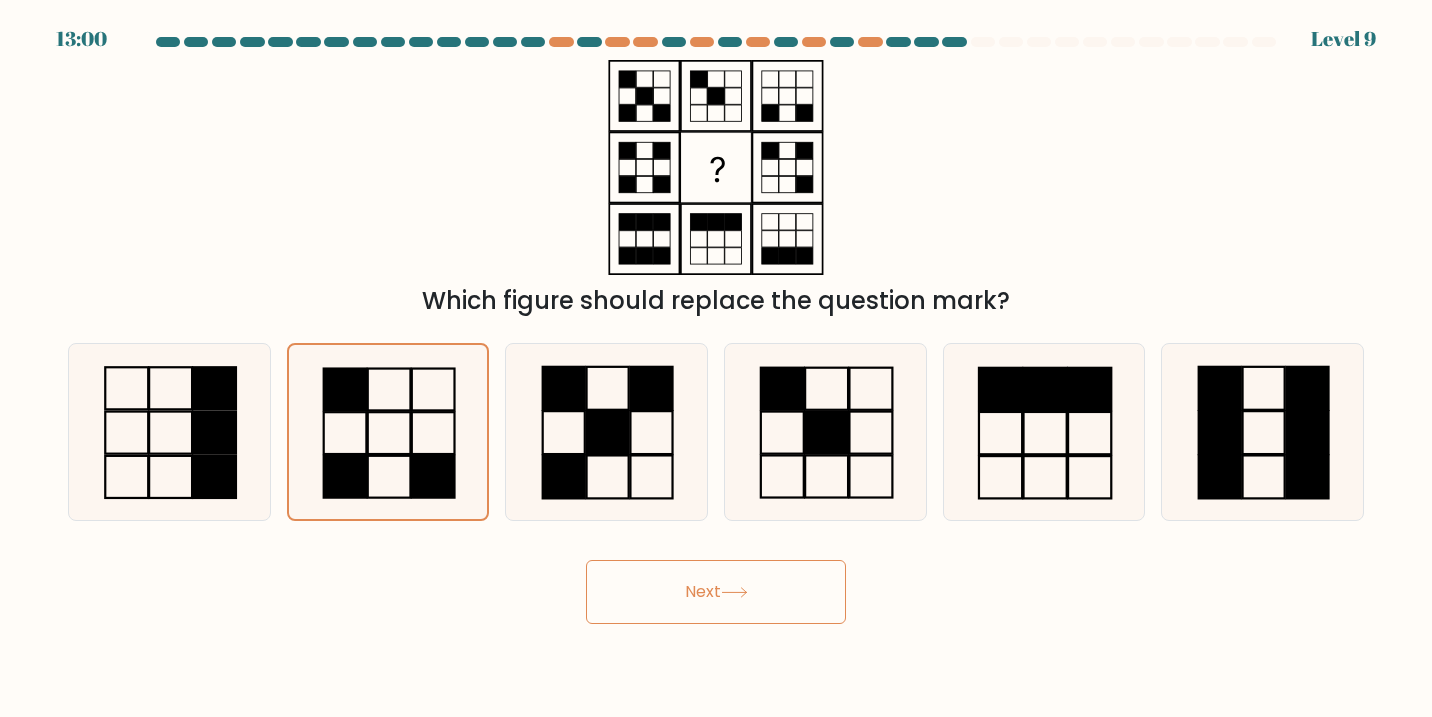 click on "Next" at bounding box center [716, 592] 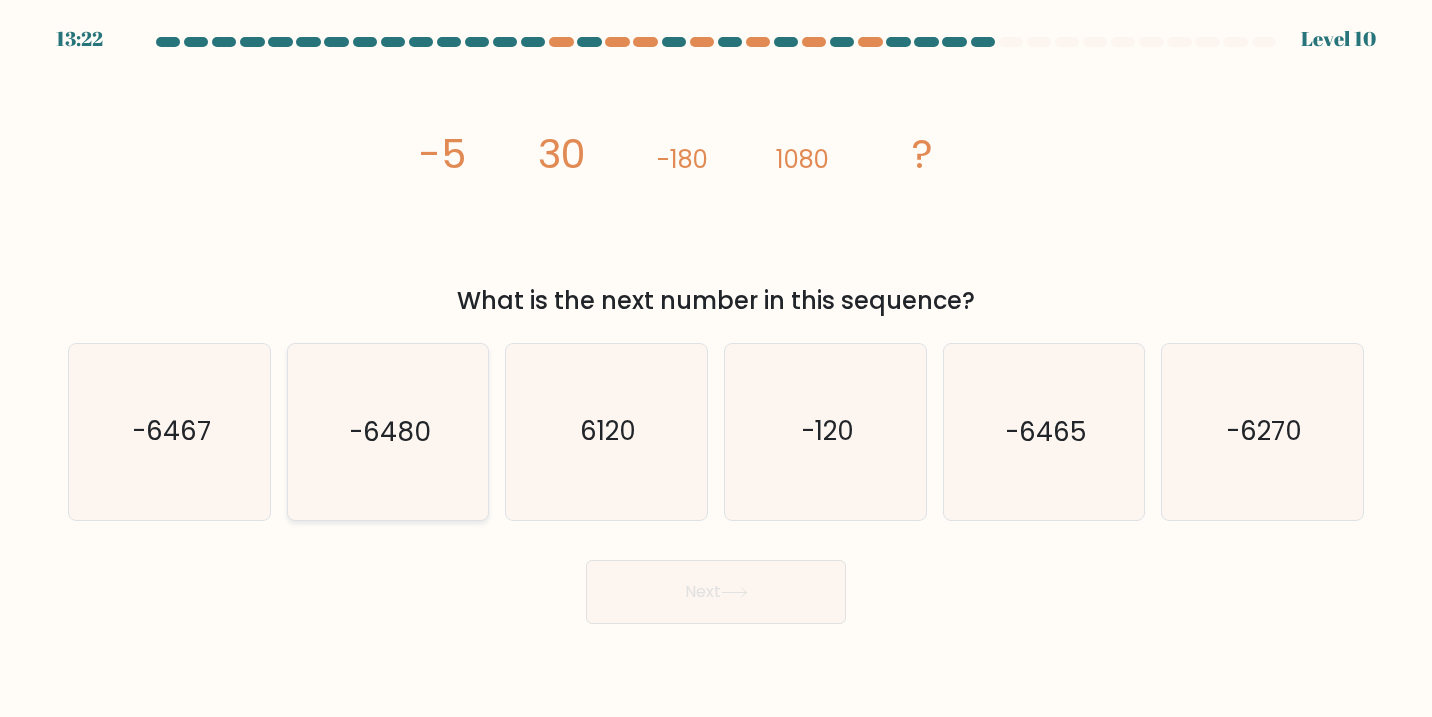 click on "-6480" at bounding box center [388, 432] 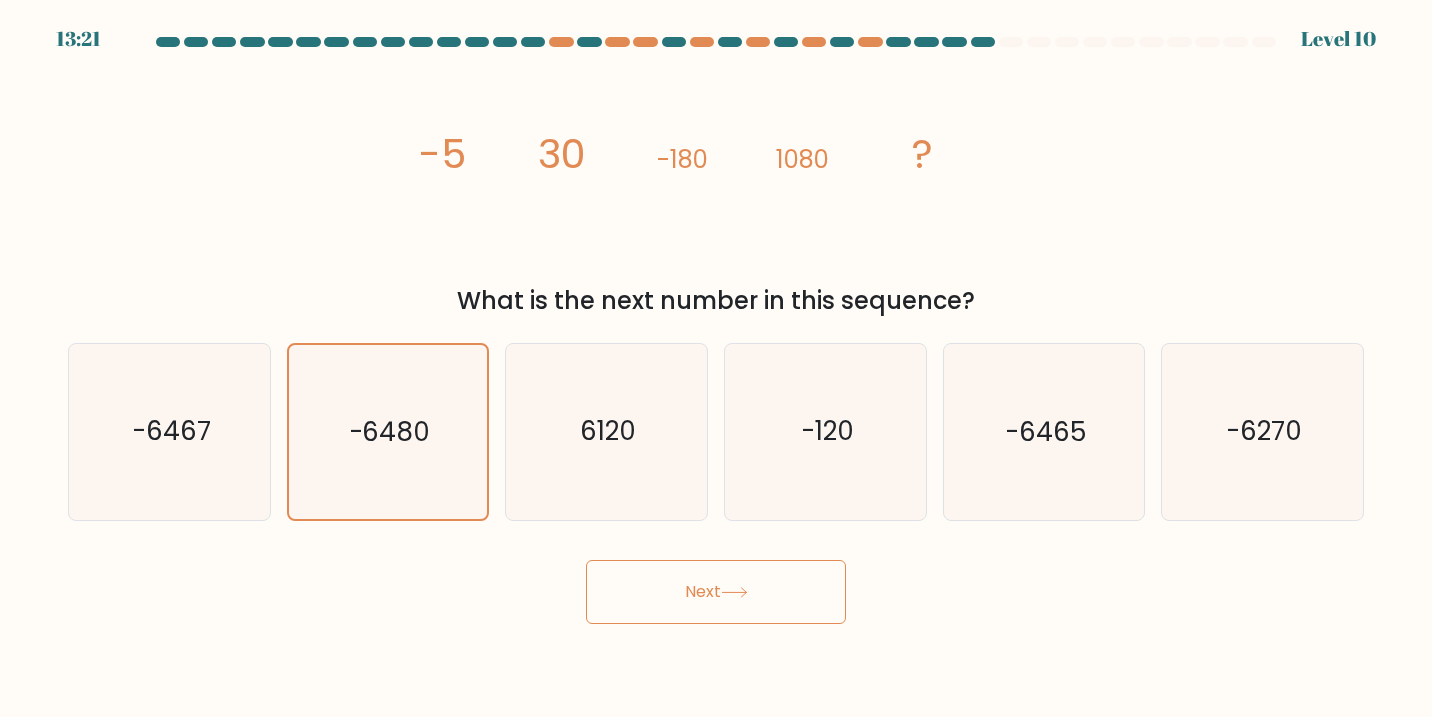 click on "Next" at bounding box center (716, 592) 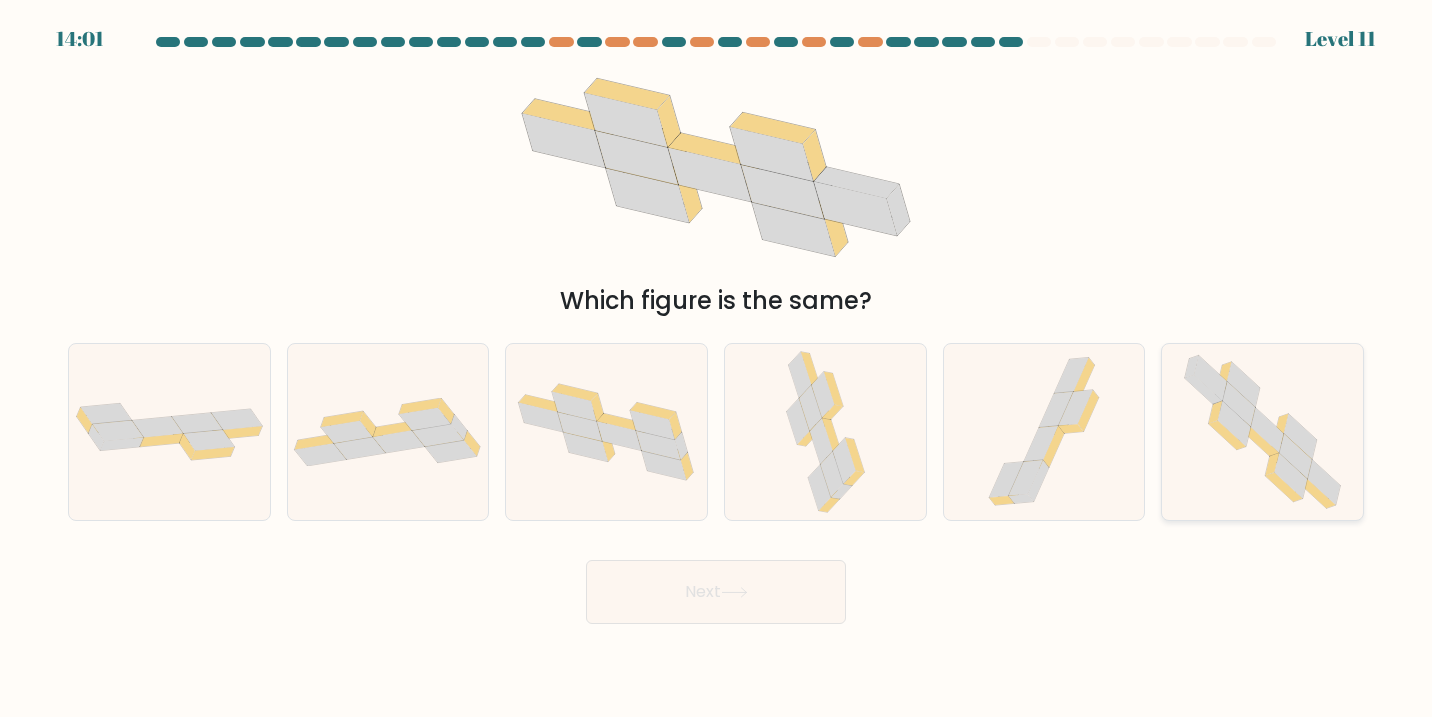 click at bounding box center (1262, 432) 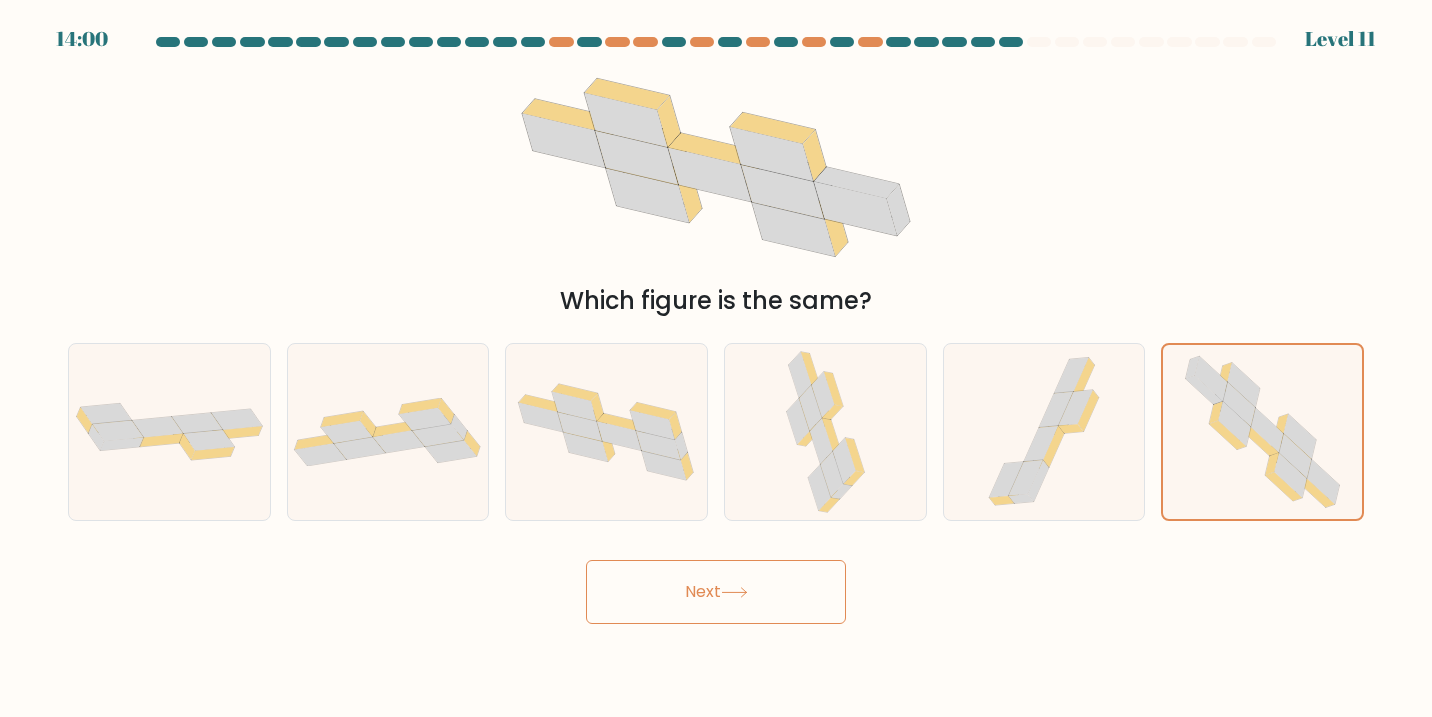 click on "Next" at bounding box center [716, 592] 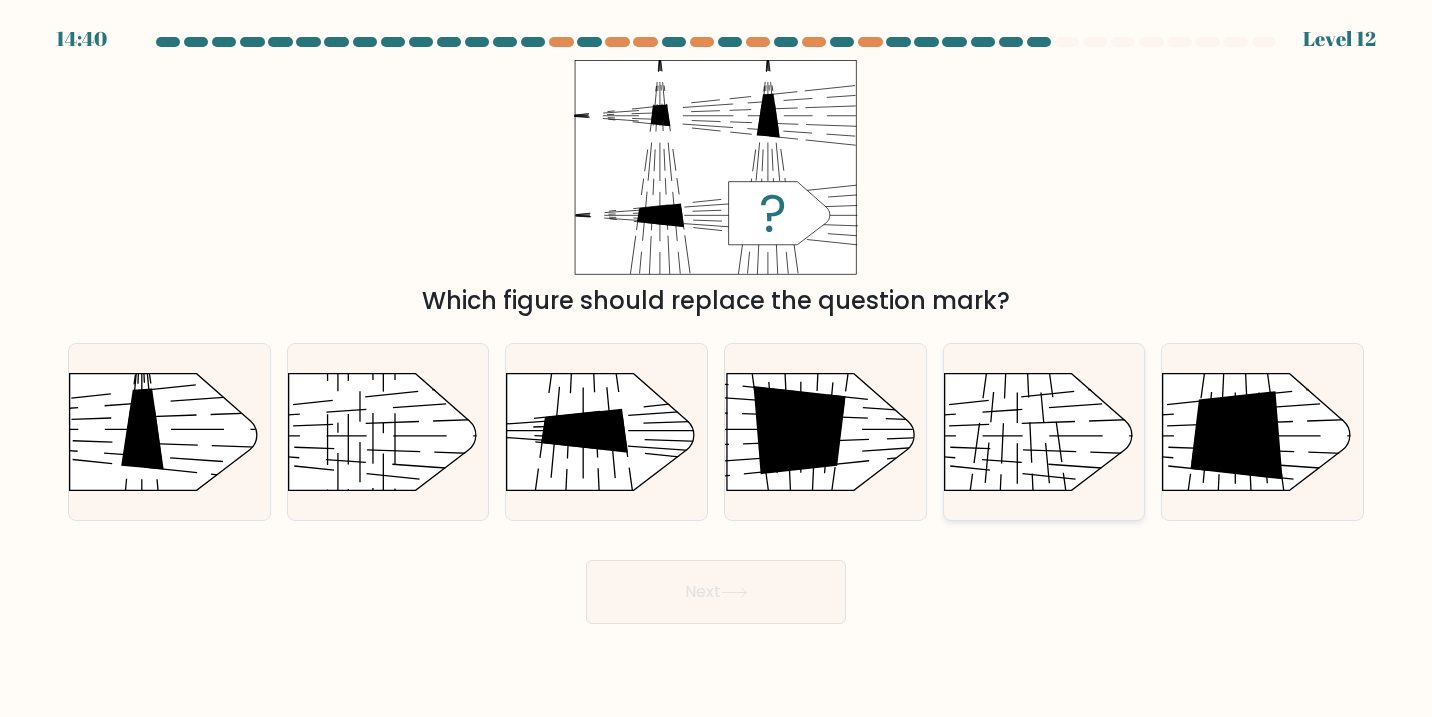 click at bounding box center (920, 346) 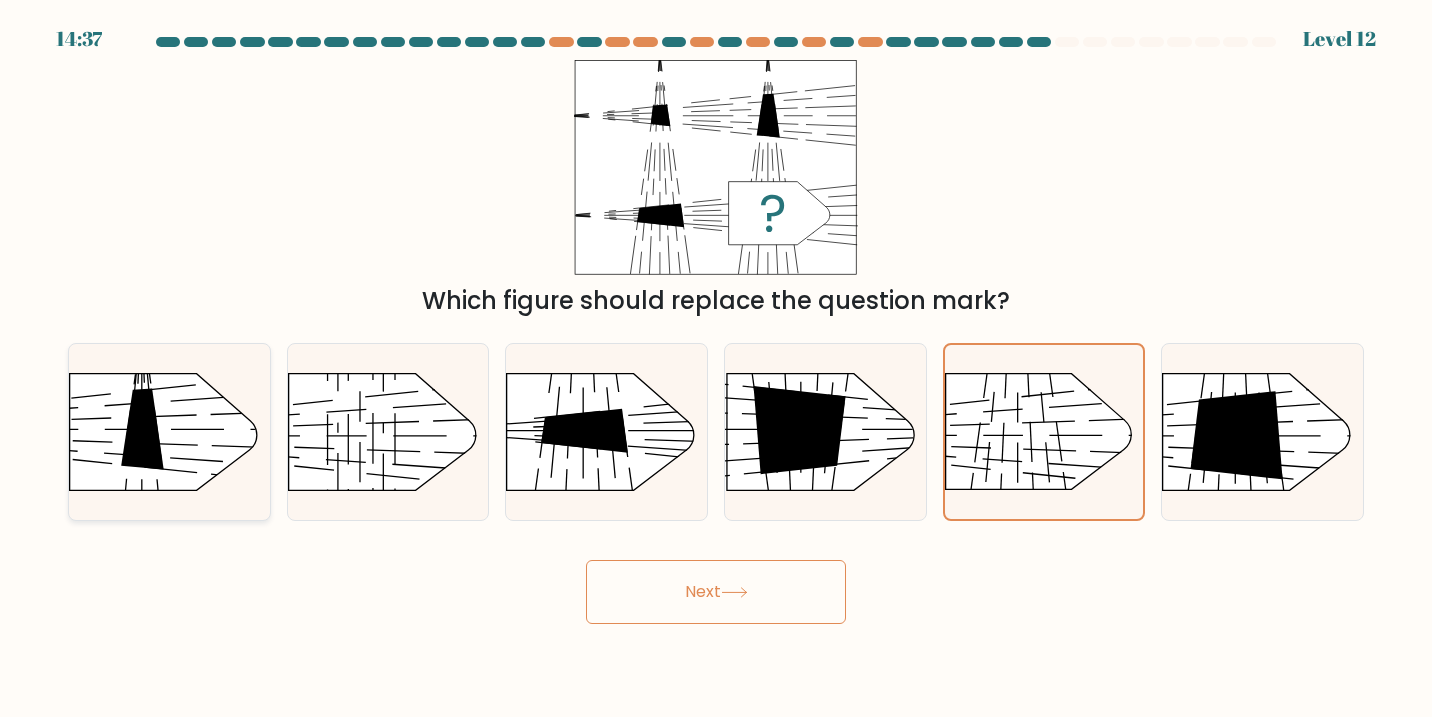 click at bounding box center [45, 524] 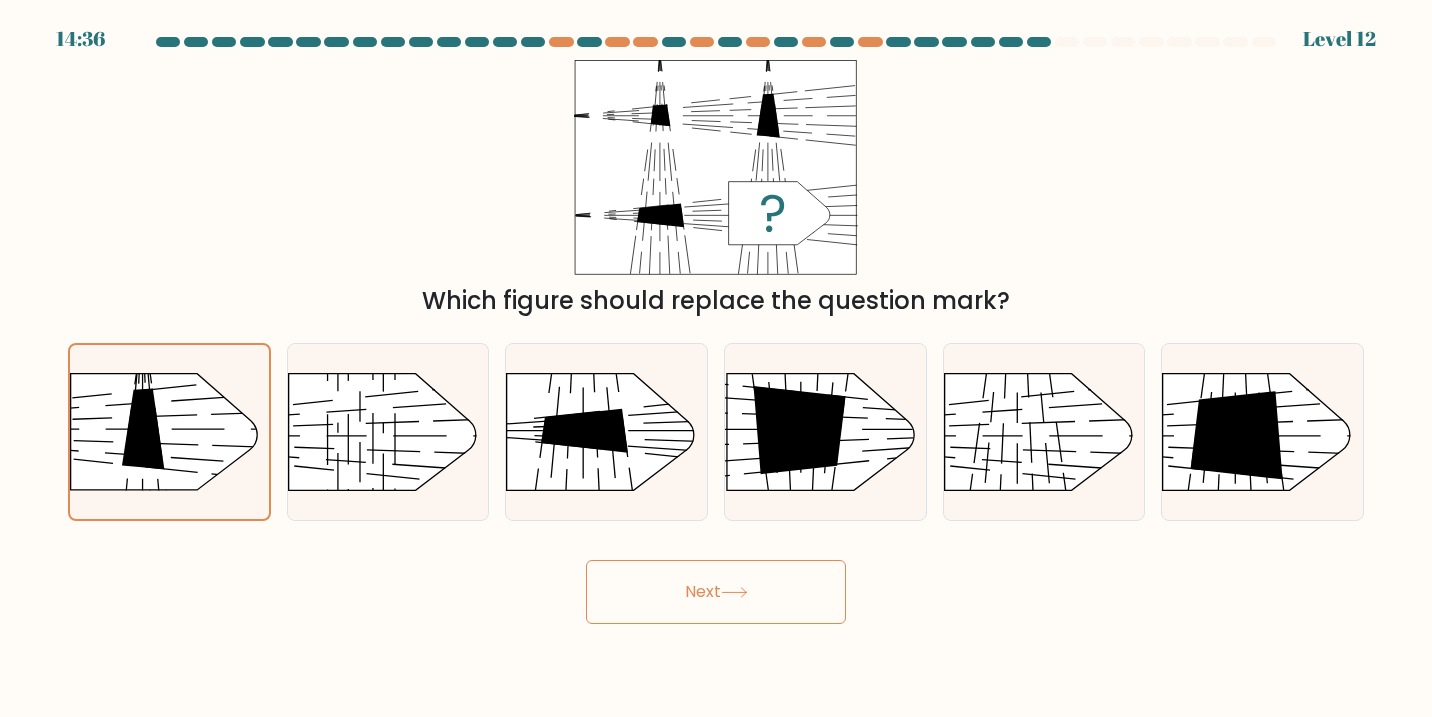 click on "Next" at bounding box center (716, 592) 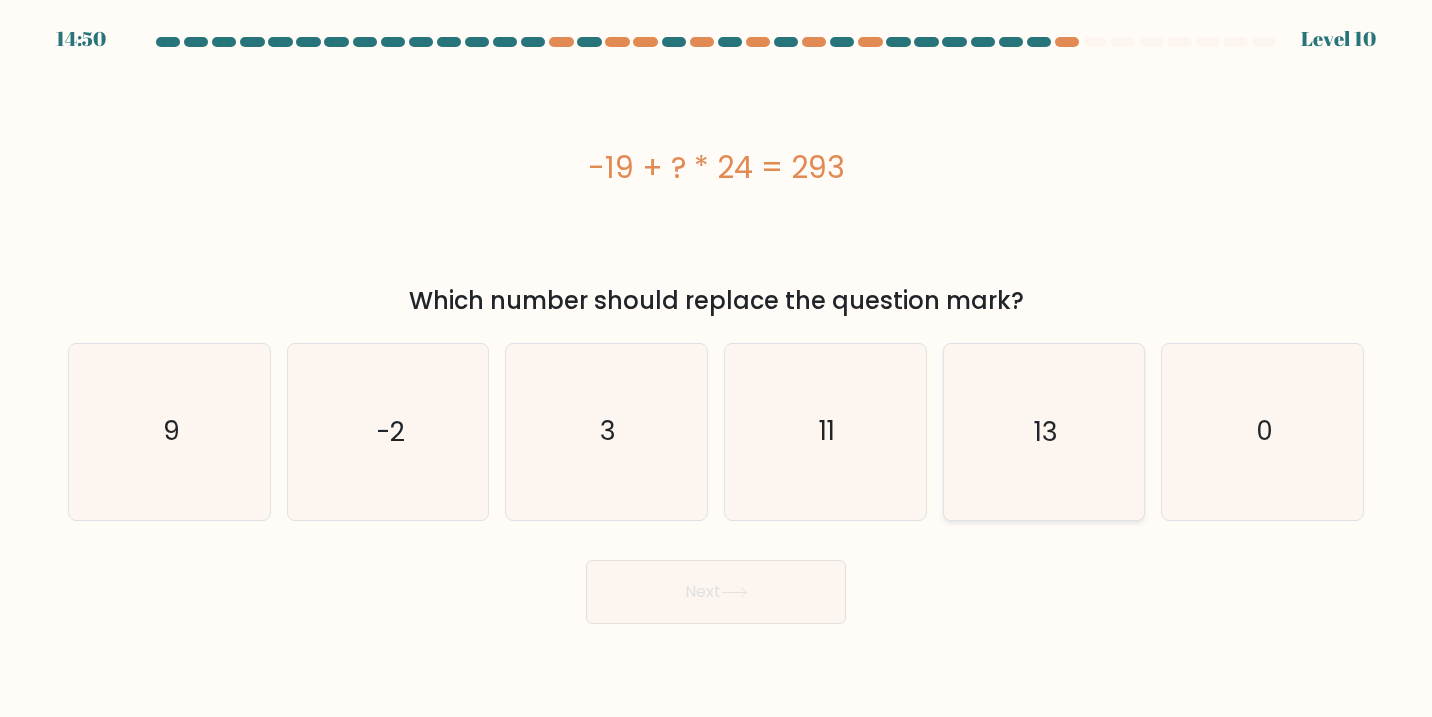 click on "13" at bounding box center [1044, 432] 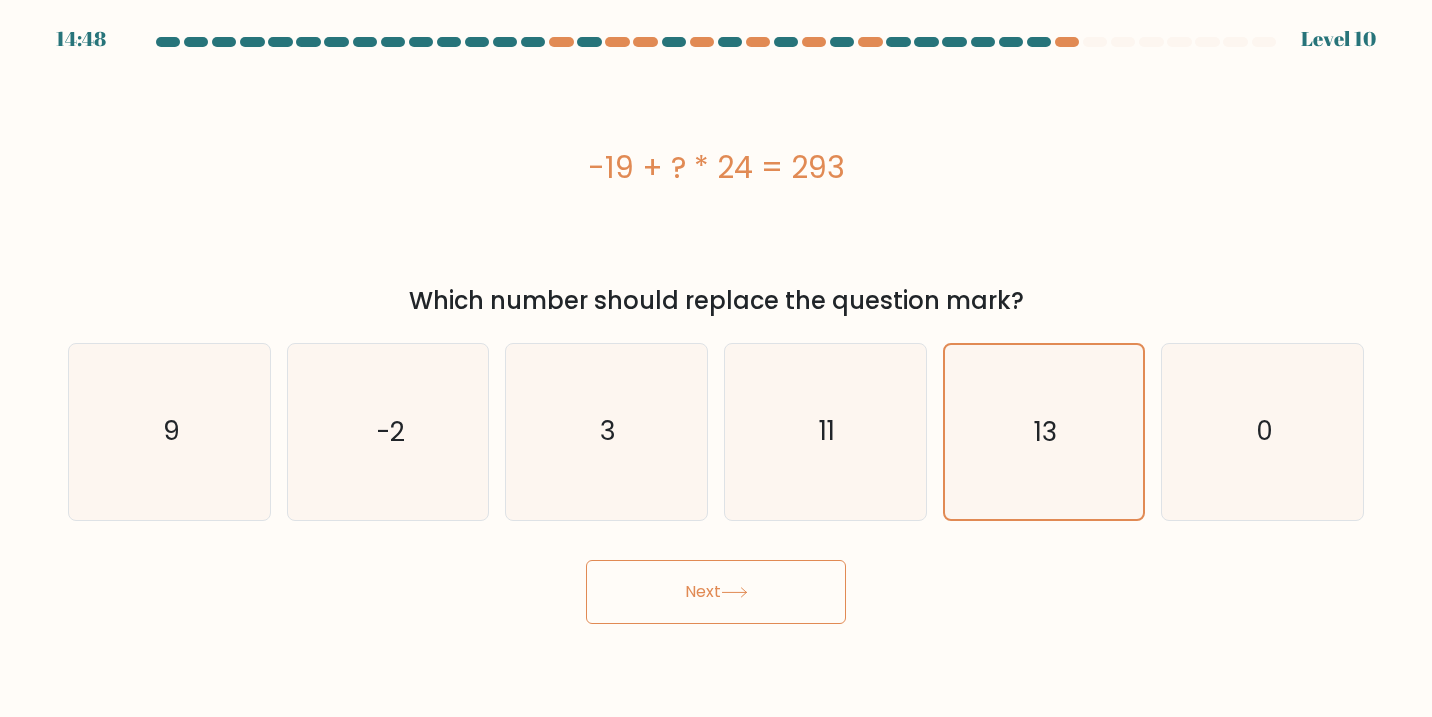 click on "Next" at bounding box center [716, 592] 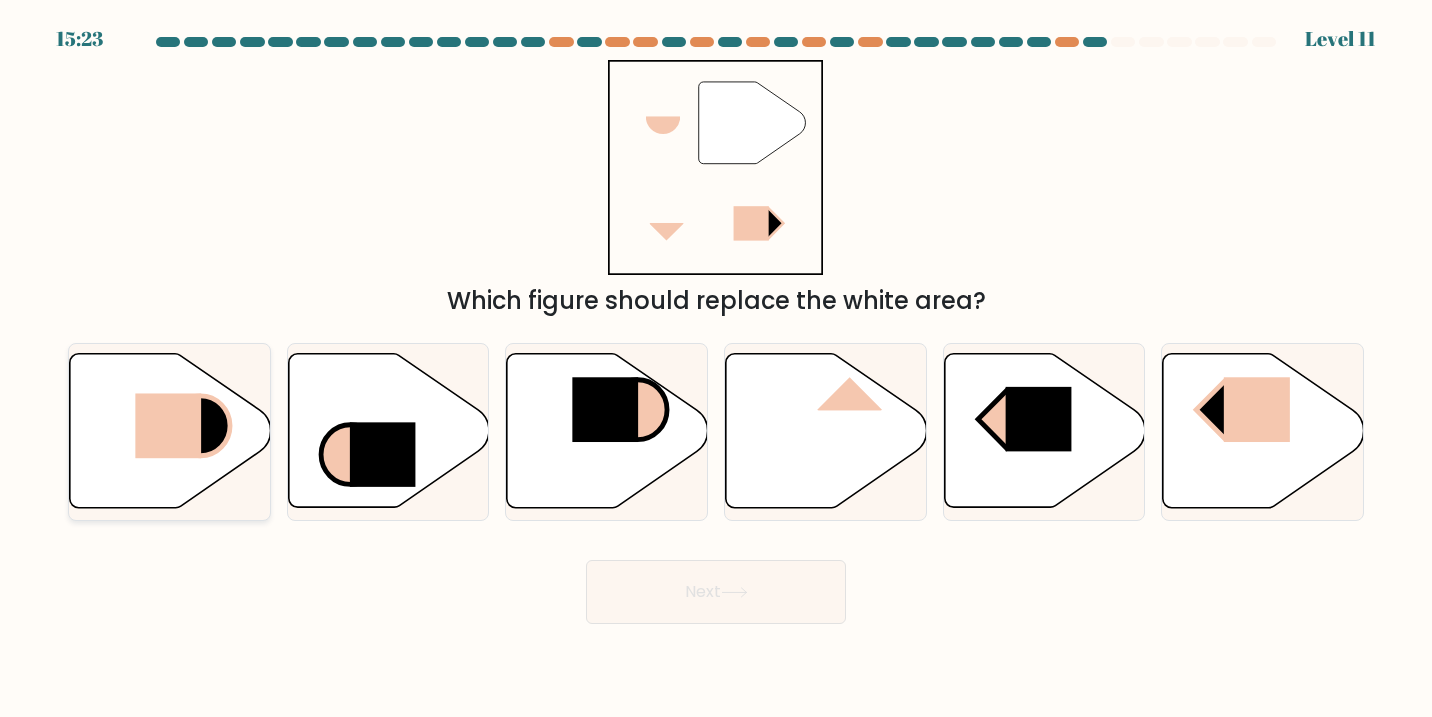 click at bounding box center [200, 426] 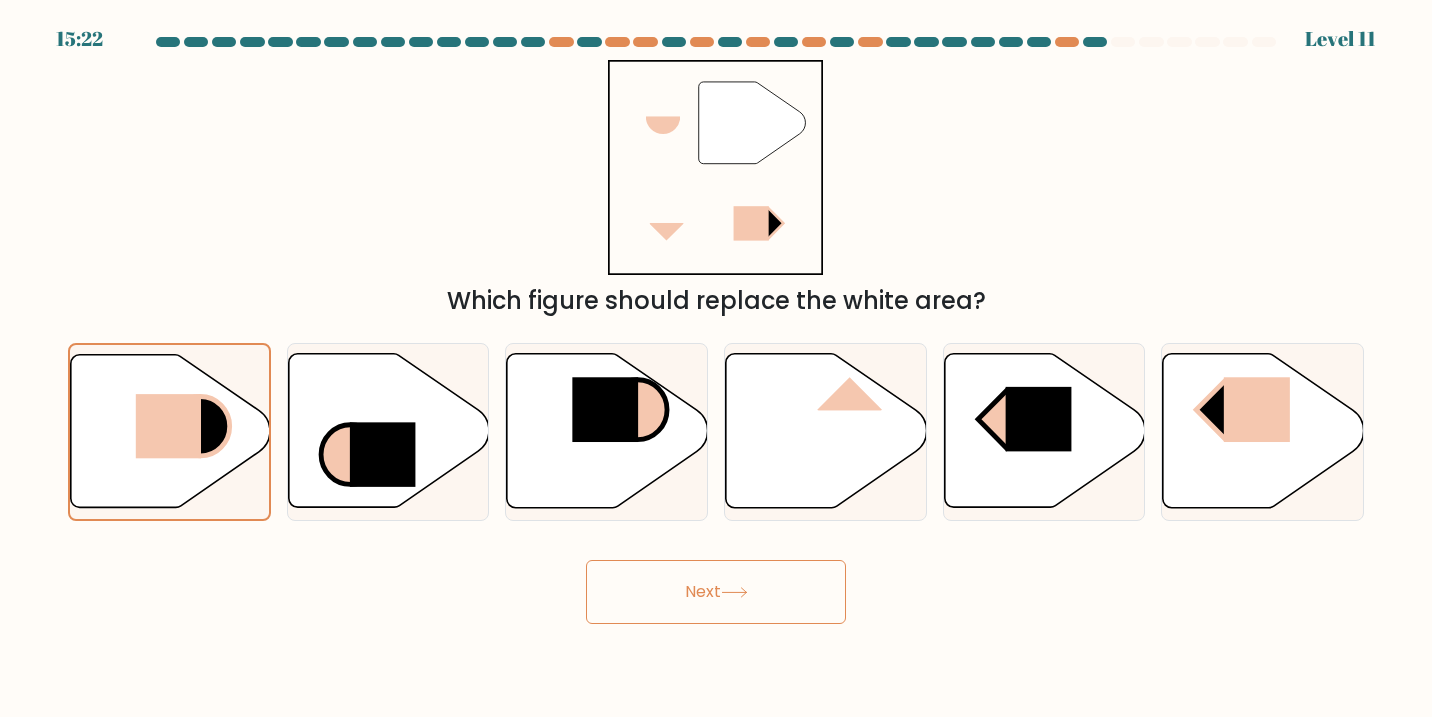 click on "Next" at bounding box center [716, 592] 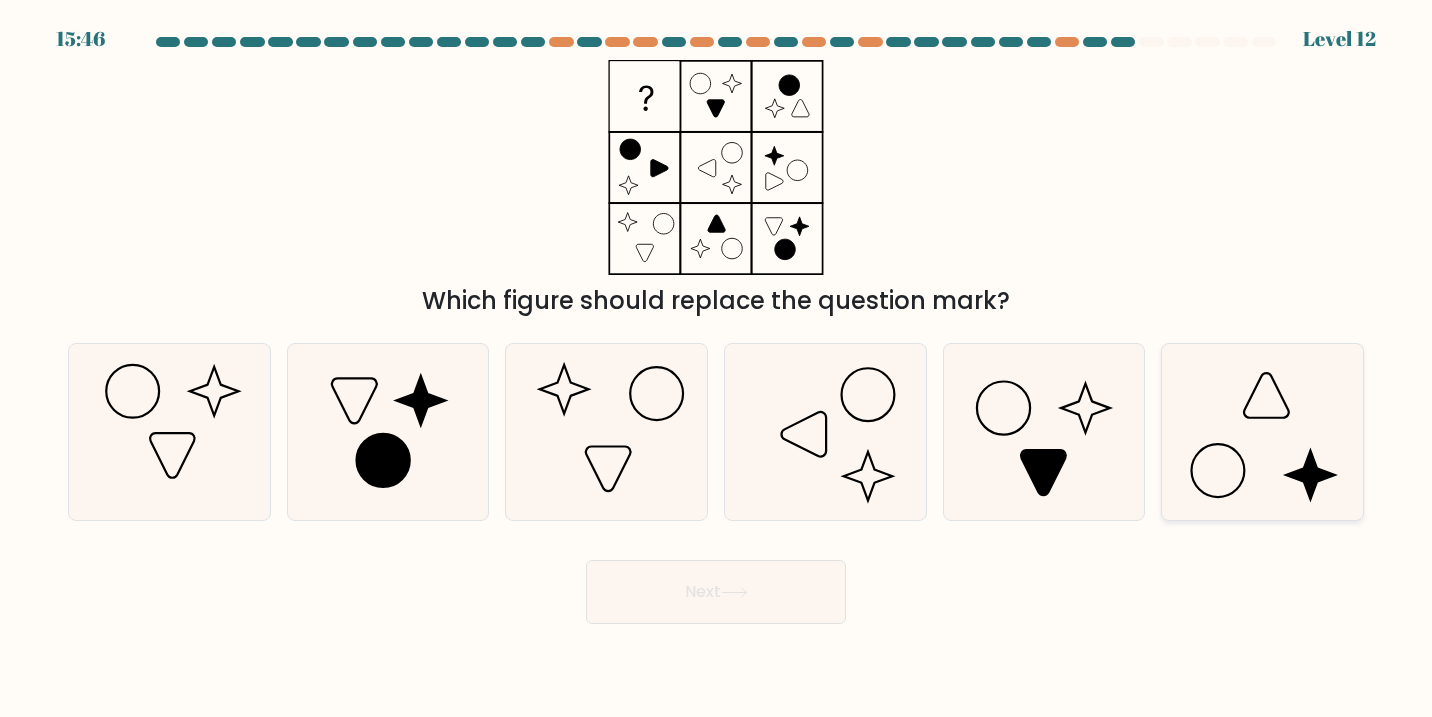 click at bounding box center [1263, 432] 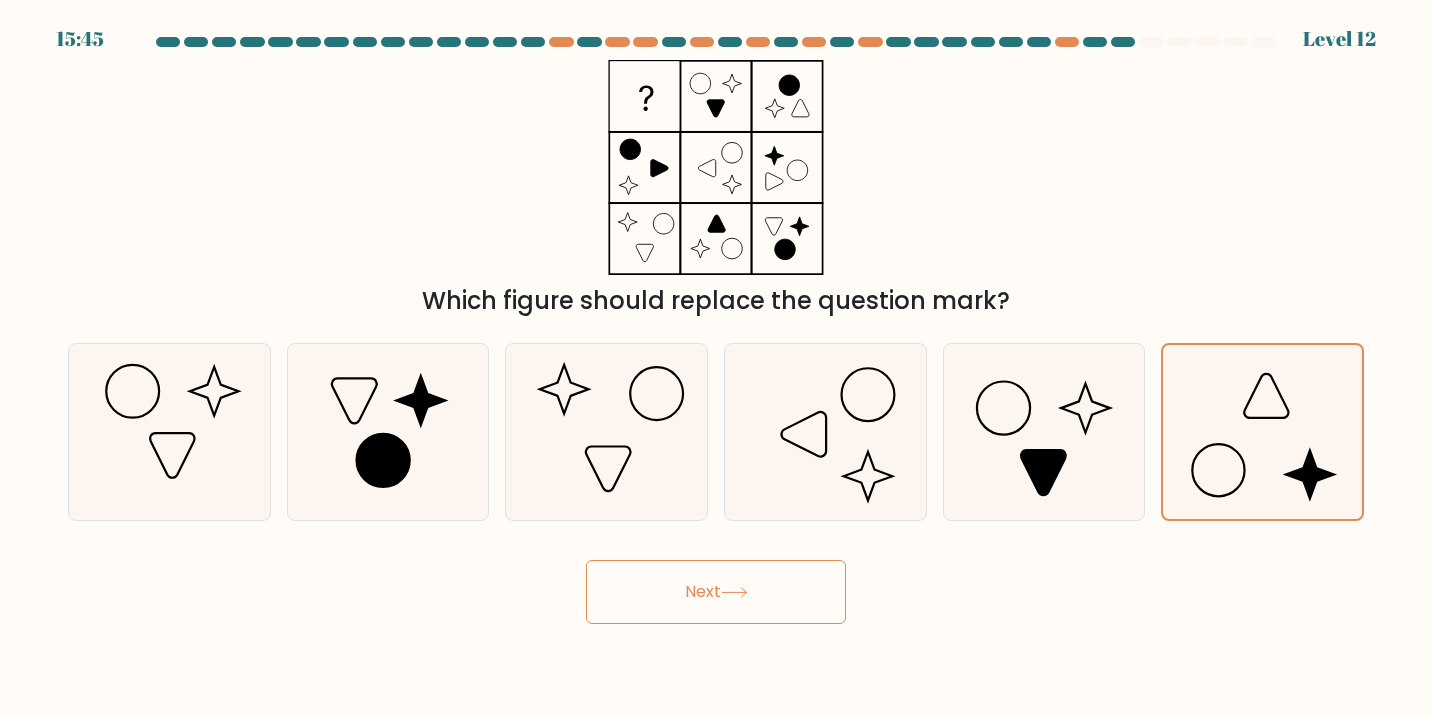 click on "Next" at bounding box center [716, 592] 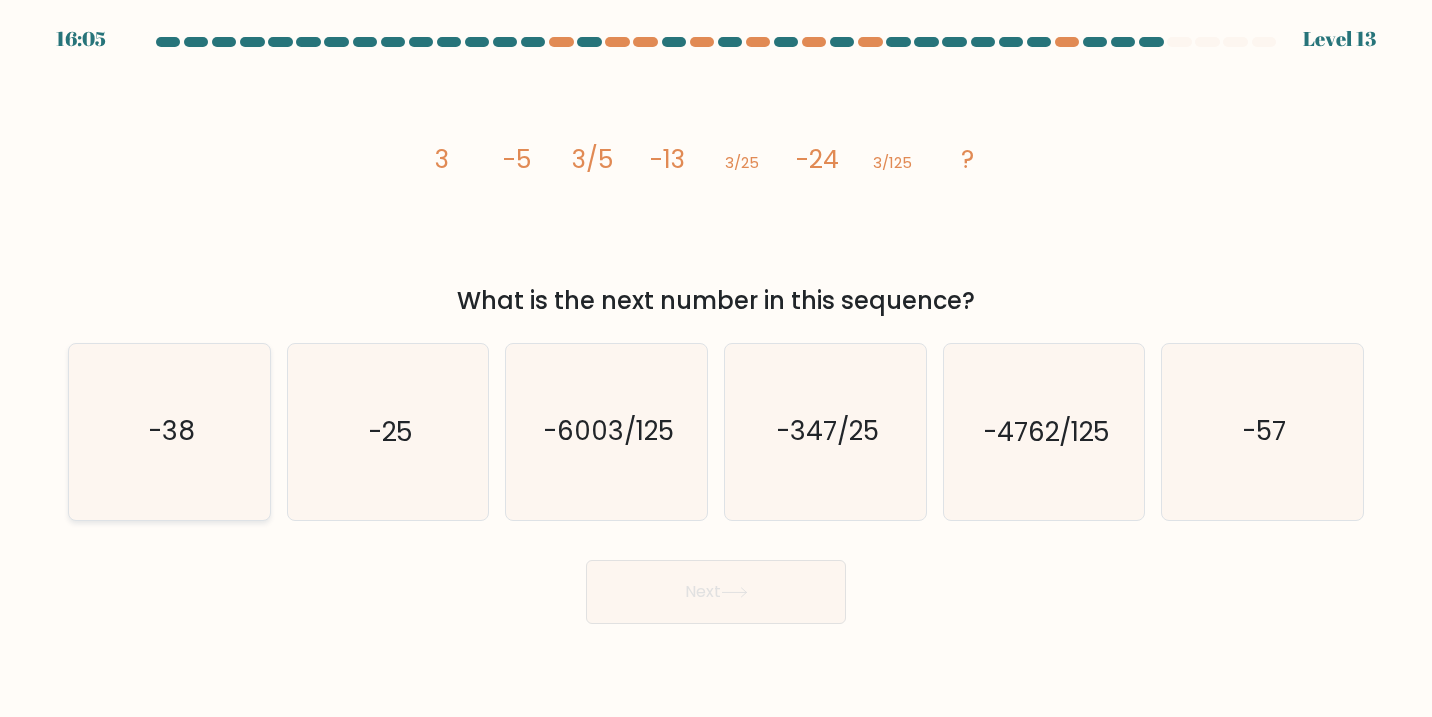 click on "-38" at bounding box center [170, 432] 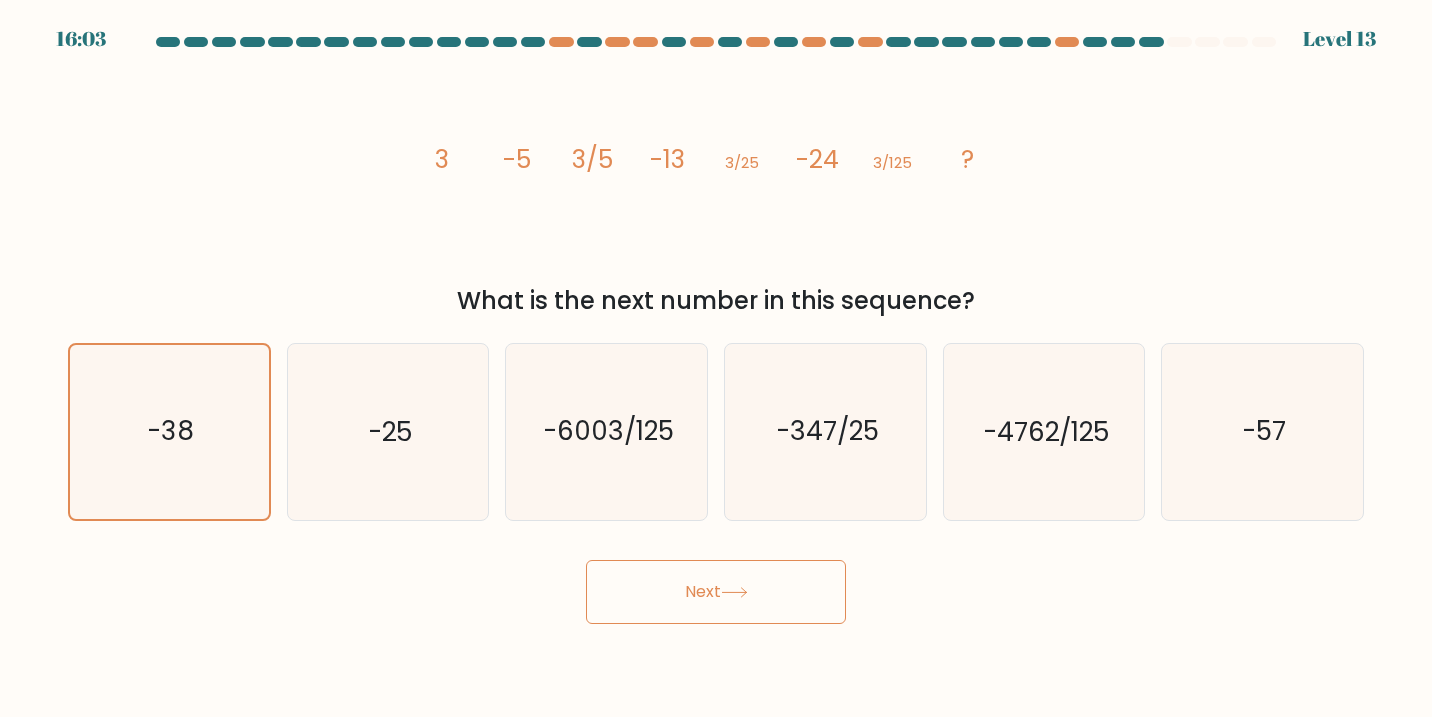 click on "Next" at bounding box center (716, 592) 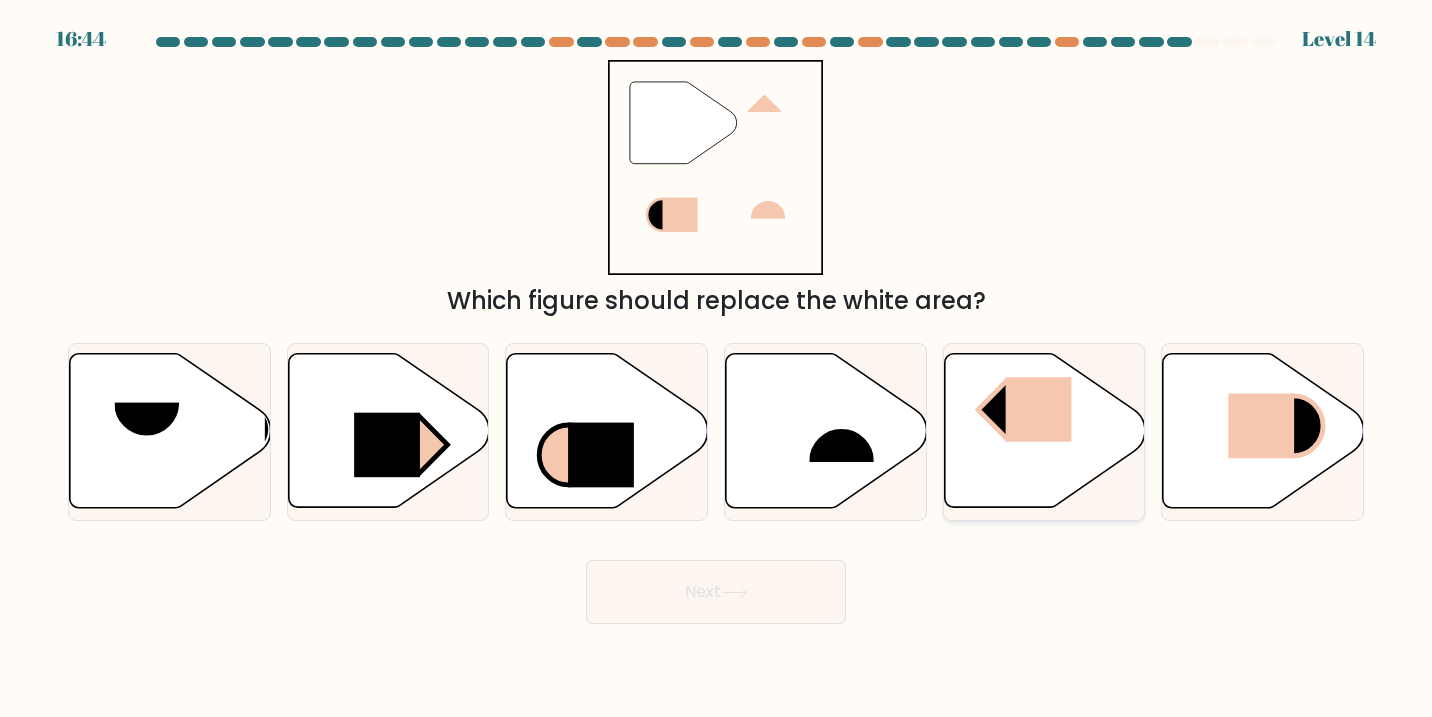 click at bounding box center [1044, 431] 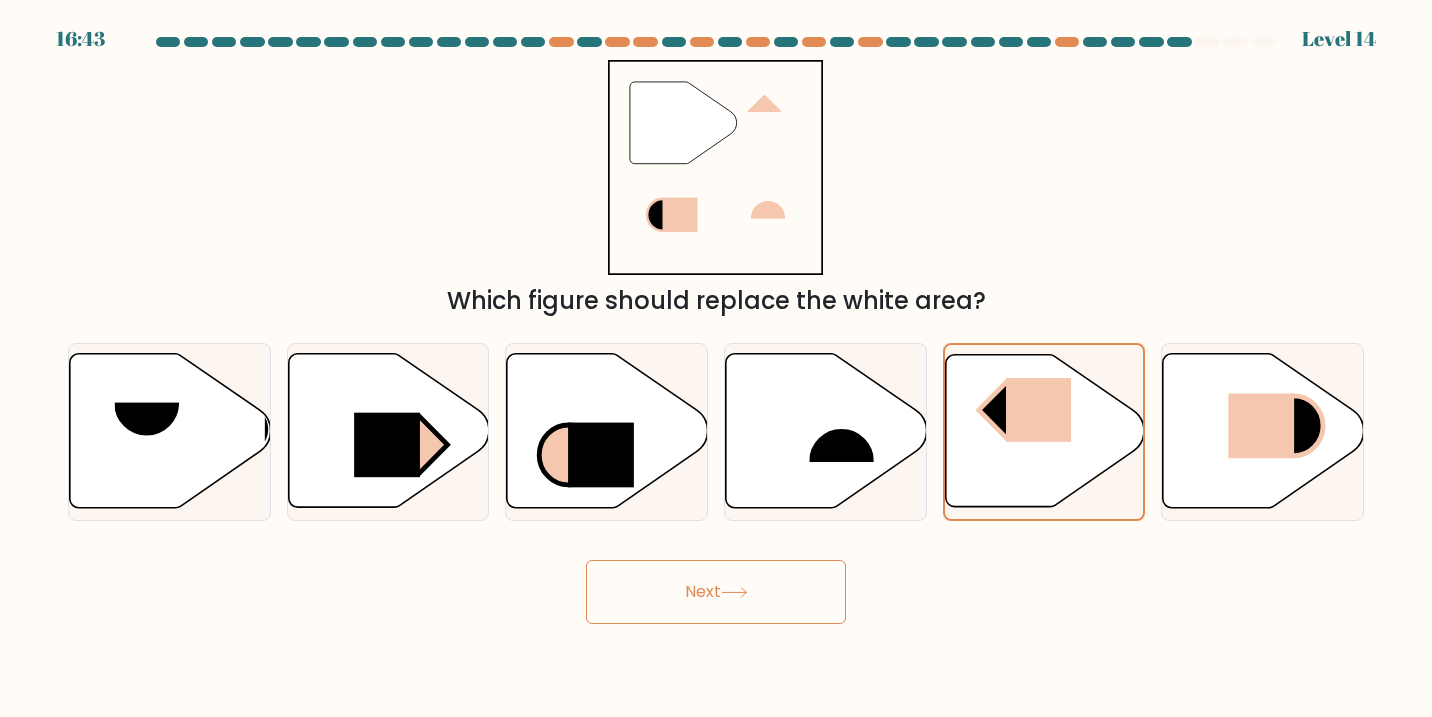 click on "Next" at bounding box center [716, 584] 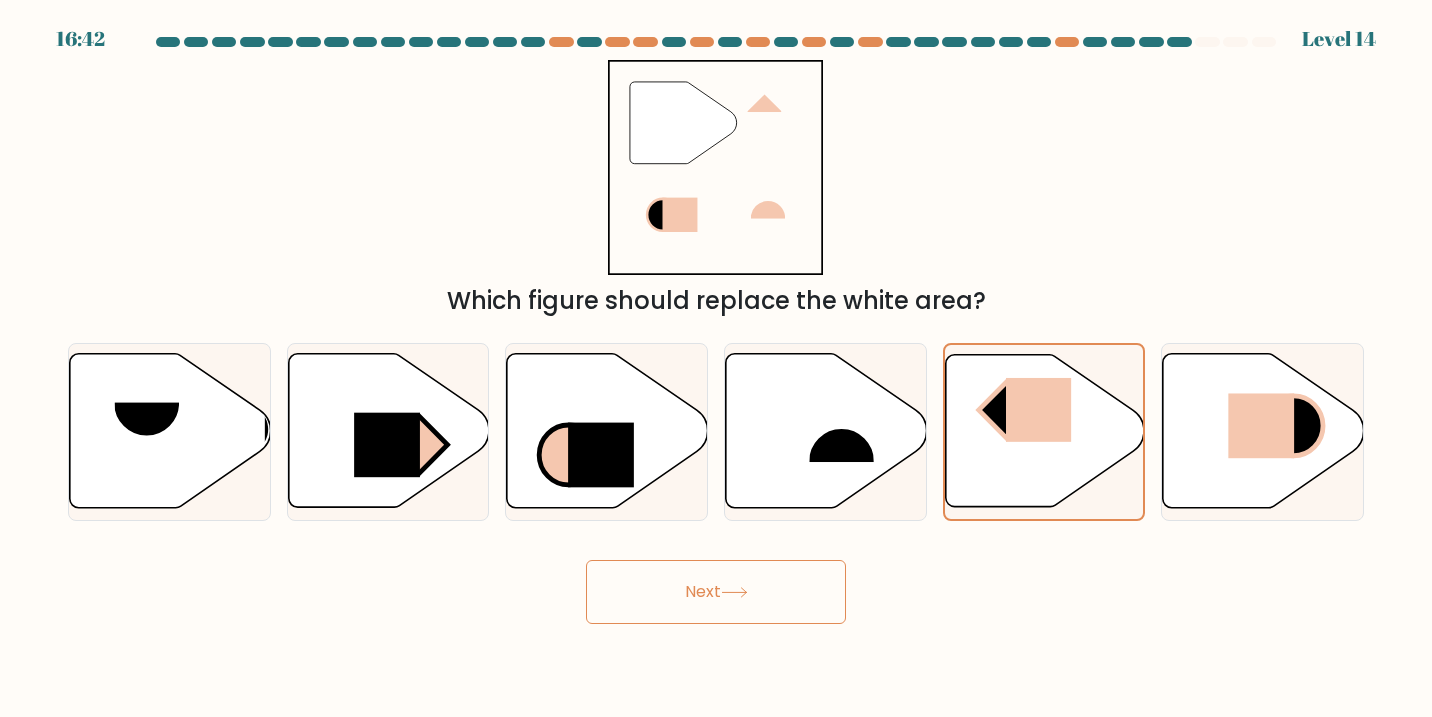 click on "Next" at bounding box center (716, 592) 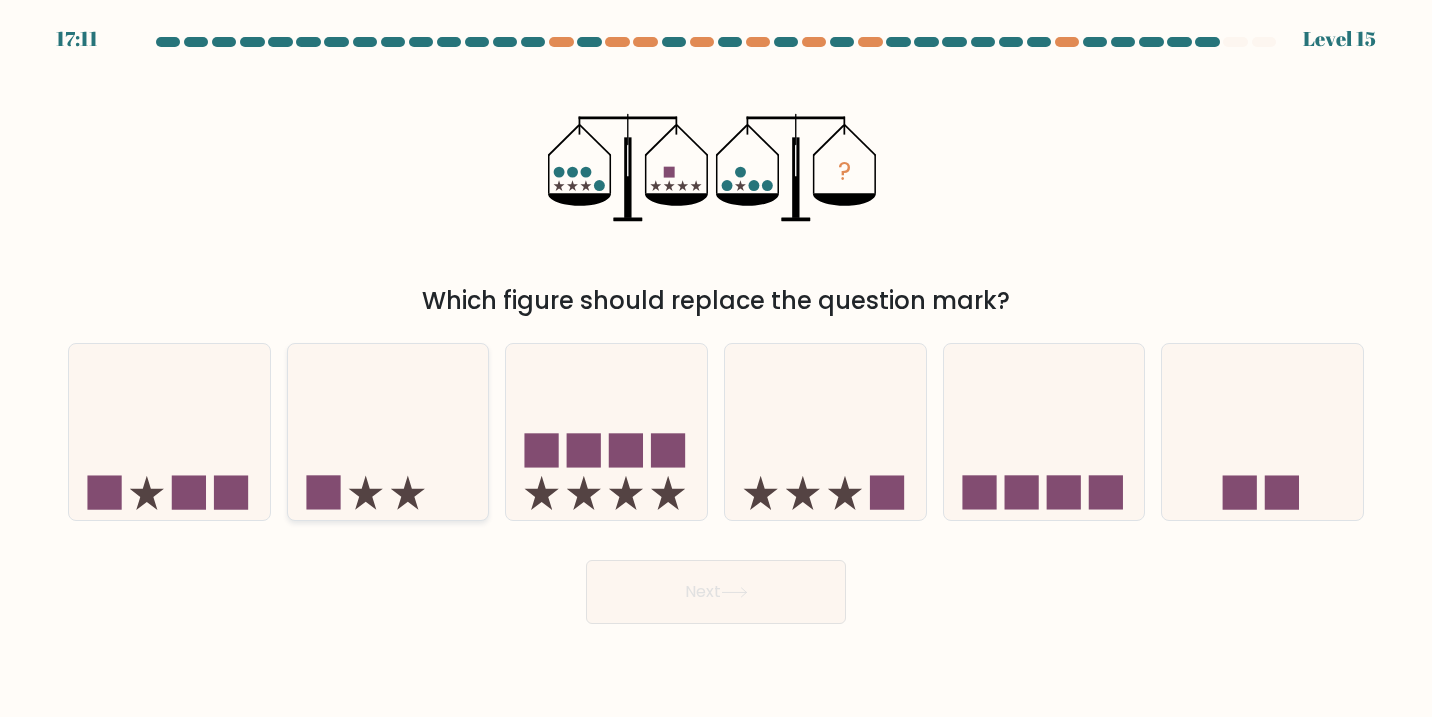 click at bounding box center [388, 432] 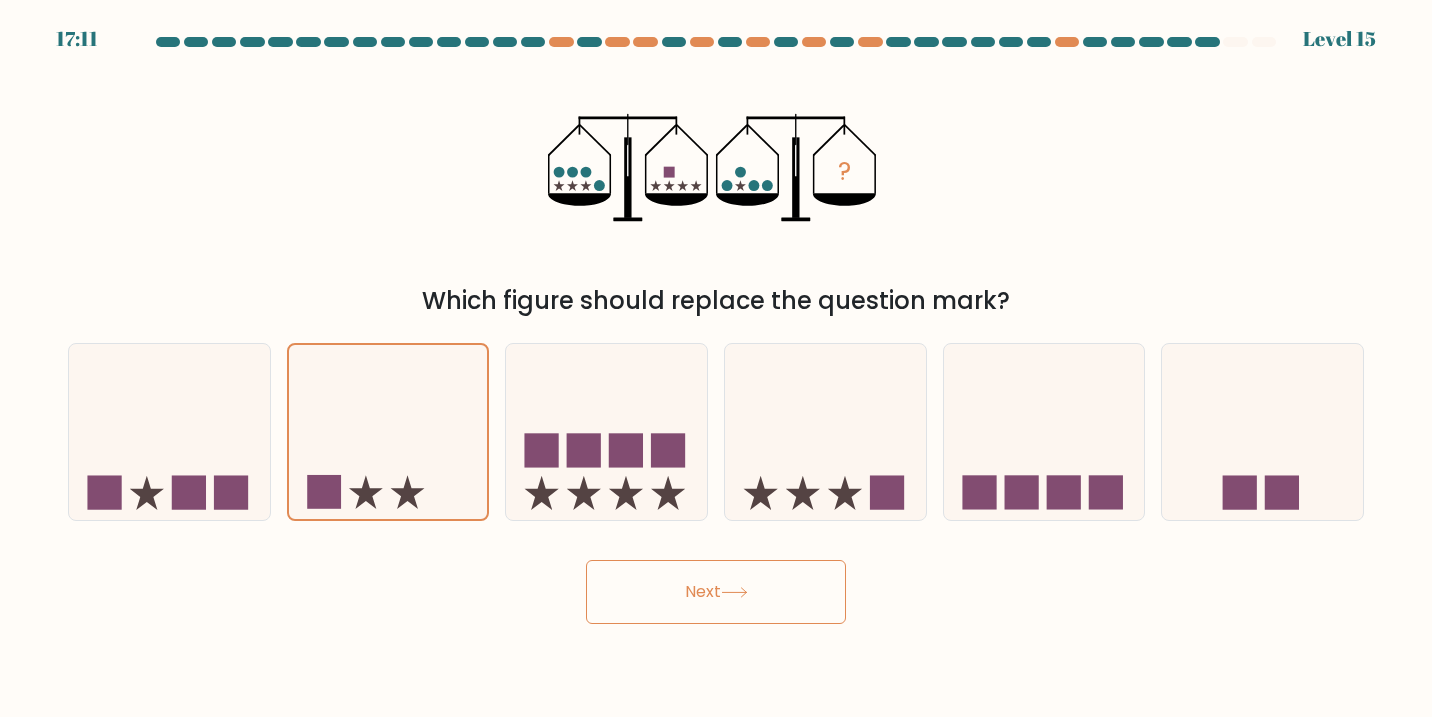 click on "Next" at bounding box center (716, 592) 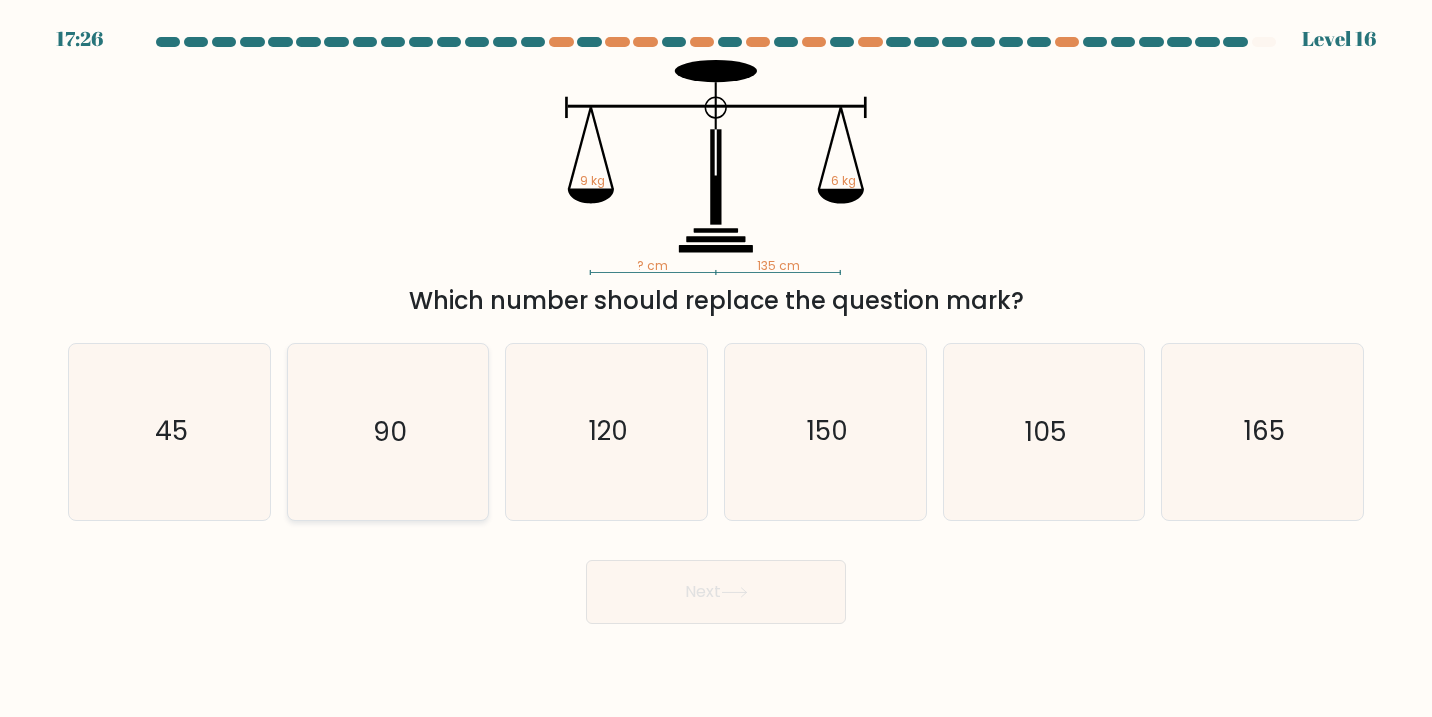 click on "90" at bounding box center (388, 432) 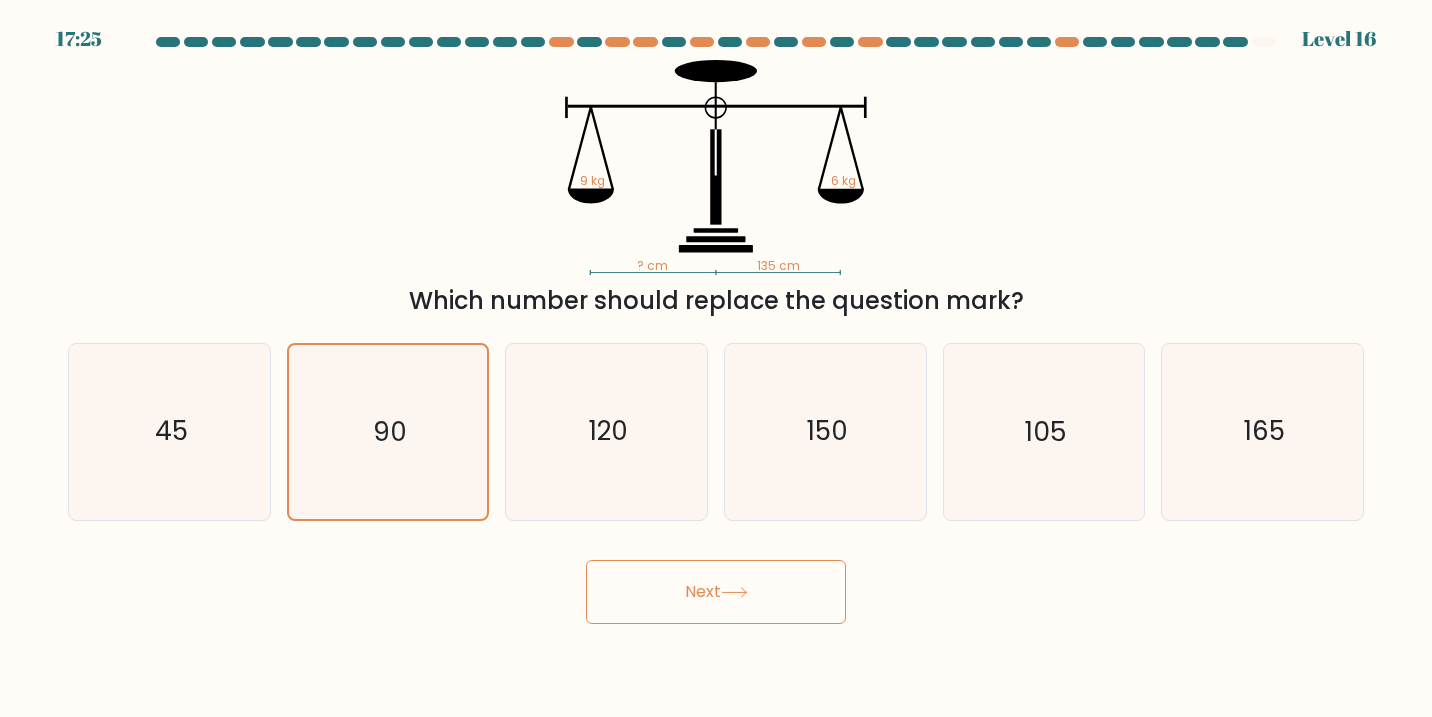 click on "Next" at bounding box center (716, 592) 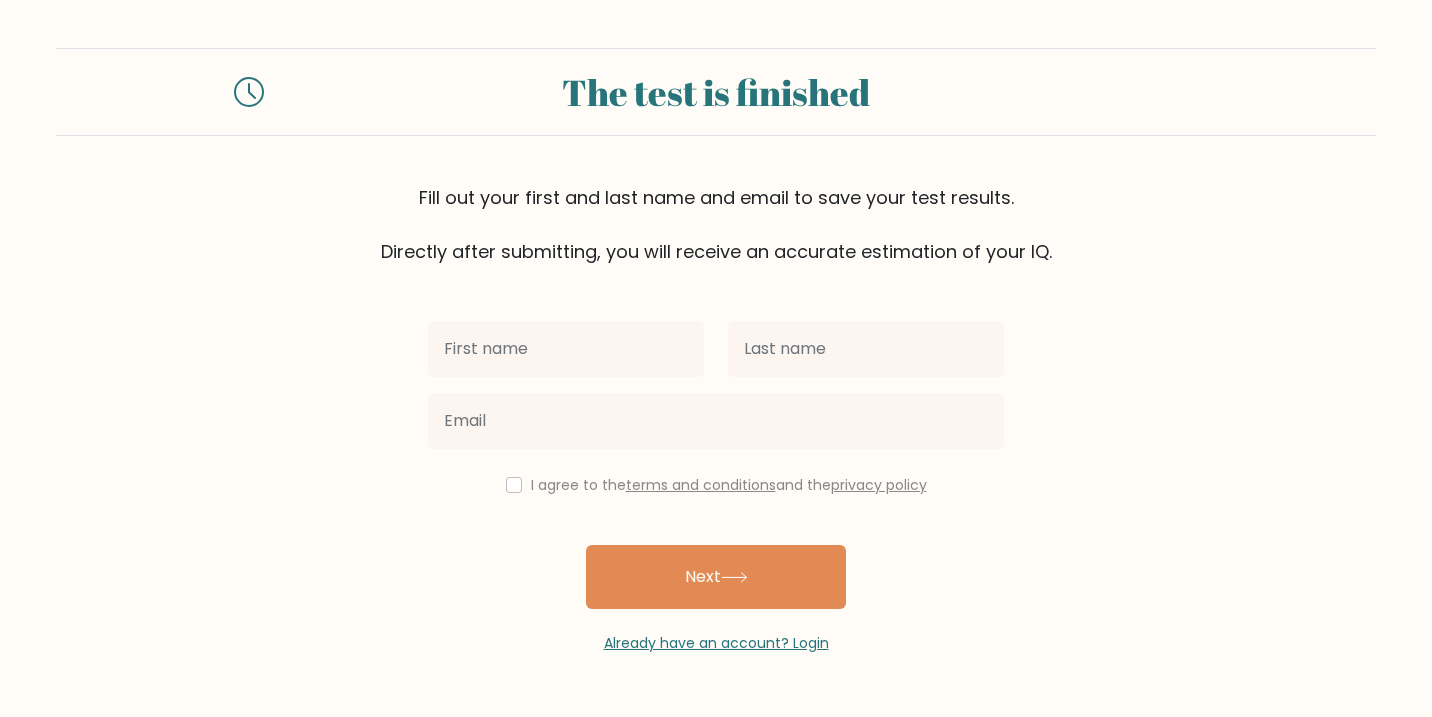 scroll, scrollTop: 0, scrollLeft: 0, axis: both 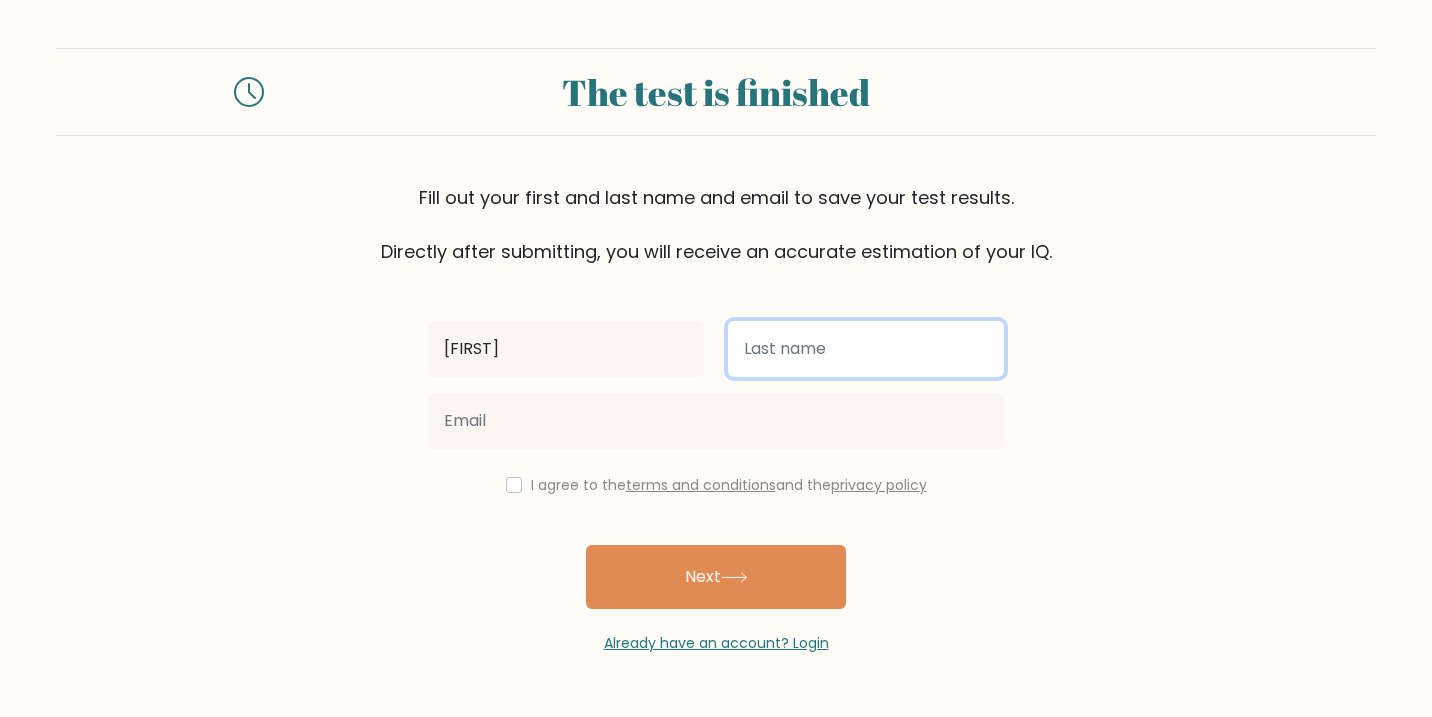 click at bounding box center (866, 349) 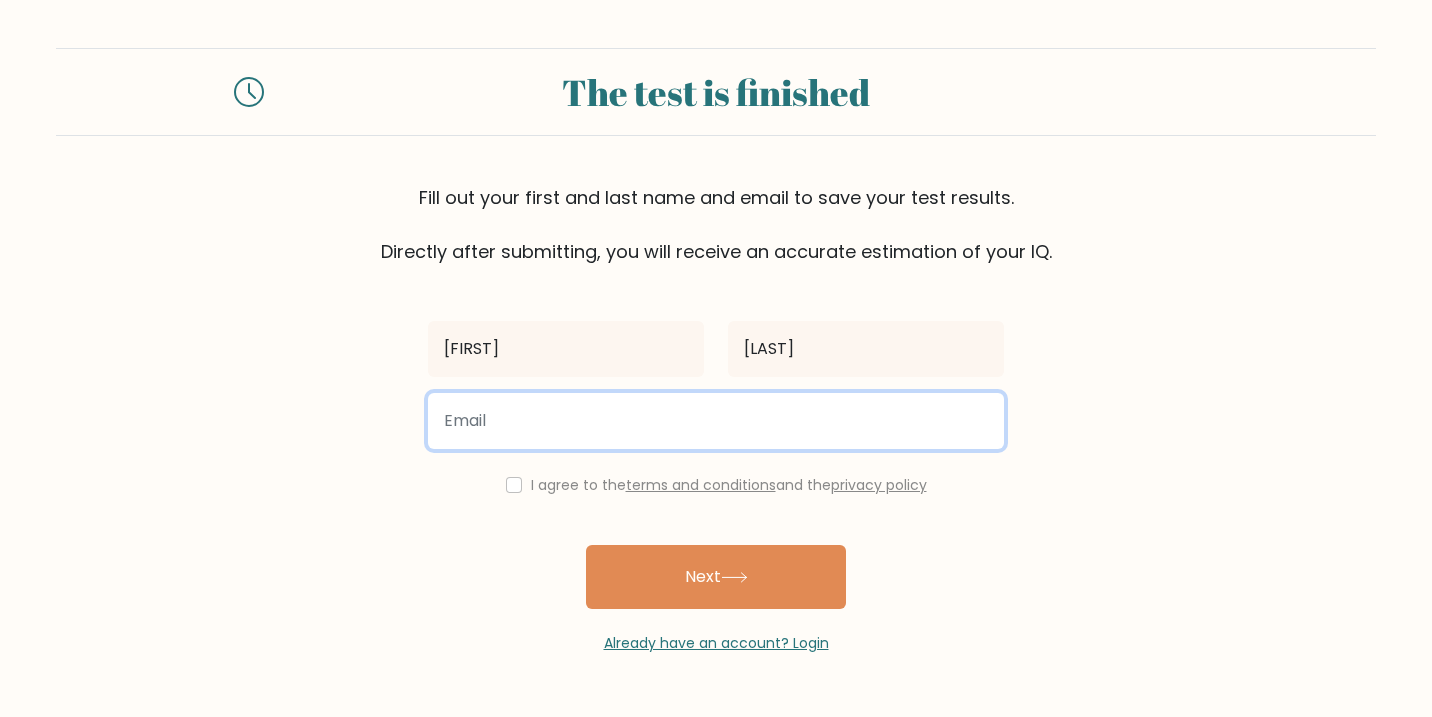 click at bounding box center [716, 421] 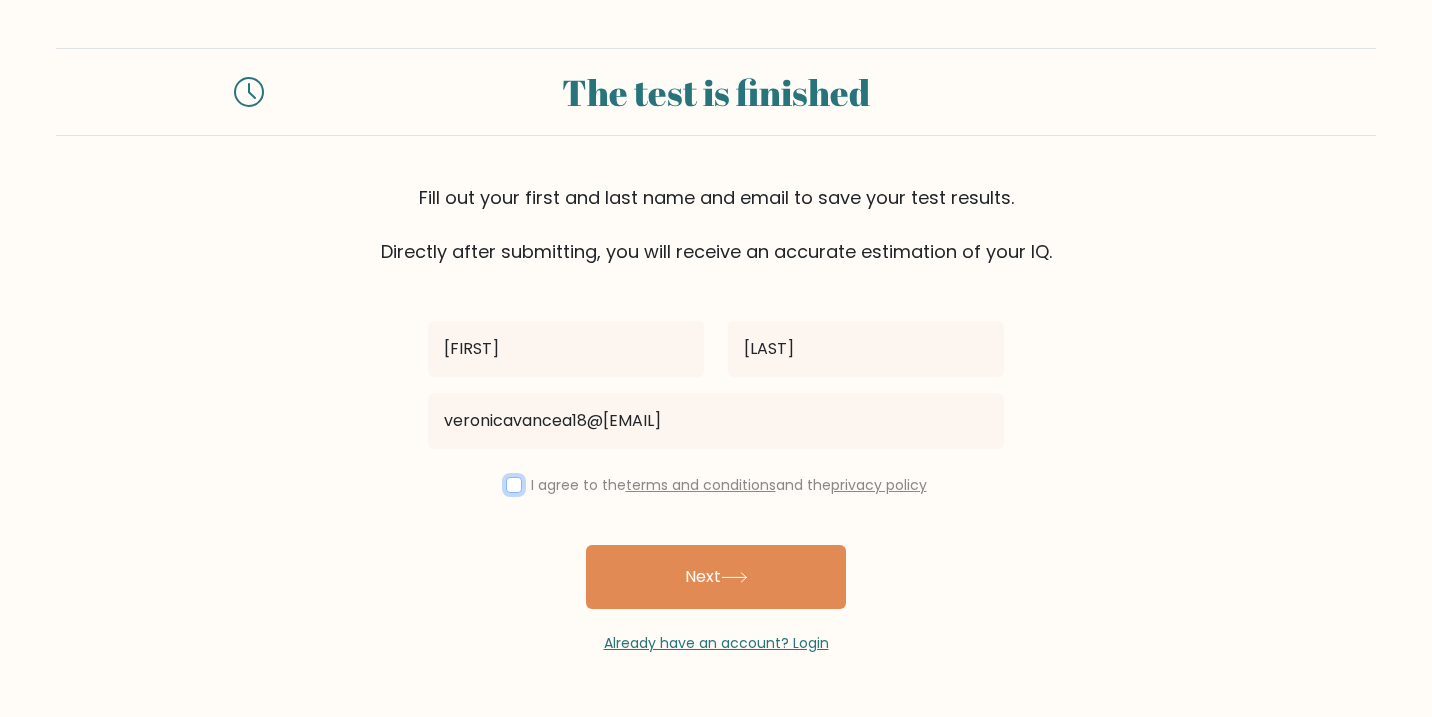 click at bounding box center [514, 485] 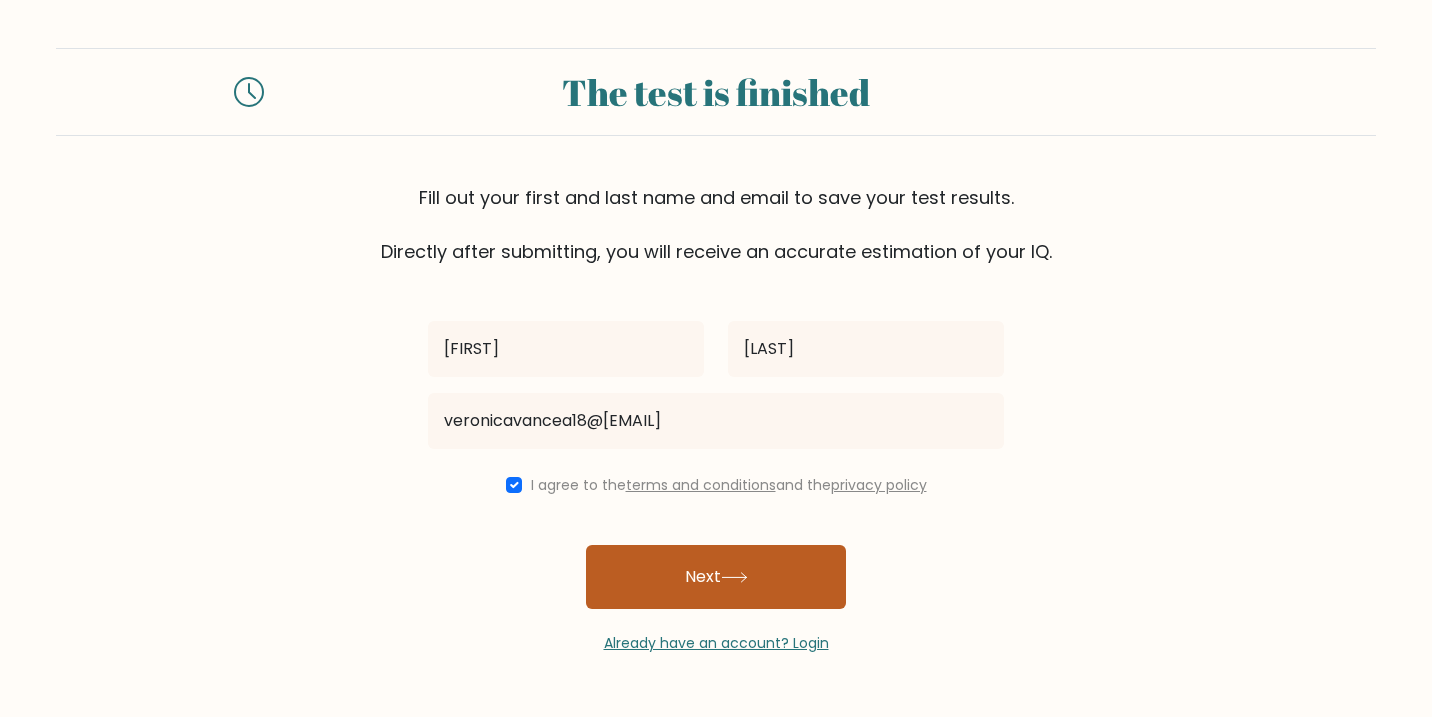 click on "Next" at bounding box center (716, 577) 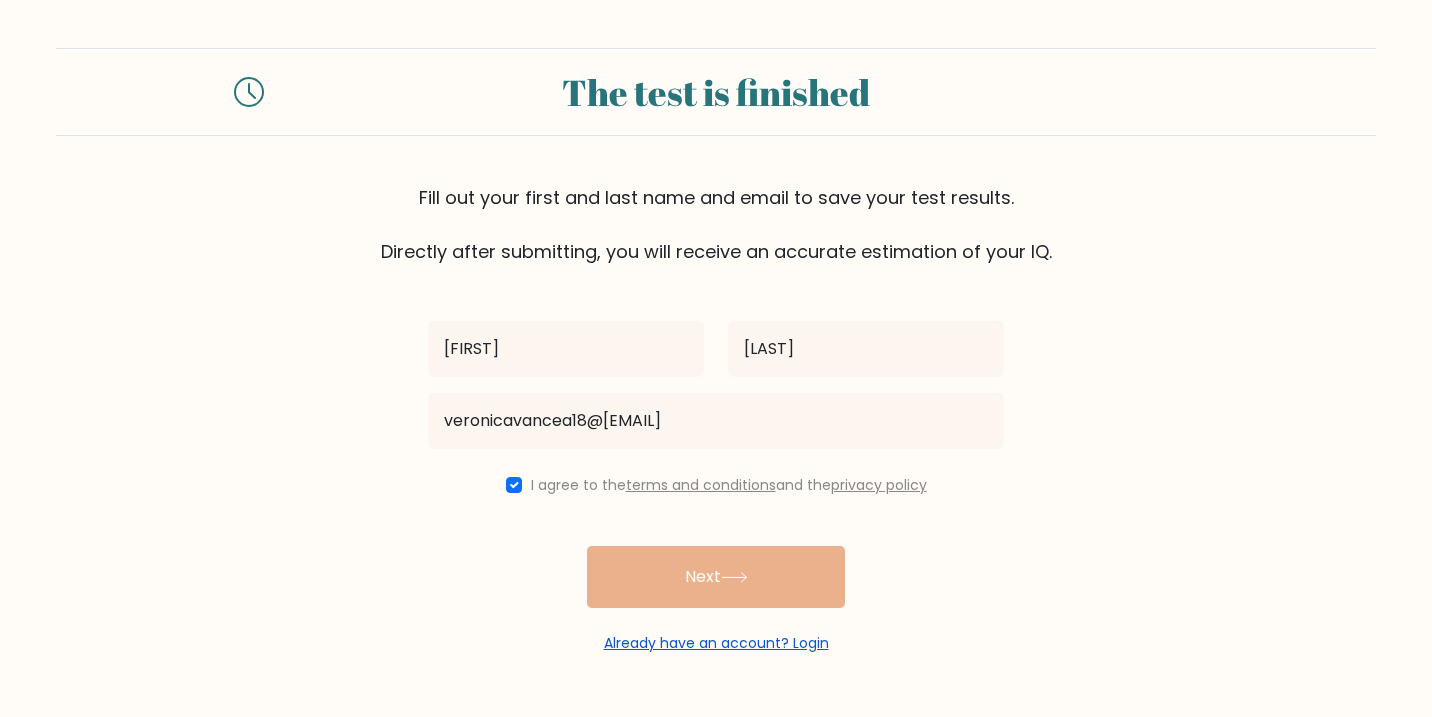 click on "Already have an account? Login" at bounding box center (716, 643) 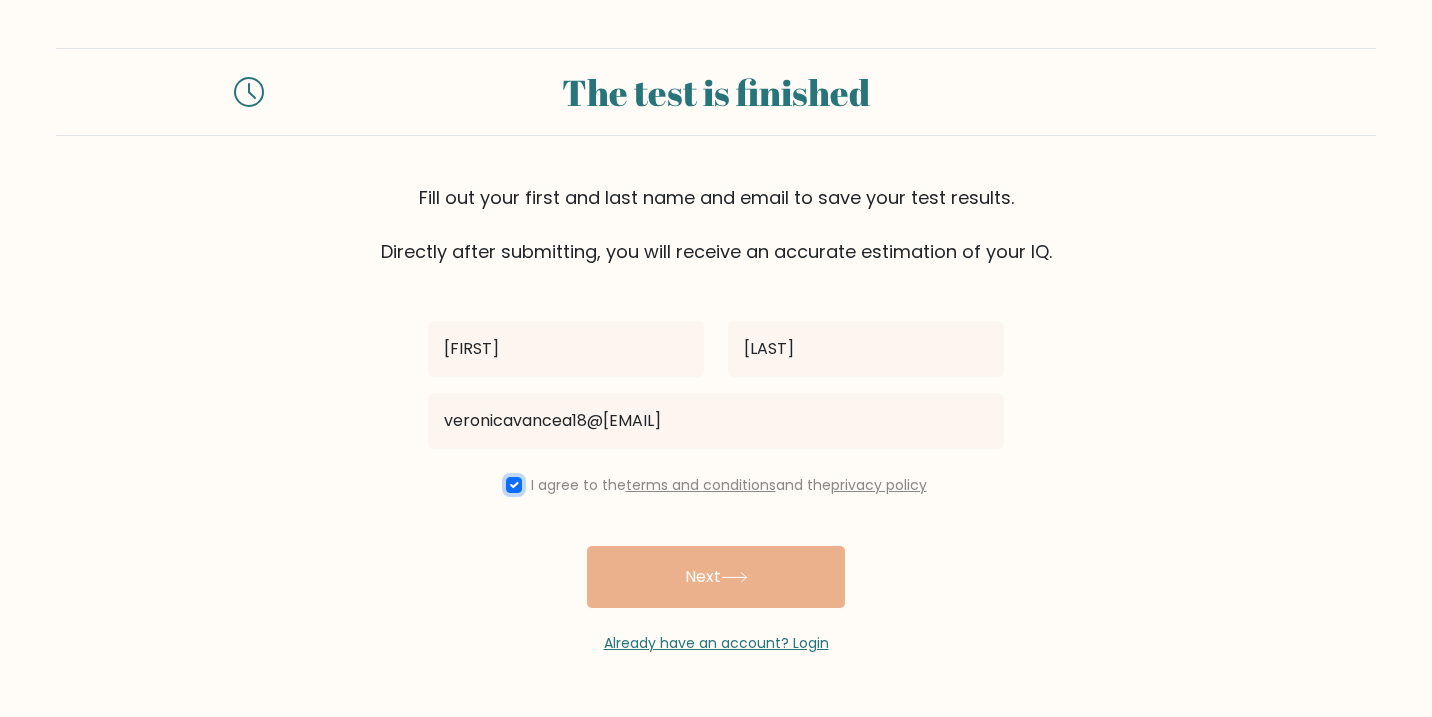 click at bounding box center [514, 485] 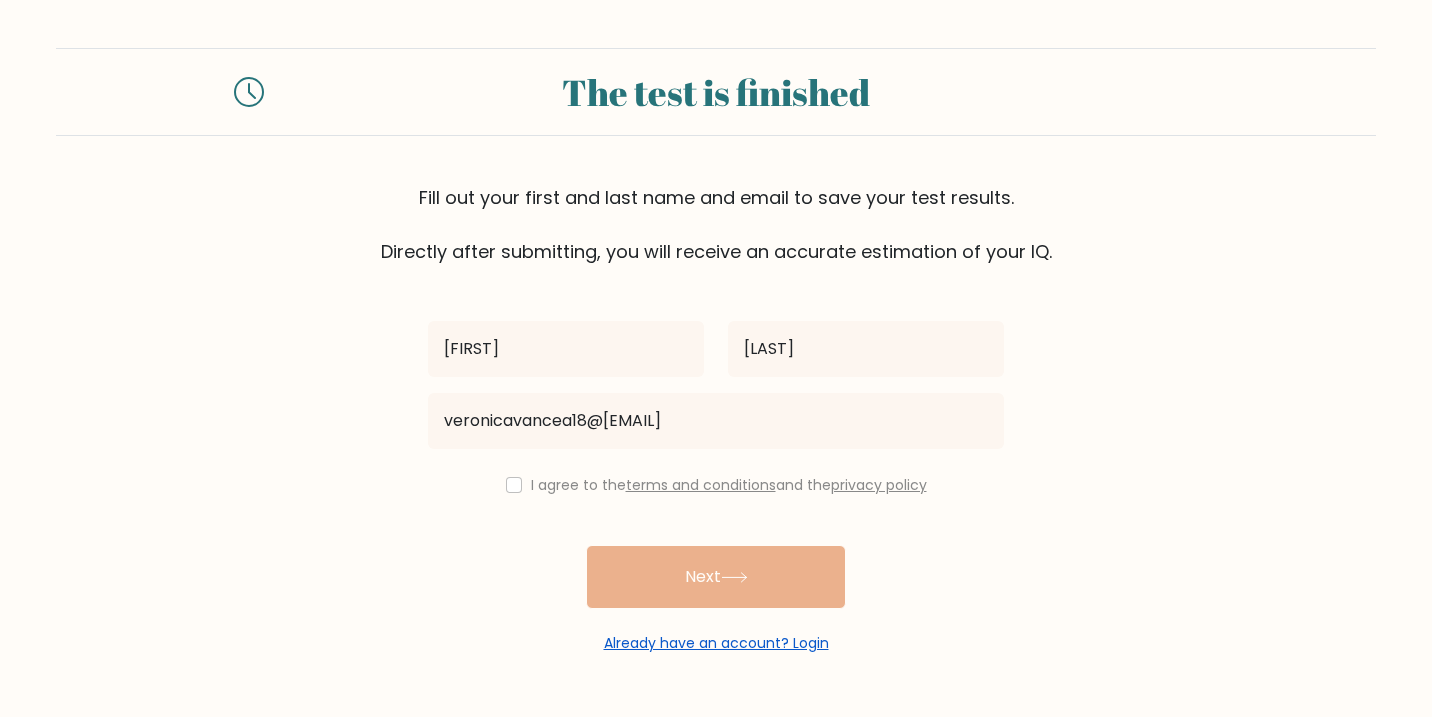 click on "Already have an account? Login" at bounding box center (716, 643) 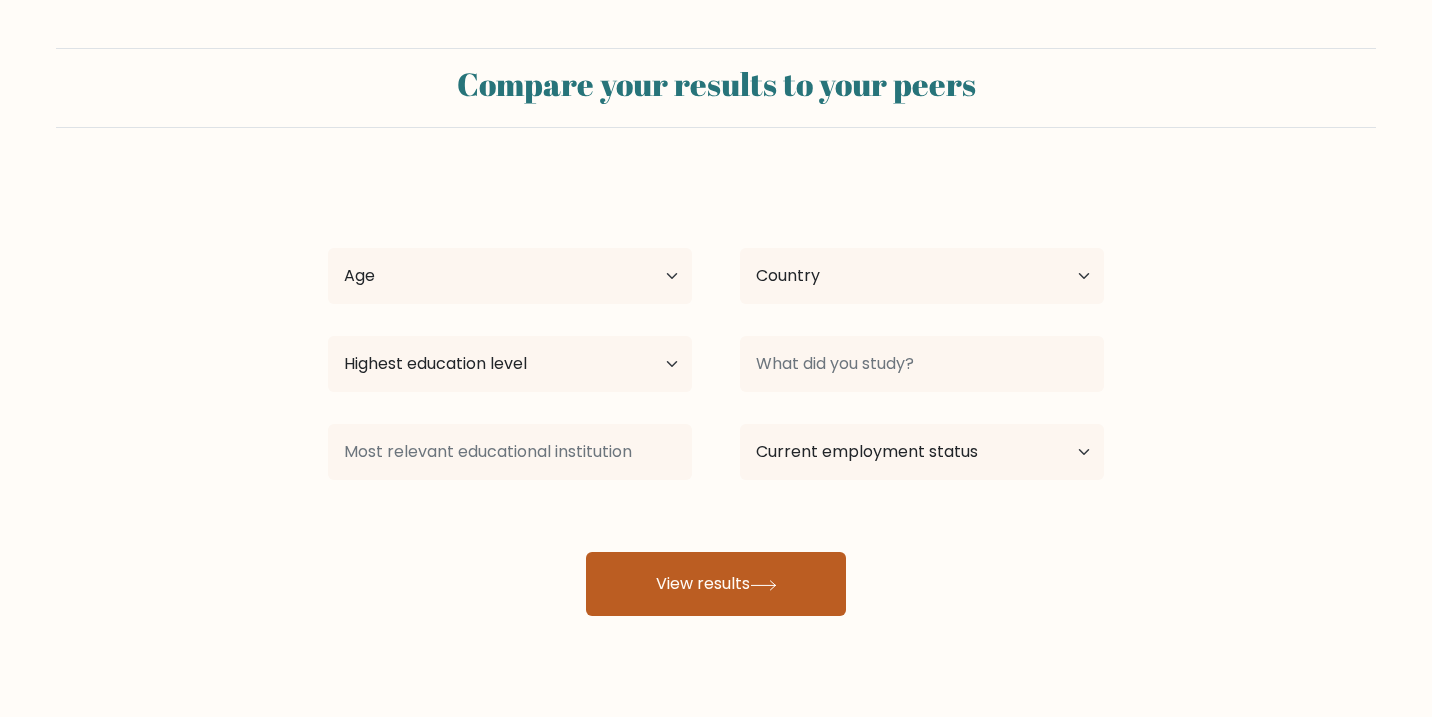 scroll, scrollTop: 0, scrollLeft: 0, axis: both 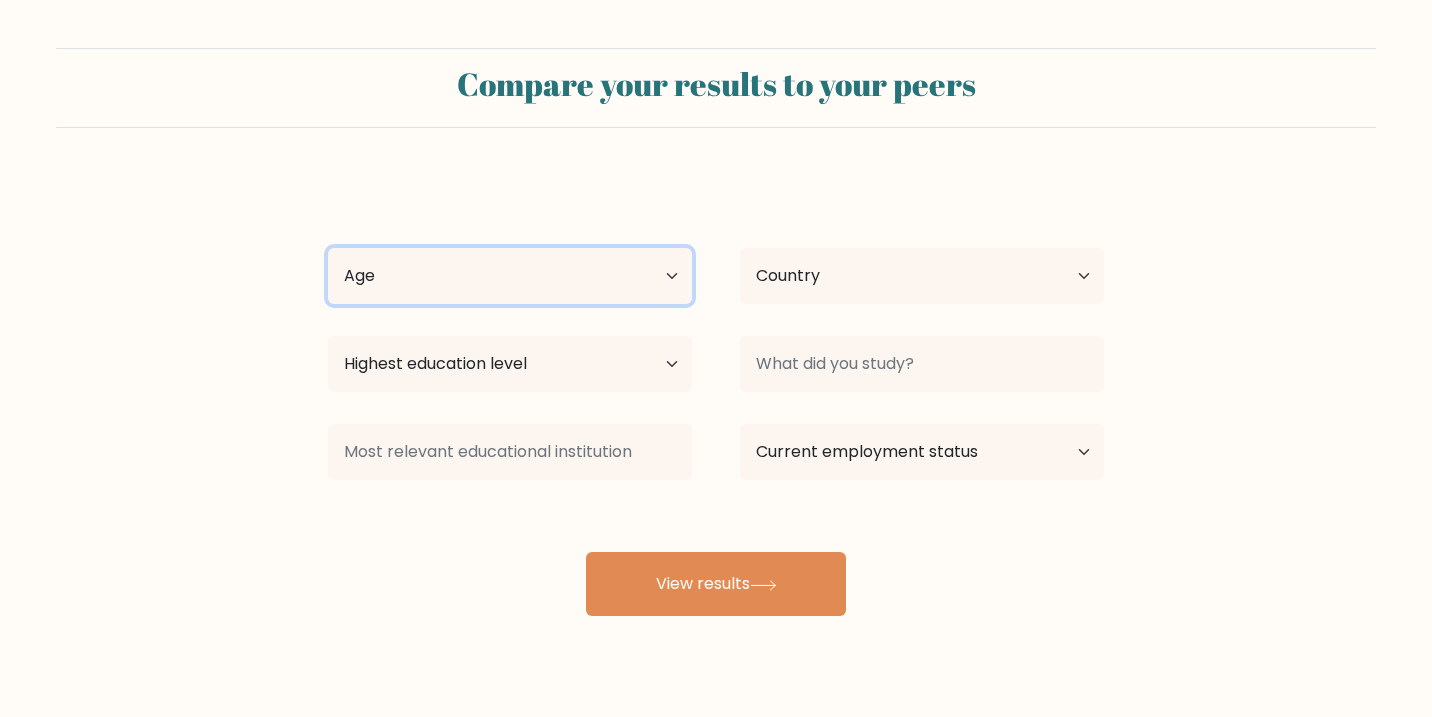 click on "Age
Under 18 years old
18-24 years old
25-34 years old
35-44 years old
45-54 years old
55-64 years old
65 years old and above" at bounding box center (510, 276) 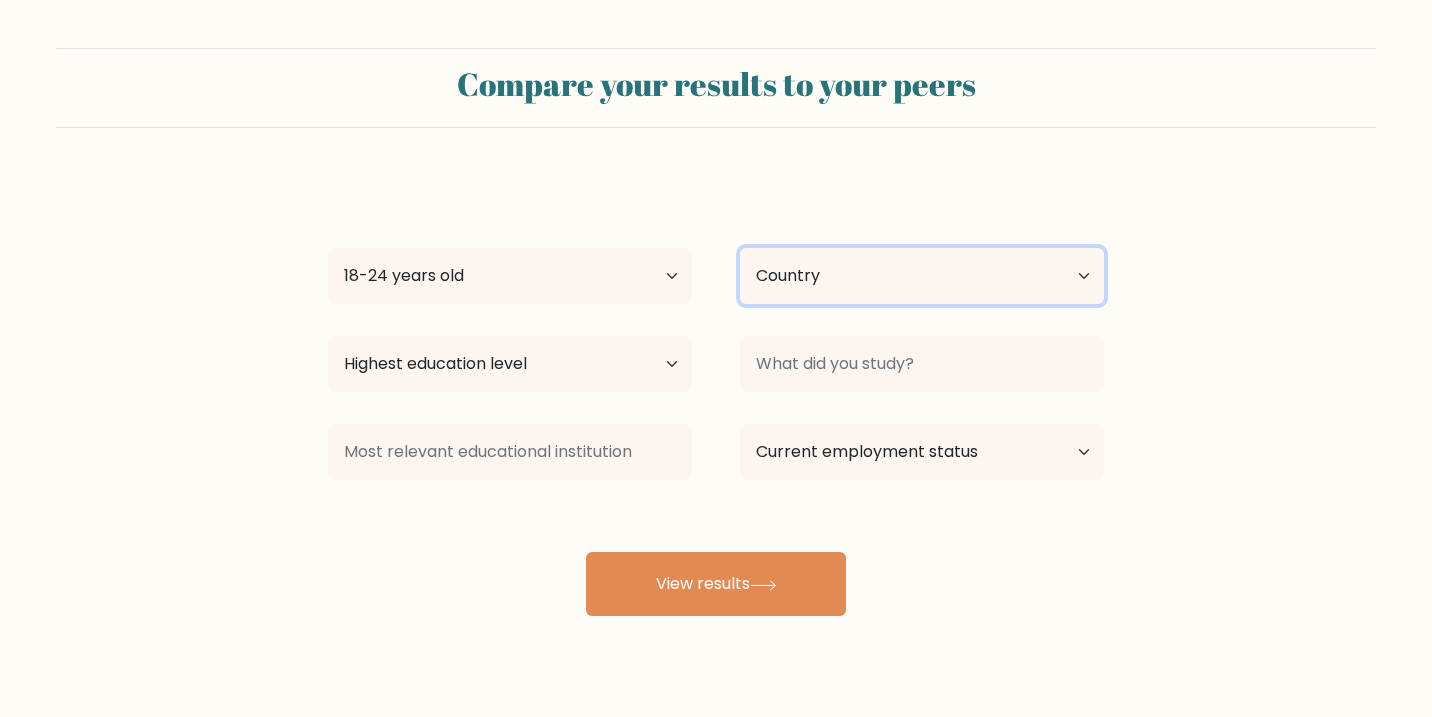 click on "Country
Afghanistan
Albania
Algeria
American Samoa
Andorra
Angola
Anguilla
Antarctica
Antigua and Barbuda
Argentina
Armenia
Aruba
Australia
Austria
Azerbaijan
Bahamas
Bahrain
Bangladesh
Barbados
Belarus
Belgium
Belize
Benin
Bermuda
Bhutan
Bolivia
Bonaire, Sint Eustatius and Saba
Bosnia and Herzegovina
Botswana
Bouvet Island
Brazil
British Indian Ocean Territory
Brunei
Bulgaria
Burkina Faso
Burundi
Cabo Verde
Cambodia
Cameroon
Canada
Cayman Islands
Central African Republic
Chad
Chile
China
Christmas Island
Cocos (Keeling) Islands
Colombia
Comoros
Congo
Congo (the Democratic Republic of the)
Cook Islands
Costa Rica
Côte d'Ivoire
Croatia
Cuba" at bounding box center (922, 276) 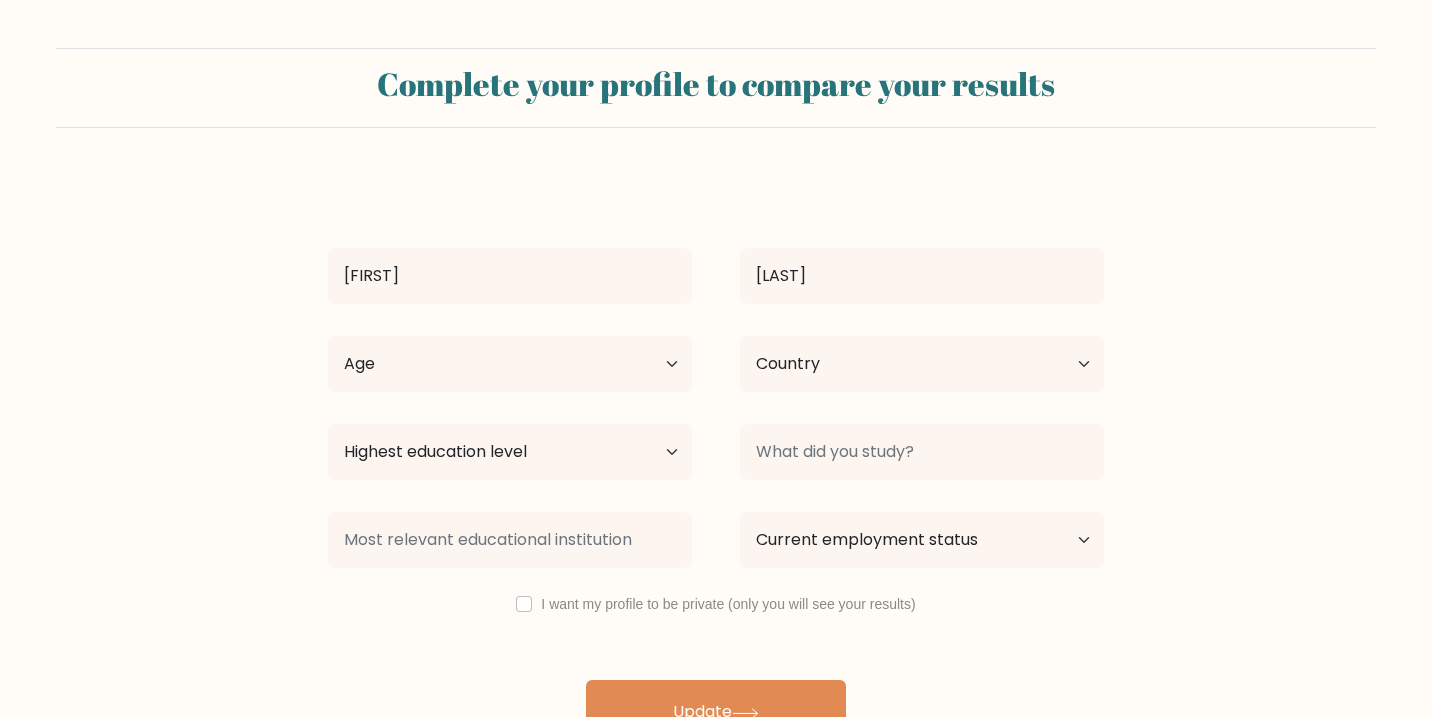 scroll, scrollTop: 0, scrollLeft: 0, axis: both 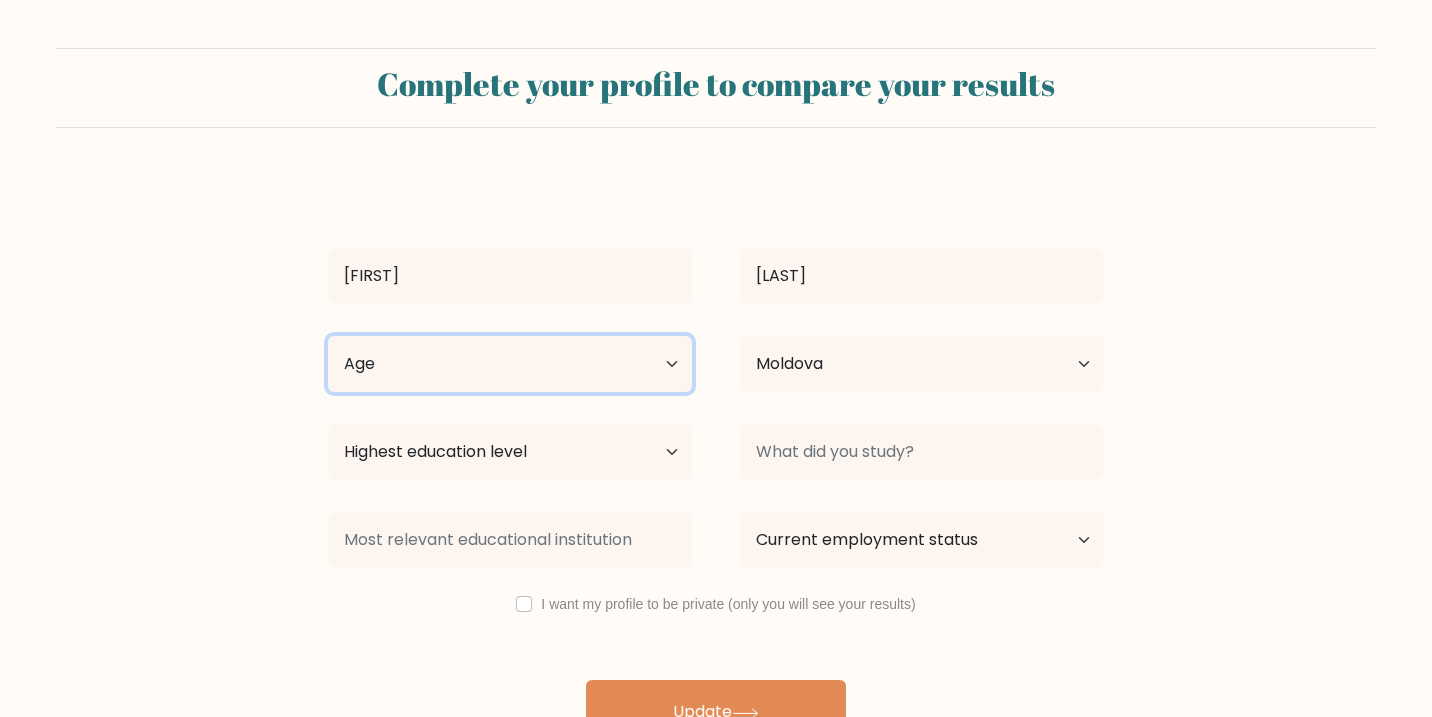 click on "Age
Under 18 years old
18-24 years old
25-34 years old
35-44 years old
45-54 years old
55-64 years old
65 years old and above" at bounding box center [510, 364] 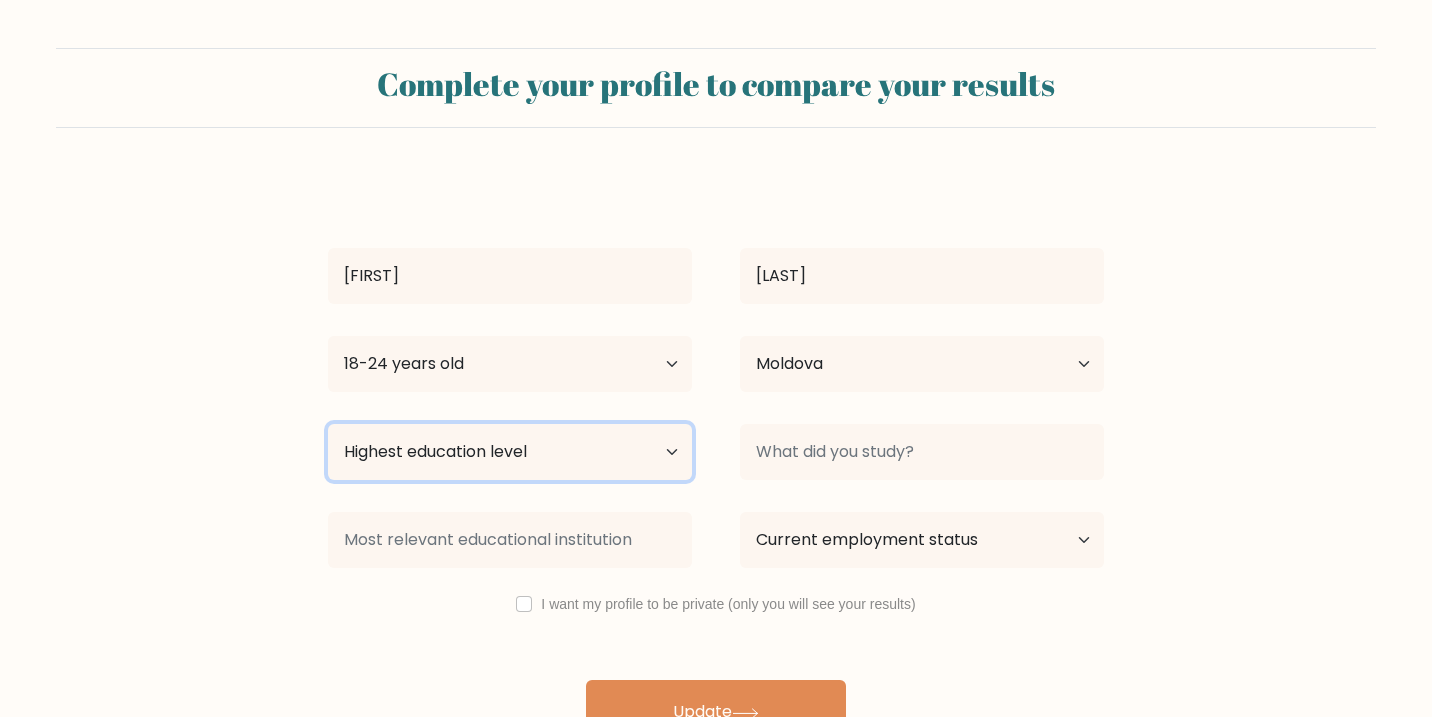 click on "Highest education level
No schooling
Primary
Lower Secondary
Upper Secondary
Occupation Specific
Bachelor's degree
Master's degree
Doctoral degree" at bounding box center (510, 452) 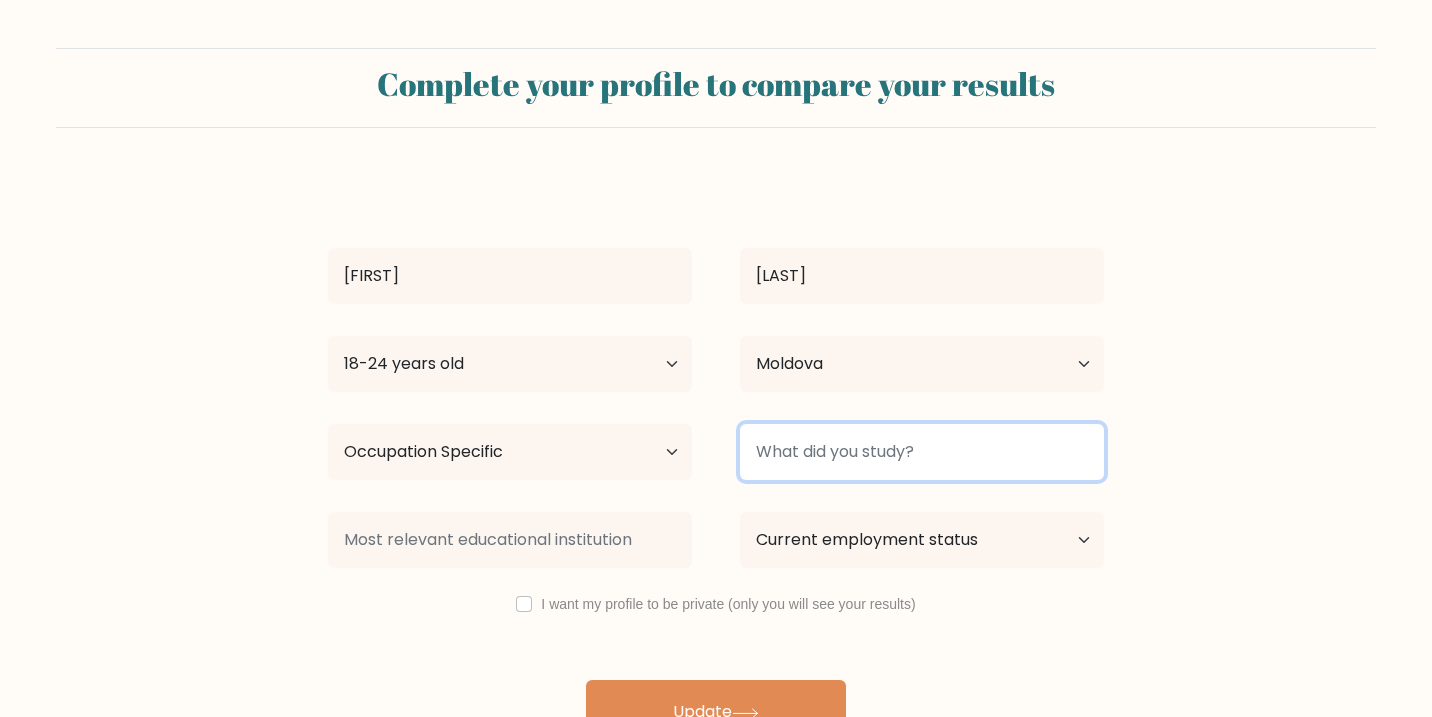 click at bounding box center (922, 452) 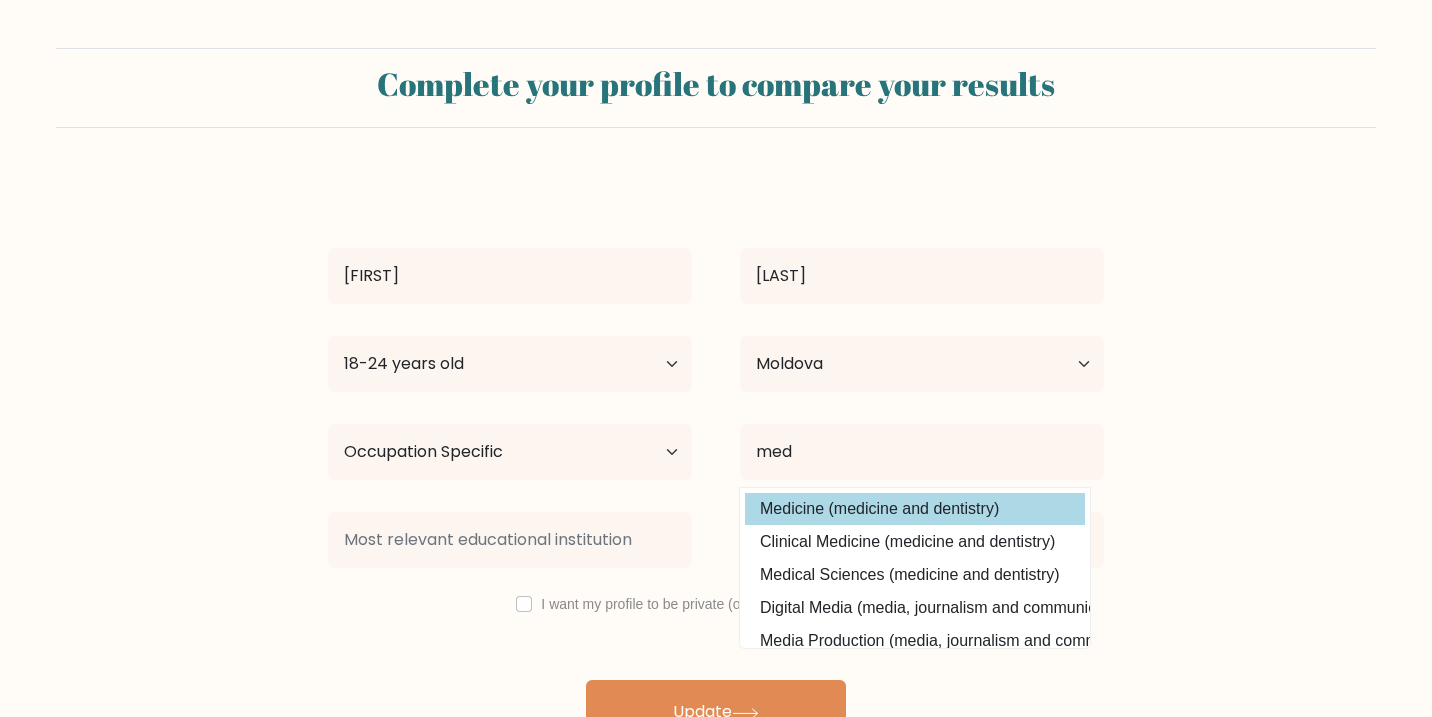 click on "Veronica
Vancea
Age
Under 18 years old
18-24 years old
25-34 years old
35-44 years old
45-54 years old
55-64 years old
65 years old and above
Country
Afghanistan
Albania
Algeria
American Samoa
Andorra
Angola
Anguilla
Antarctica
Antigua and Barbuda
Argentina
Armenia
Aruba
Australia
Austria
Azerbaijan
Bahamas
Bahrain
Bangladesh
Barbados
Belarus
Belgium
Belize
Benin
Bermuda
Bhutan
med" at bounding box center [716, 460] 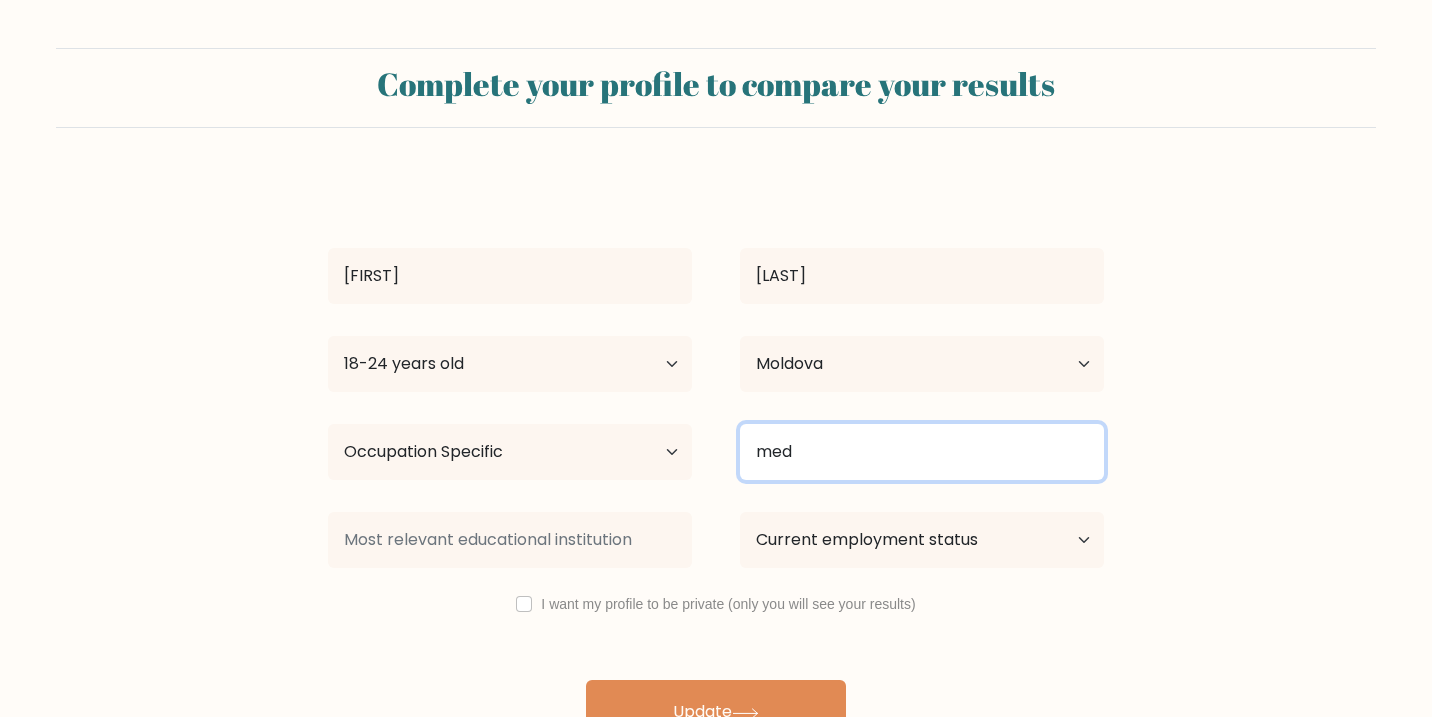 click on "med" at bounding box center (922, 452) 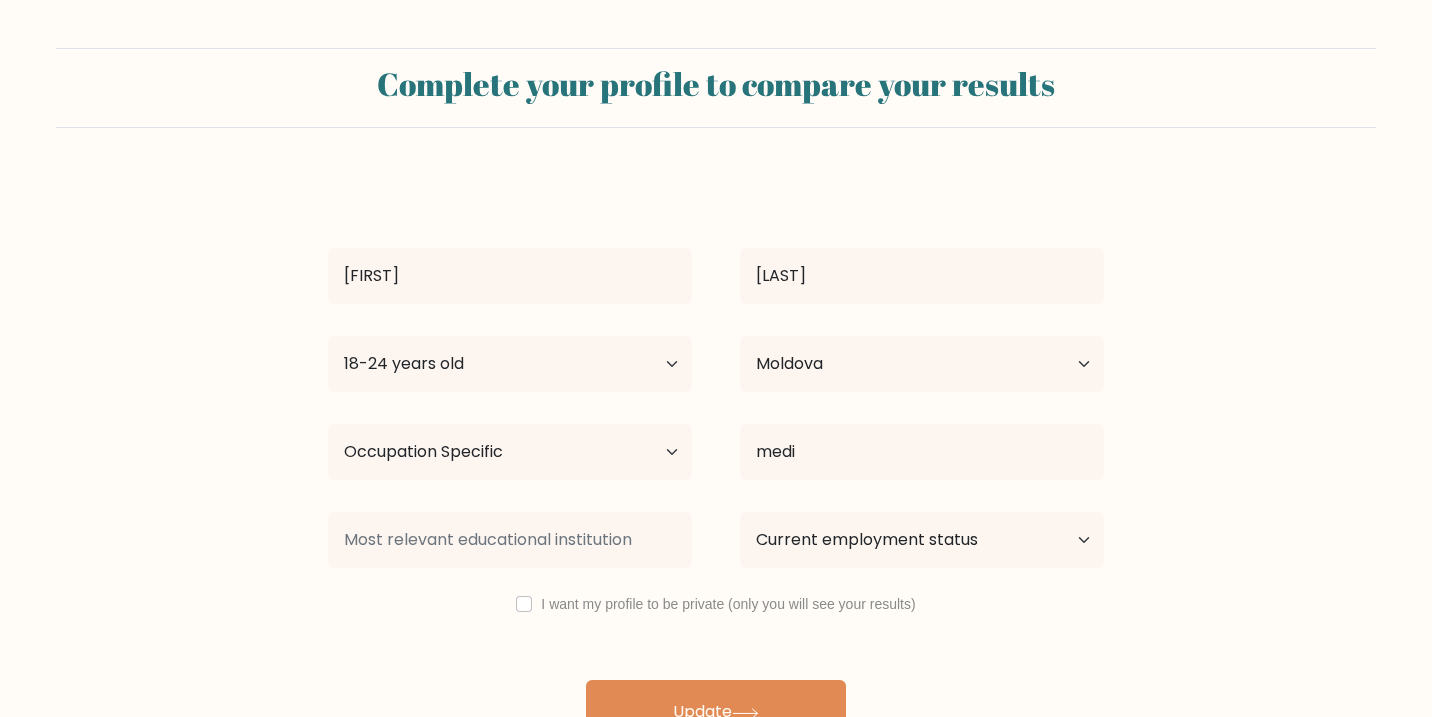 click on "Veronica
Vancea
Age
Under 18 years old
18-24 years old
25-34 years old
35-44 years old
45-54 years old
55-64 years old
65 years old and above
Country
Afghanistan
Albania
Algeria
American Samoa
Andorra
Angola
Anguilla
Antarctica
Antigua and Barbuda
Argentina
Armenia
Aruba
Australia
Austria
Azerbaijan
Bahamas
Bahrain
Bangladesh
Barbados
Belarus
Belgium
Belize
Benin
Bermuda
Bhutan" at bounding box center [716, 460] 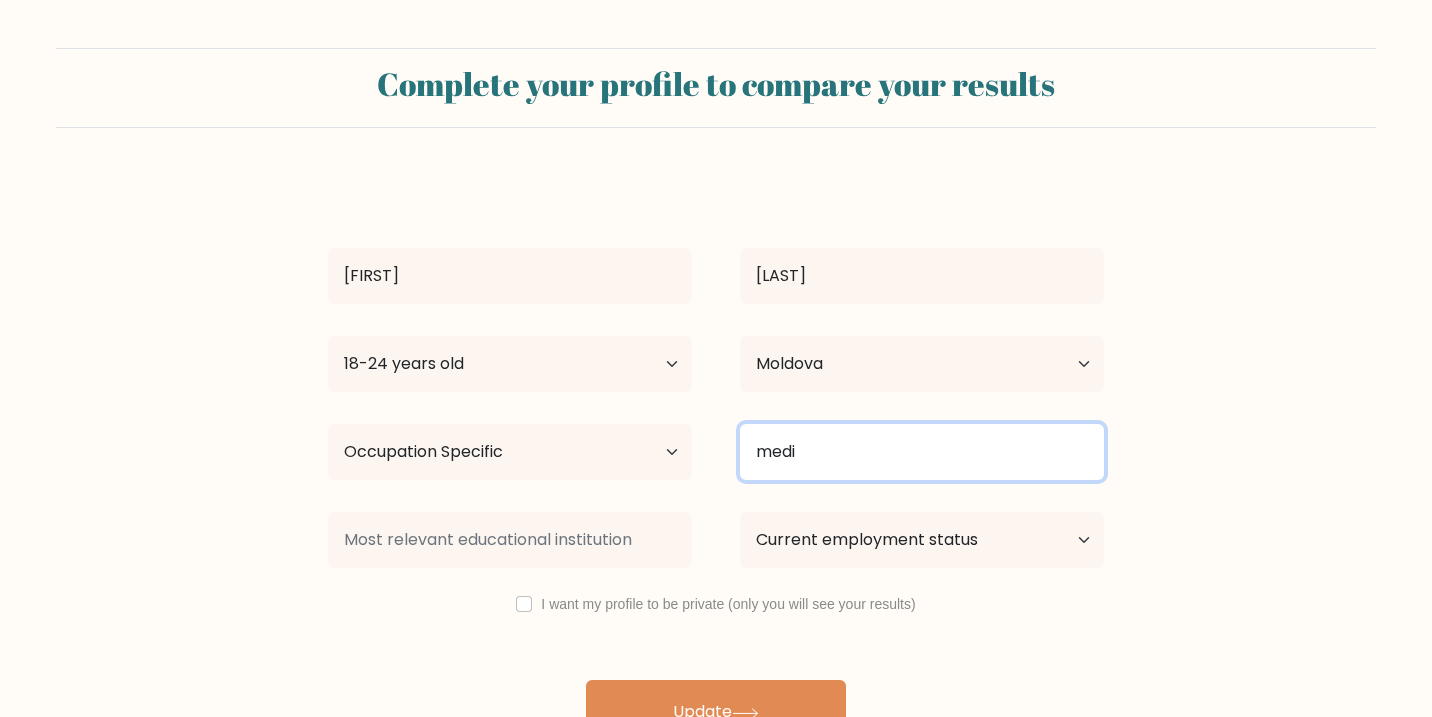 click on "medi" at bounding box center (922, 452) 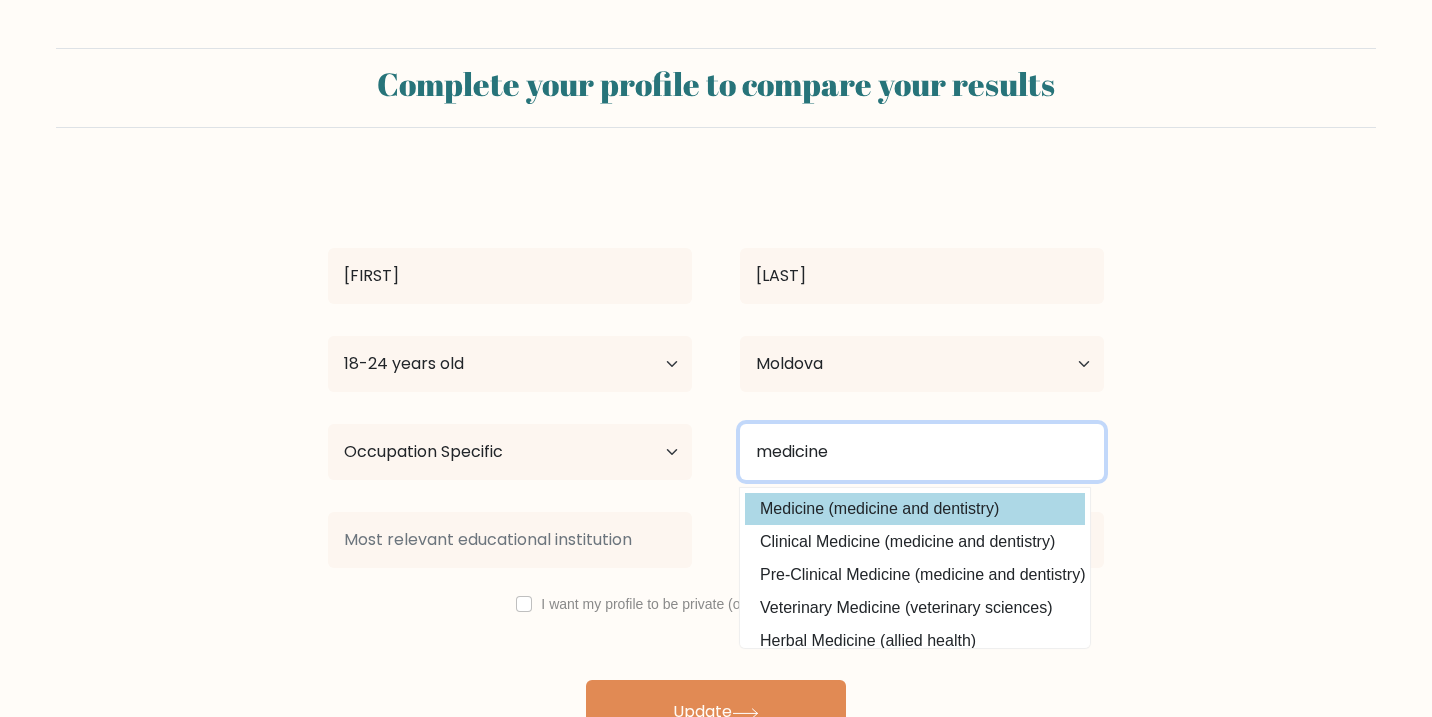 type on "medicine" 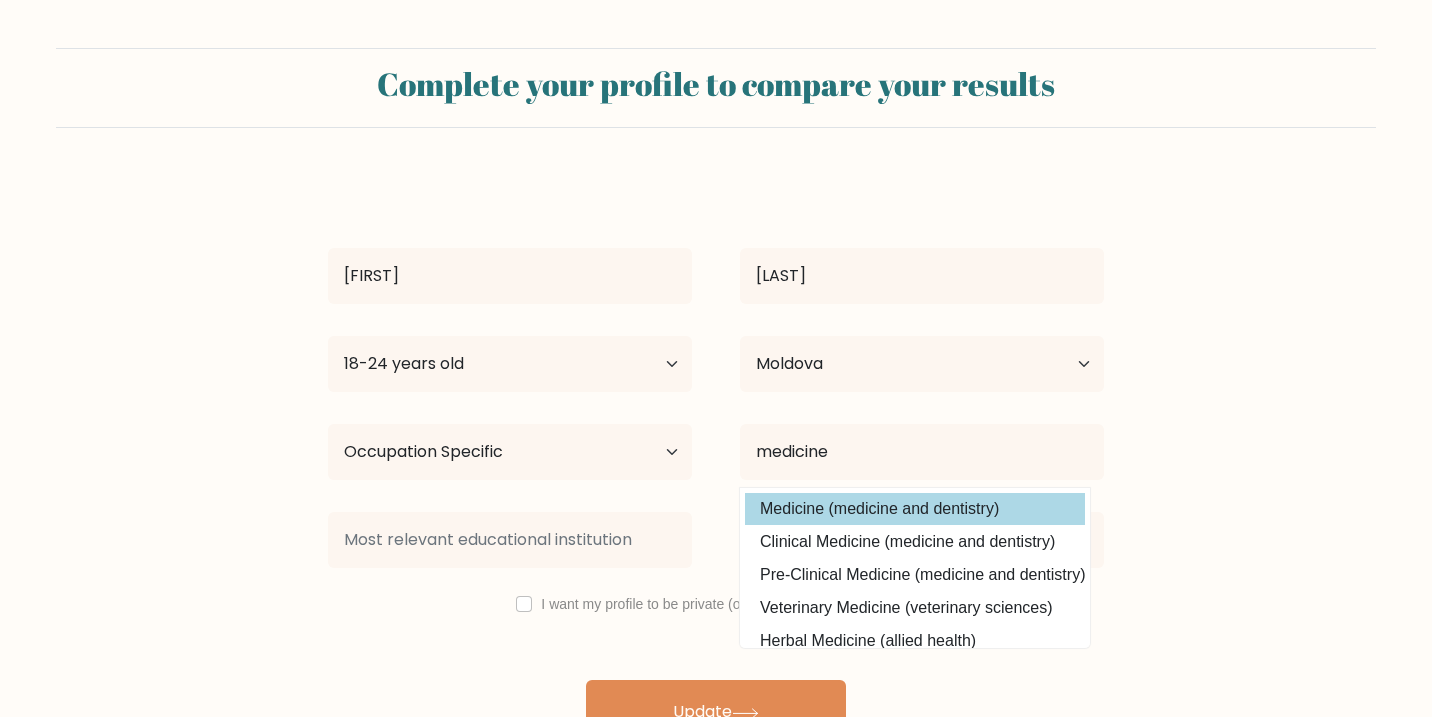 click on "Veronica
Vancea
Age
Under 18 years old
18-24 years old
25-34 years old
35-44 years old
45-54 years old
55-64 years old
65 years old and above
Country
Afghanistan
Albania
Algeria
American Samoa
Andorra
Angola
Anguilla
Antarctica
Antigua and Barbuda
Argentina
Armenia
Aruba
Australia
Austria
Azerbaijan
Bahamas
Bahrain
Bangladesh
Barbados
Belarus
Belgium
Belize
Benin
Bermuda
Bhutan" at bounding box center [716, 460] 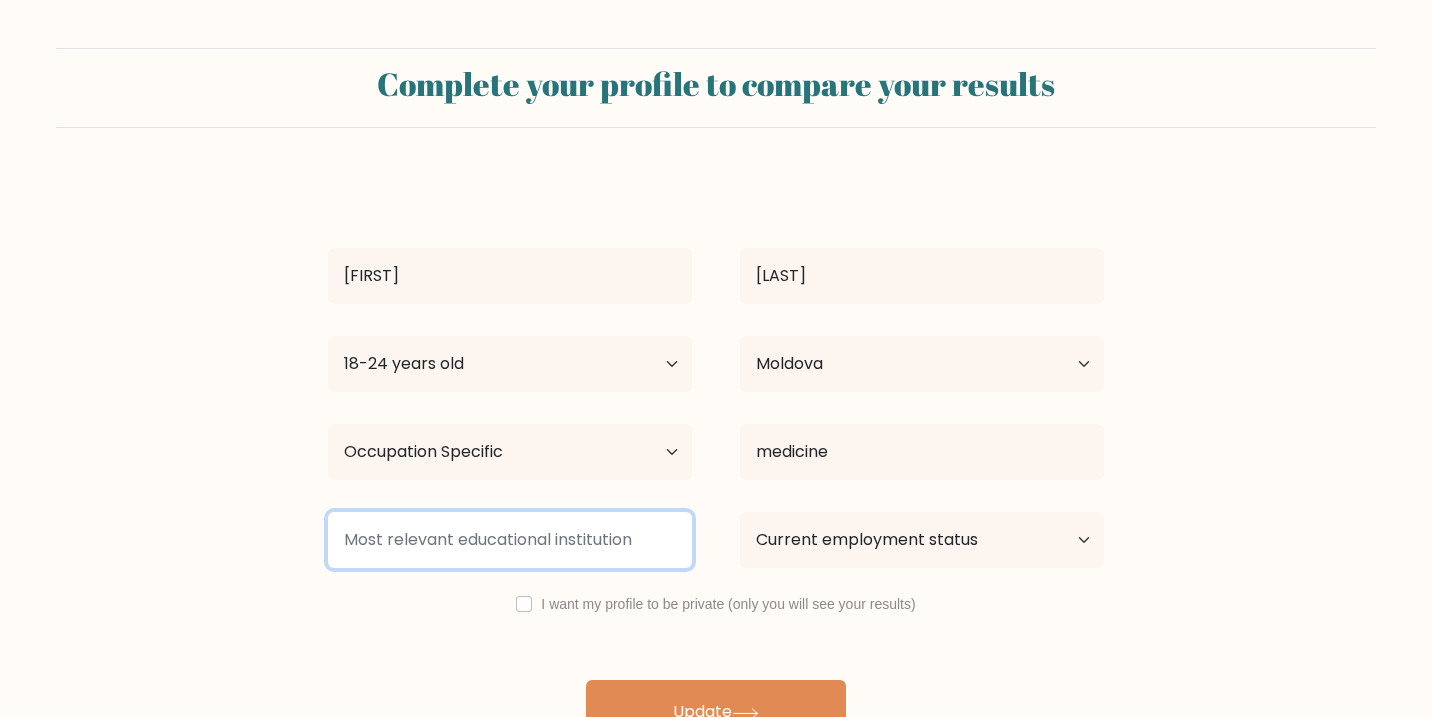 click at bounding box center (510, 540) 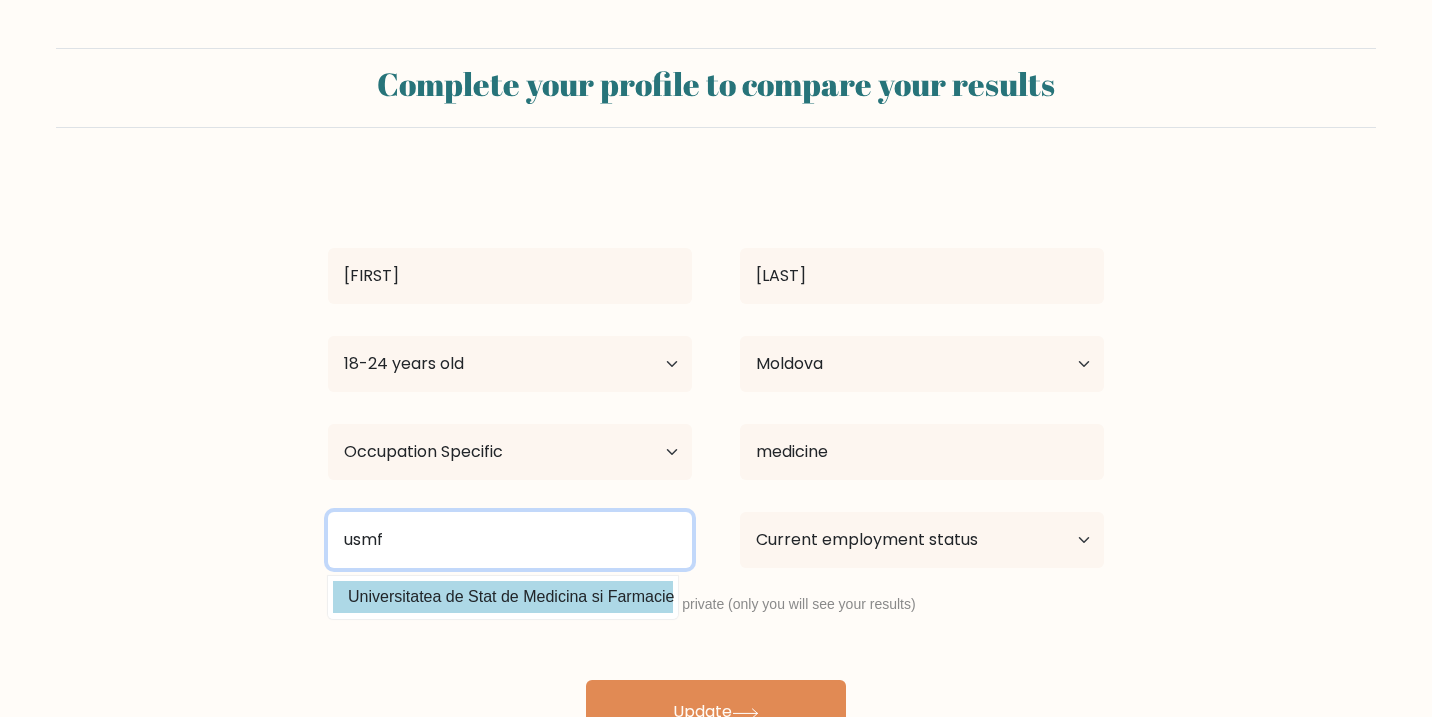 type on "usmf" 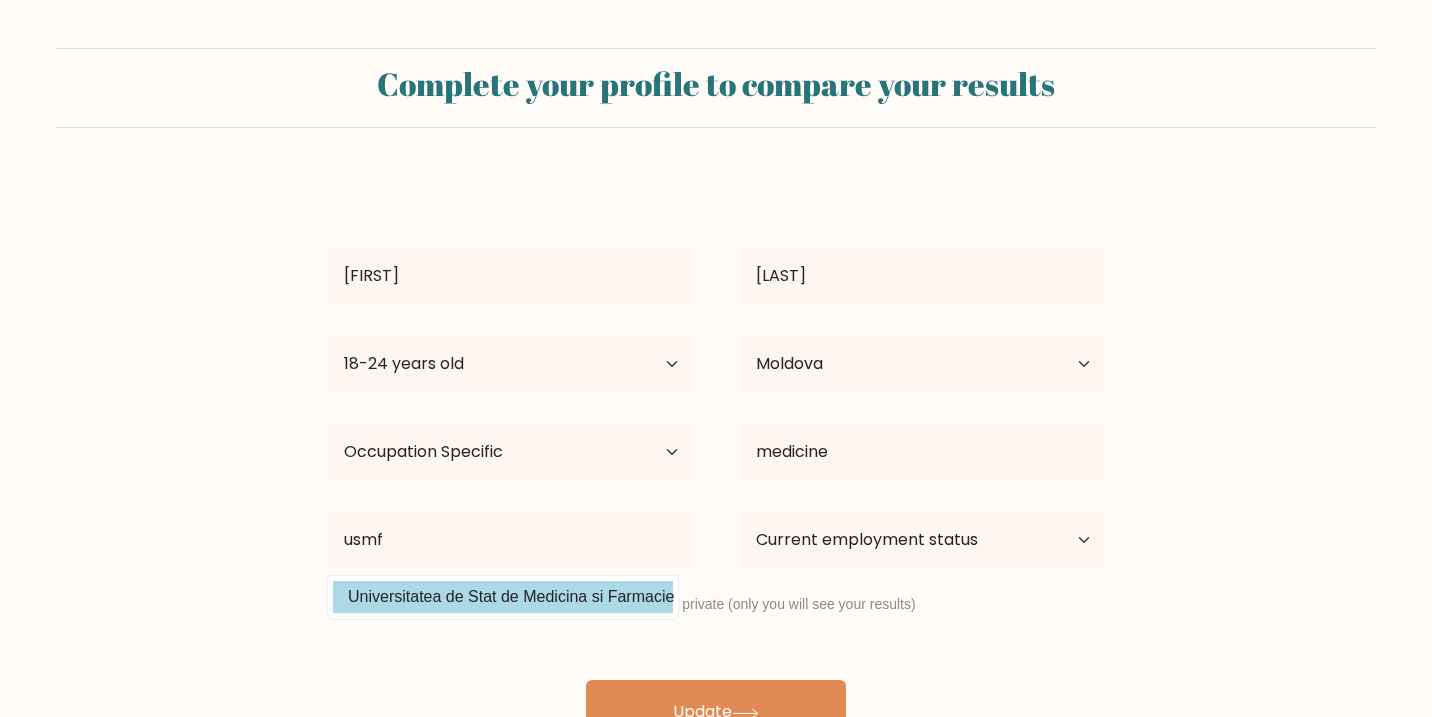 click on "Universitatea de Stat de Medicina si Farmacie (Moldova)" at bounding box center (503, 597) 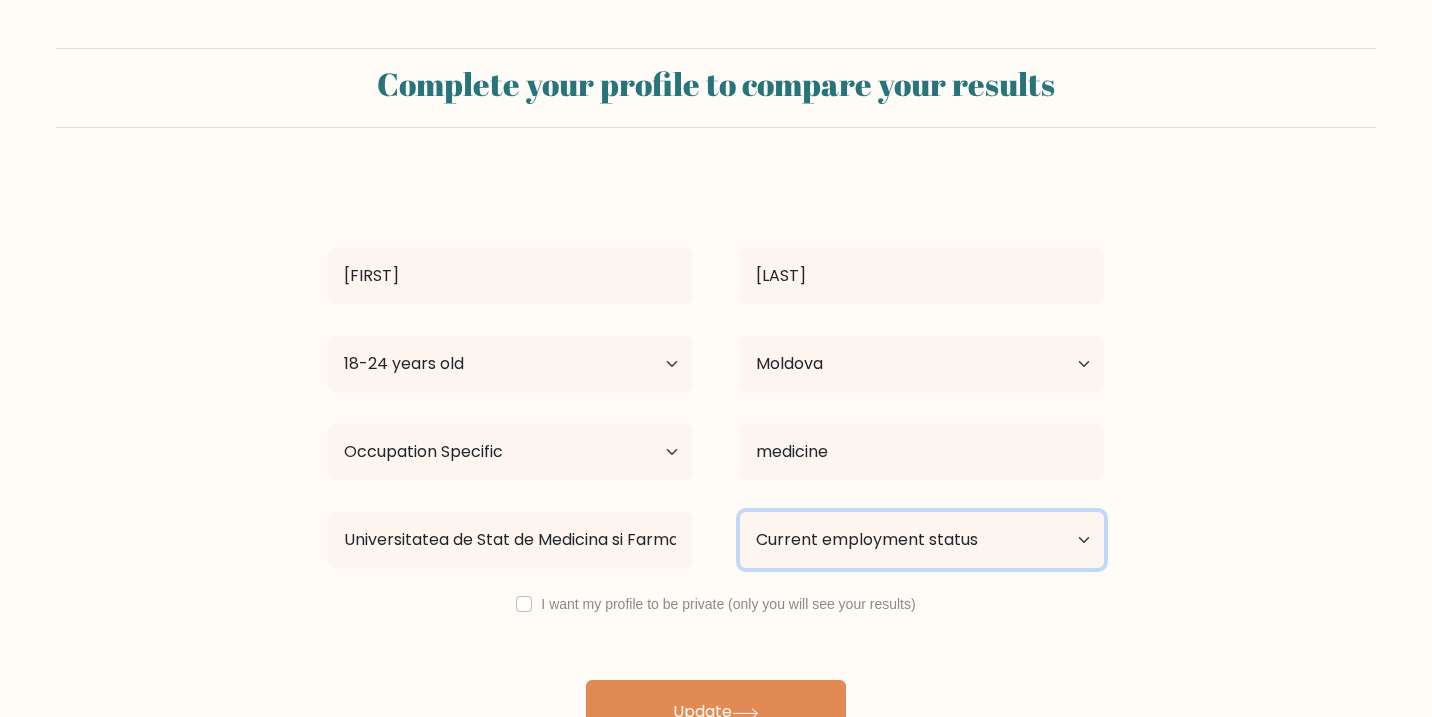 click on "Current employment status
Employed
Student
Retired
Other / prefer not to answer" at bounding box center [922, 540] 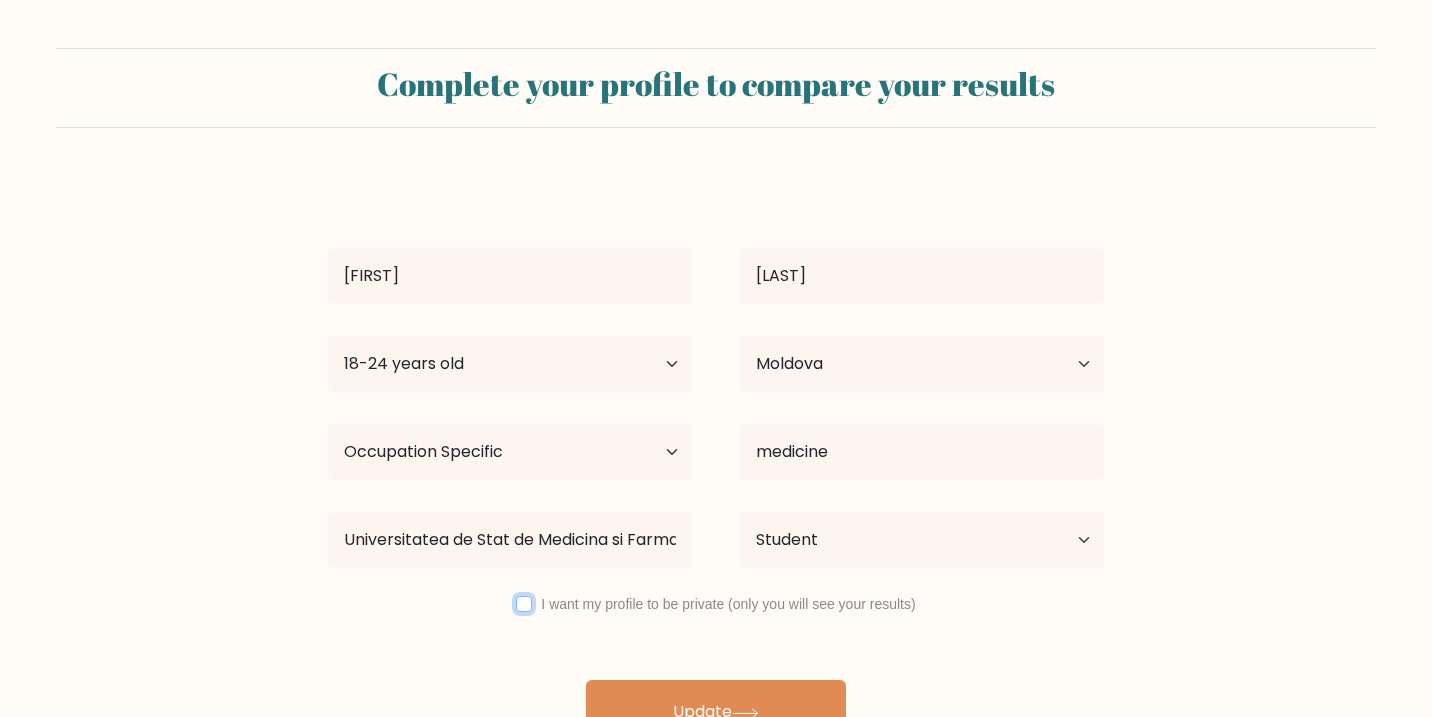 click at bounding box center [524, 604] 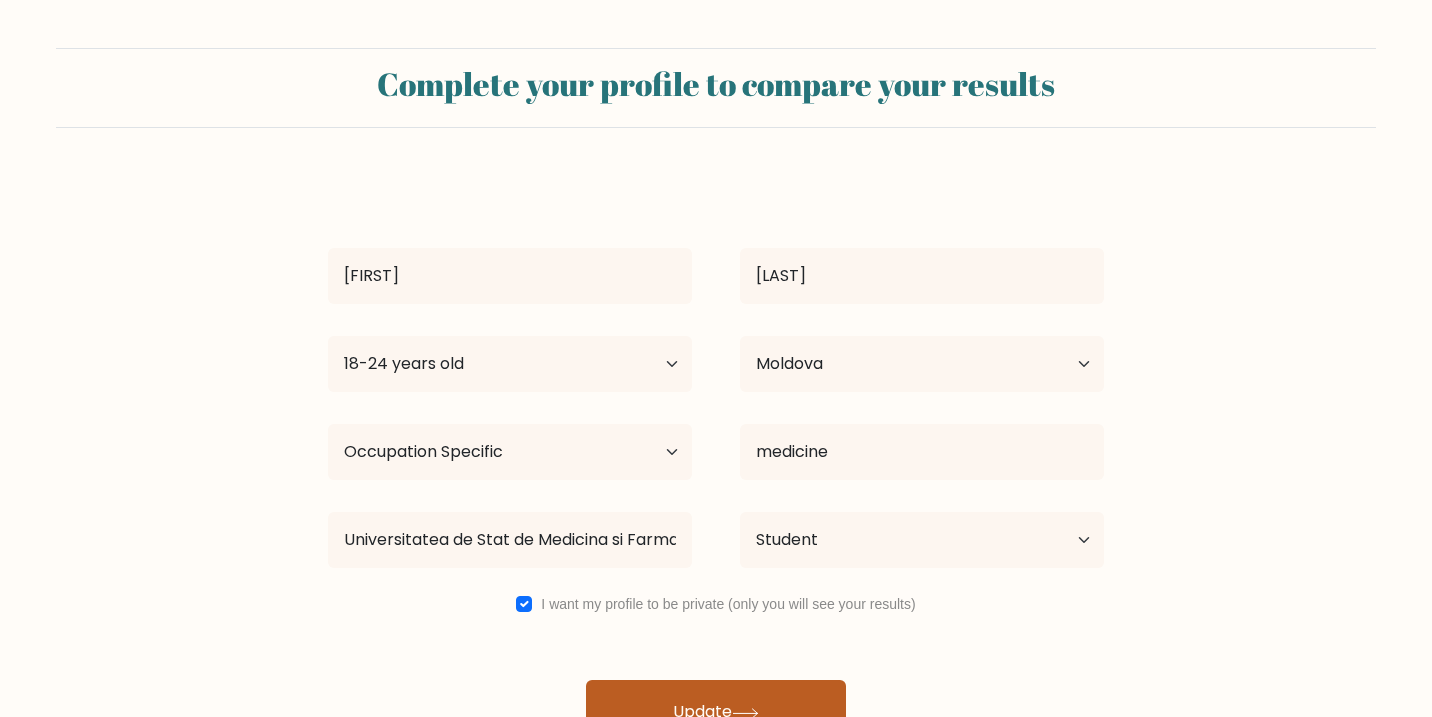click on "Update" at bounding box center (716, 712) 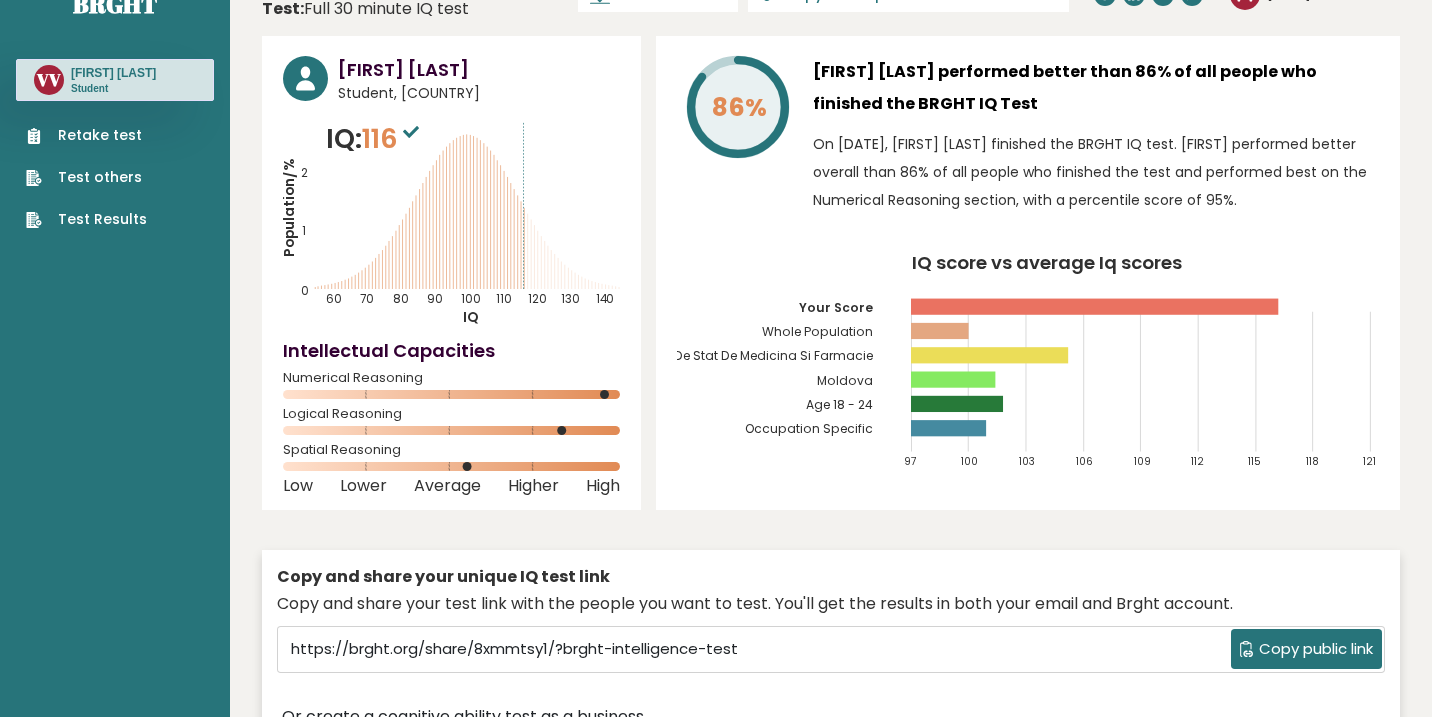 scroll, scrollTop: 0, scrollLeft: 0, axis: both 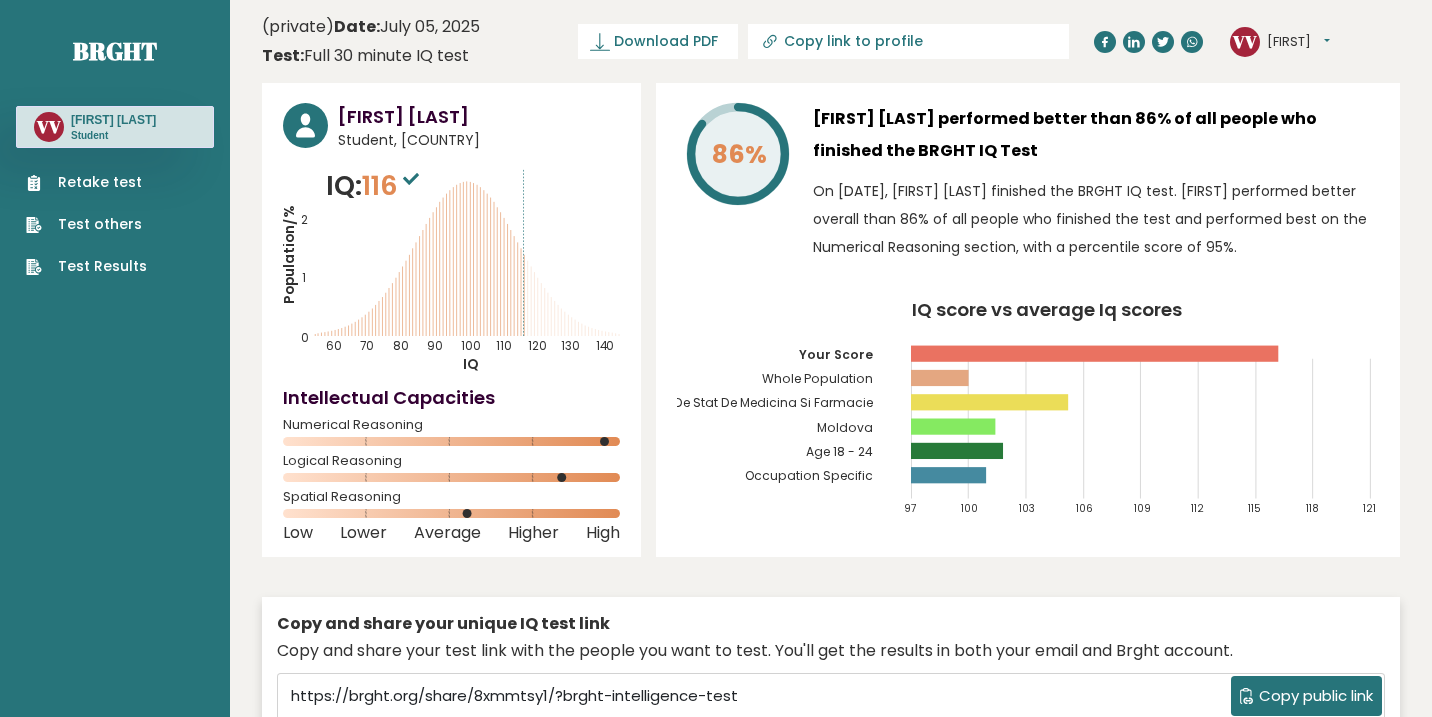 click on "[INITIALS]
[FIRST]
Dashboard
Profile
Settings
Logout" at bounding box center (1280, 42) 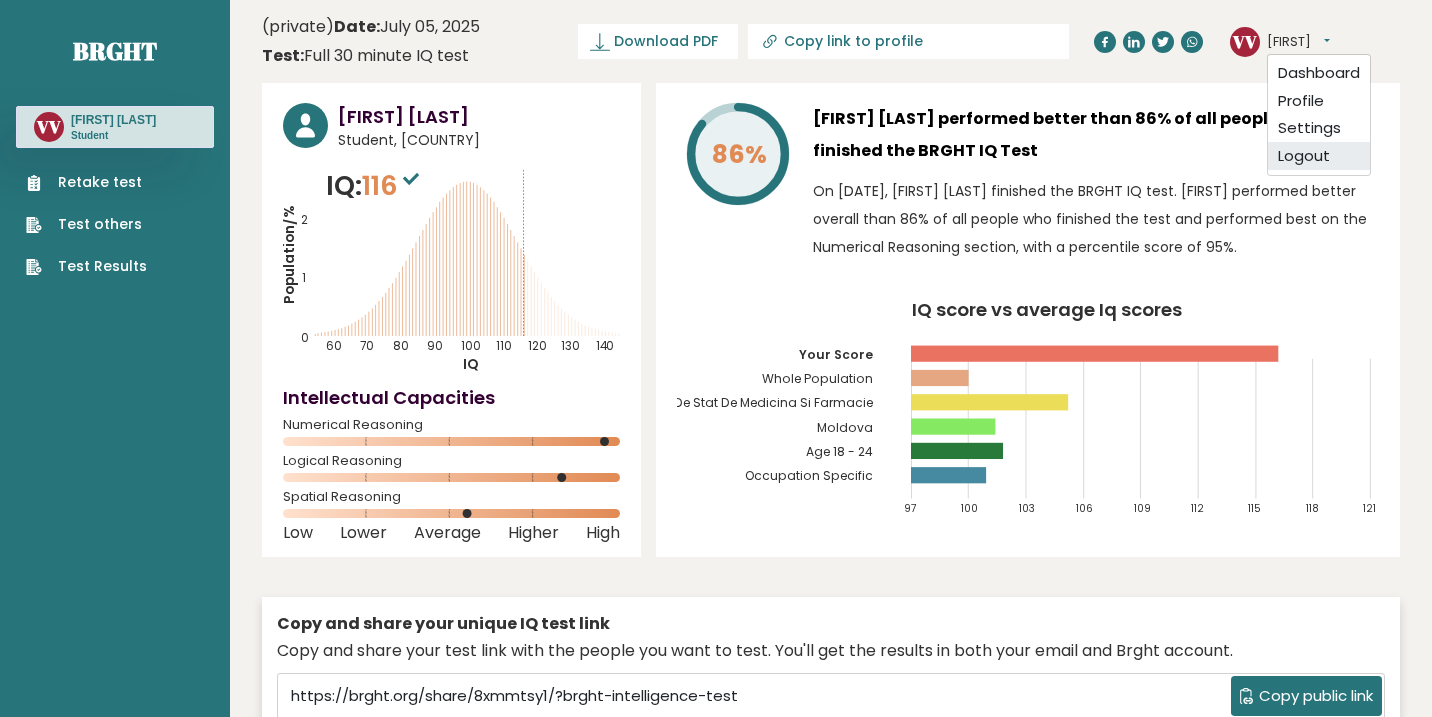 click on "Logout" at bounding box center [1319, 156] 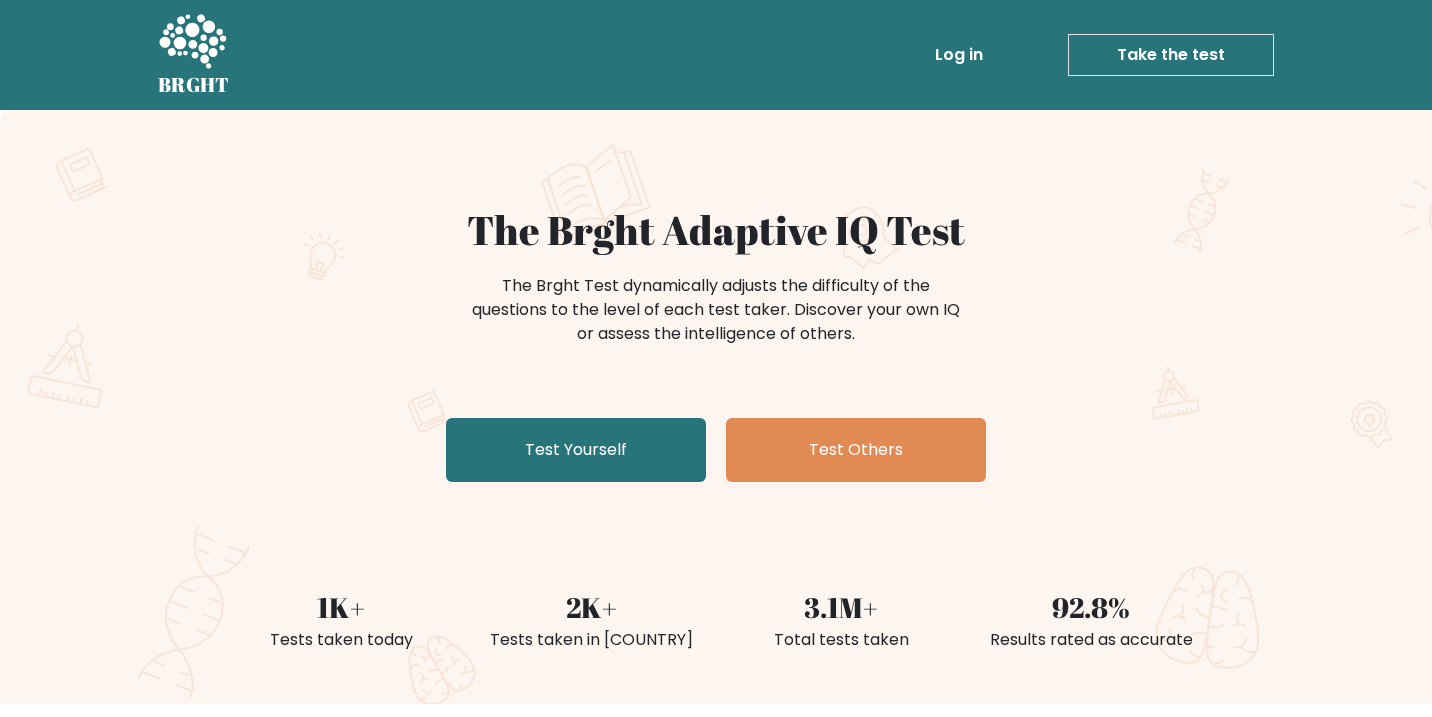 scroll, scrollTop: 37, scrollLeft: 0, axis: vertical 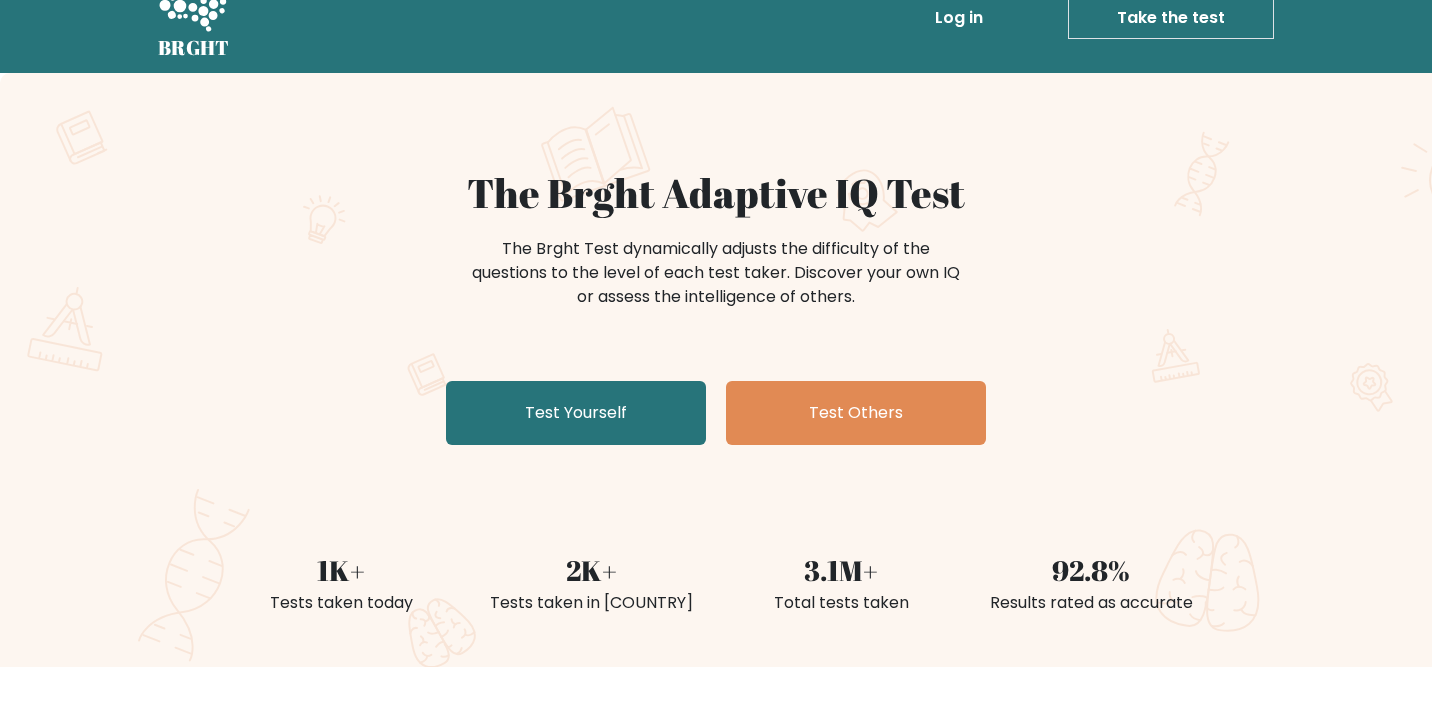click on "Log in" at bounding box center [959, 18] 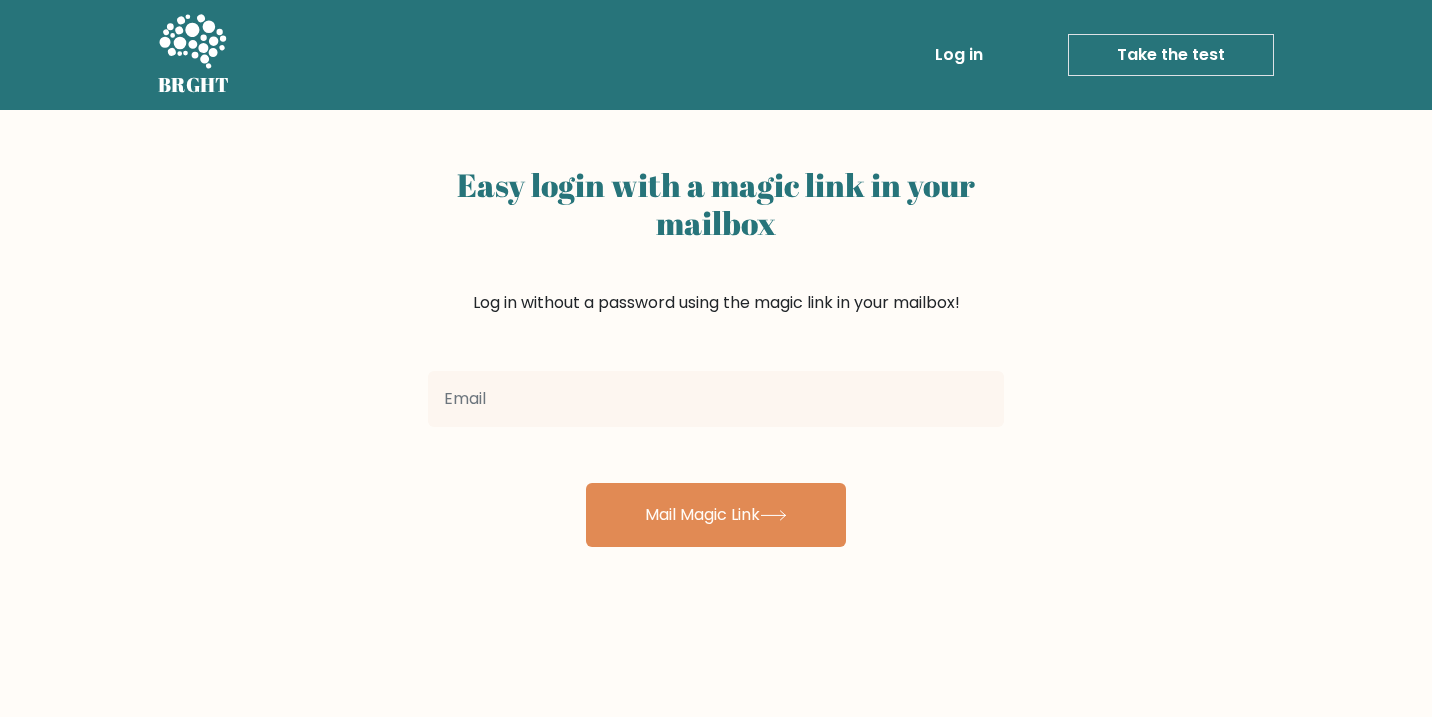 scroll, scrollTop: 0, scrollLeft: 0, axis: both 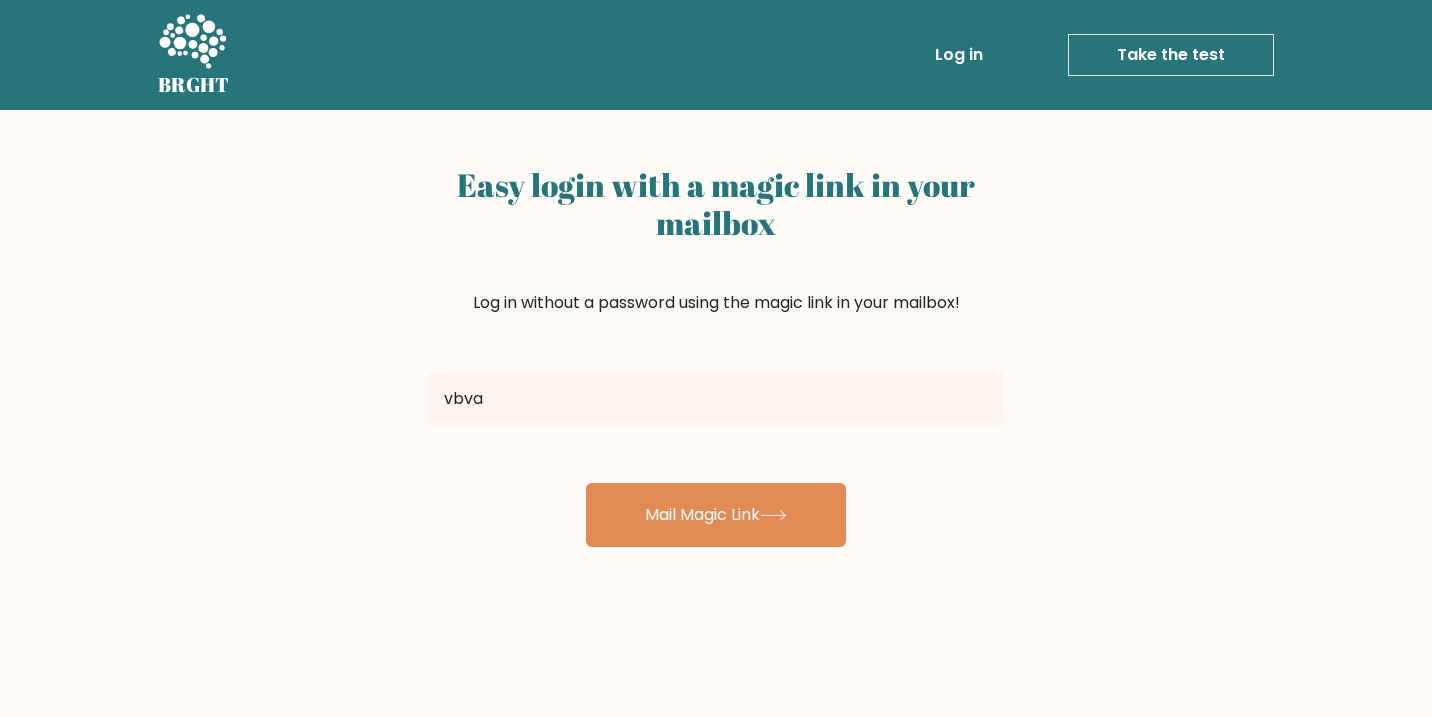 type on "[USERNAME]@[DOMAIN]" 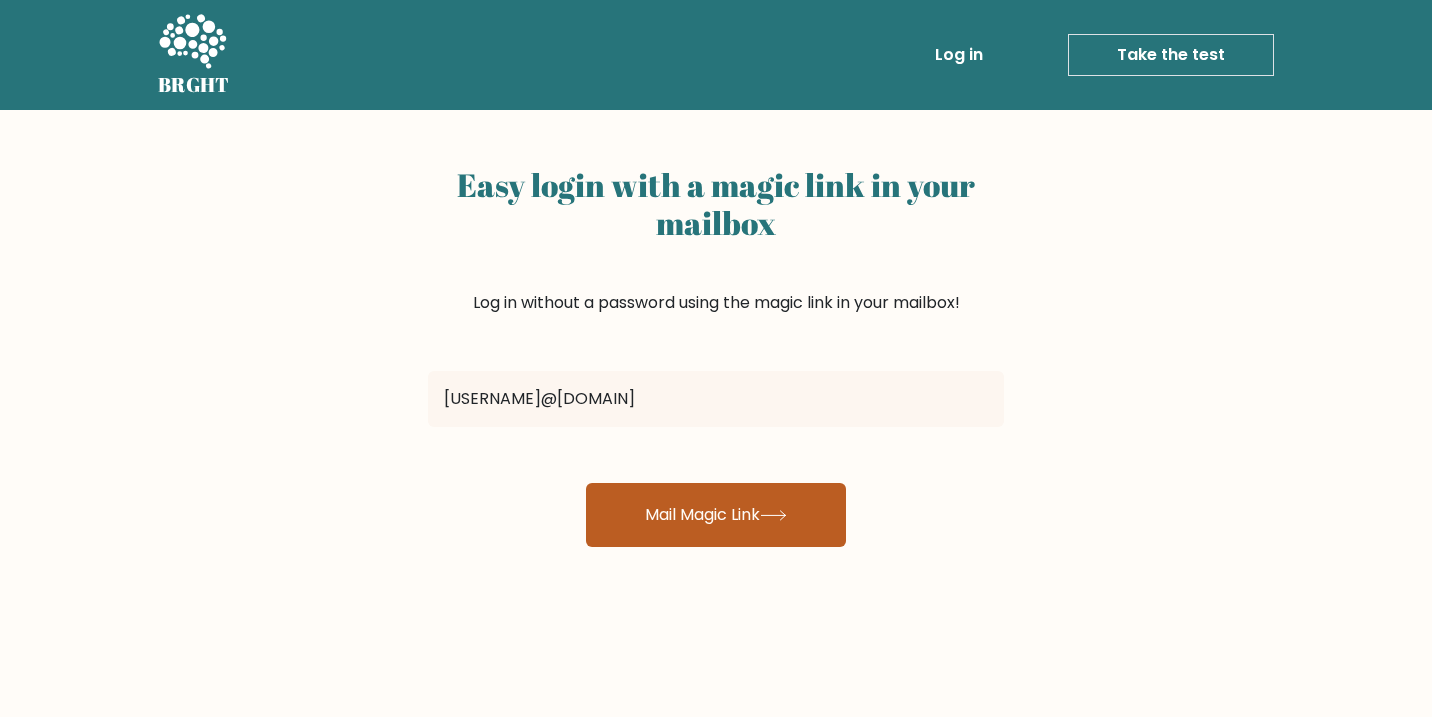 click on "Mail Magic Link" at bounding box center [716, 515] 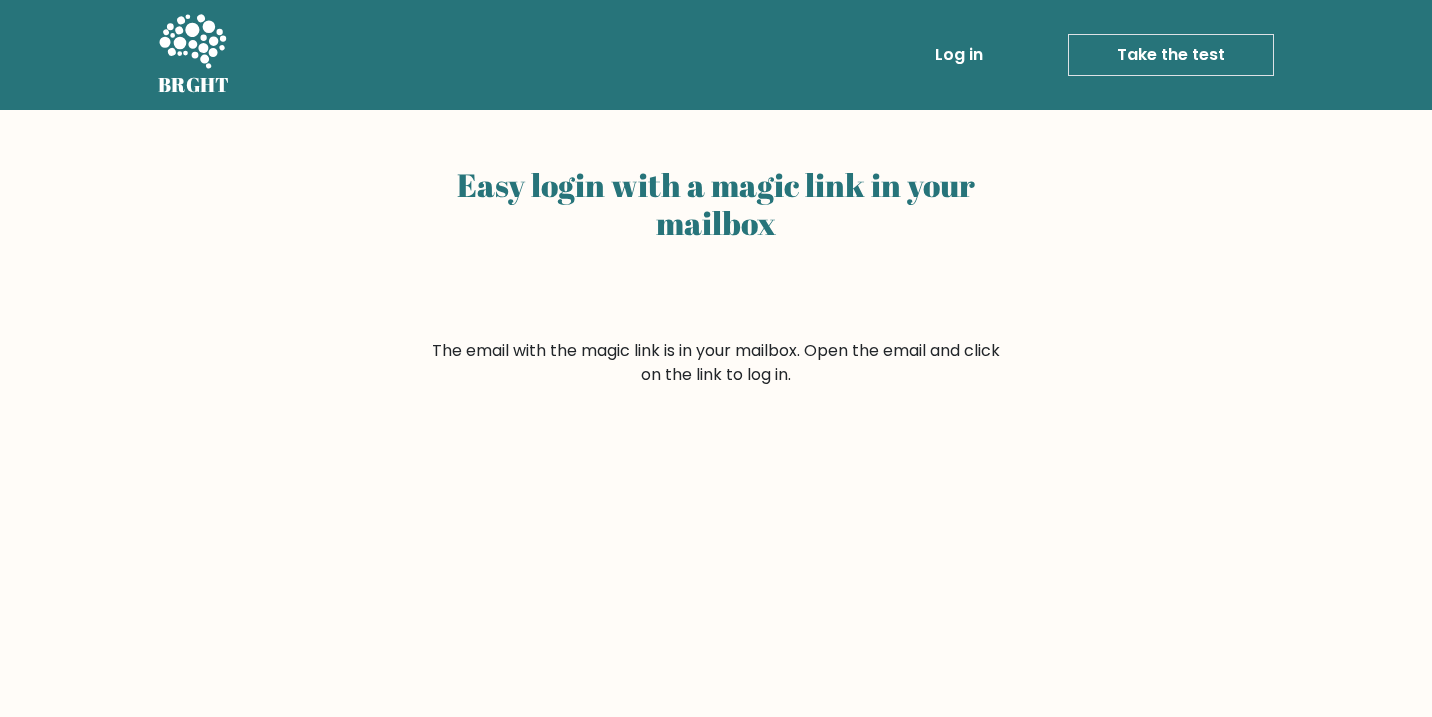 scroll, scrollTop: 0, scrollLeft: 0, axis: both 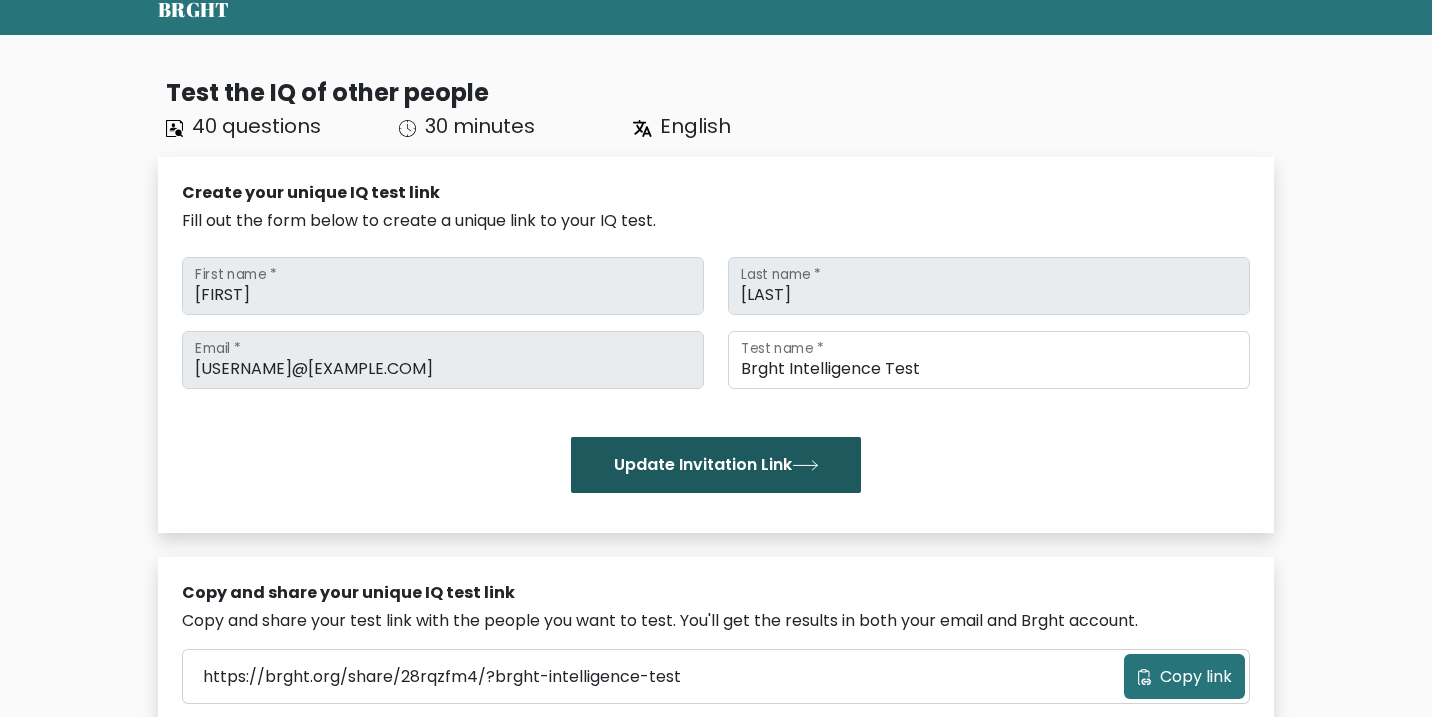 click on "Update Invitation Link" at bounding box center (716, 465) 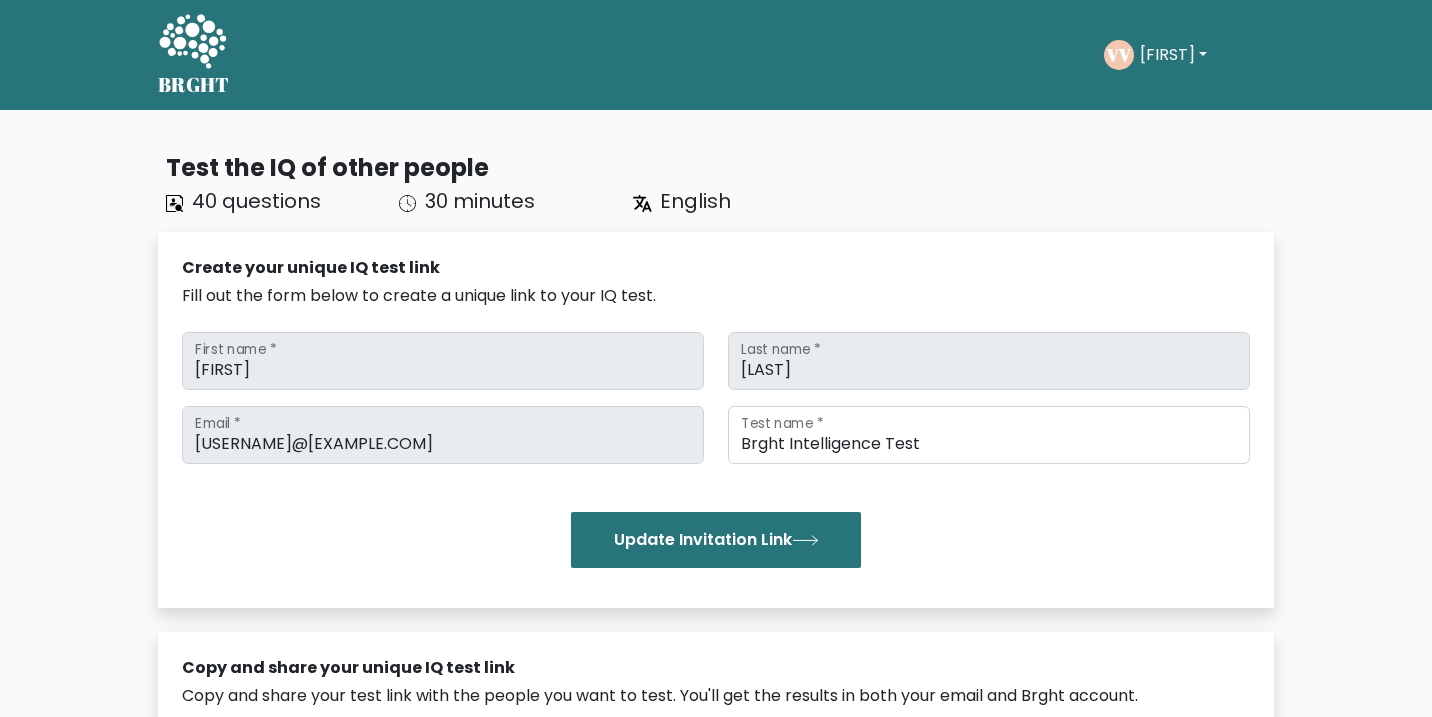 scroll, scrollTop: 0, scrollLeft: 0, axis: both 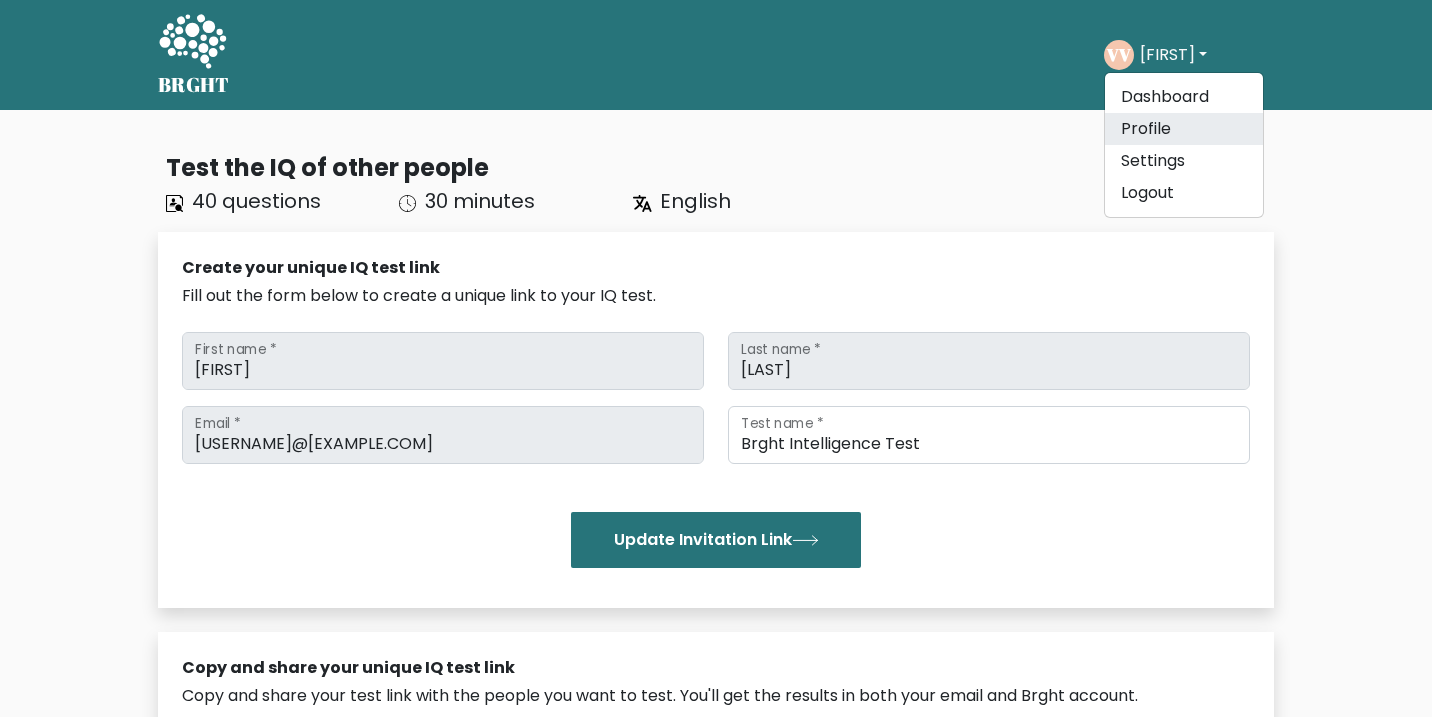 click on "Profile" at bounding box center (1184, 129) 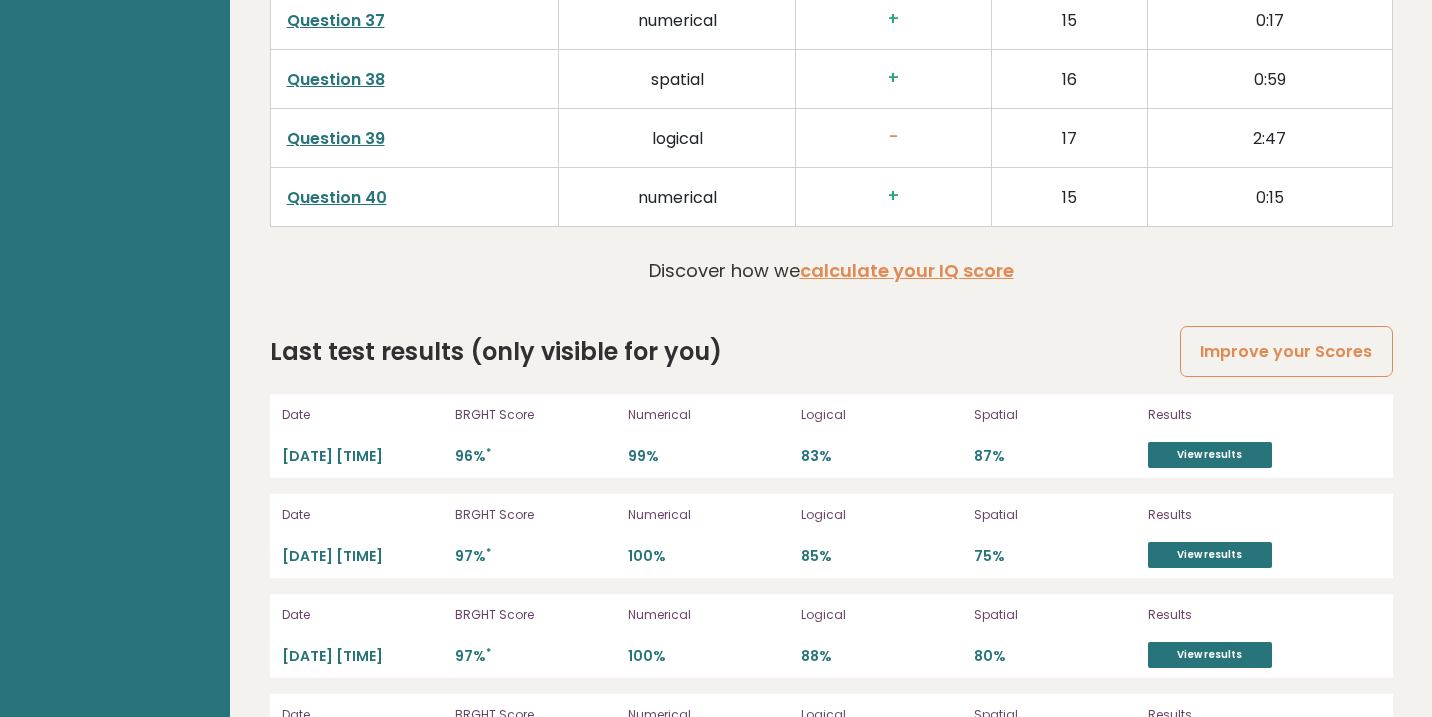 scroll, scrollTop: 5305, scrollLeft: 0, axis: vertical 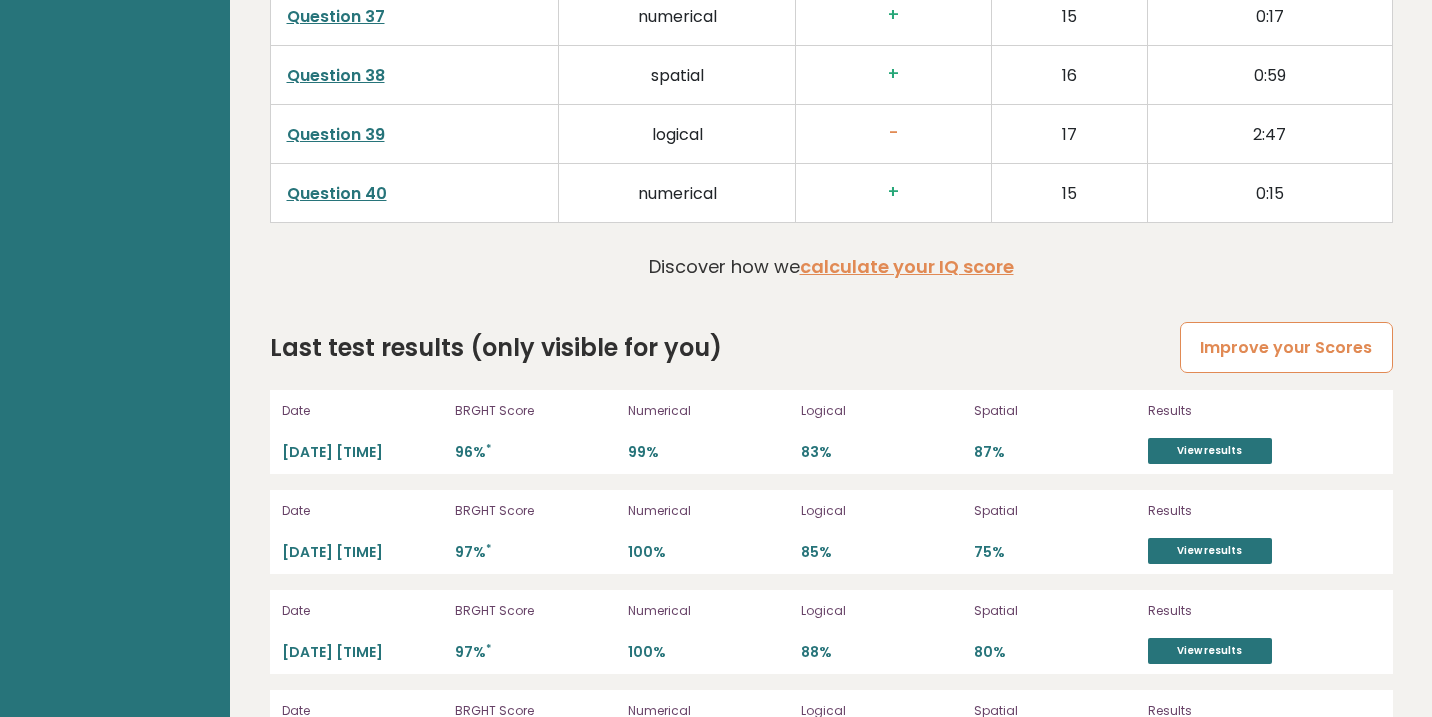 click on "Improve your Scores" at bounding box center (1286, 347) 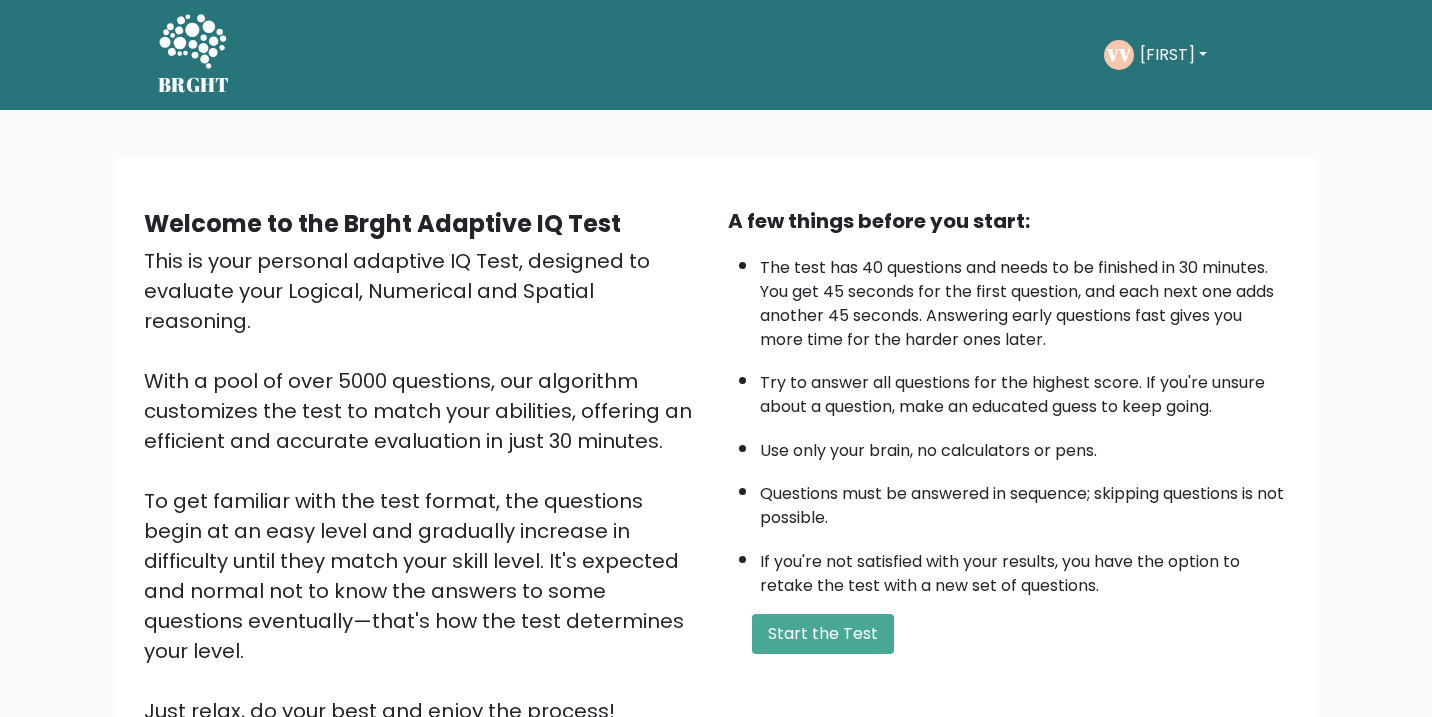 scroll, scrollTop: 15, scrollLeft: 0, axis: vertical 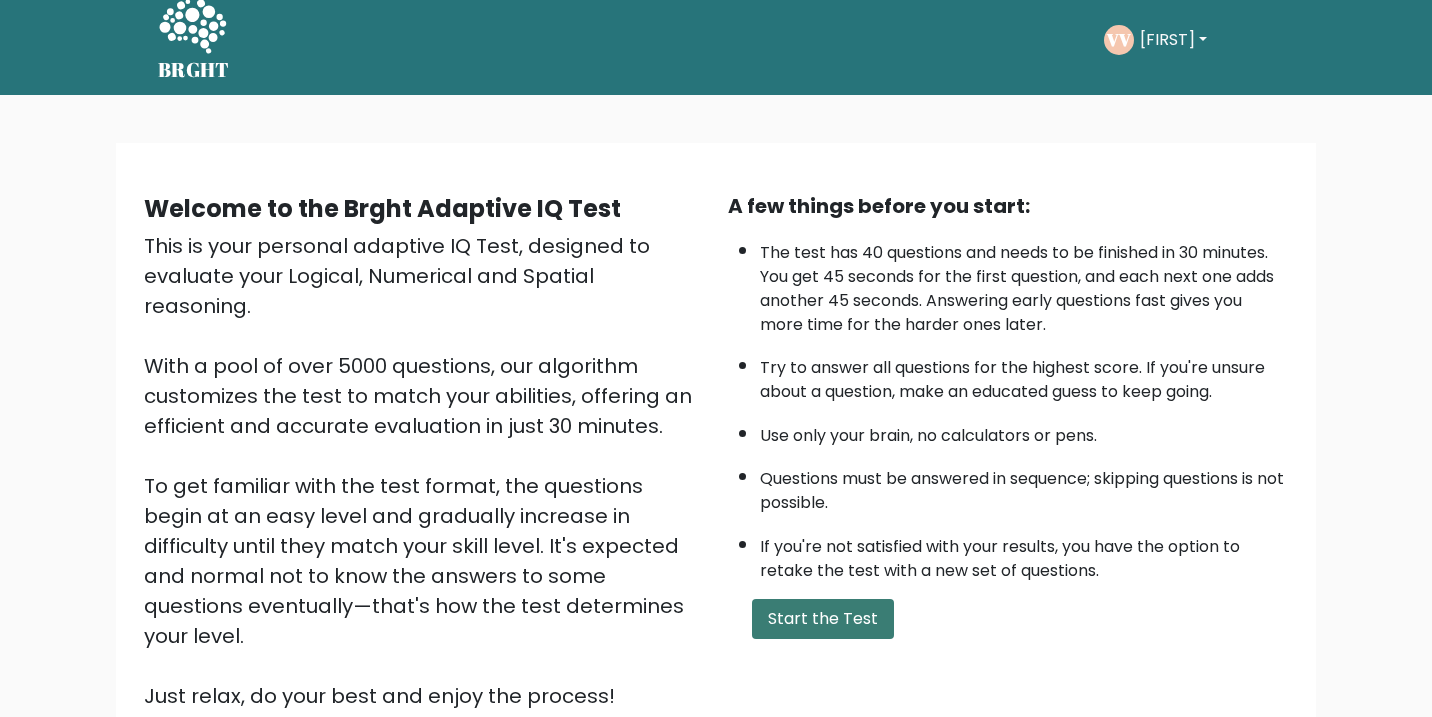 click on "Start the Test" at bounding box center [823, 619] 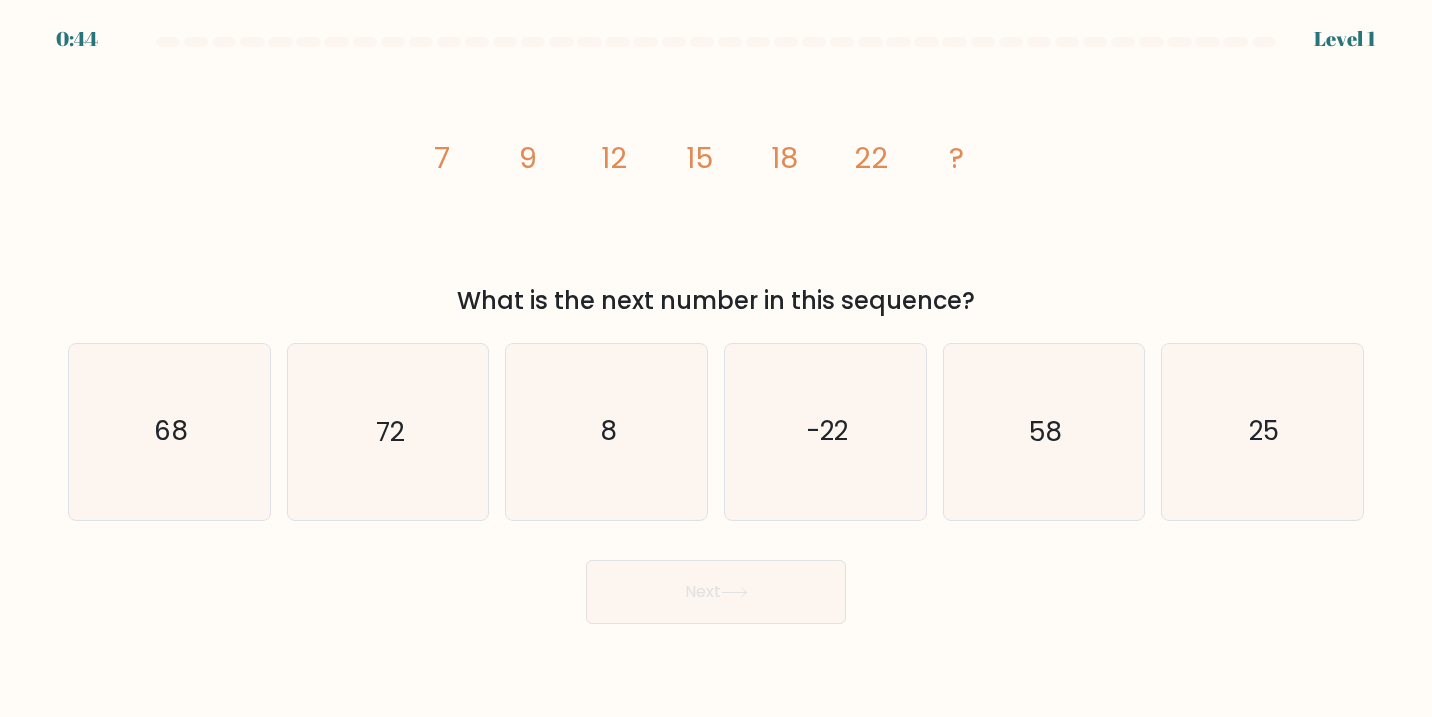 scroll, scrollTop: 0, scrollLeft: 0, axis: both 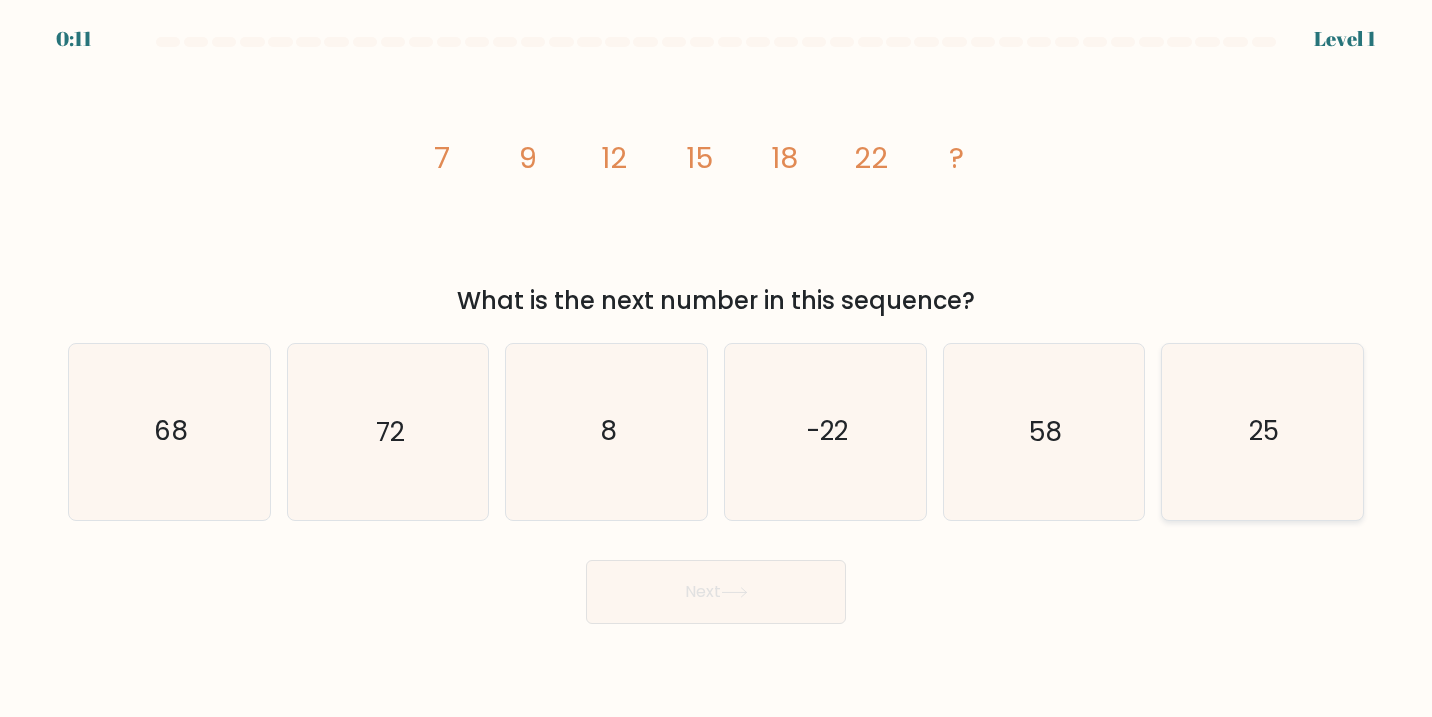 click on "25" at bounding box center [1263, 432] 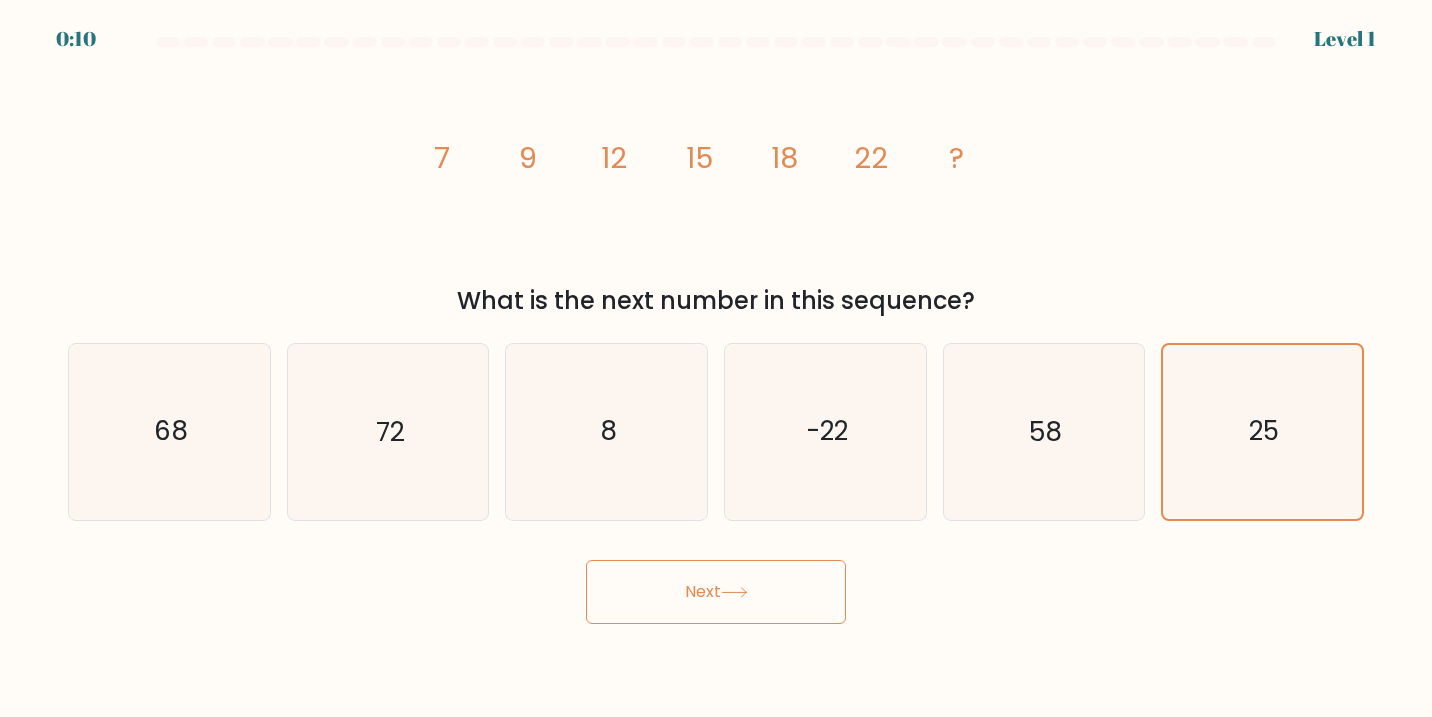 click on "Next" at bounding box center [716, 592] 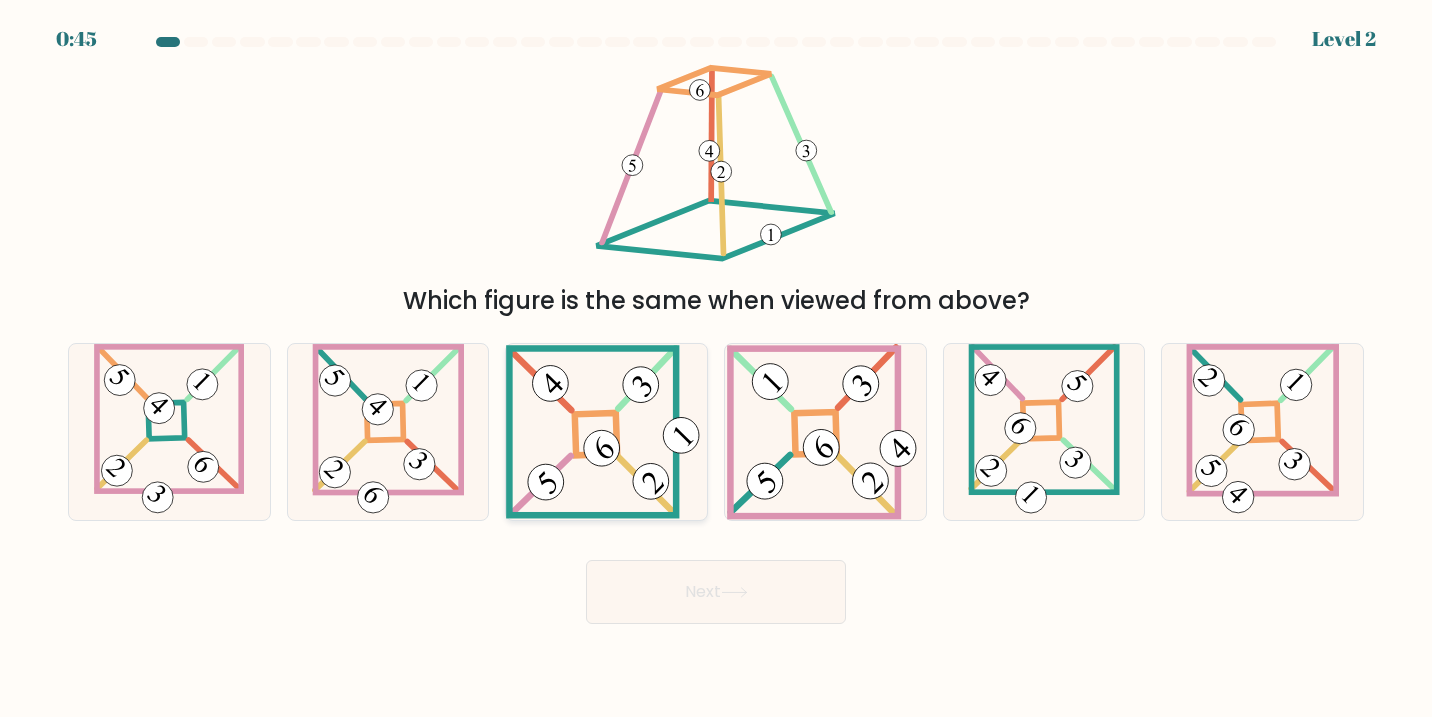 click at bounding box center (606, 431) 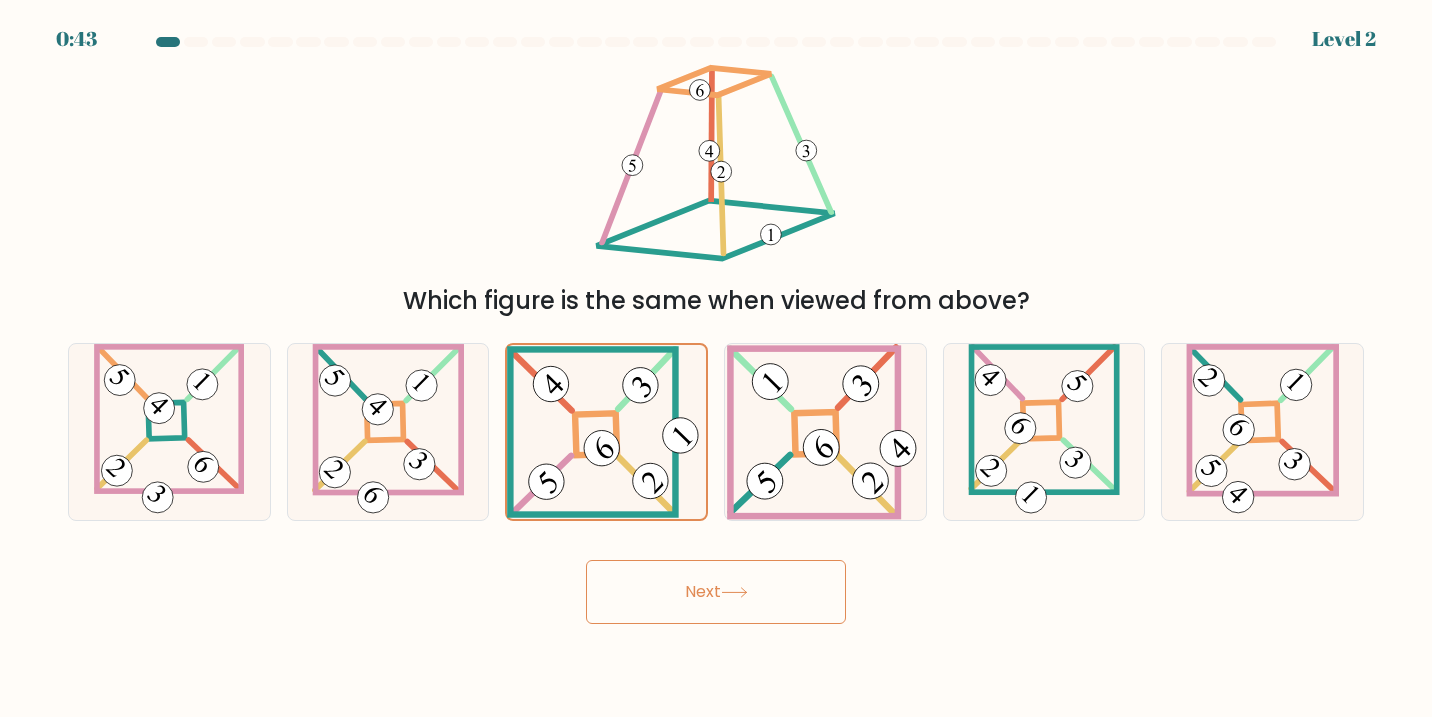 click on "Next" at bounding box center (716, 592) 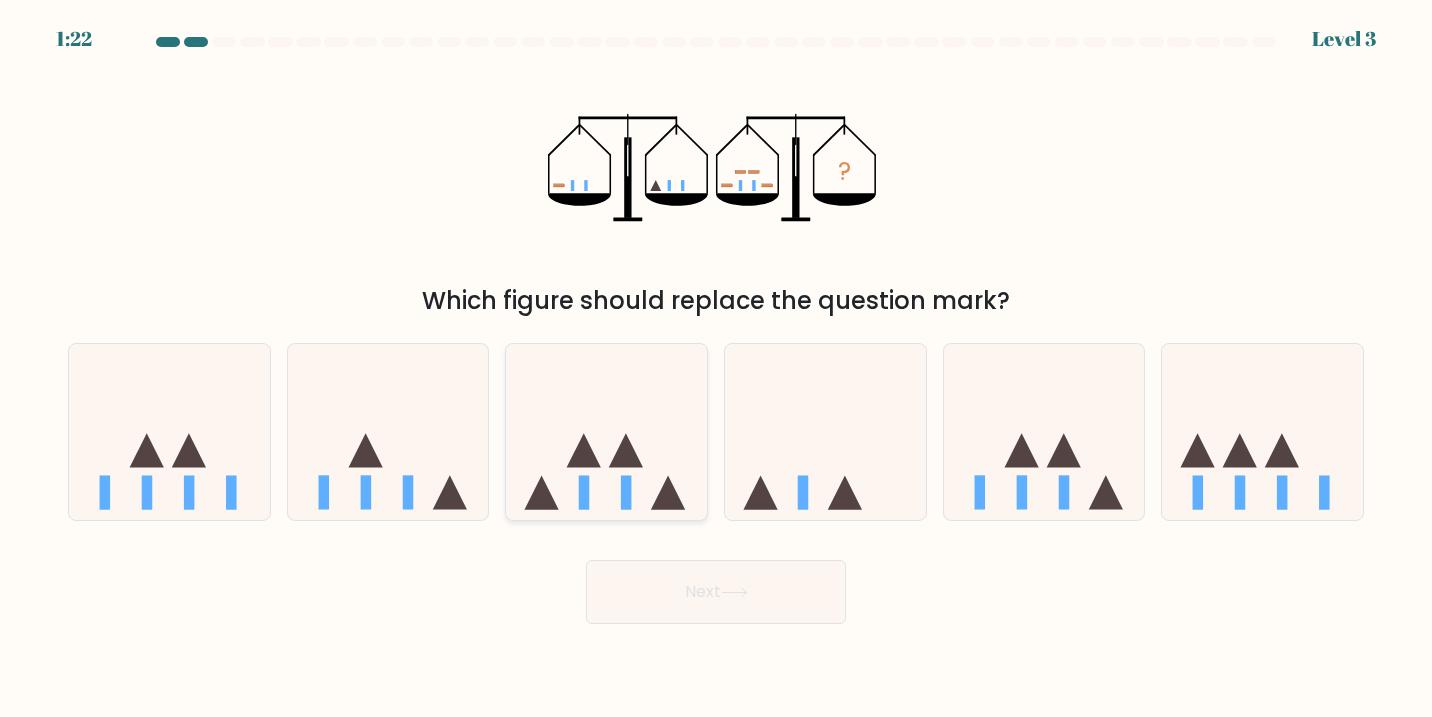 click at bounding box center [606, 432] 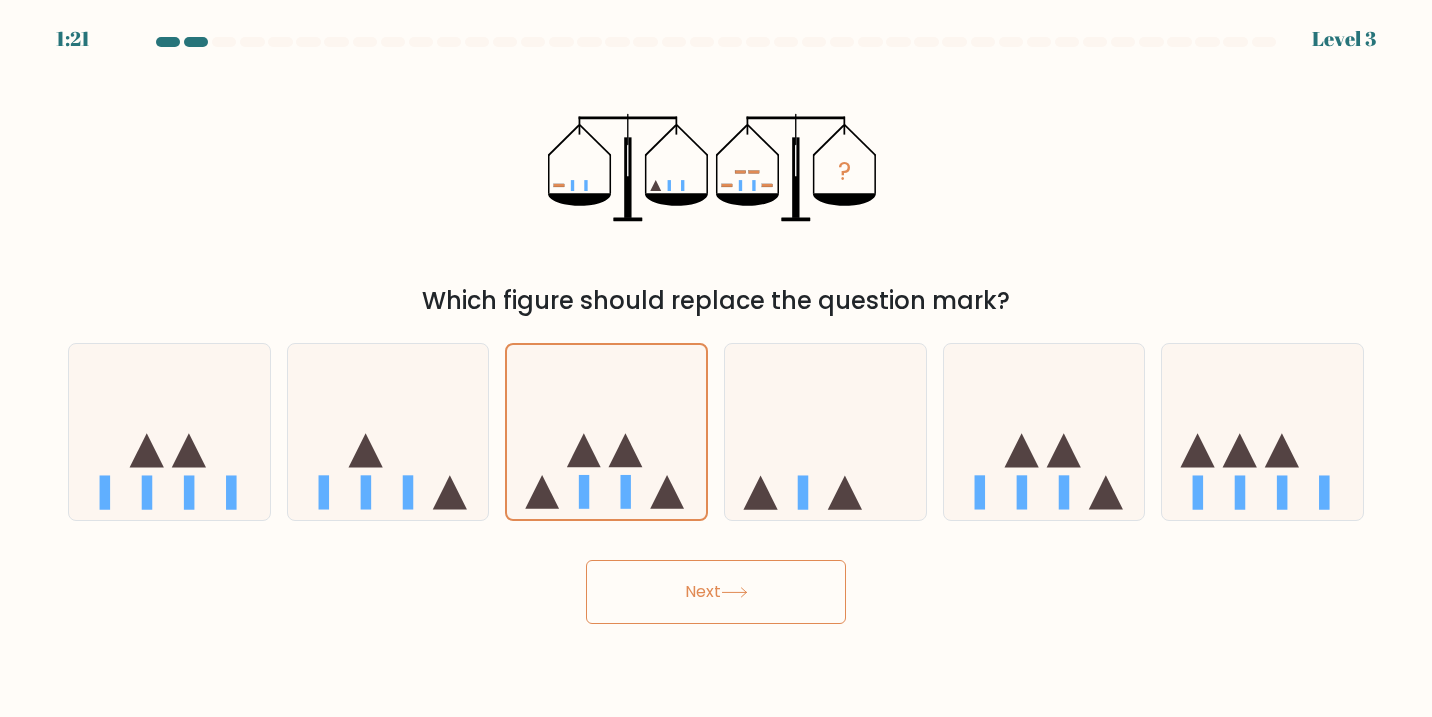 click on "Next" at bounding box center (716, 592) 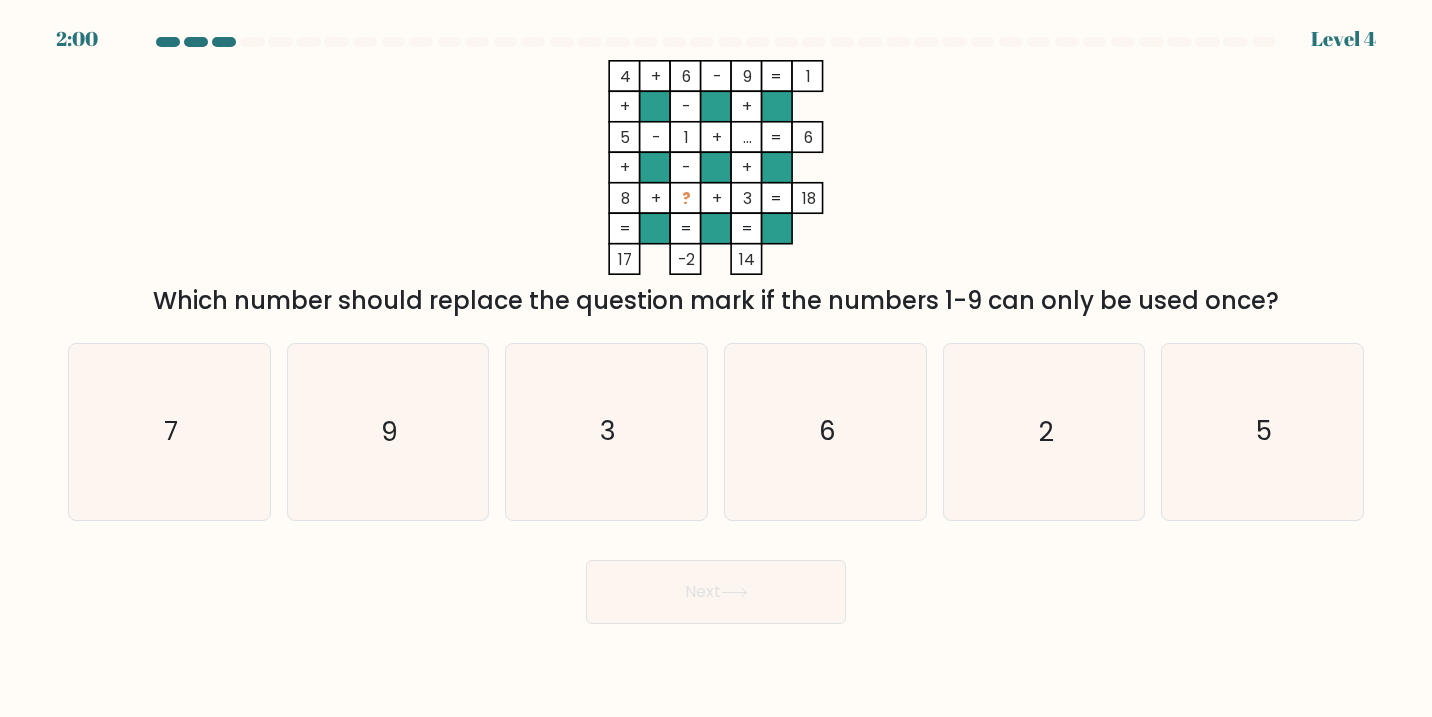 click on "a.
7" at bounding box center [169, 432] 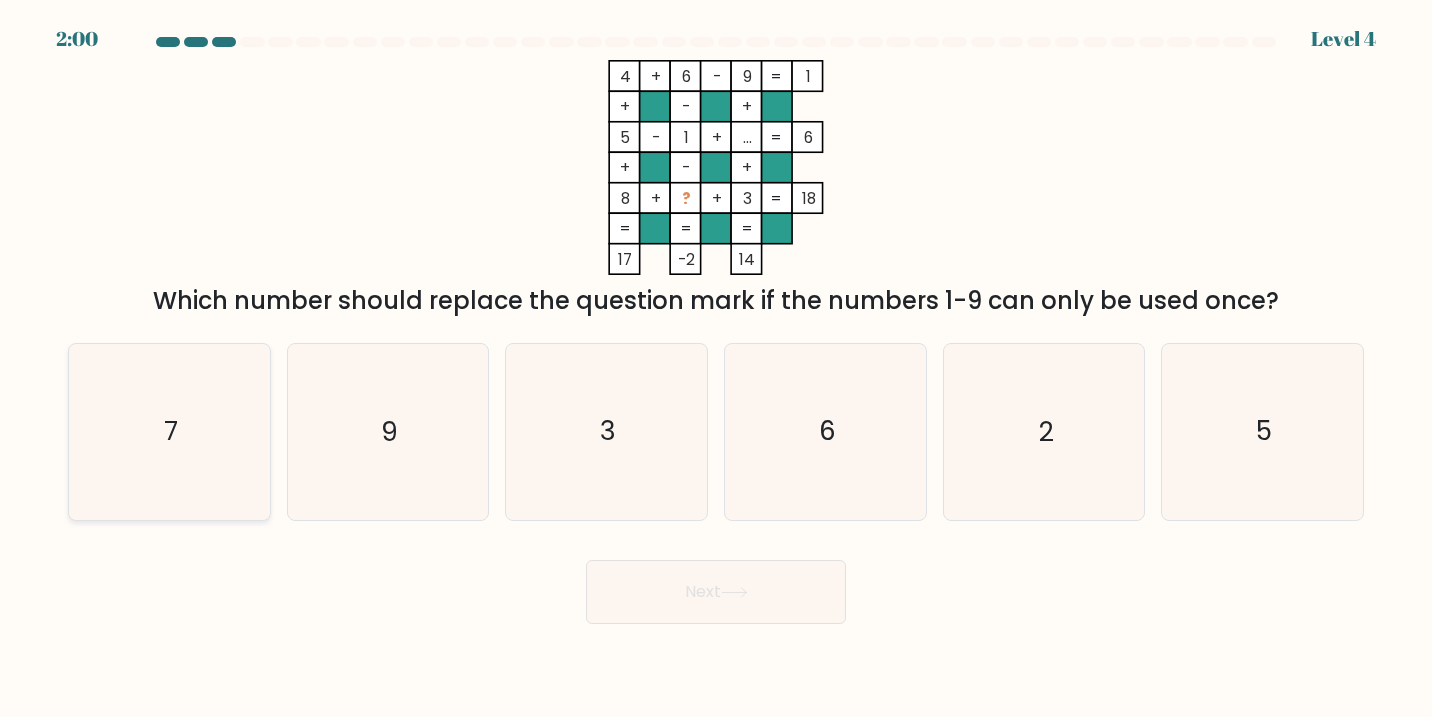 click on "7" at bounding box center [170, 432] 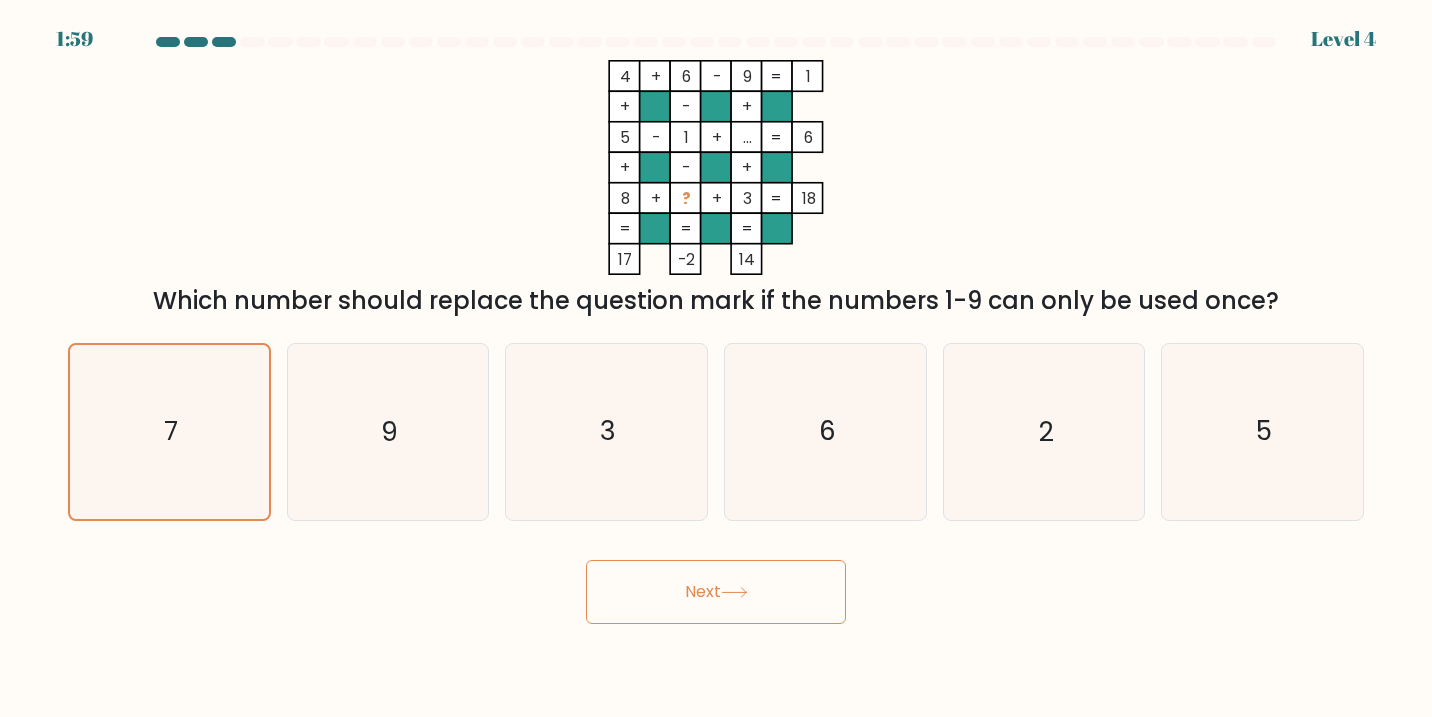 click on "Next" at bounding box center (716, 592) 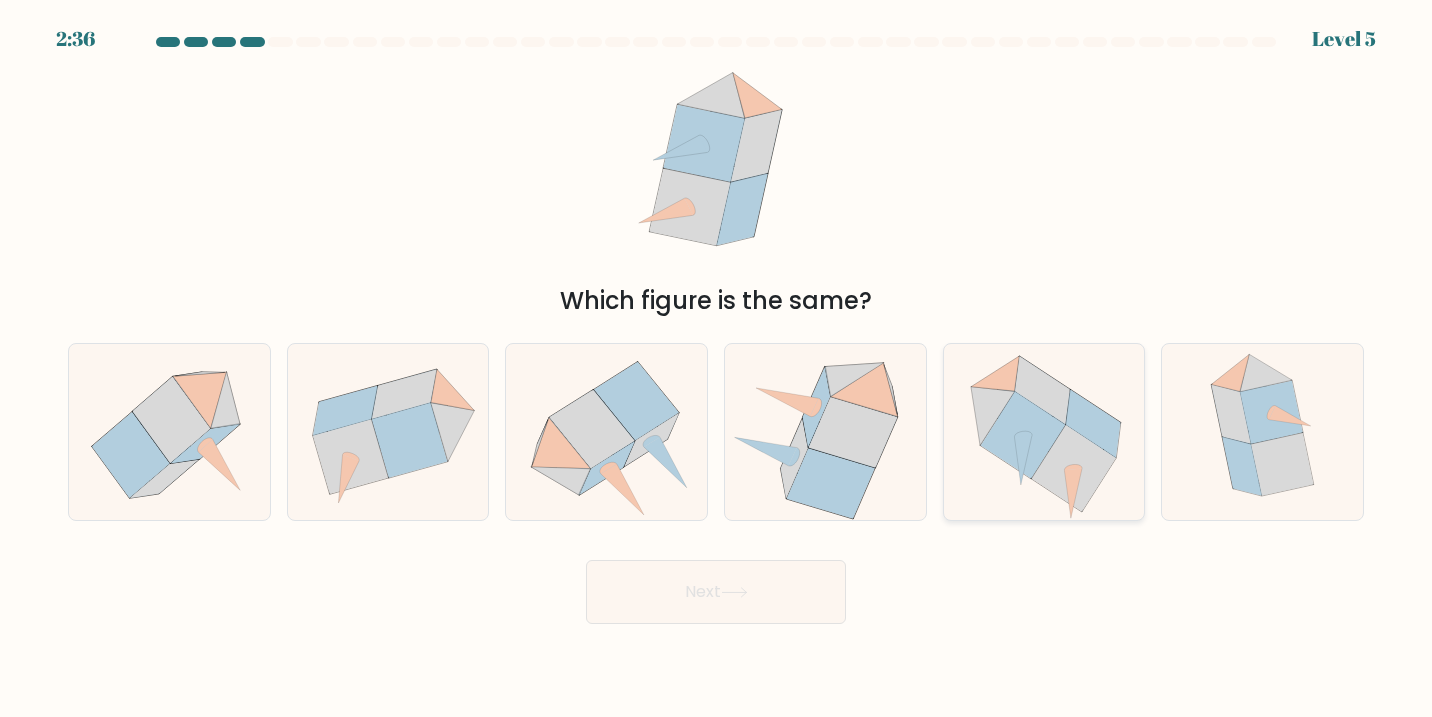 click at bounding box center [995, 373] 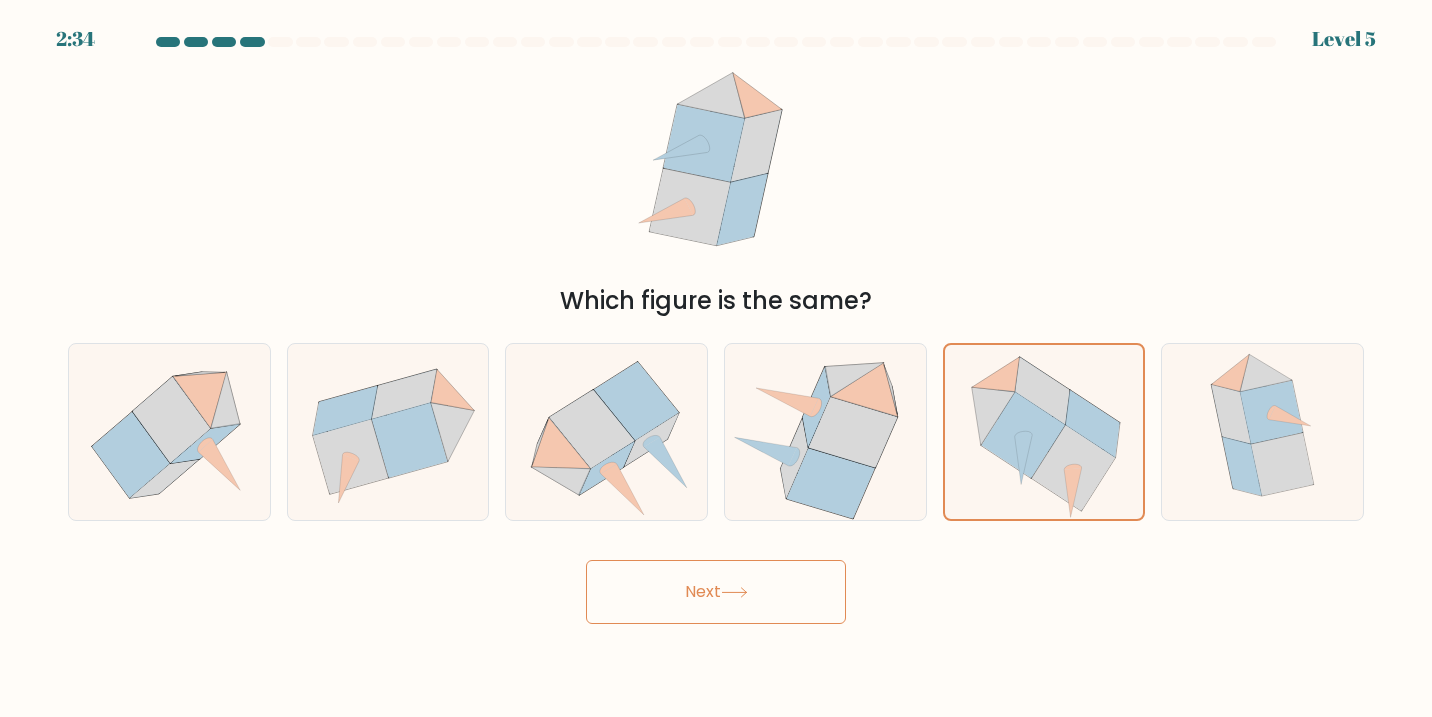 click on "Next" at bounding box center [716, 592] 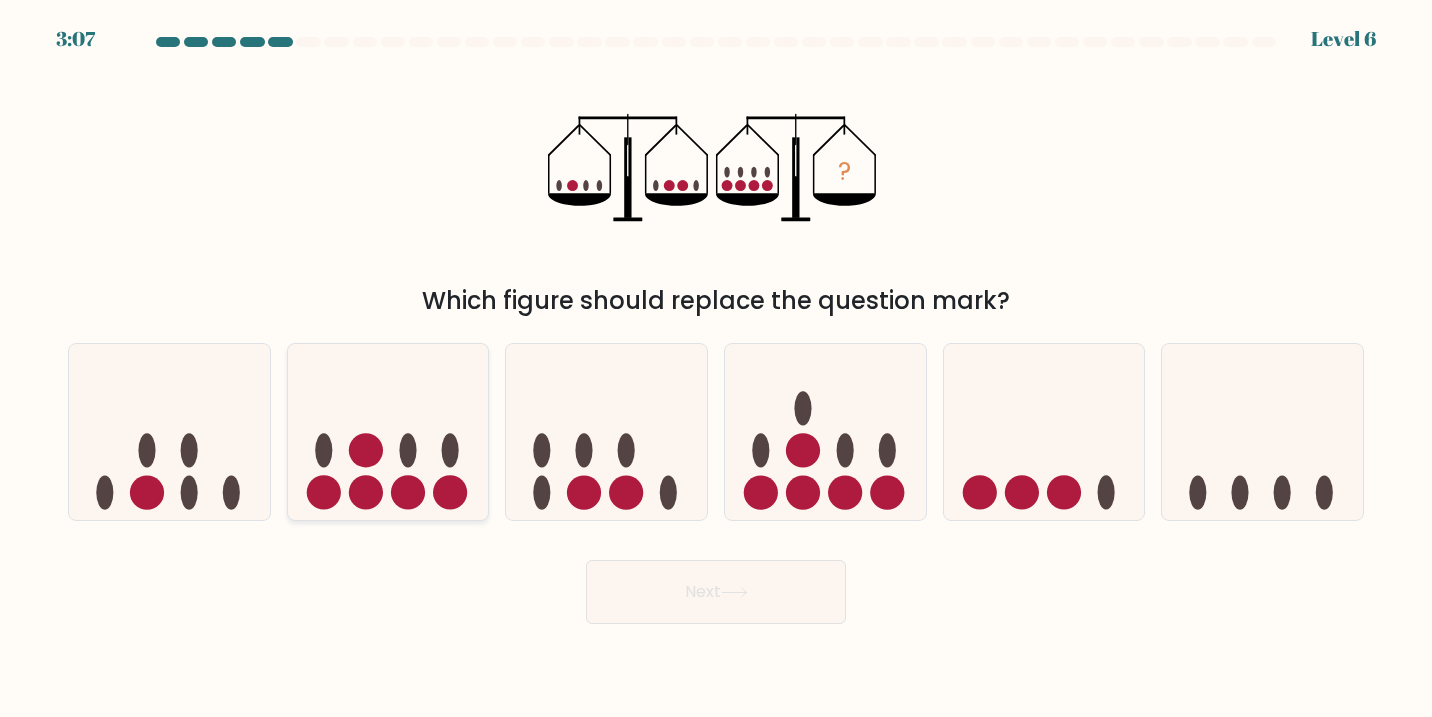 click at bounding box center (388, 432) 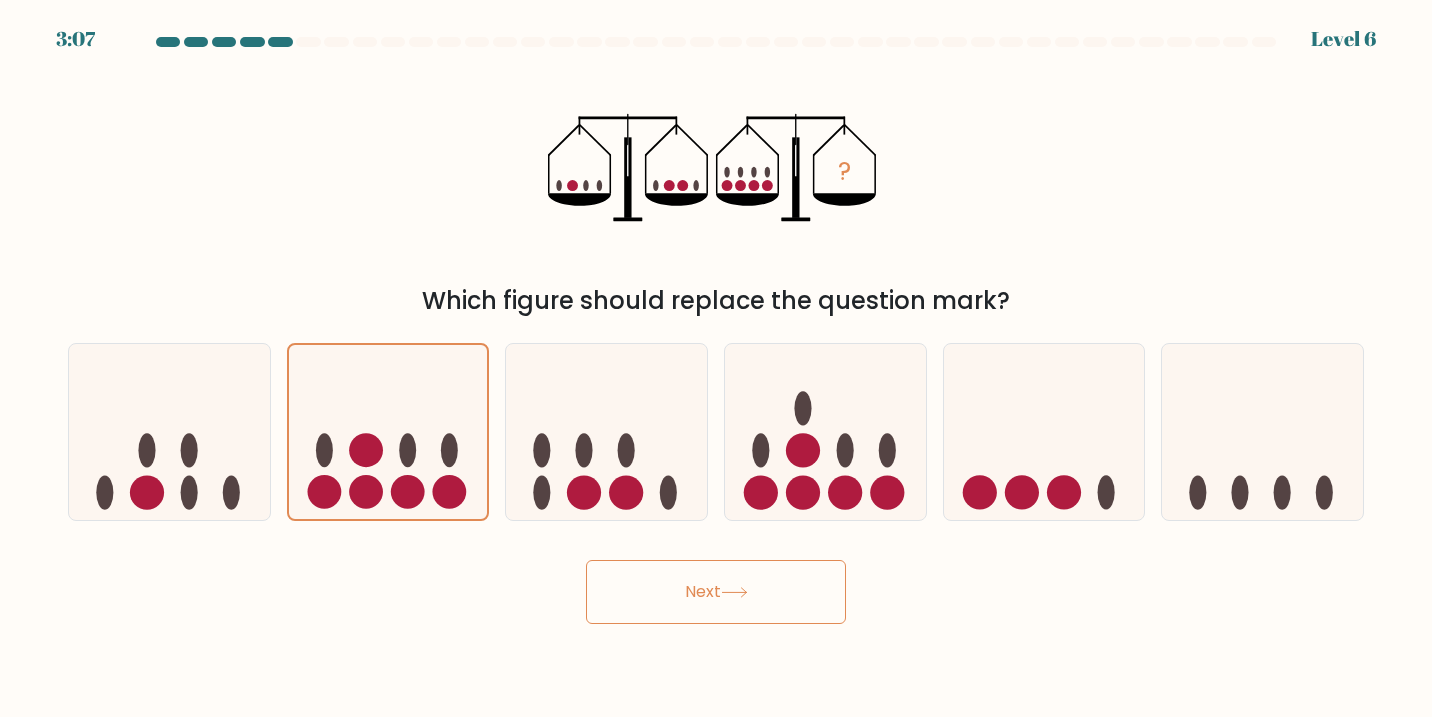 click on "Next" at bounding box center [716, 592] 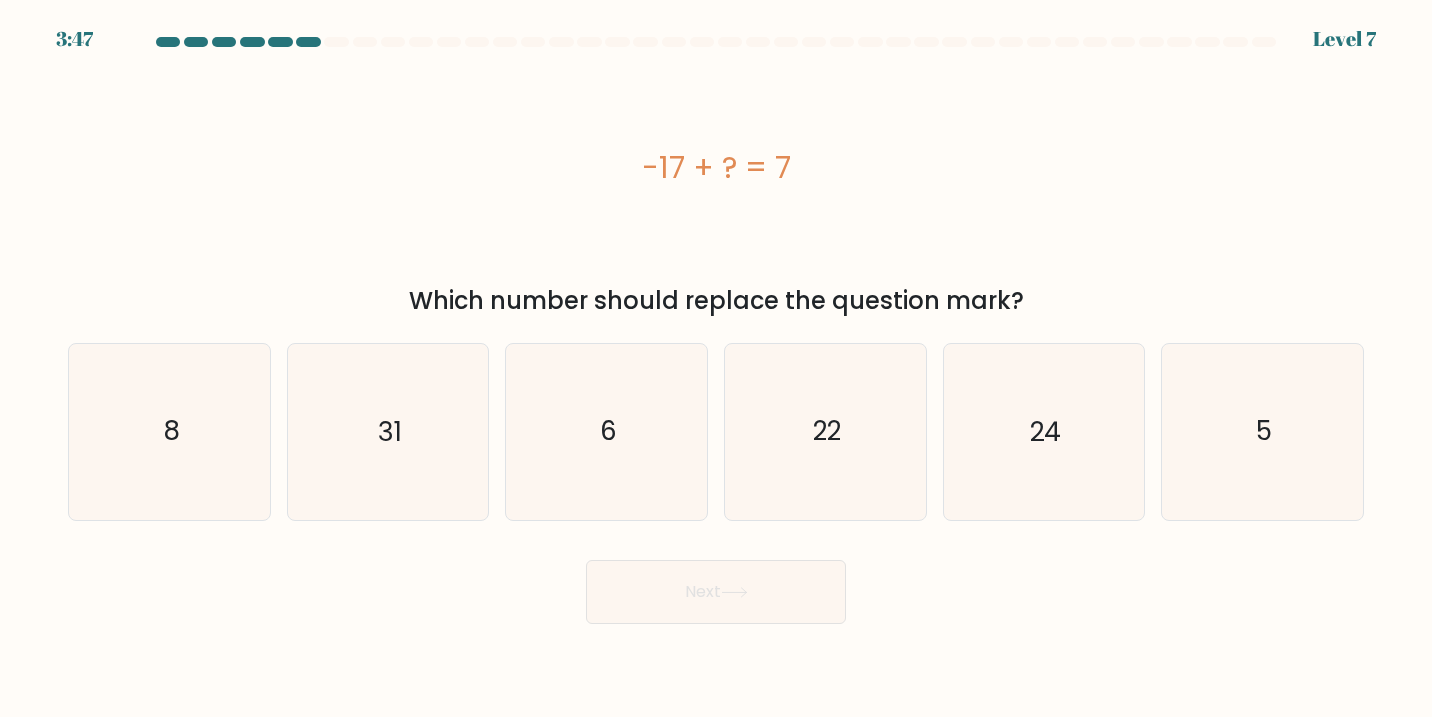 click on "a.
8
b.
31
c." at bounding box center [716, 424] 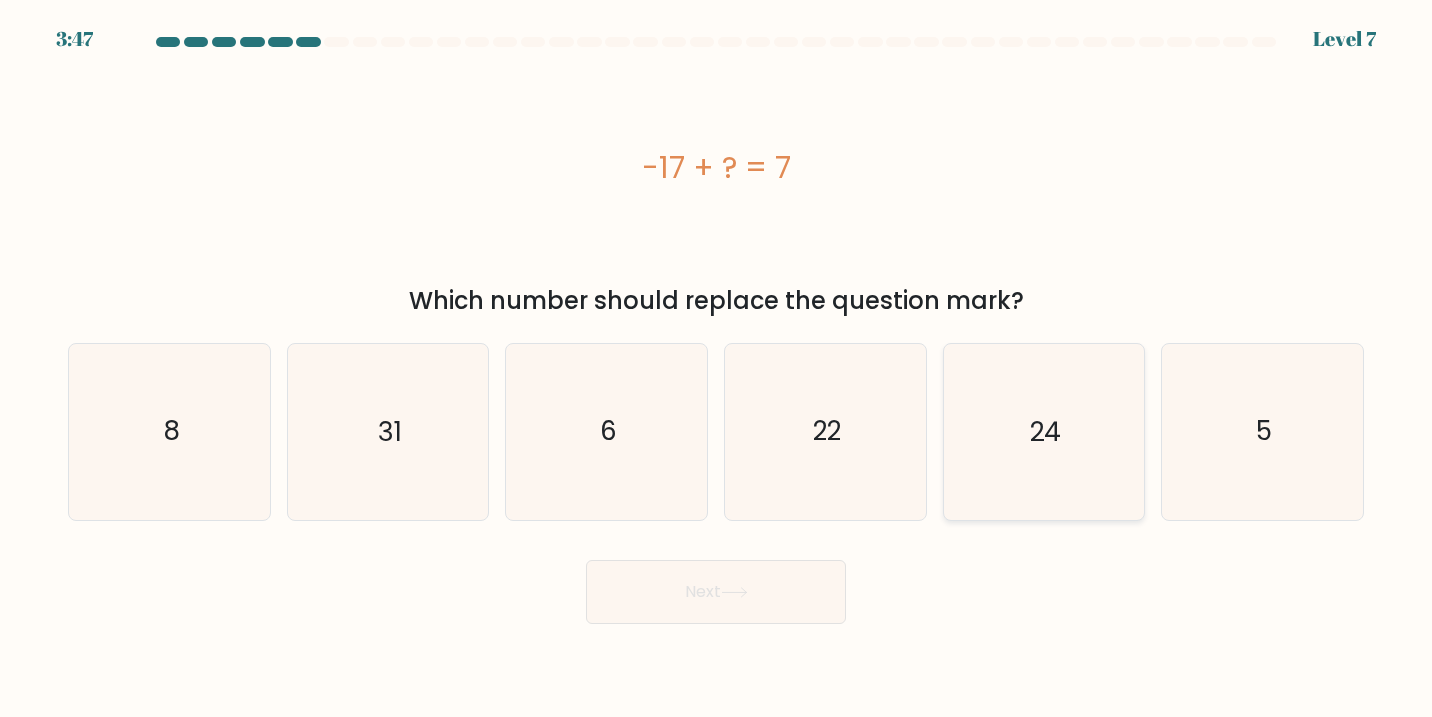 click on "24" at bounding box center (1044, 432) 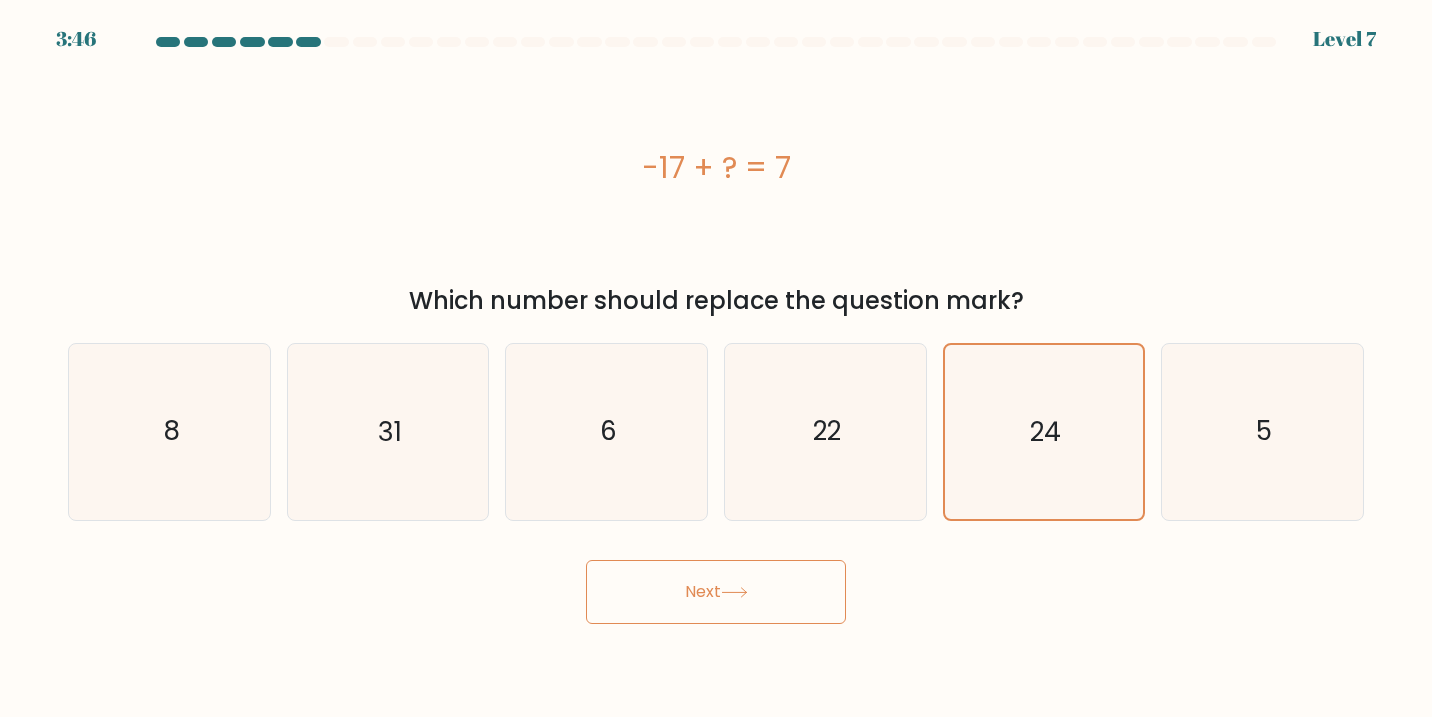 click on "Next" at bounding box center [716, 592] 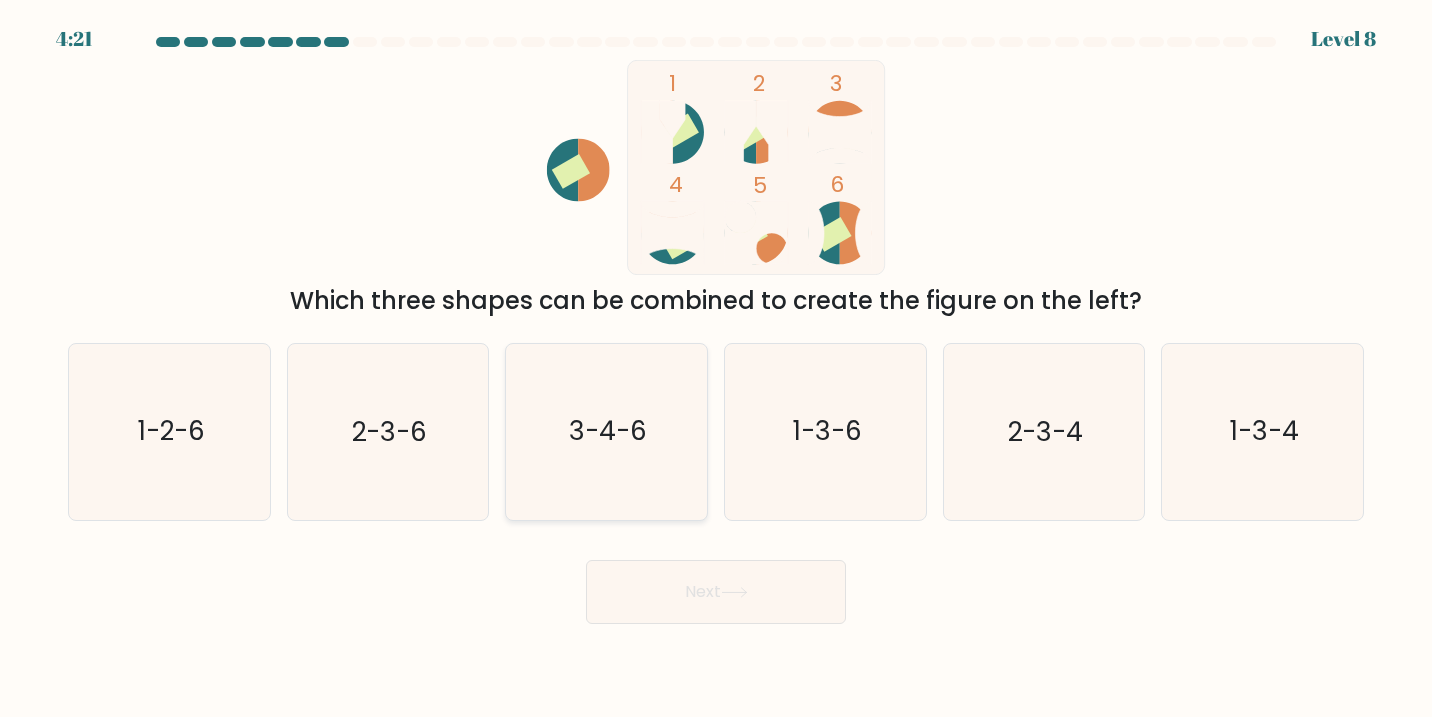 click on "3-4-6" at bounding box center [608, 431] 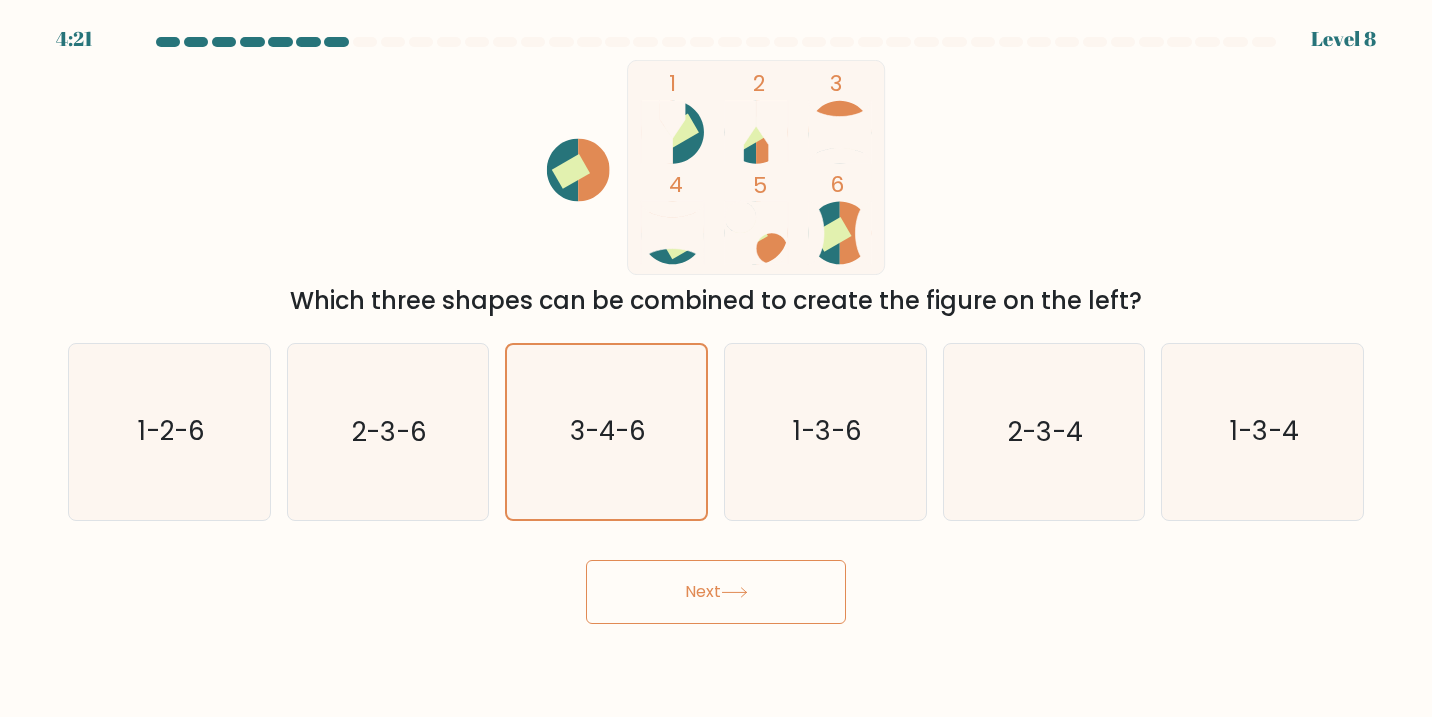 click on "4:21
Level 8" at bounding box center (716, 358) 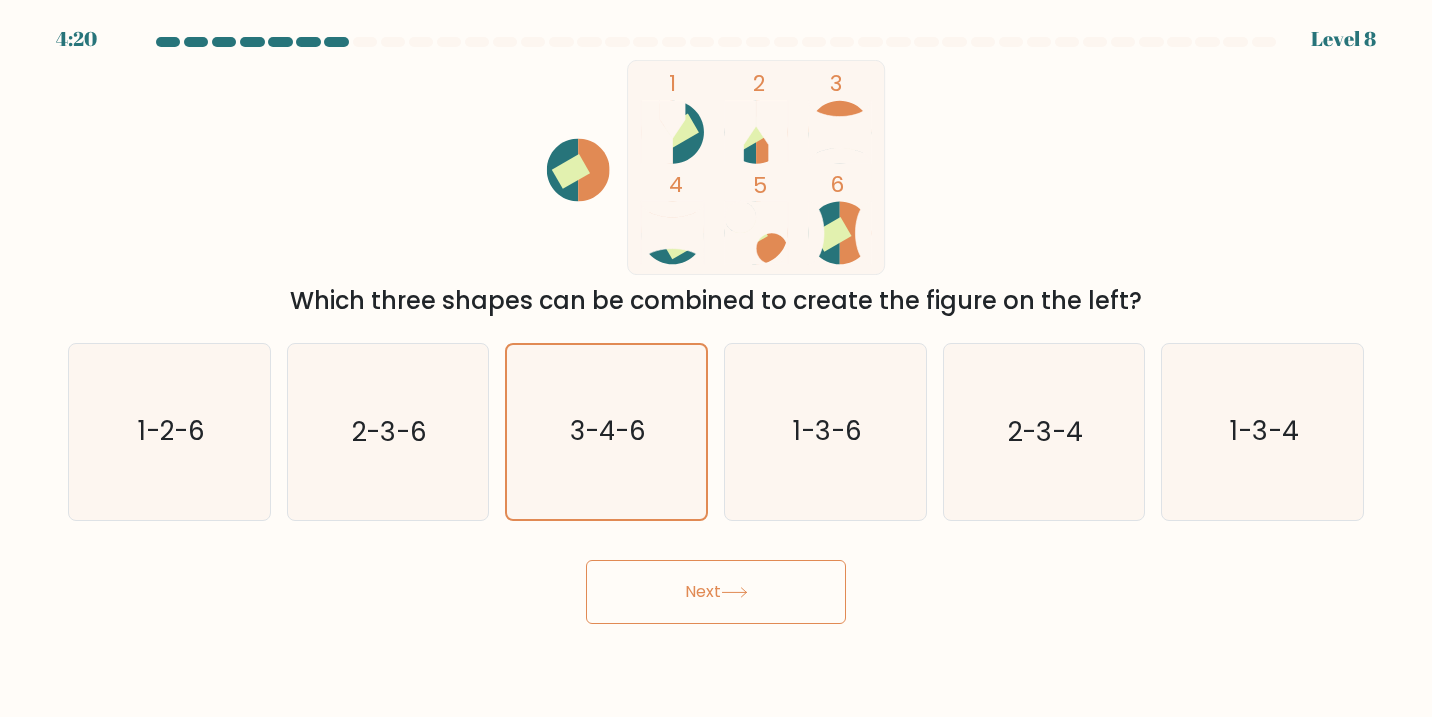 click on "Next" at bounding box center [716, 592] 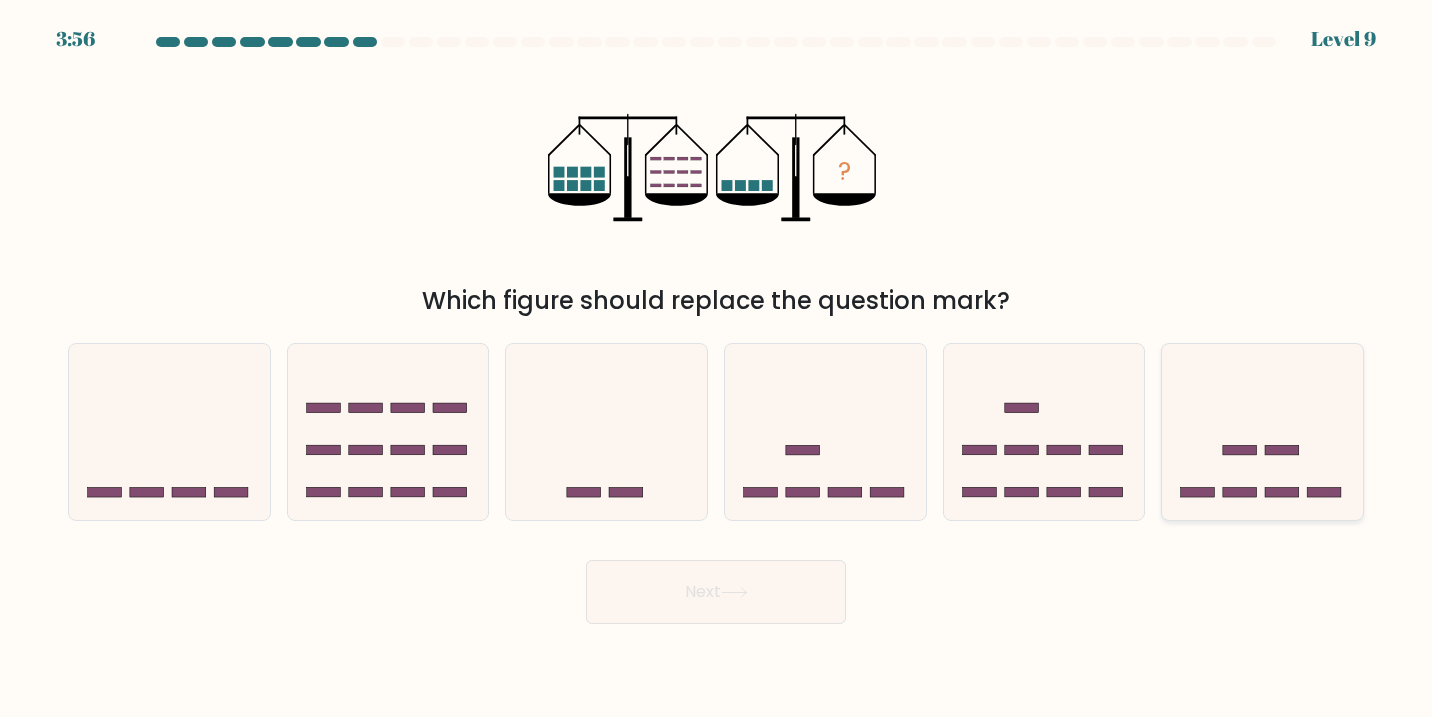 click at bounding box center (1262, 432) 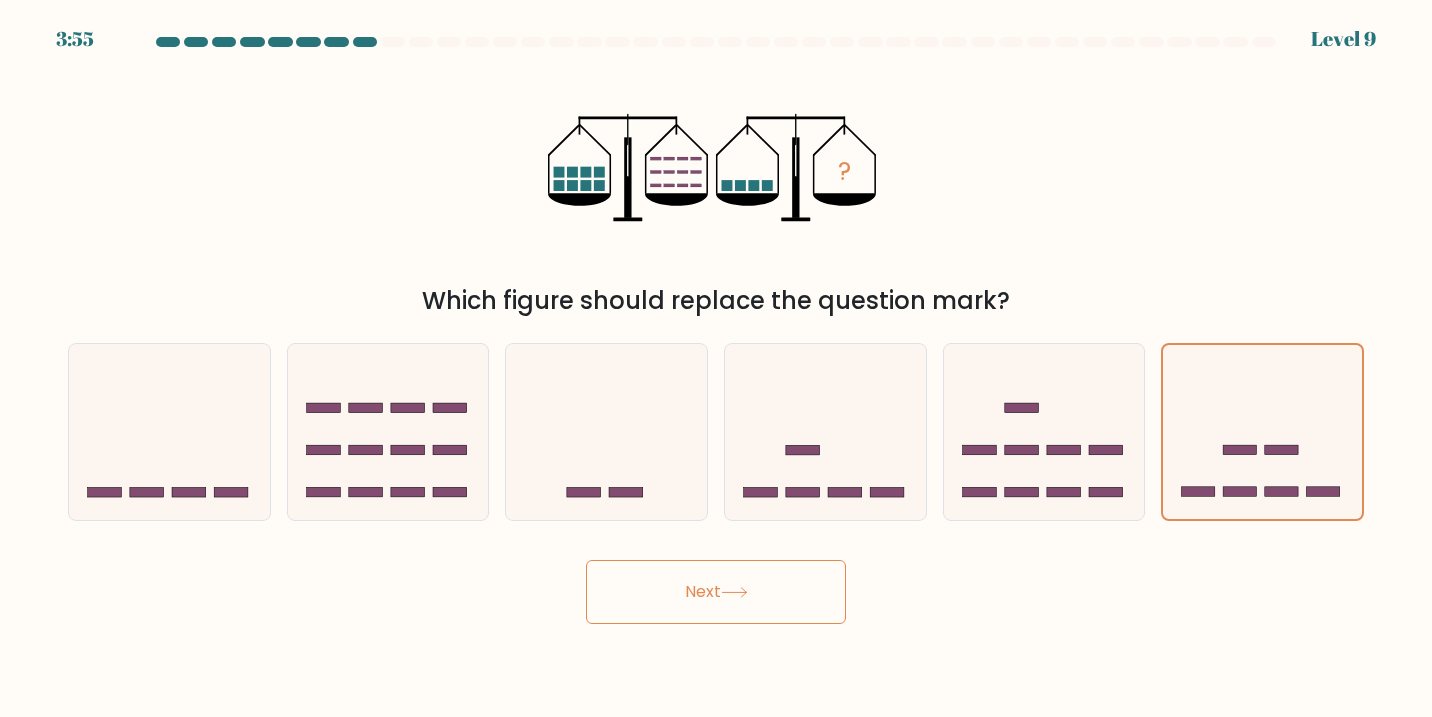 click at bounding box center [734, 592] 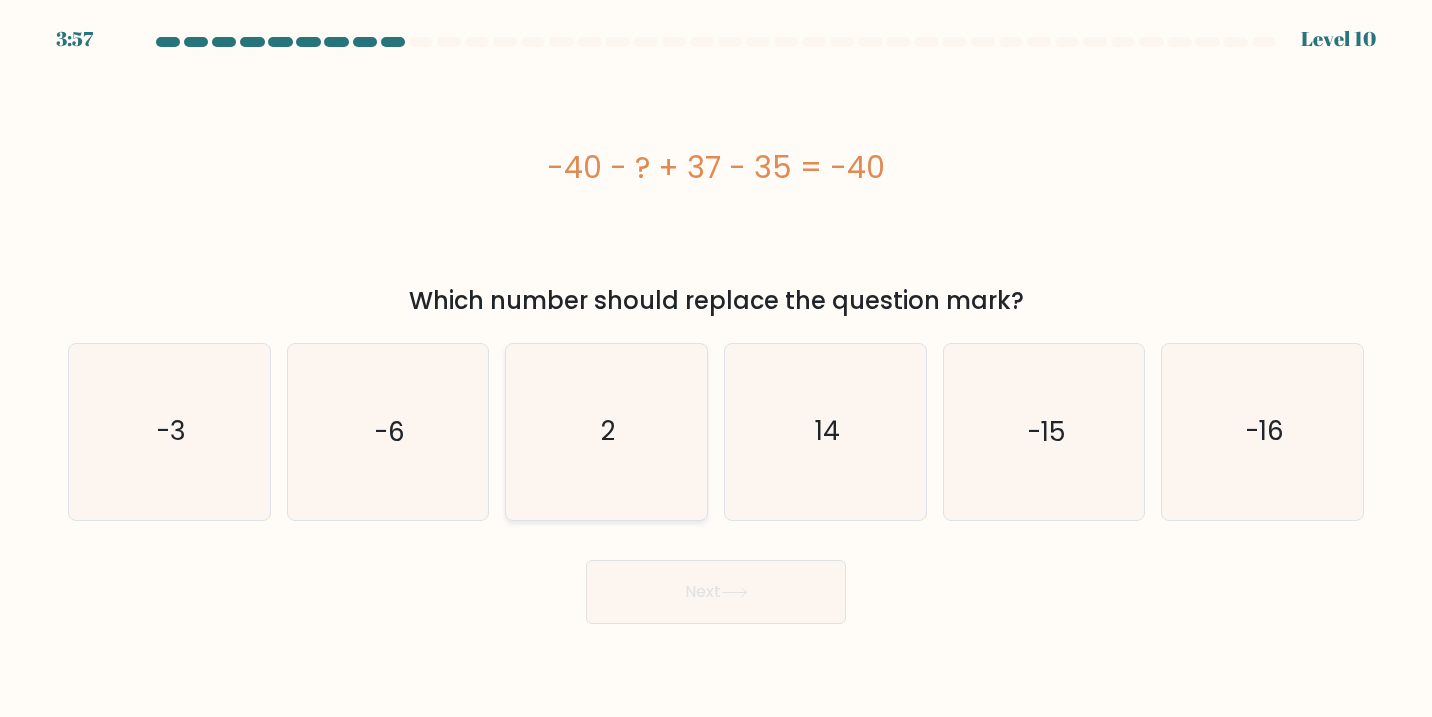 click on "2" at bounding box center (606, 432) 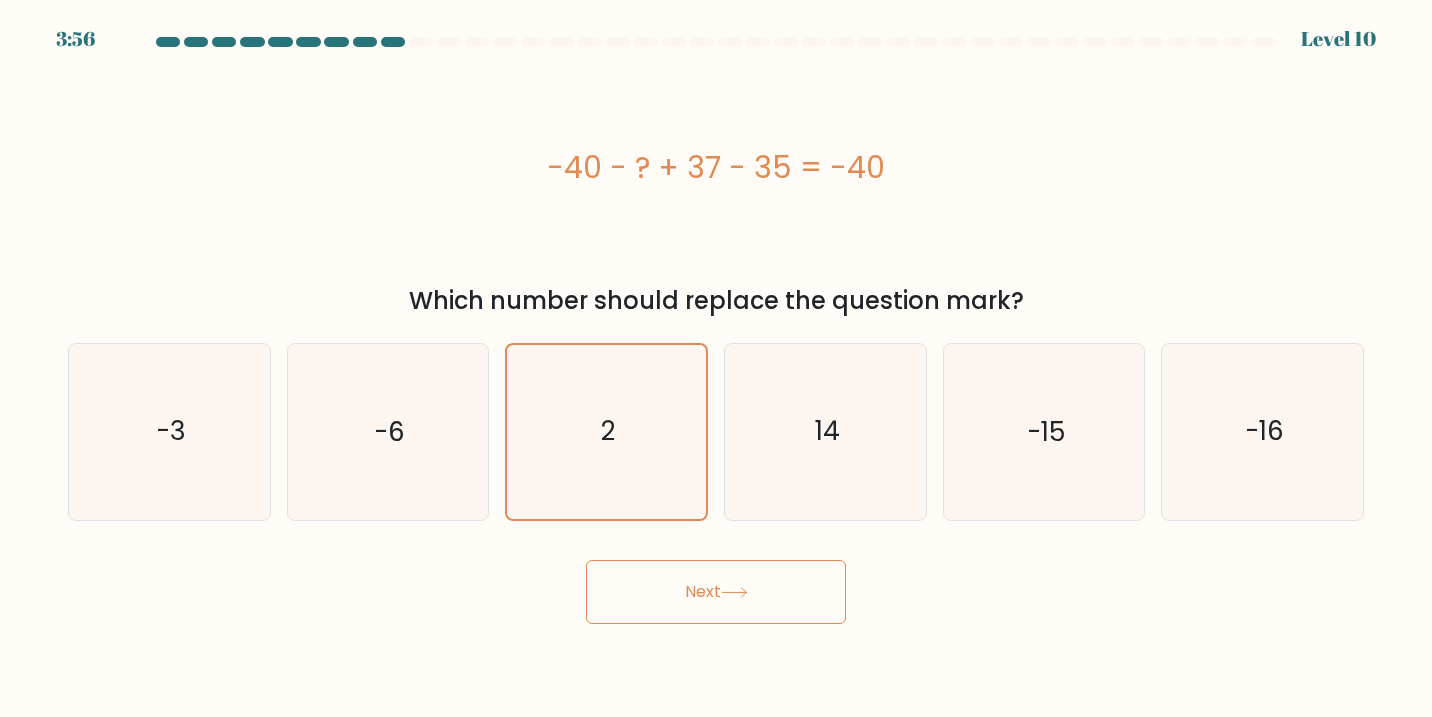 click on "Next" at bounding box center [716, 592] 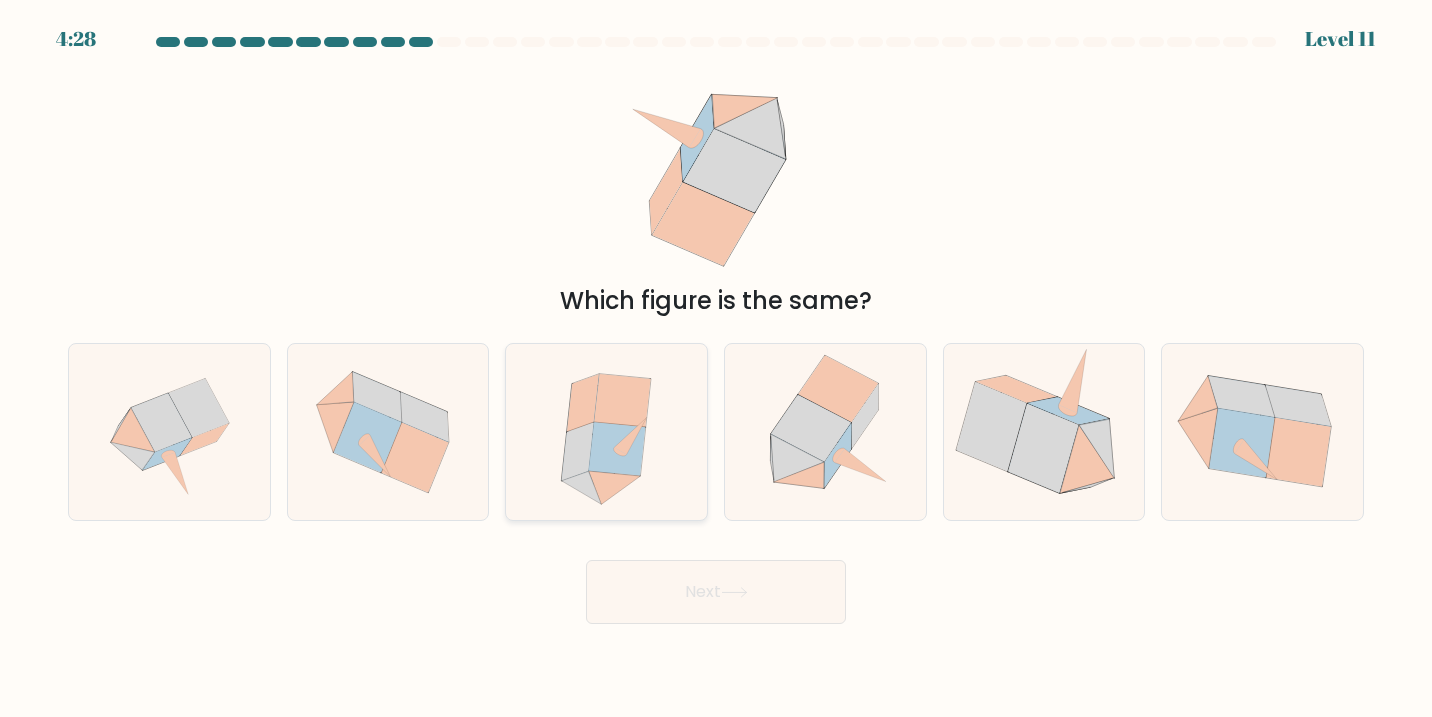 click at bounding box center (606, 432) 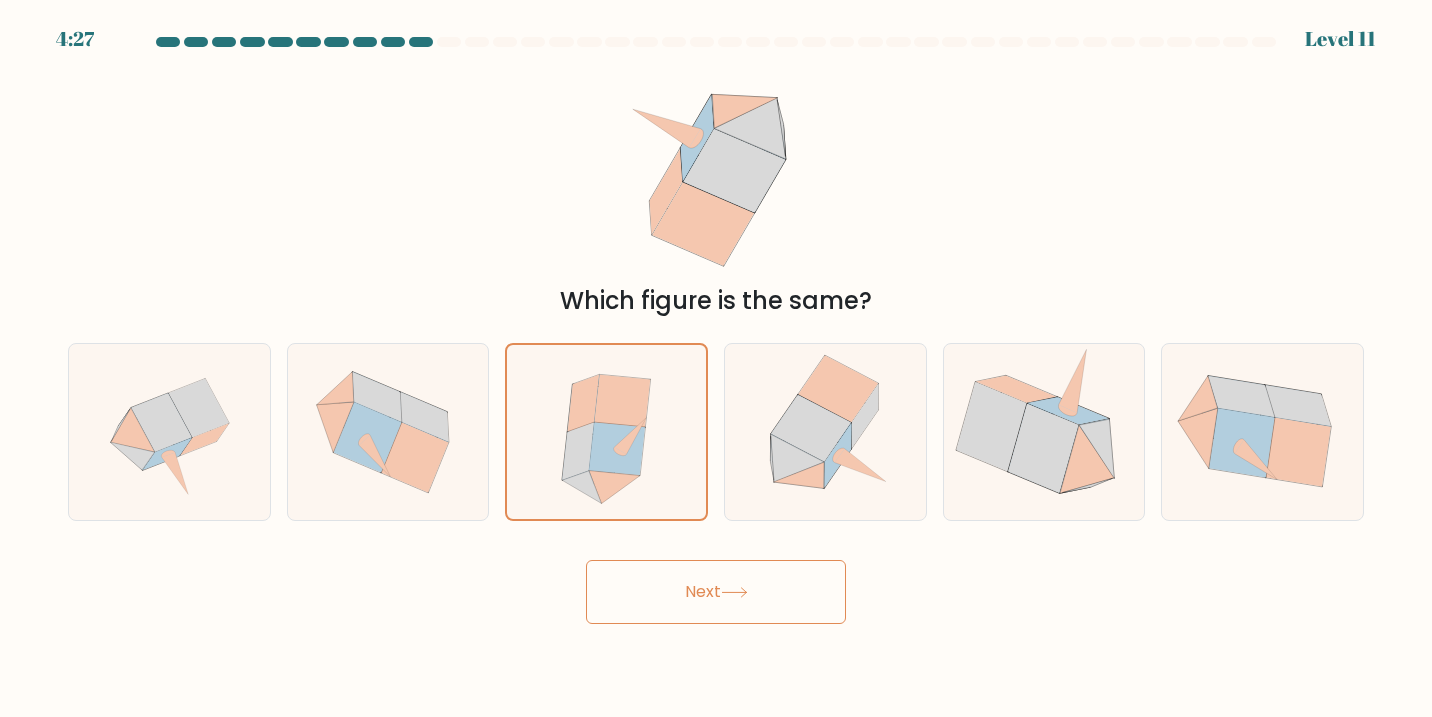 click on "Next" at bounding box center (716, 592) 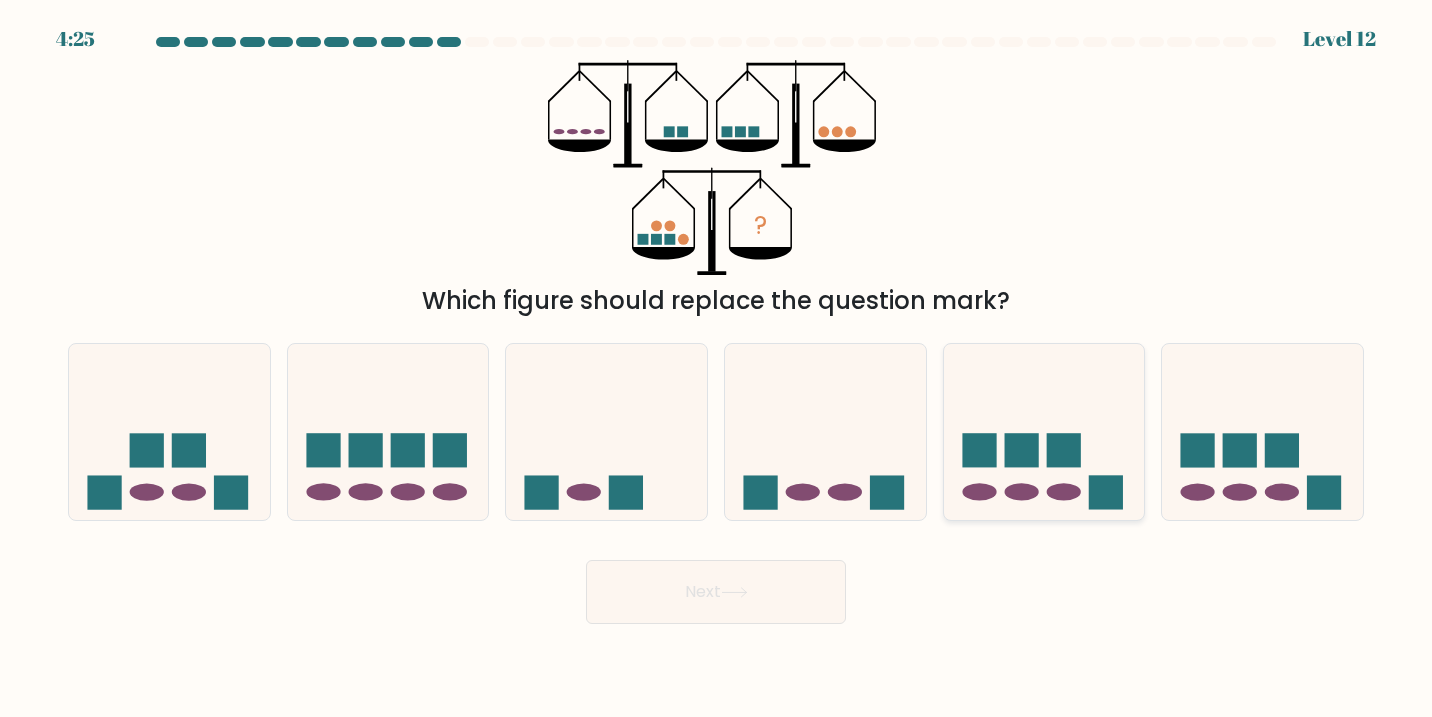 click at bounding box center (1044, 432) 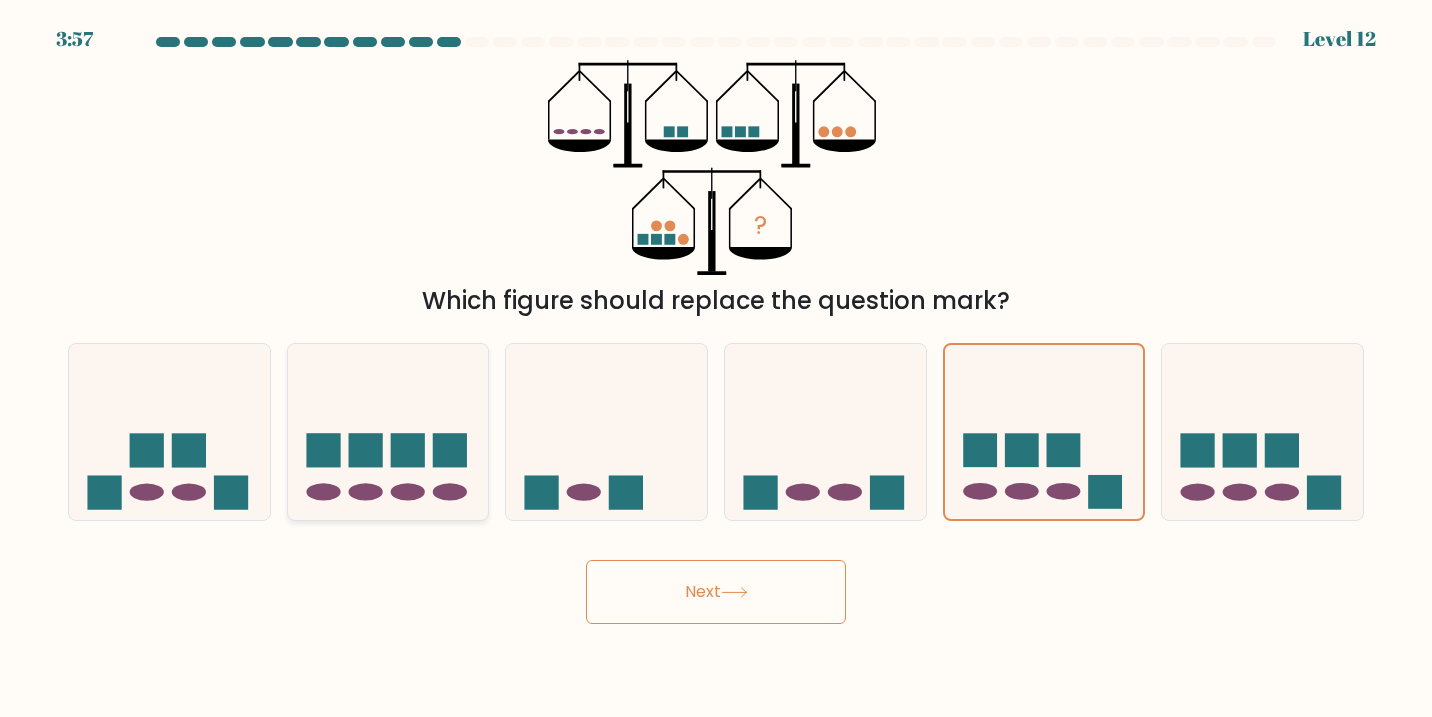 click at bounding box center [388, 432] 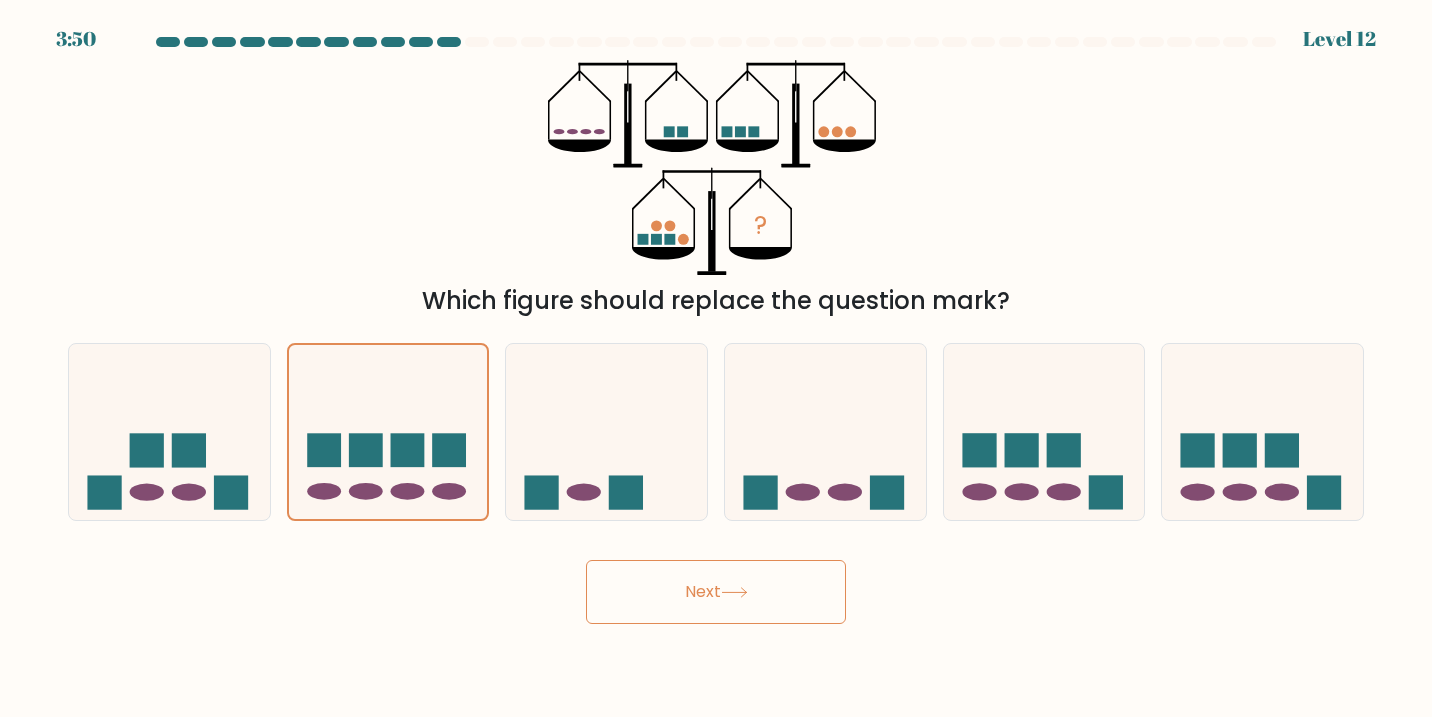 click on "Next" at bounding box center (716, 592) 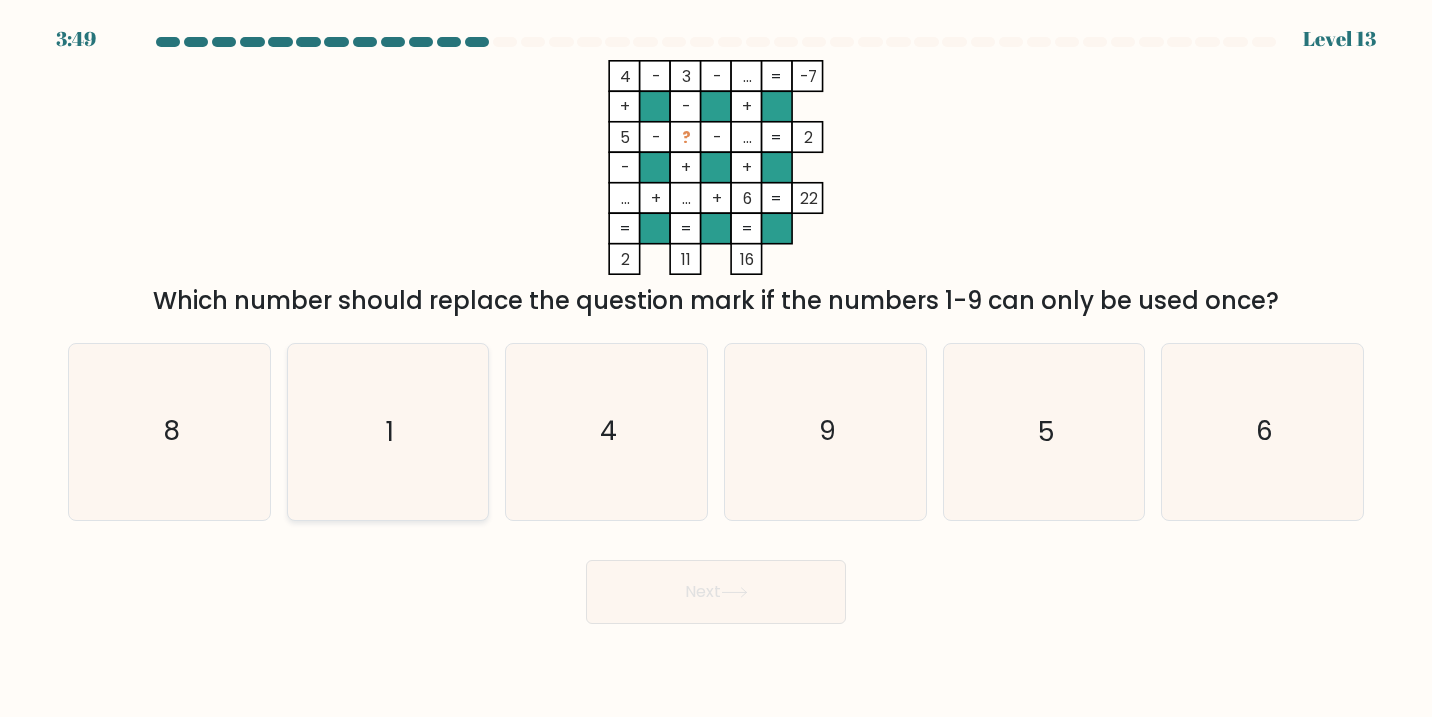 click on "1" at bounding box center [388, 432] 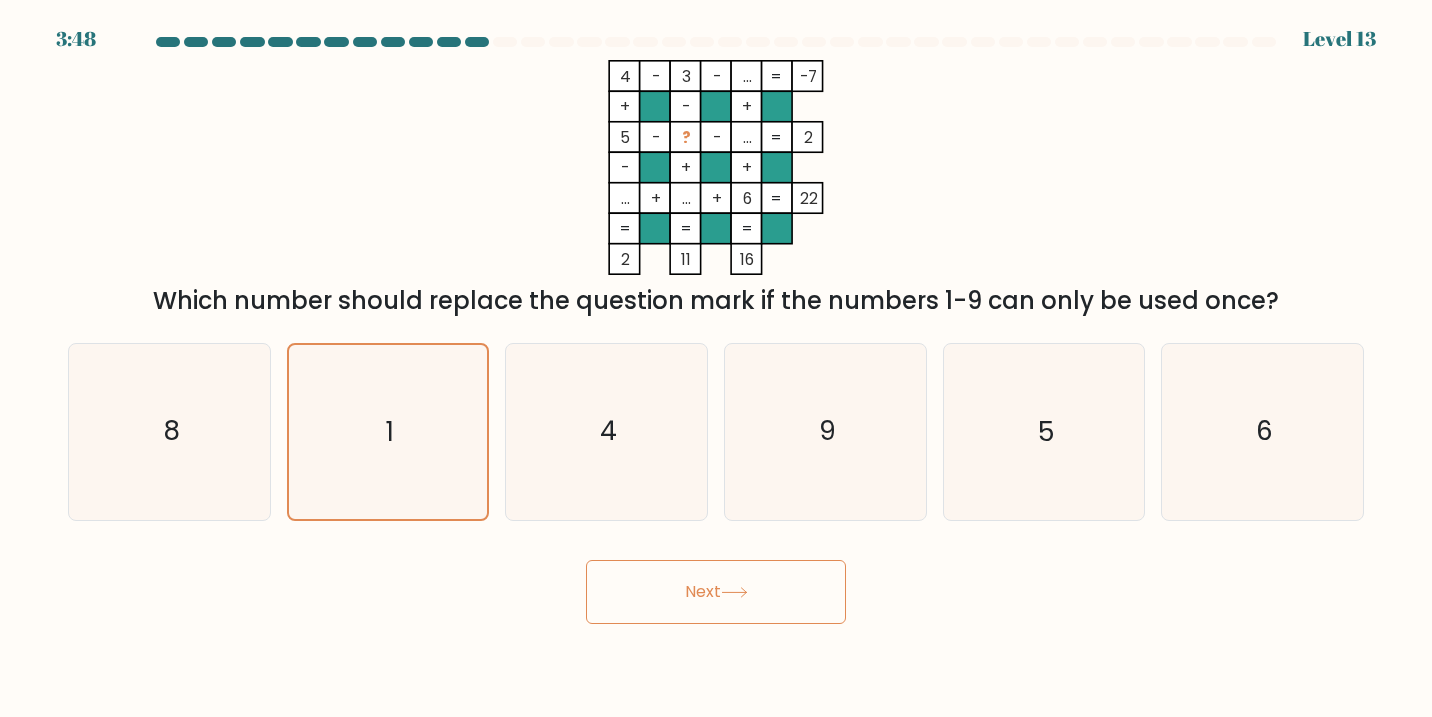 click at bounding box center [734, 592] 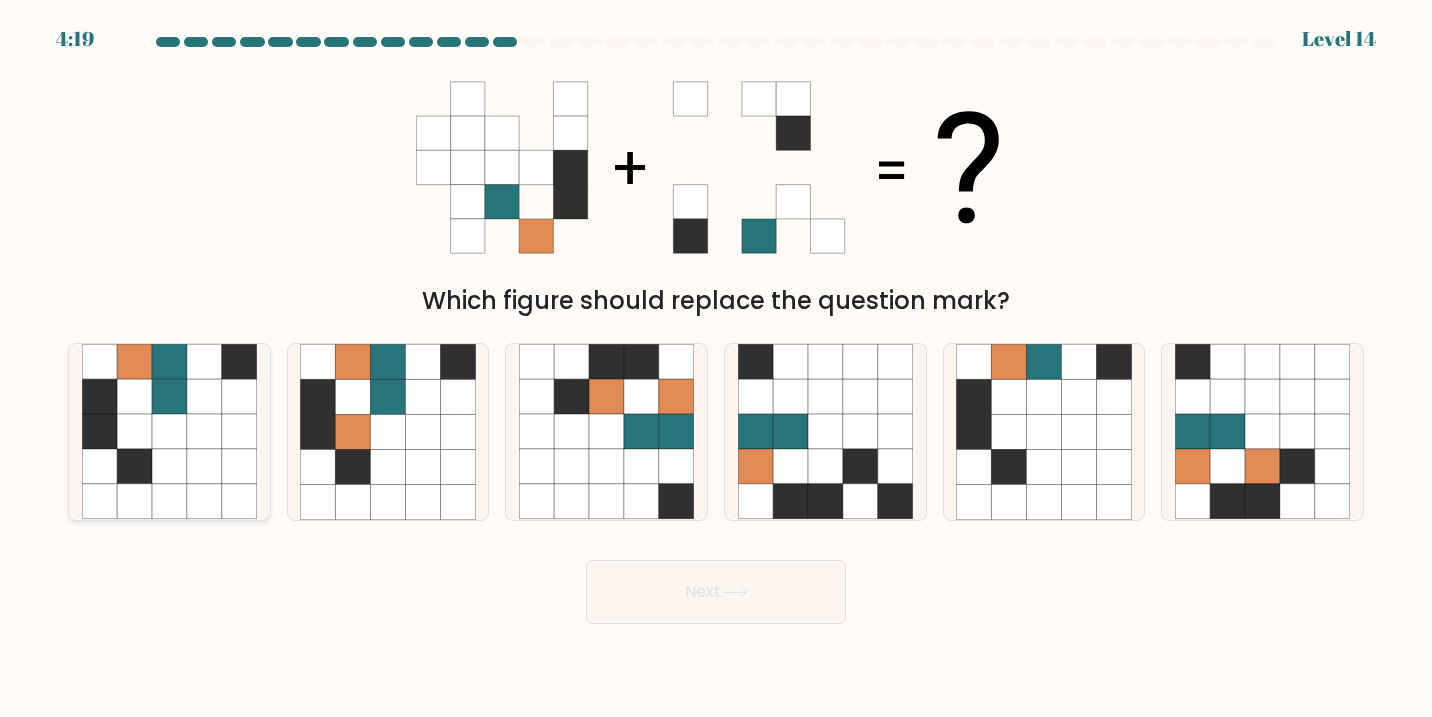 click at bounding box center (134, 396) 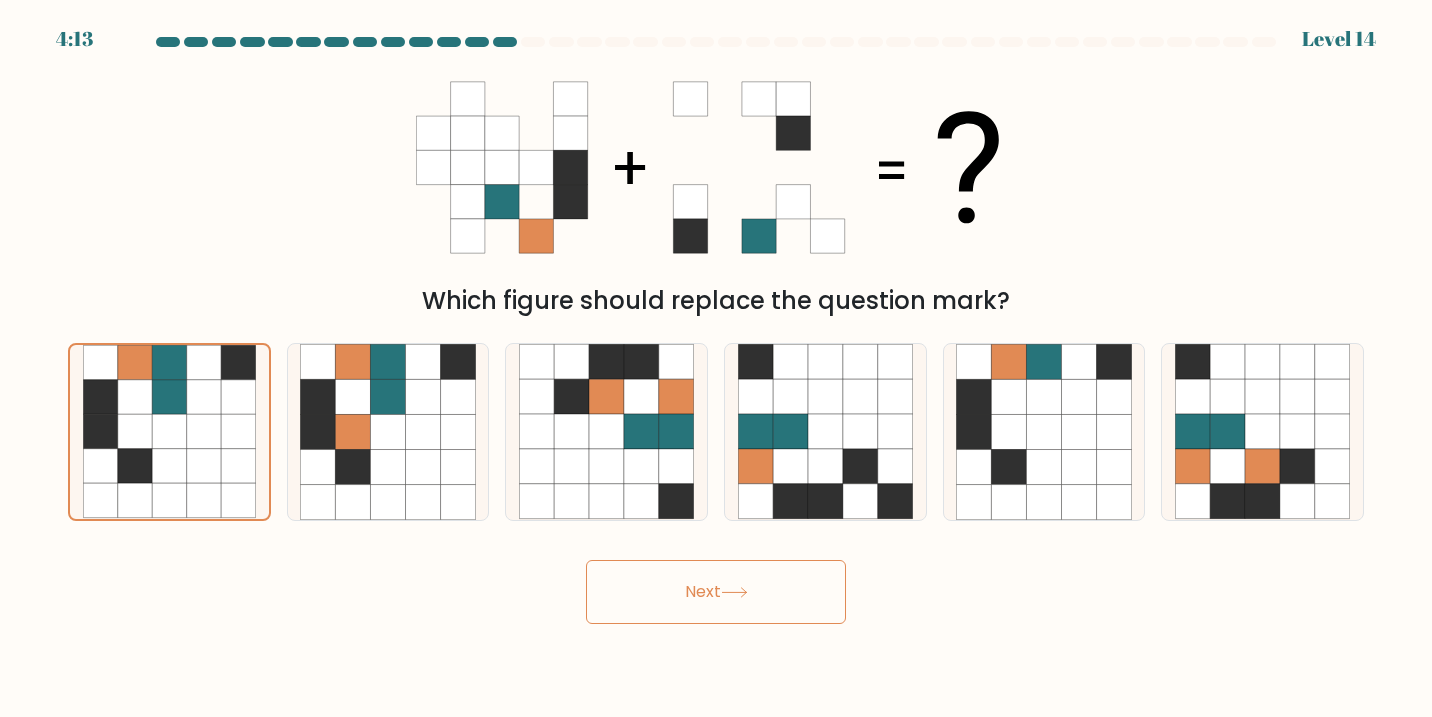 click on "Next" at bounding box center [716, 592] 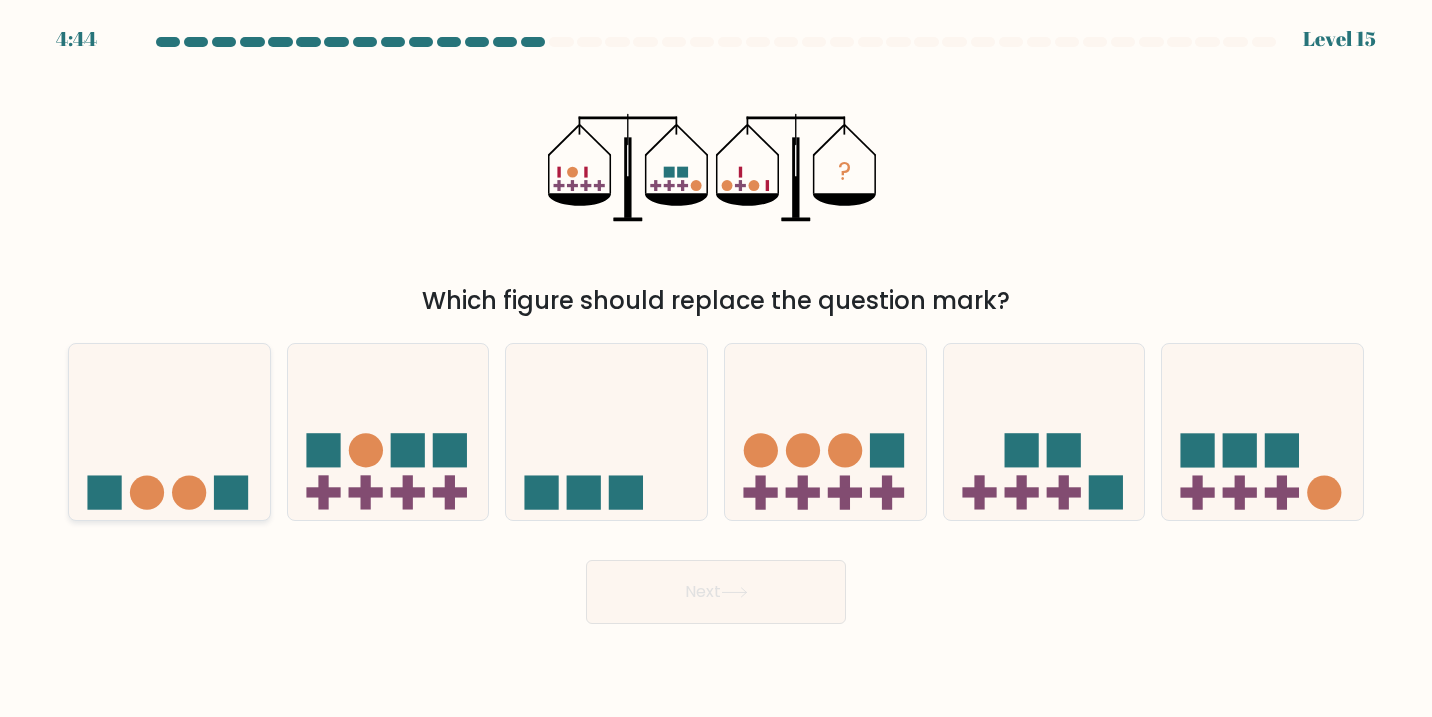click at bounding box center (169, 432) 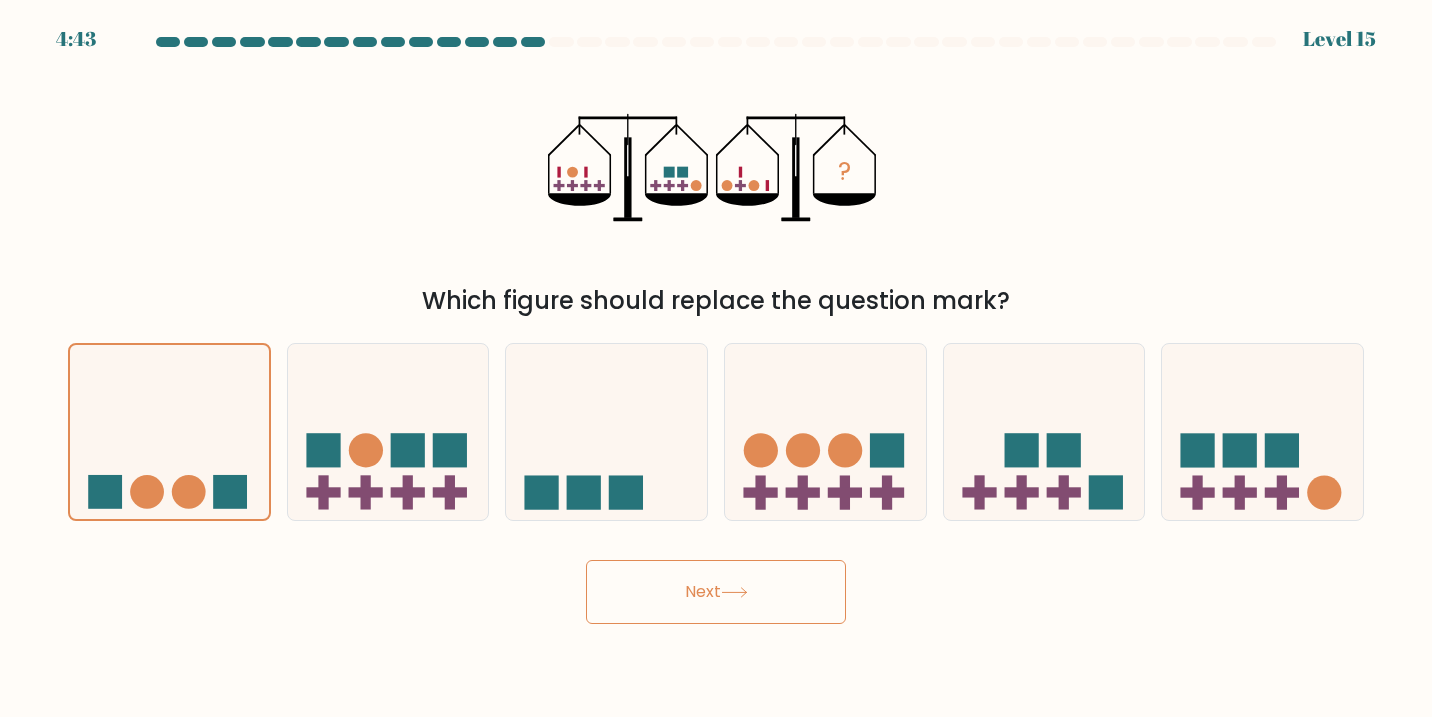 click on "Next" at bounding box center [716, 592] 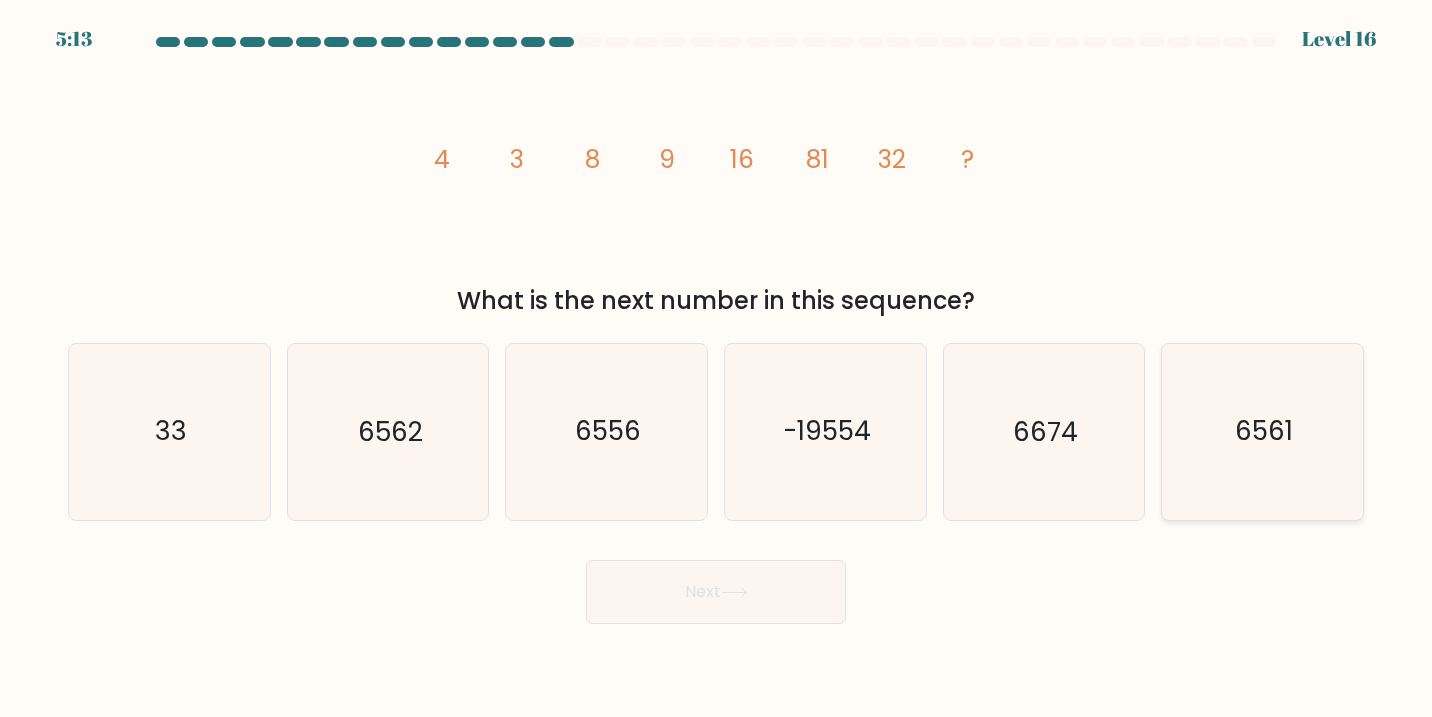 click on "6561" at bounding box center (1263, 432) 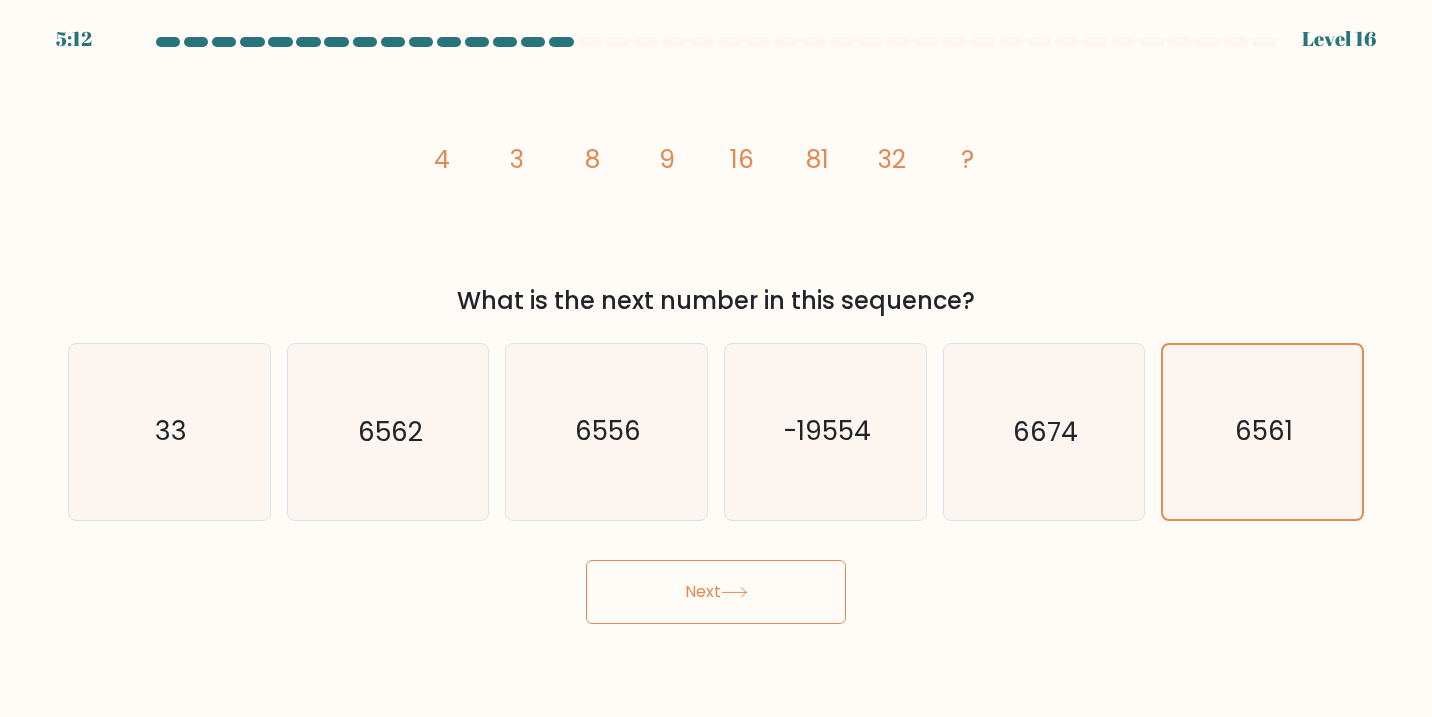 click on "Next" at bounding box center (716, 592) 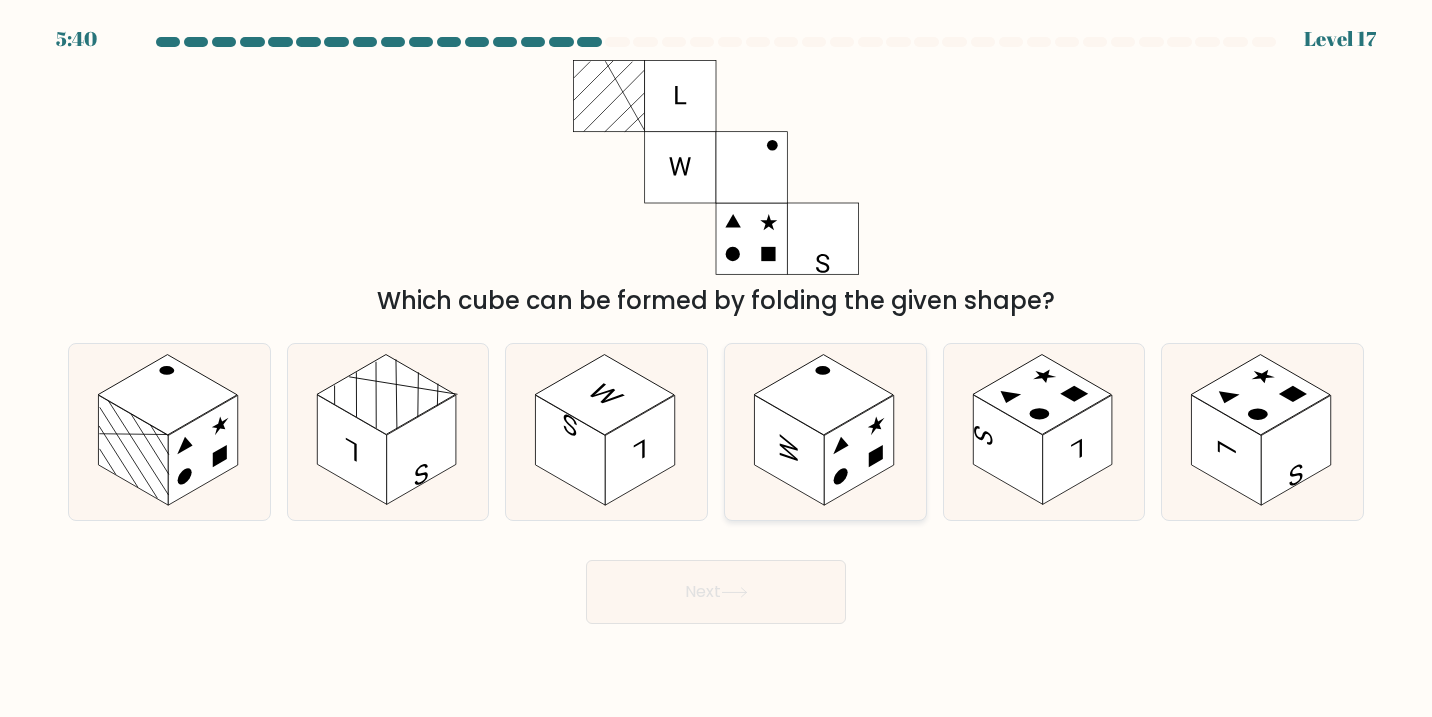 click at bounding box center (823, 395) 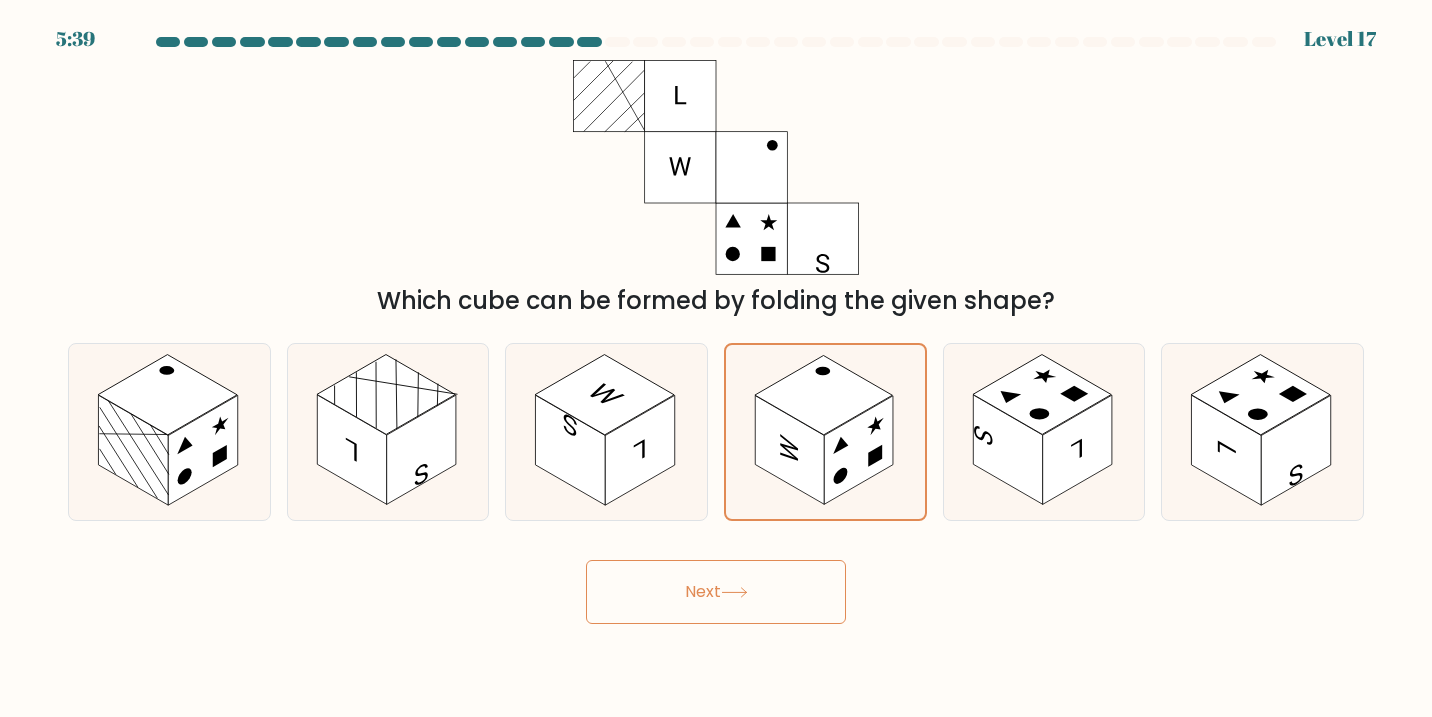 click on "Next" at bounding box center (716, 592) 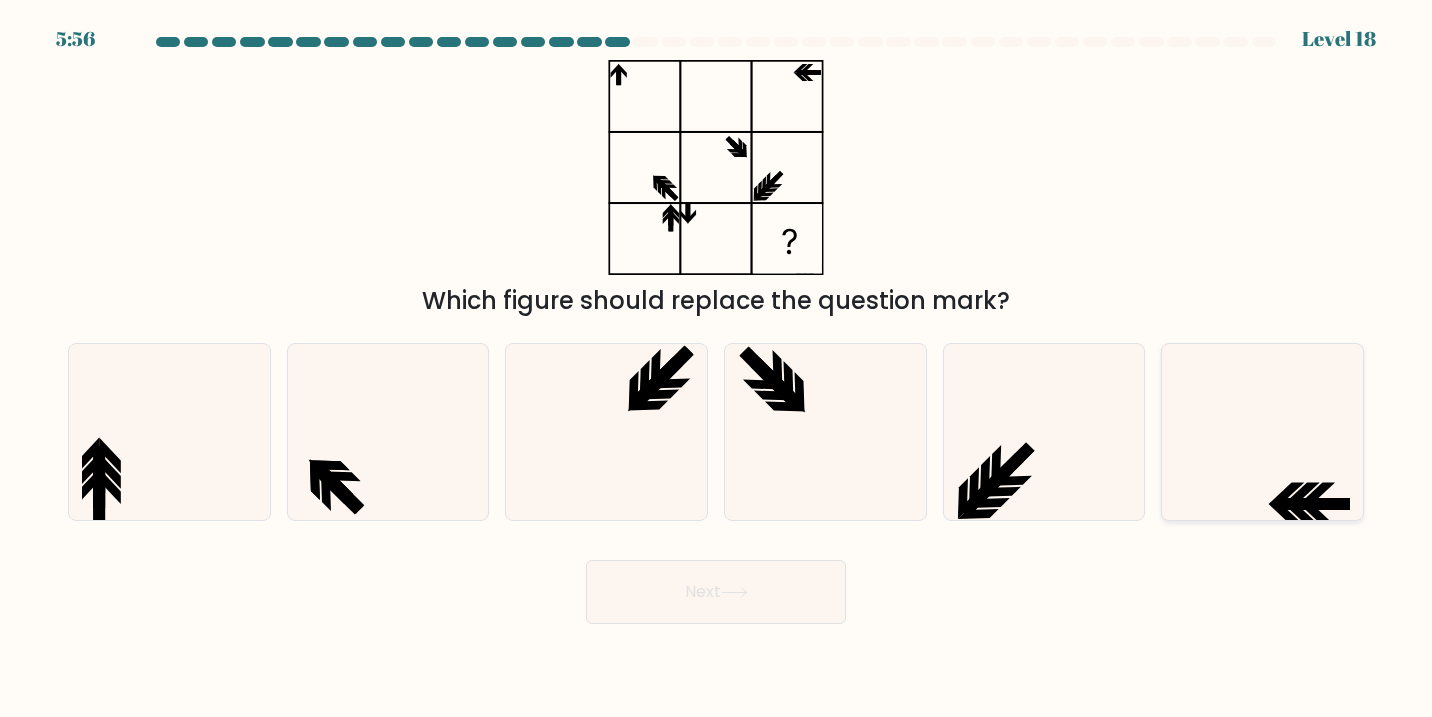 click at bounding box center [1263, 432] 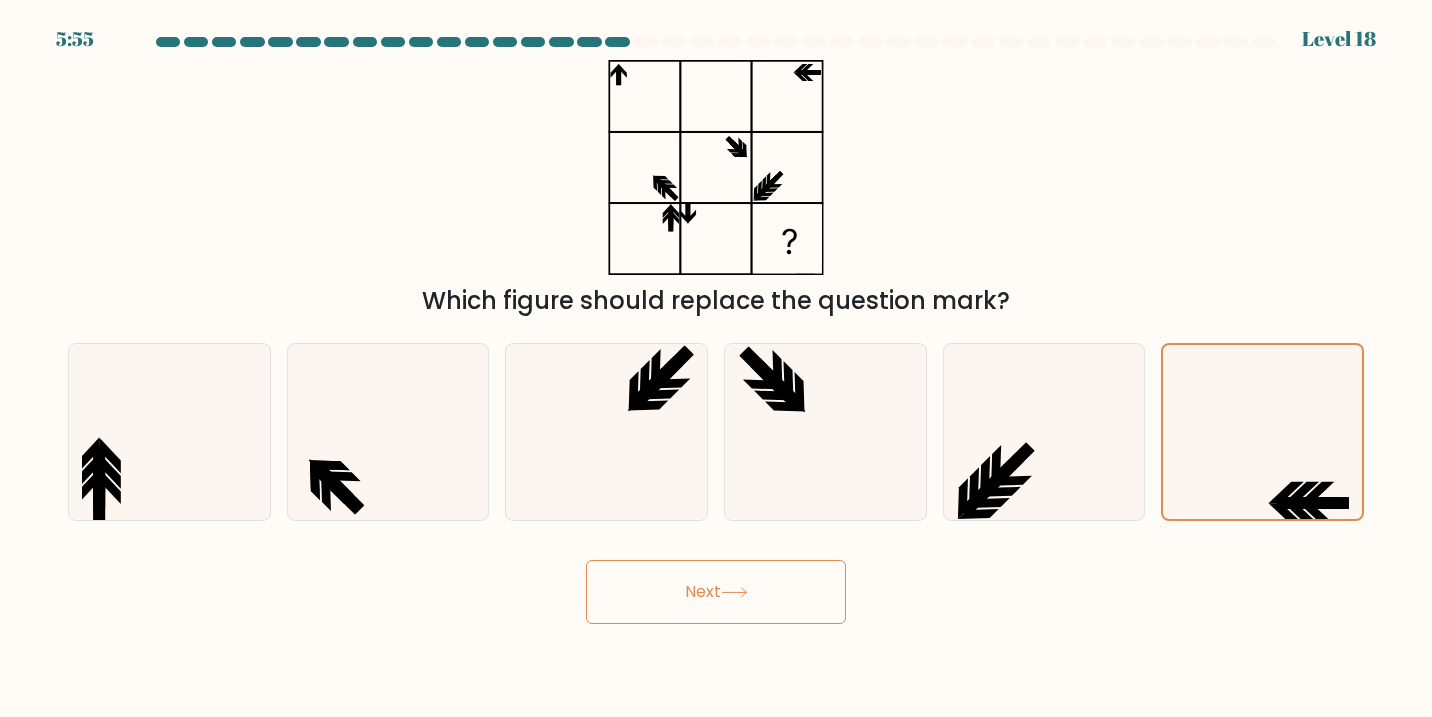 click on "Next" at bounding box center (716, 592) 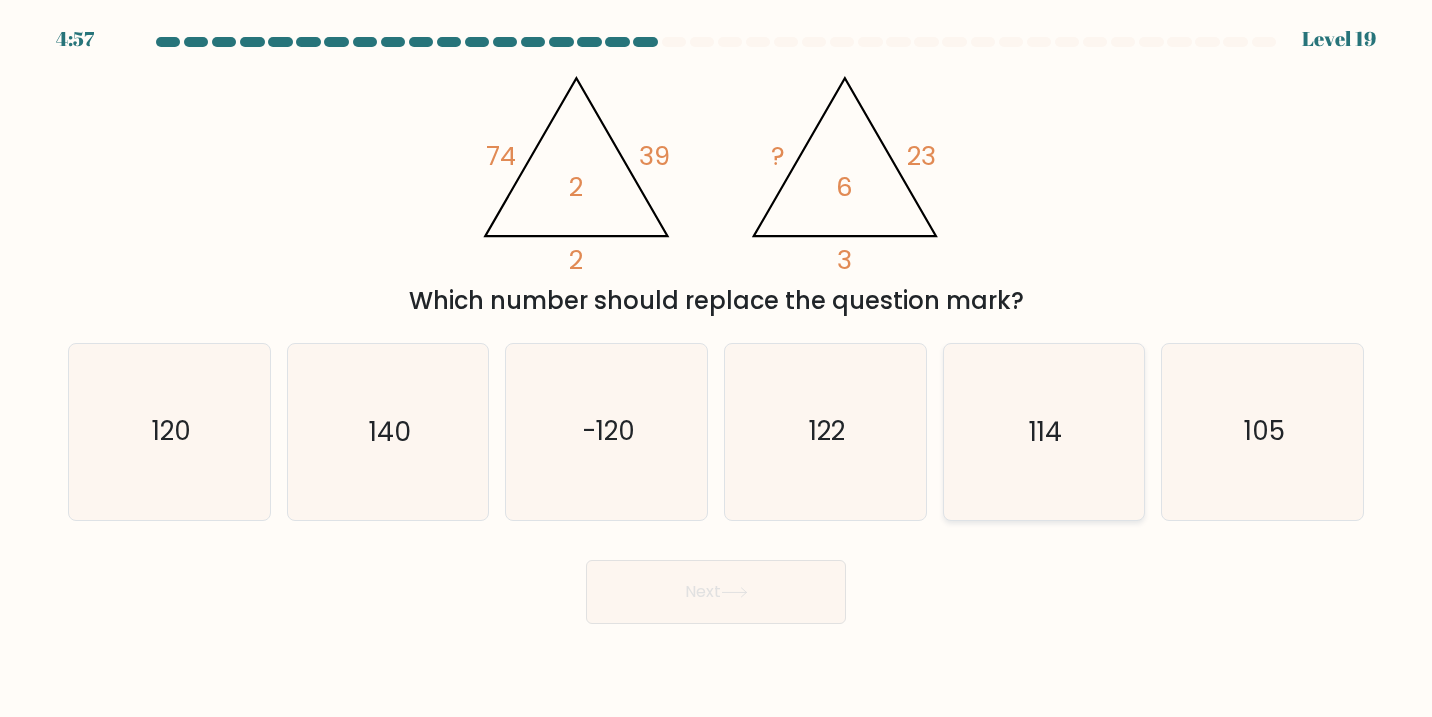 click on "114" at bounding box center [1044, 432] 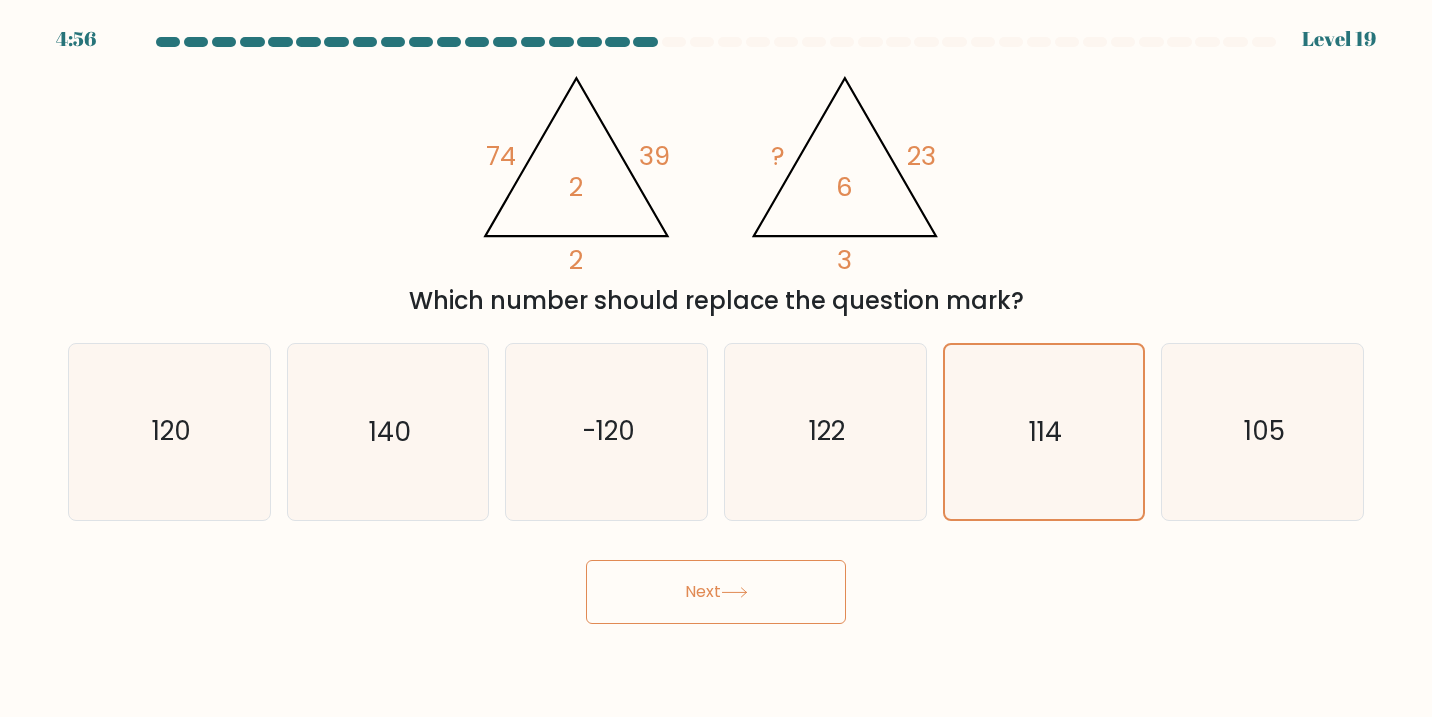 click on "Next" at bounding box center [716, 592] 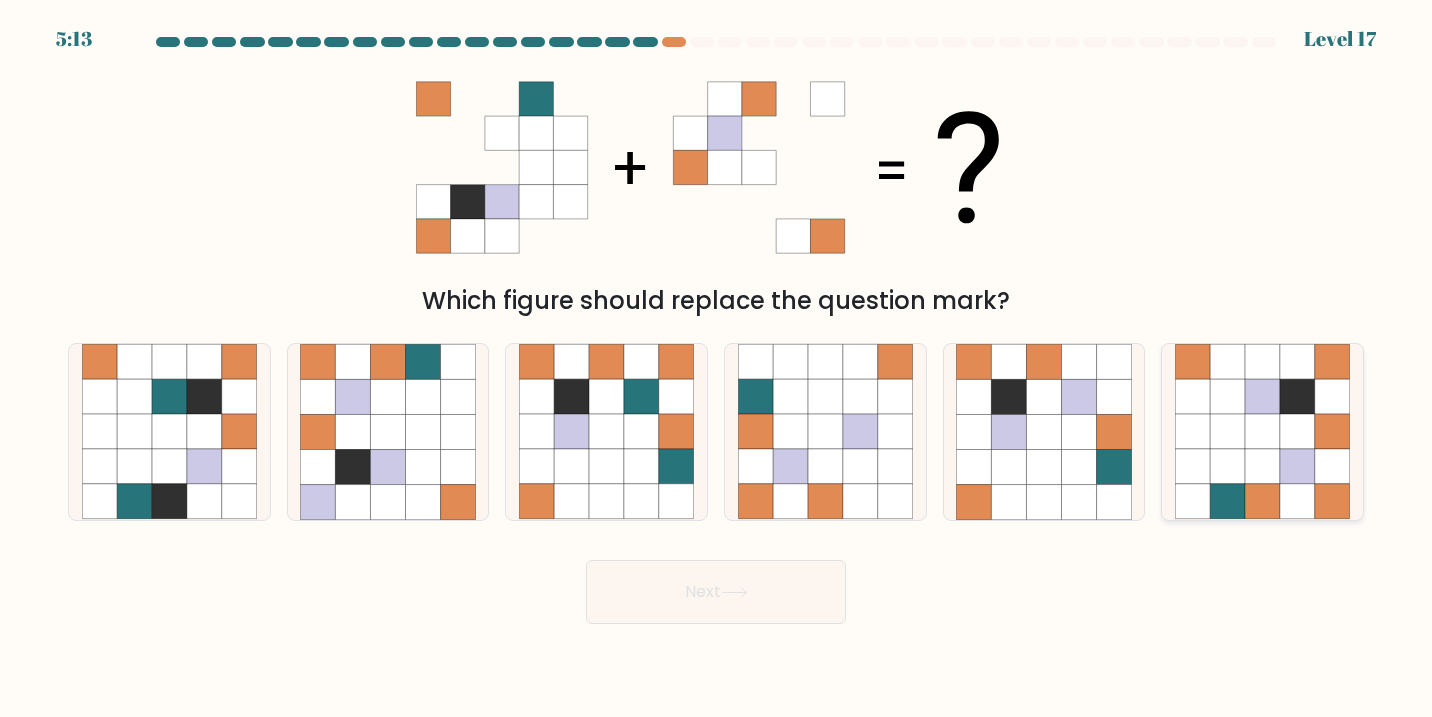 click at bounding box center (1227, 466) 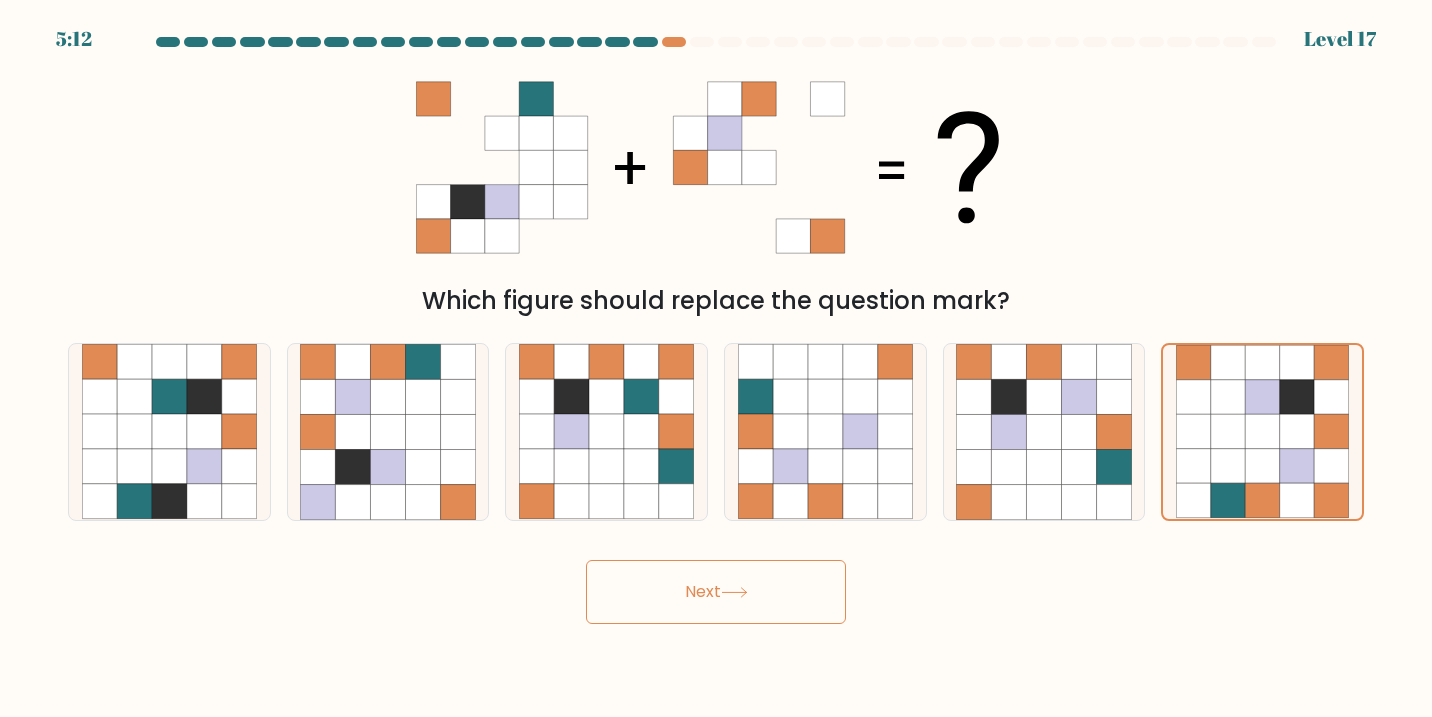 click on "Next" at bounding box center [716, 592] 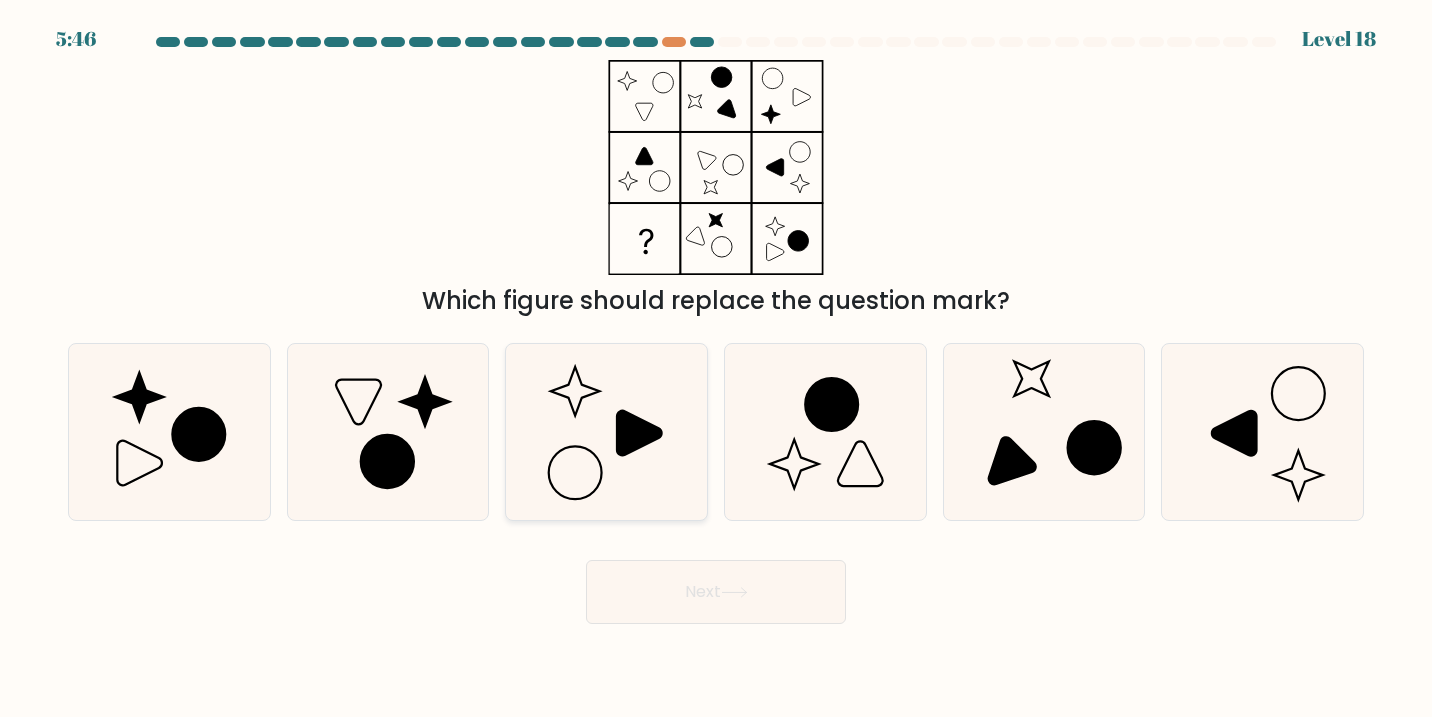 click at bounding box center [639, 433] 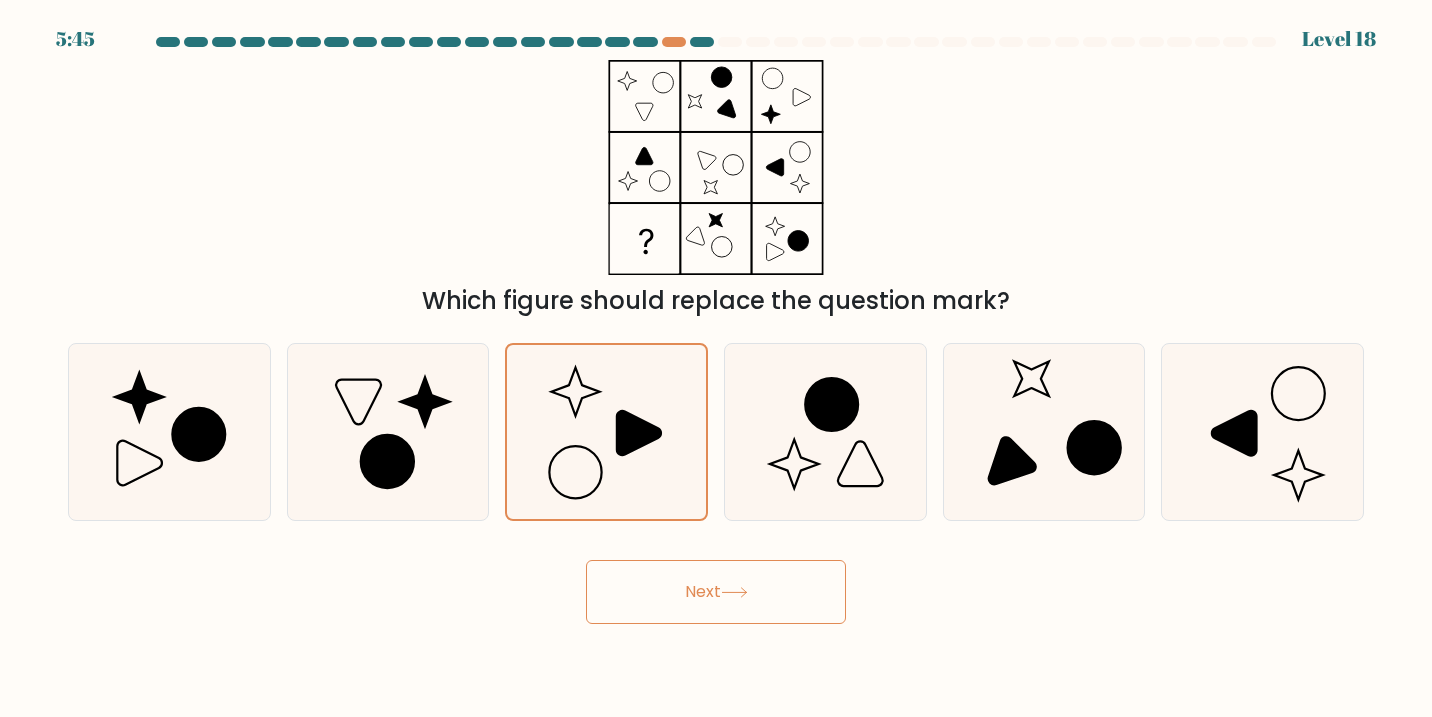 click on "Next" at bounding box center [716, 592] 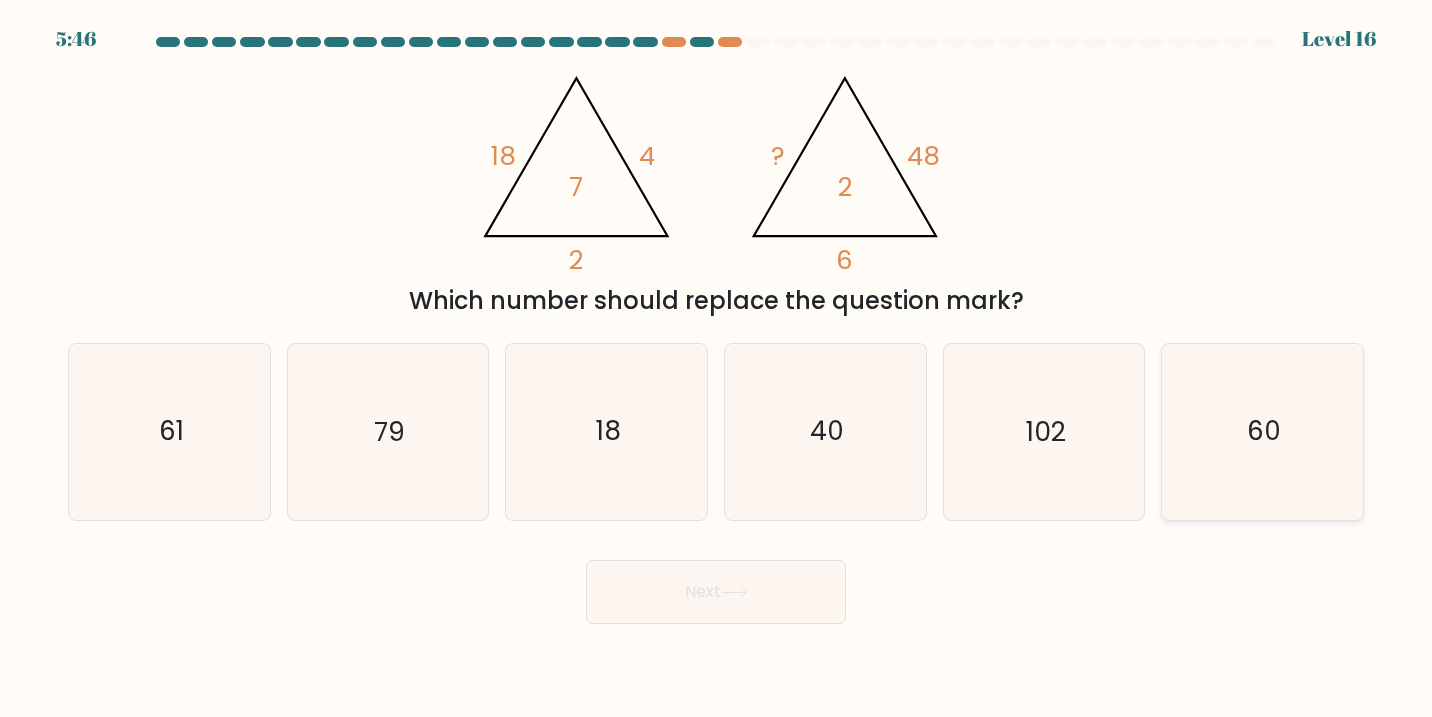 click on "60" at bounding box center (1263, 432) 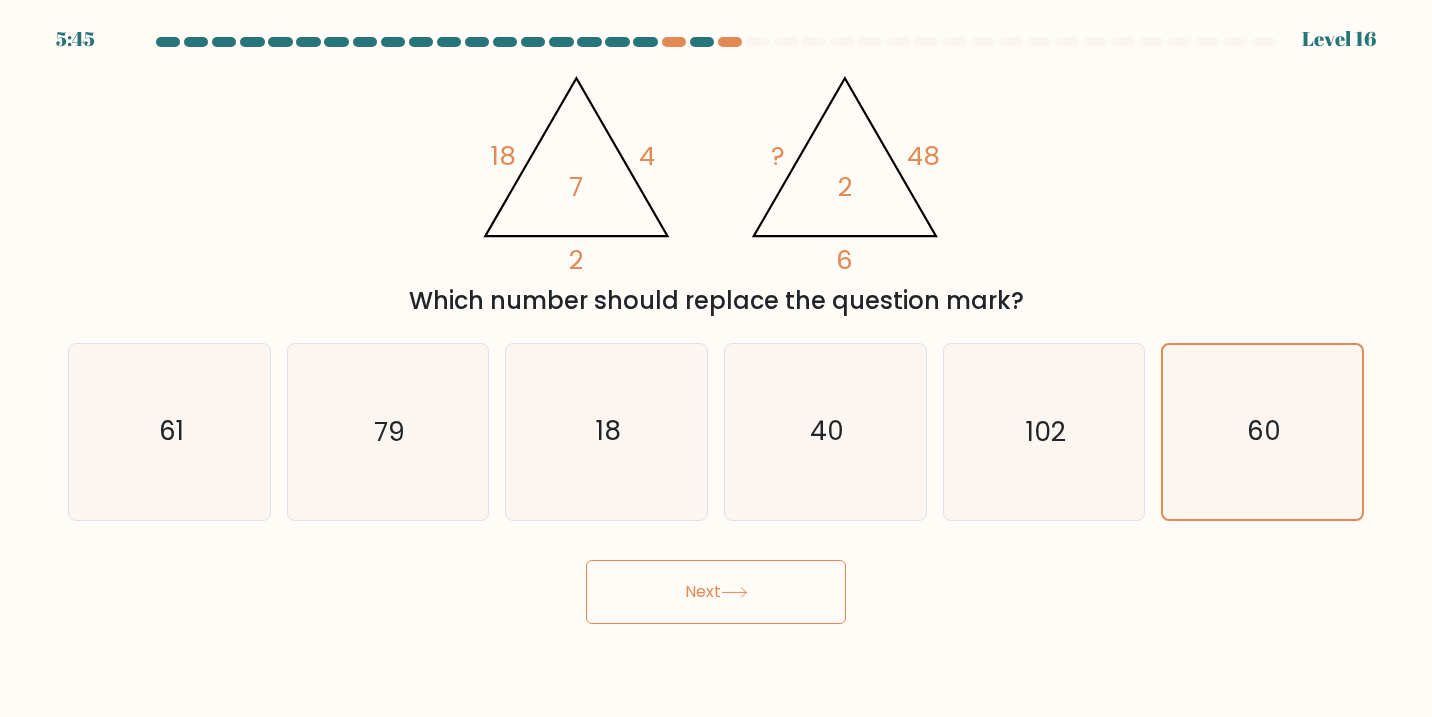 click on "Next" at bounding box center (716, 592) 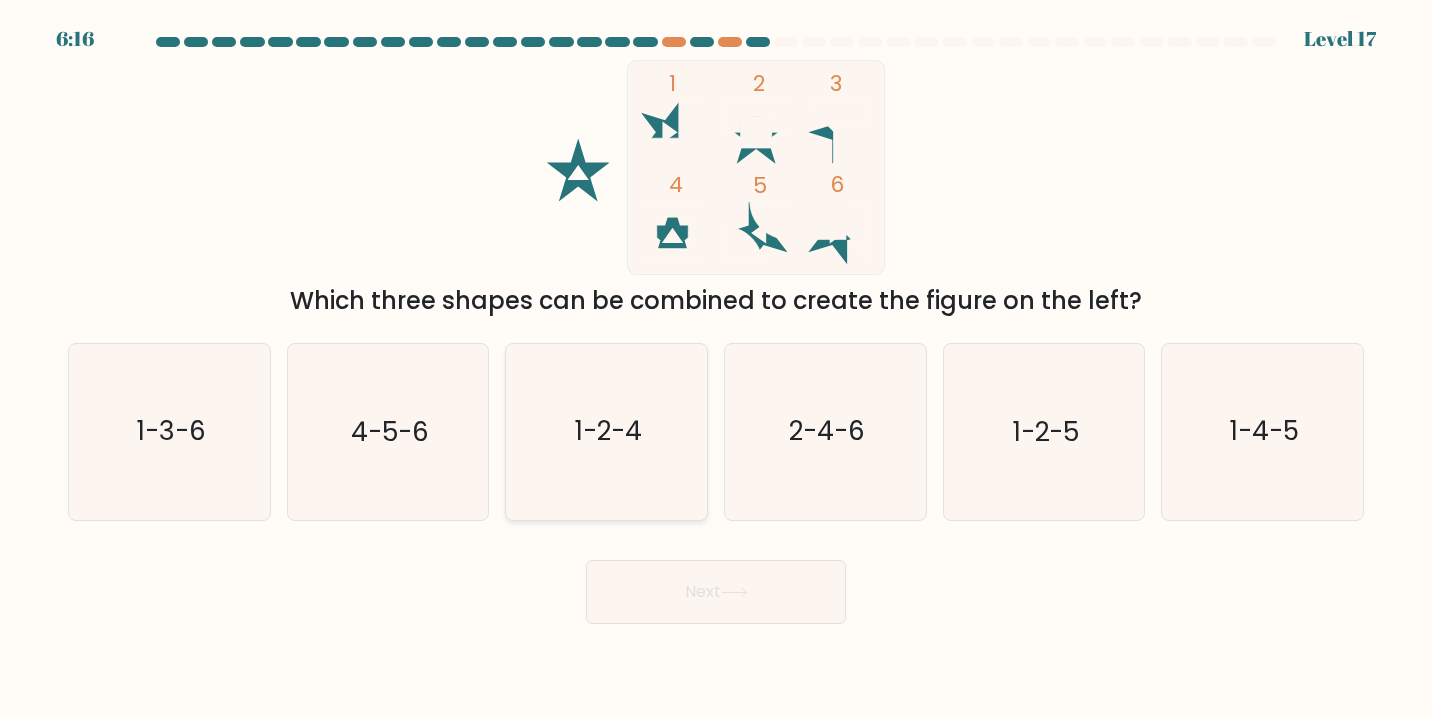 click on "1-2-4" at bounding box center [607, 432] 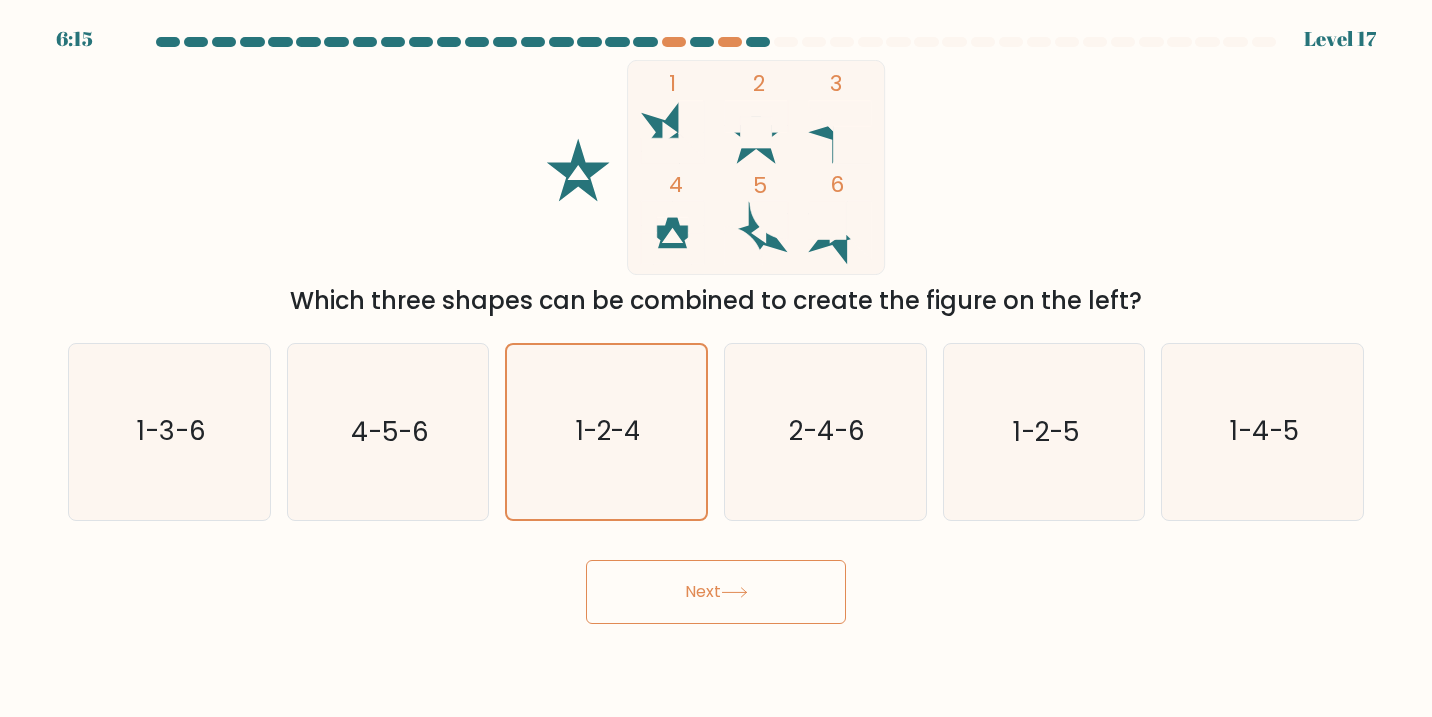 click on "Next" at bounding box center [716, 592] 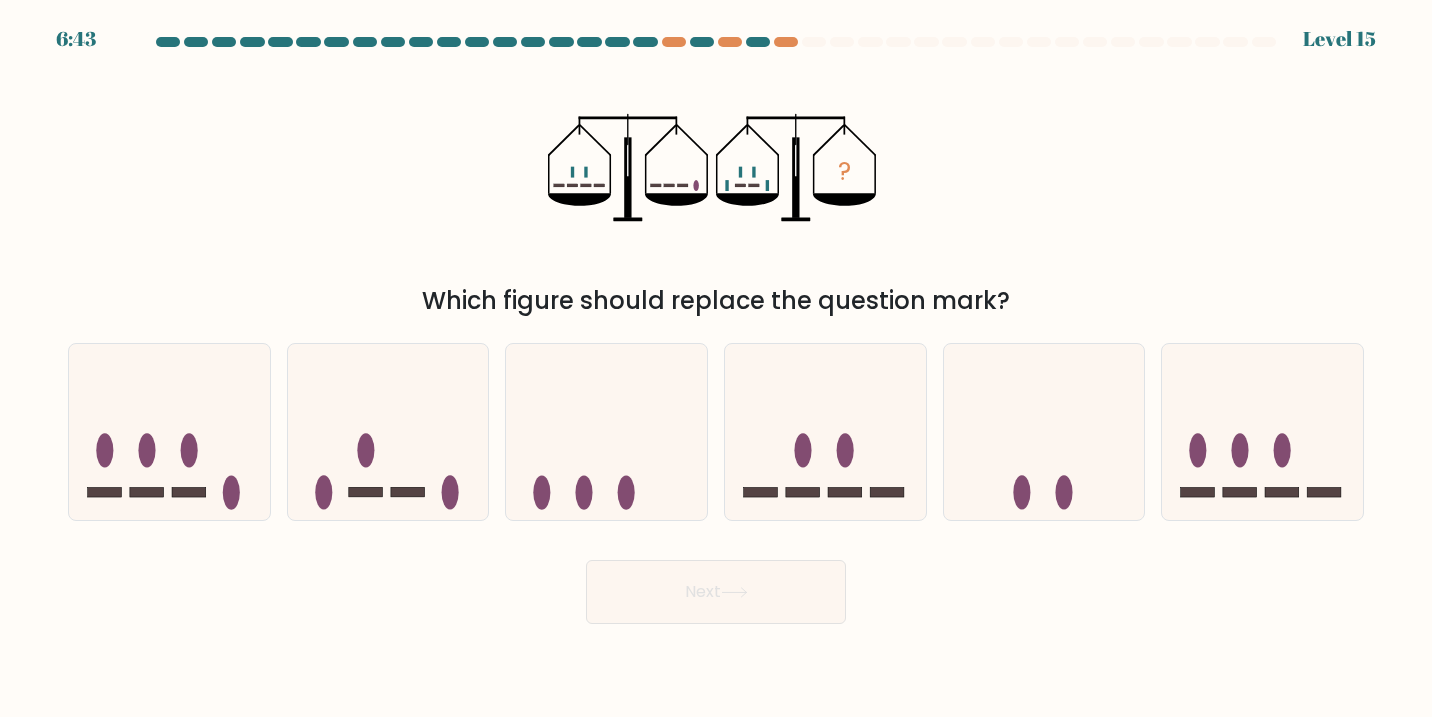 click at bounding box center (716, 330) 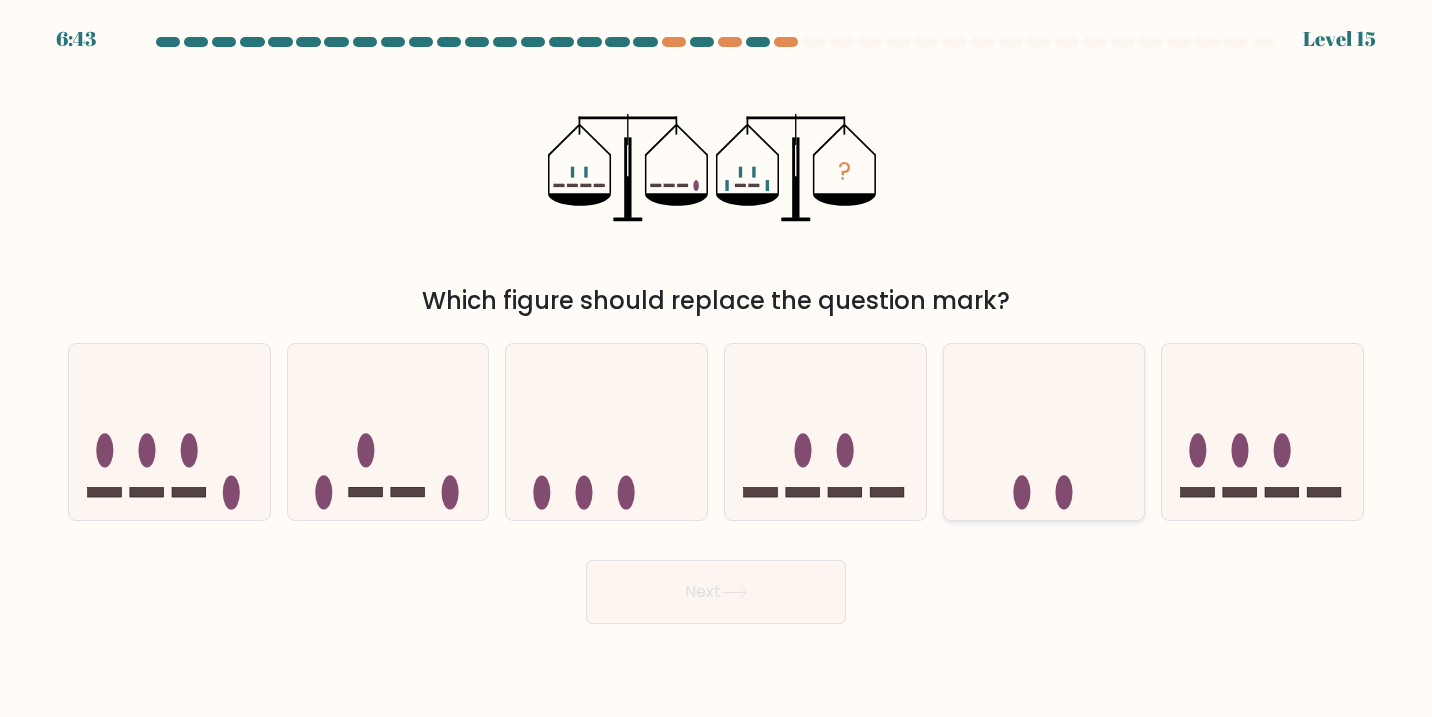 click at bounding box center [1044, 432] 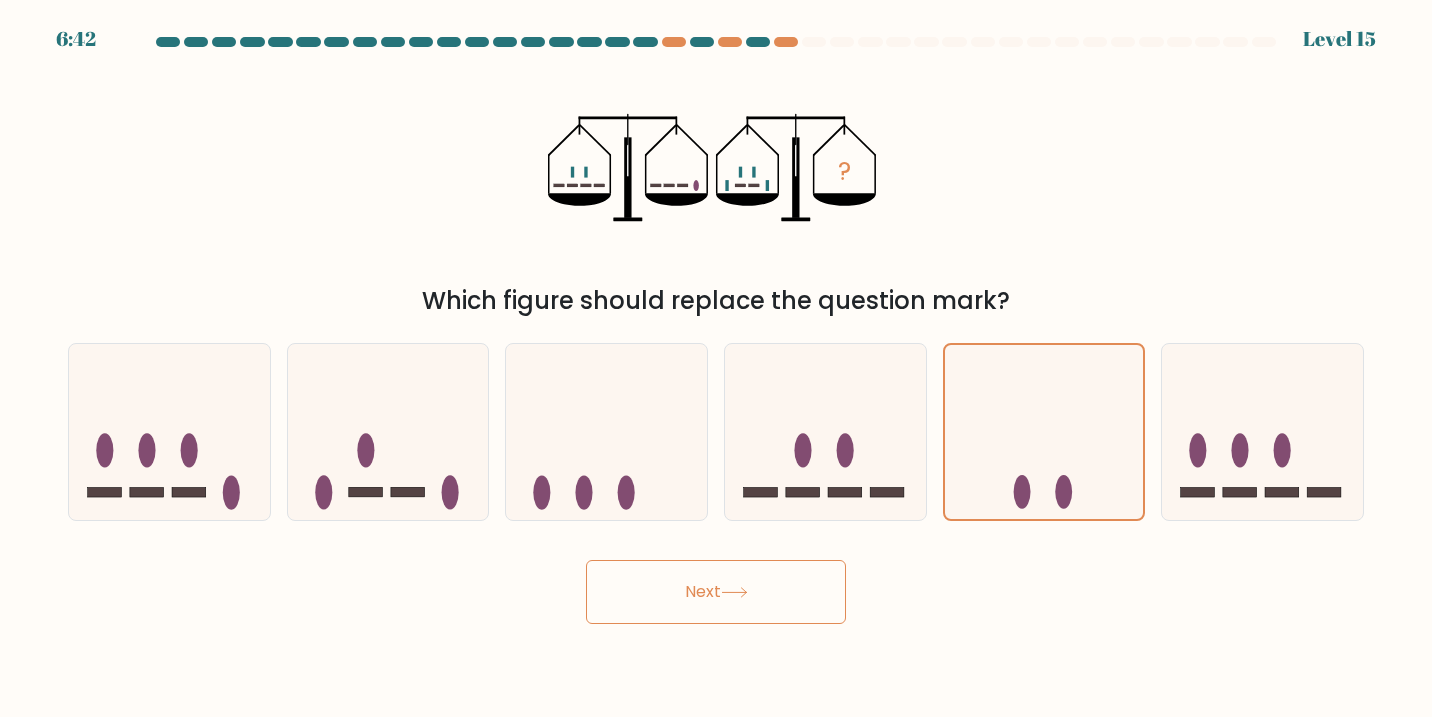 click on "Next" at bounding box center [716, 584] 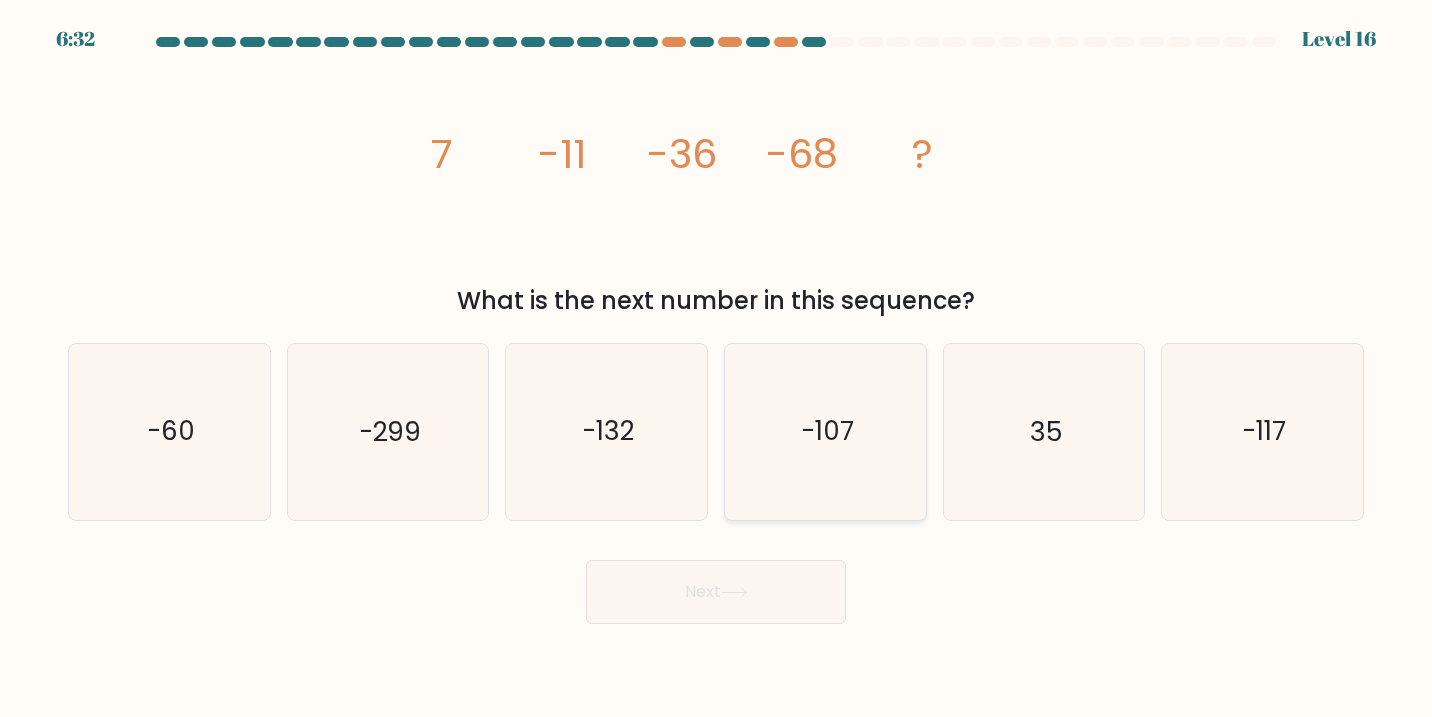 click on "-107" at bounding box center [826, 432] 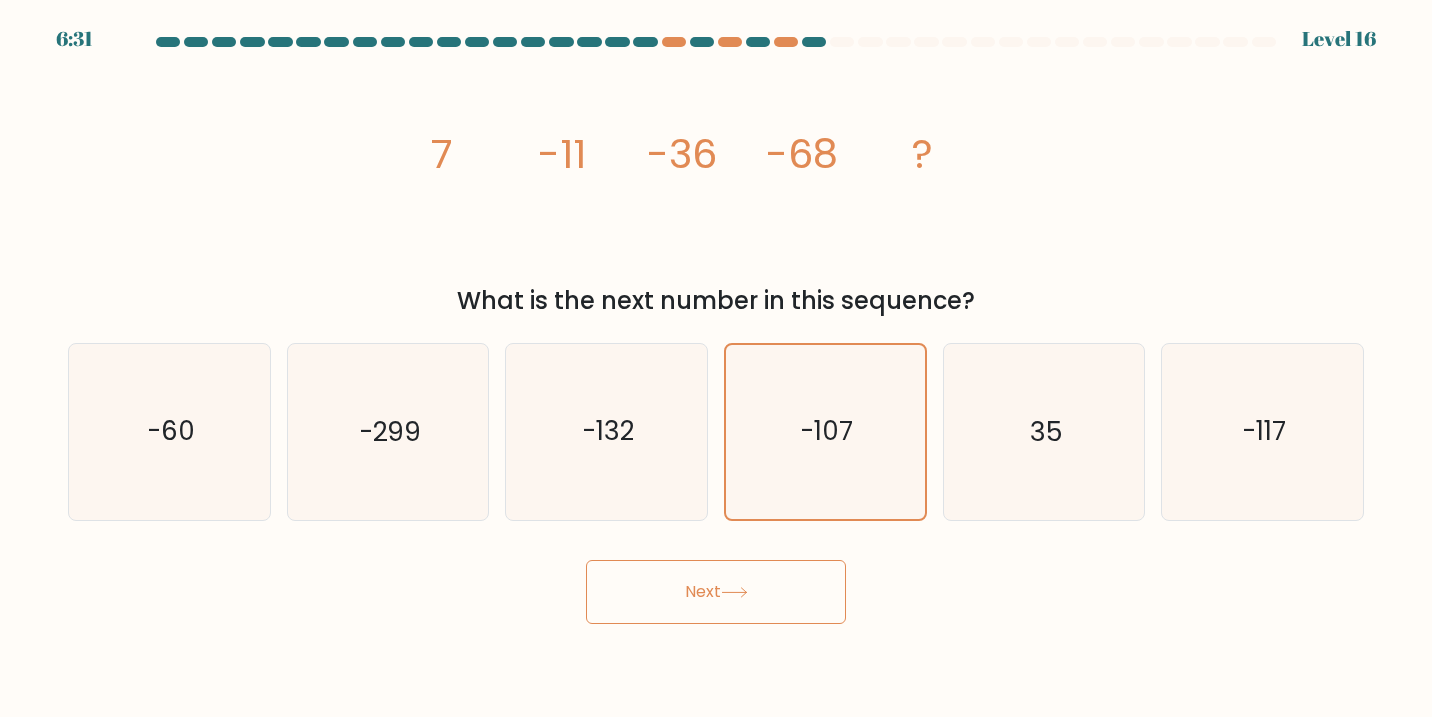 click on "Next" at bounding box center [716, 592] 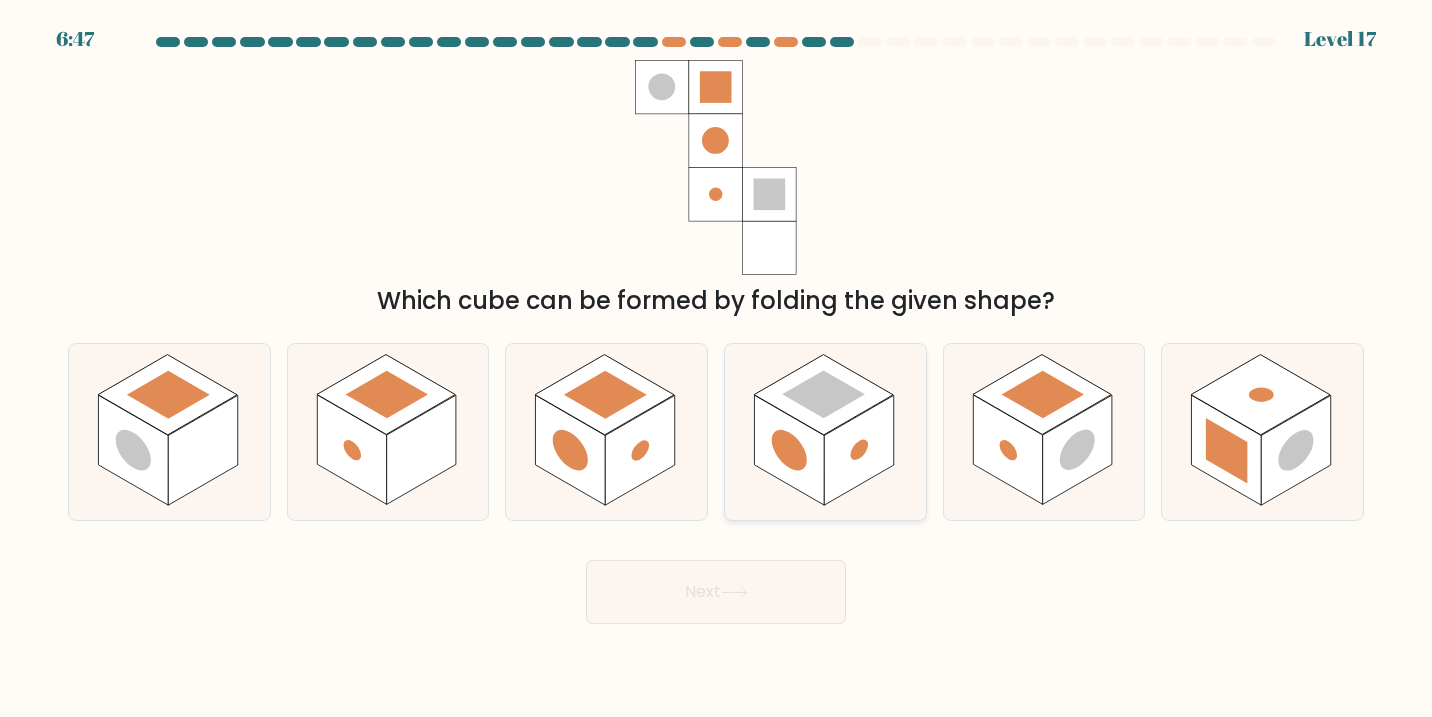 click at bounding box center [859, 450] 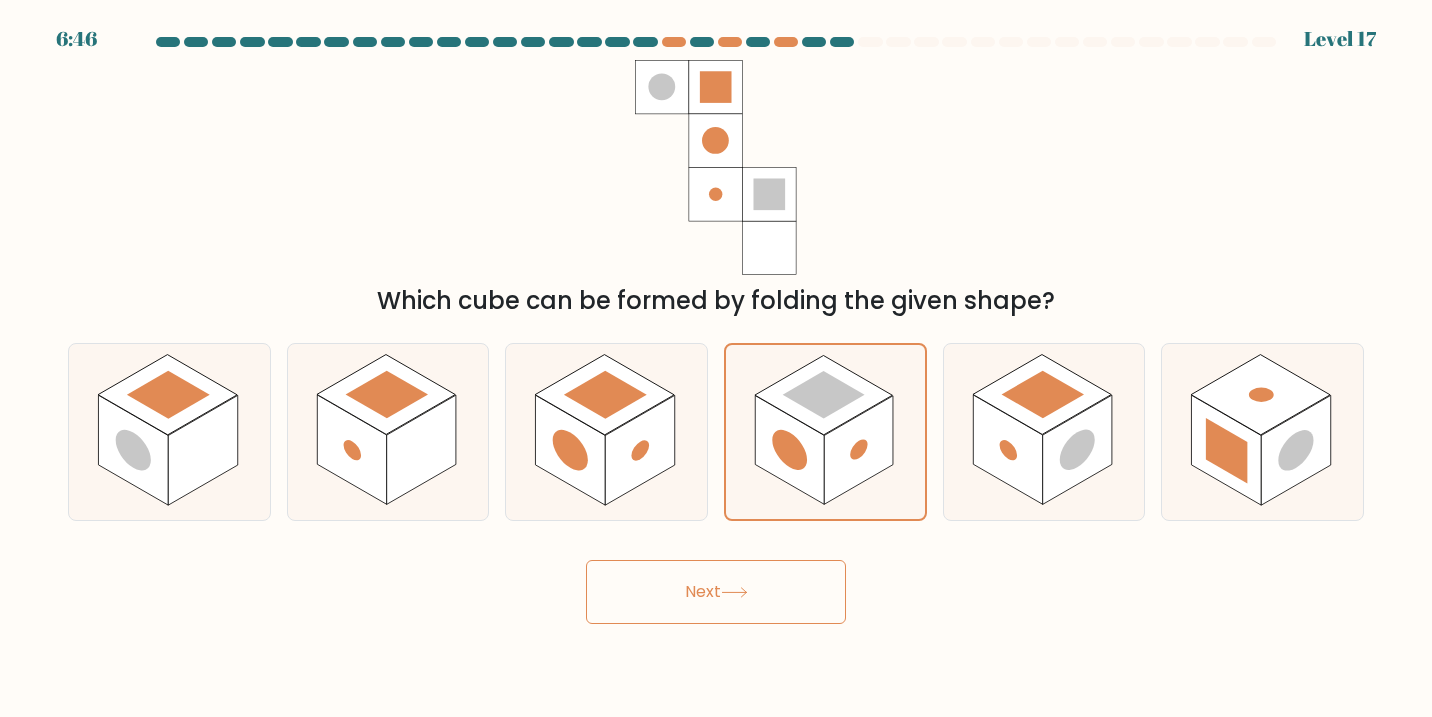 click on "Next" at bounding box center (716, 592) 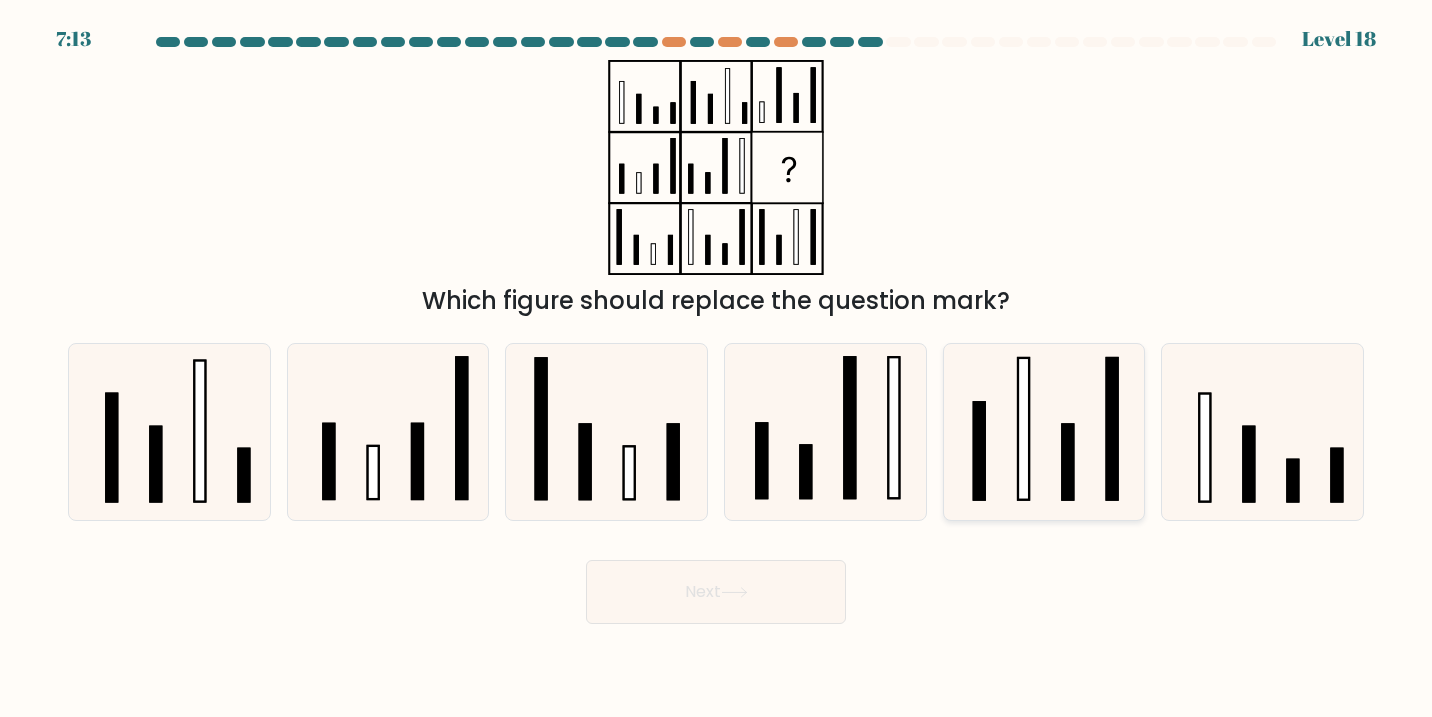 click at bounding box center (1044, 432) 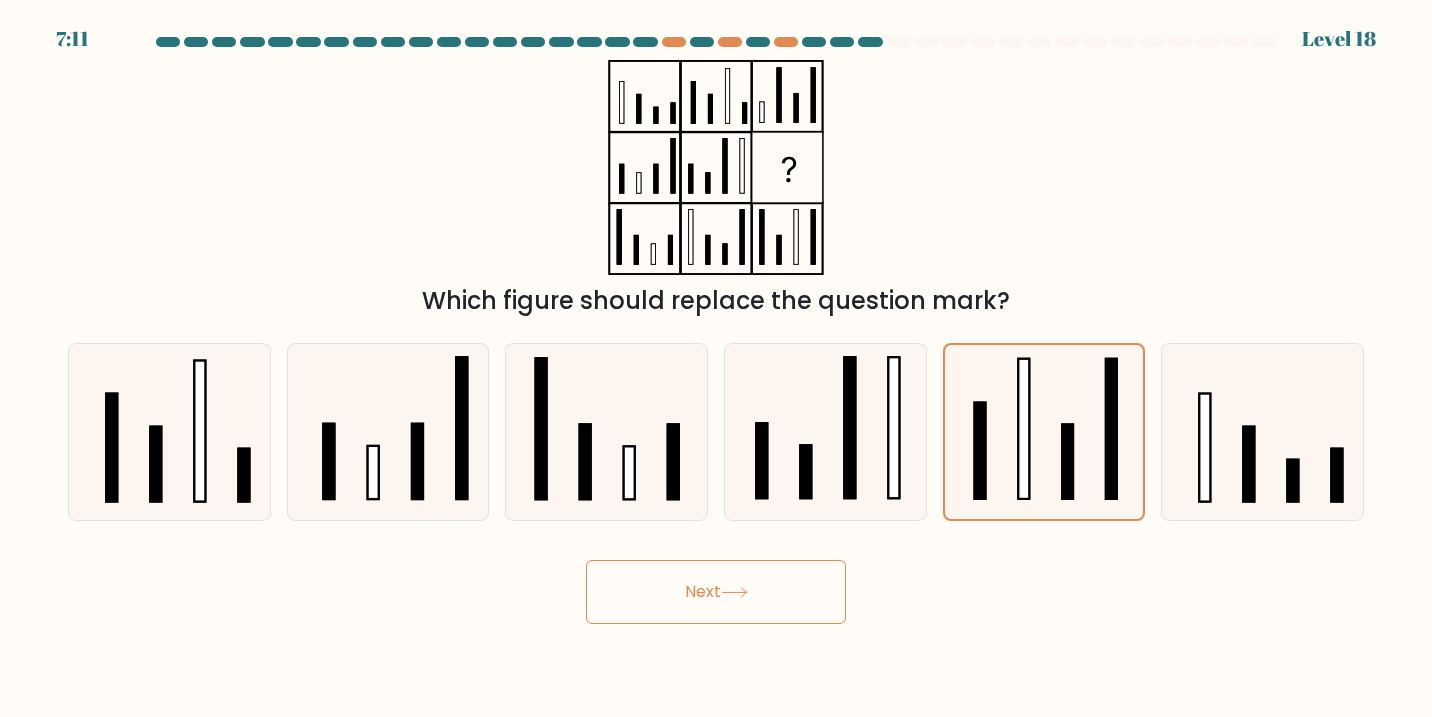 click on "Next" at bounding box center (716, 592) 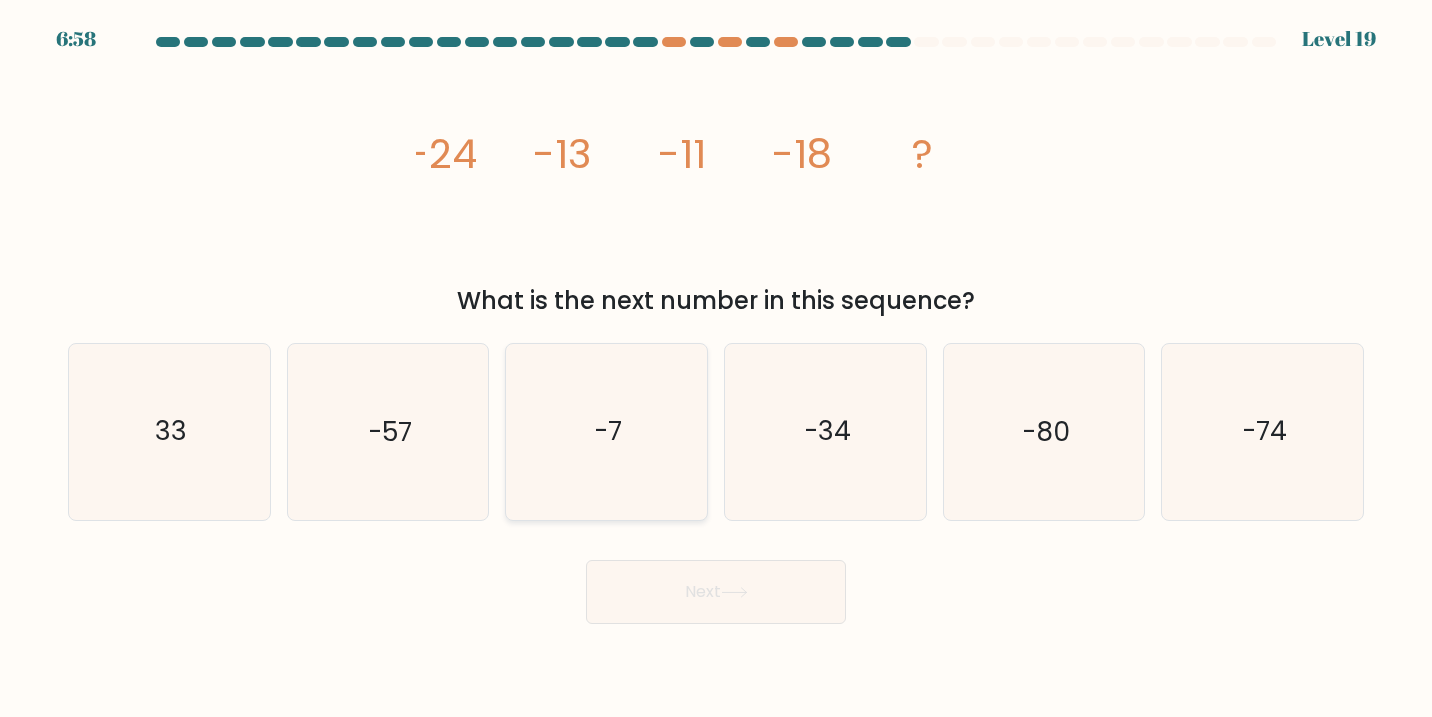 click on "-7" at bounding box center [607, 432] 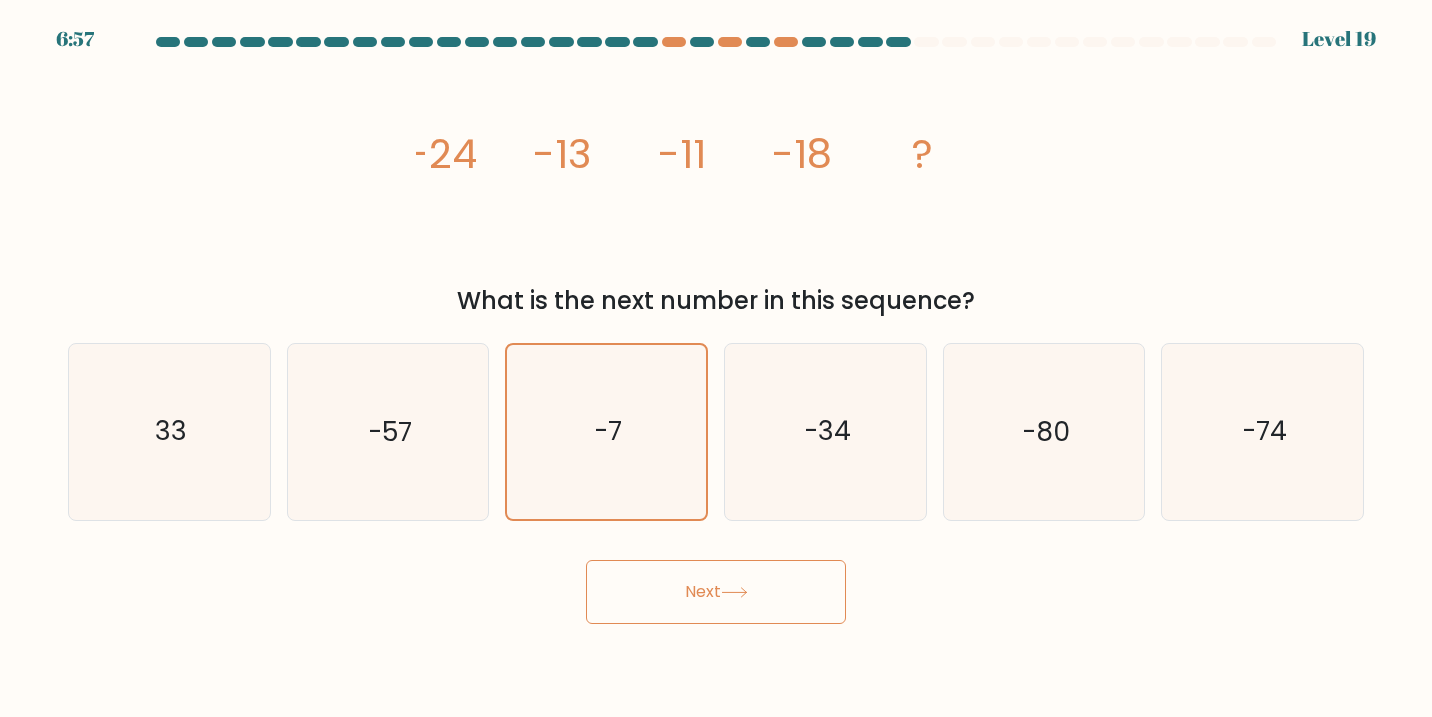 click on "Next" at bounding box center [716, 592] 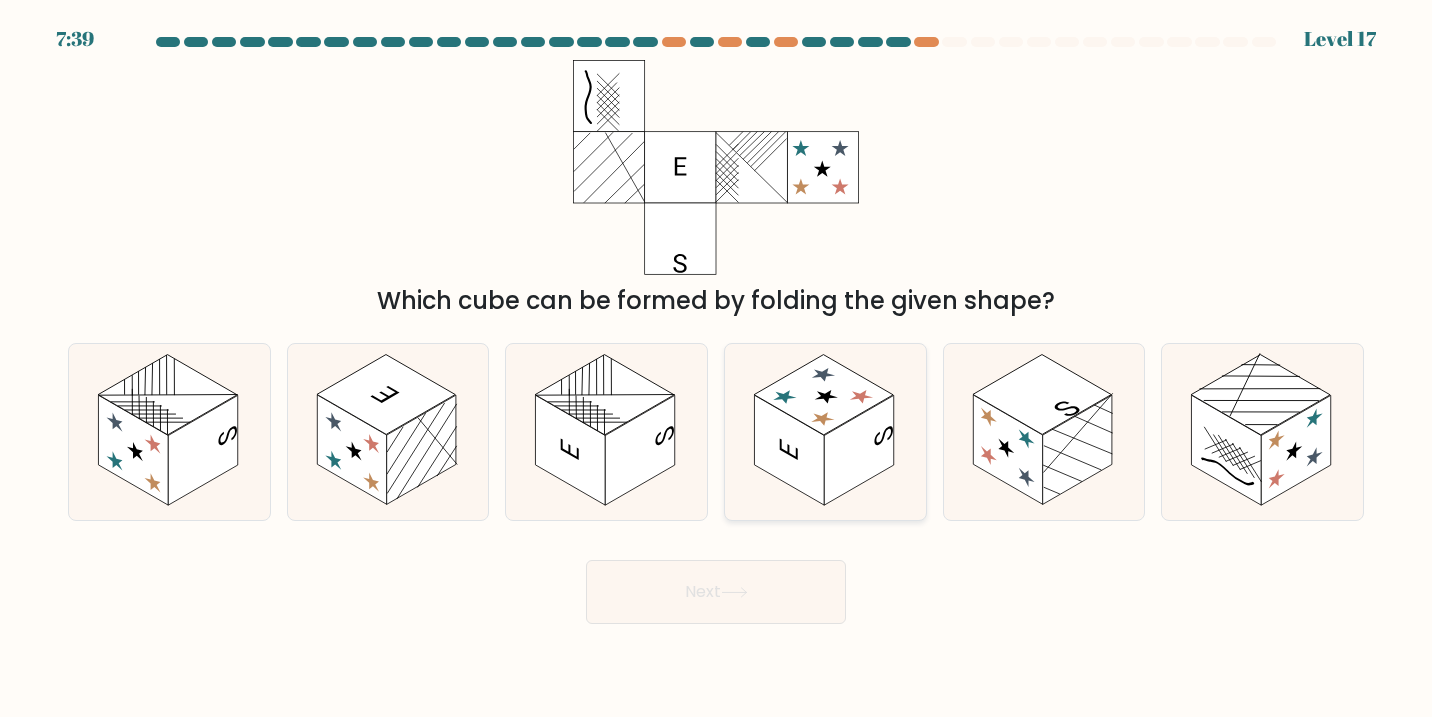 click at bounding box center [789, 450] 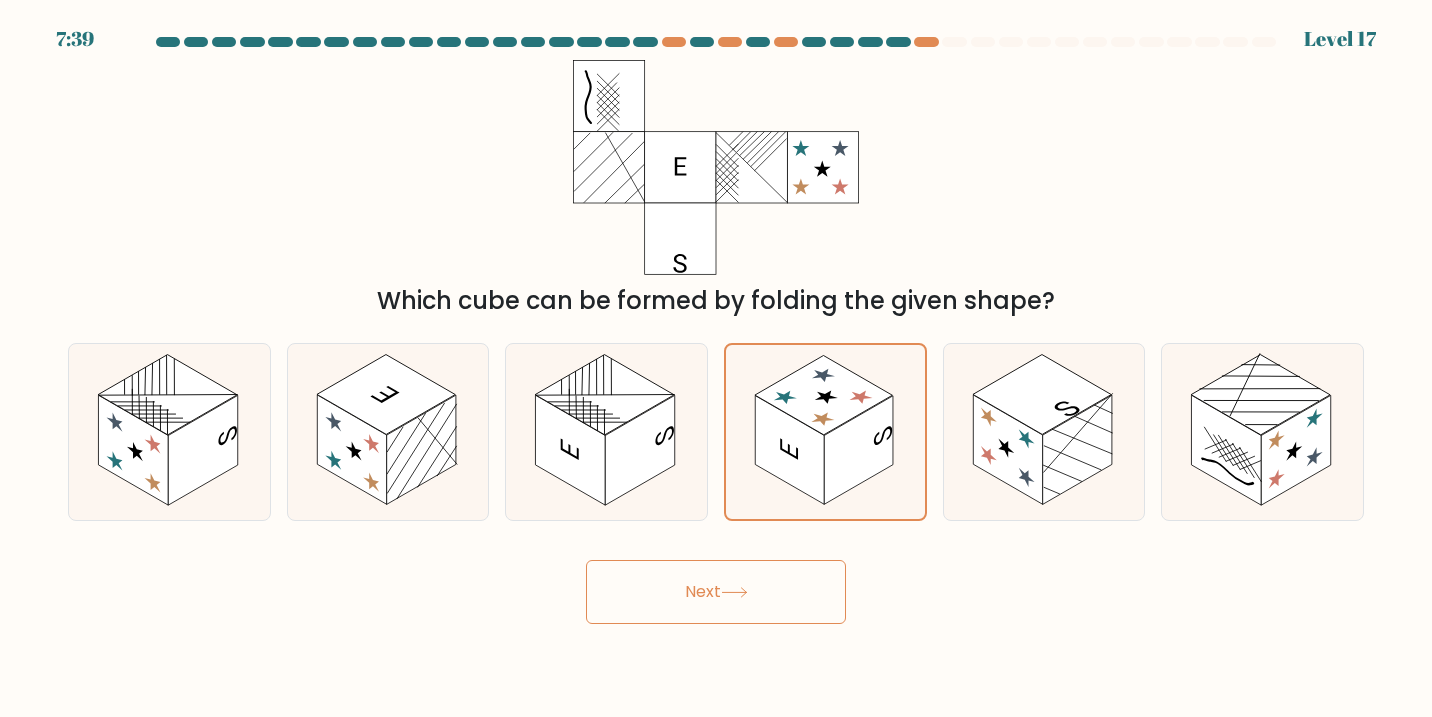 click on "Next" at bounding box center [716, 584] 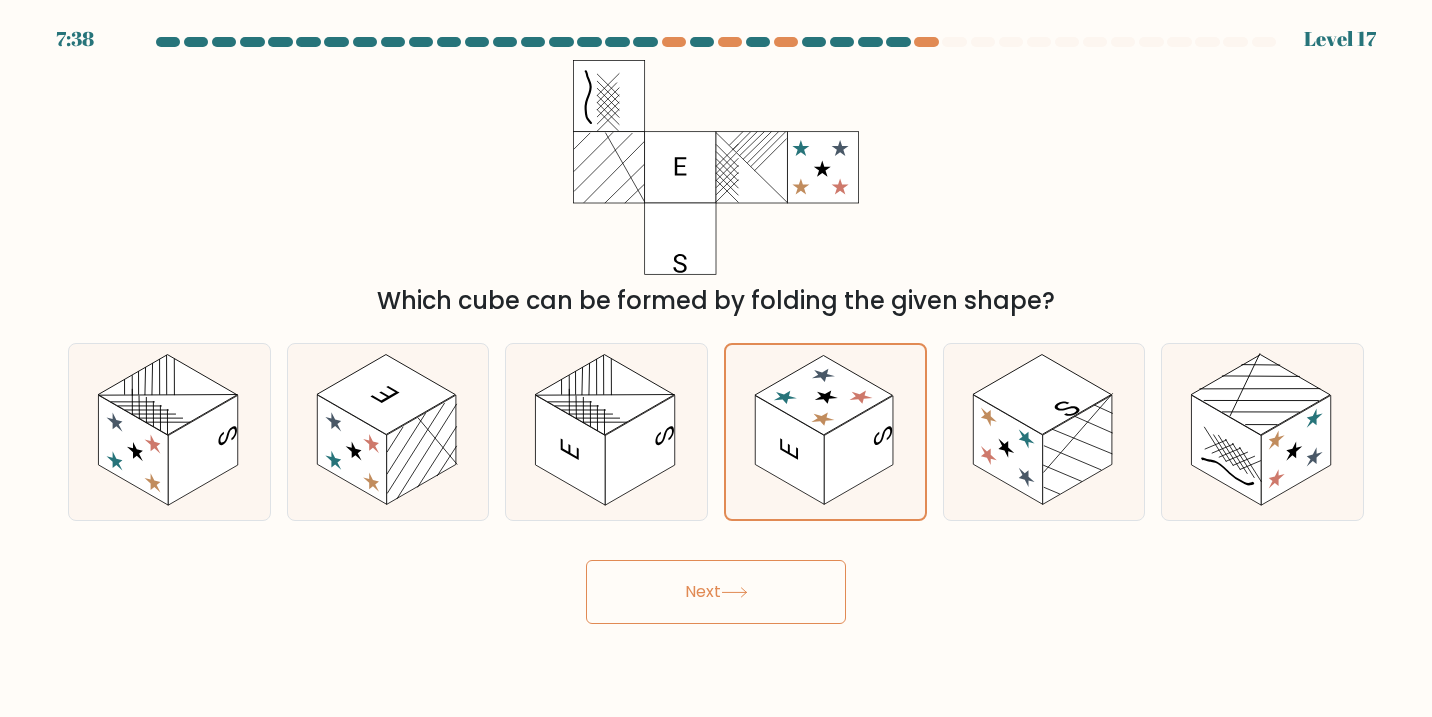 click at bounding box center (734, 592) 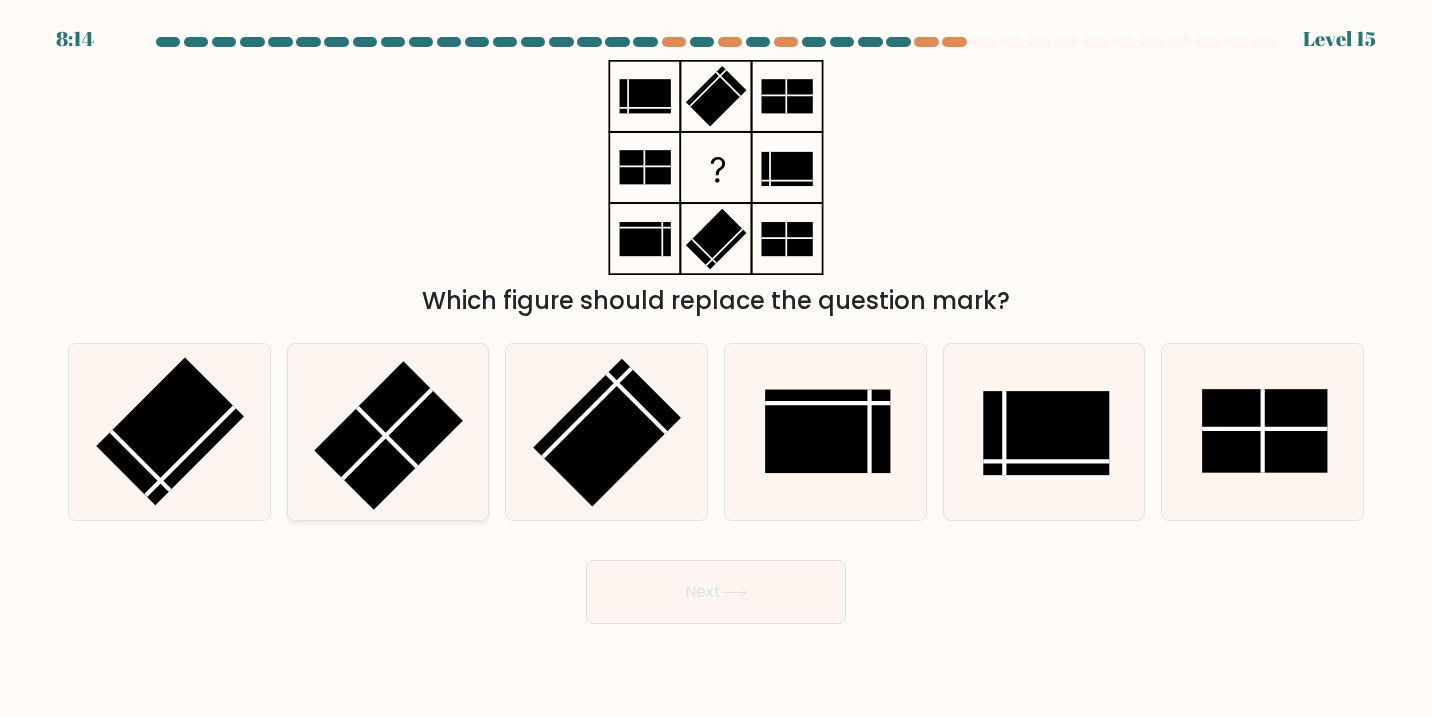 click at bounding box center [387, 434] 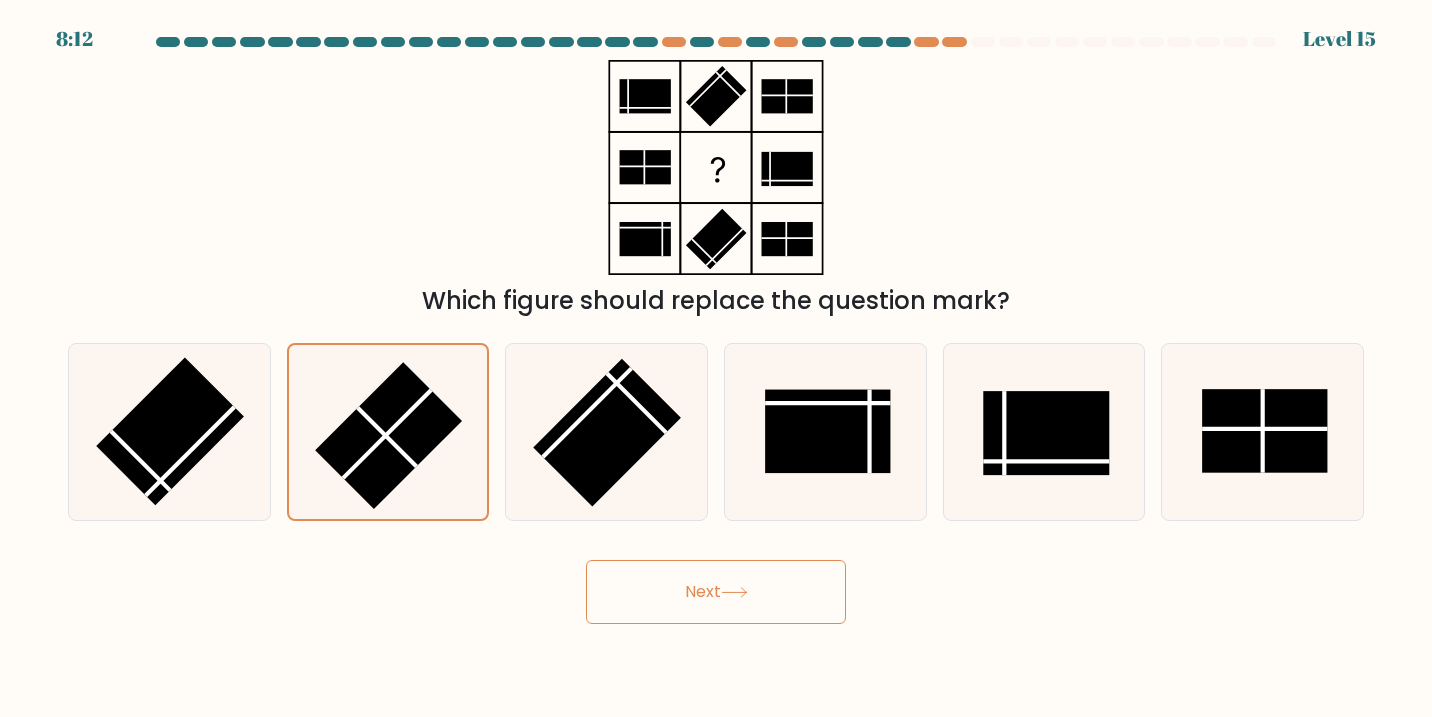 click on "Next" at bounding box center (716, 592) 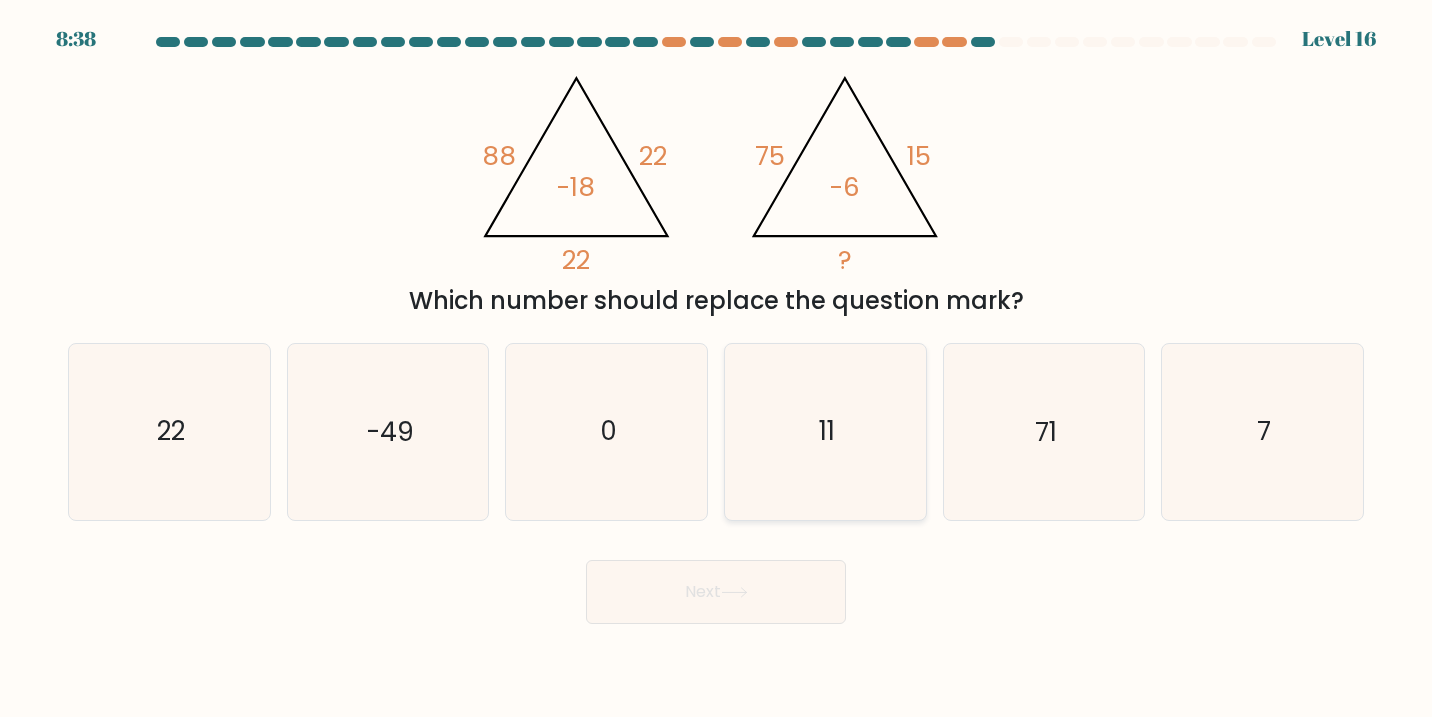 click on "11" at bounding box center (826, 432) 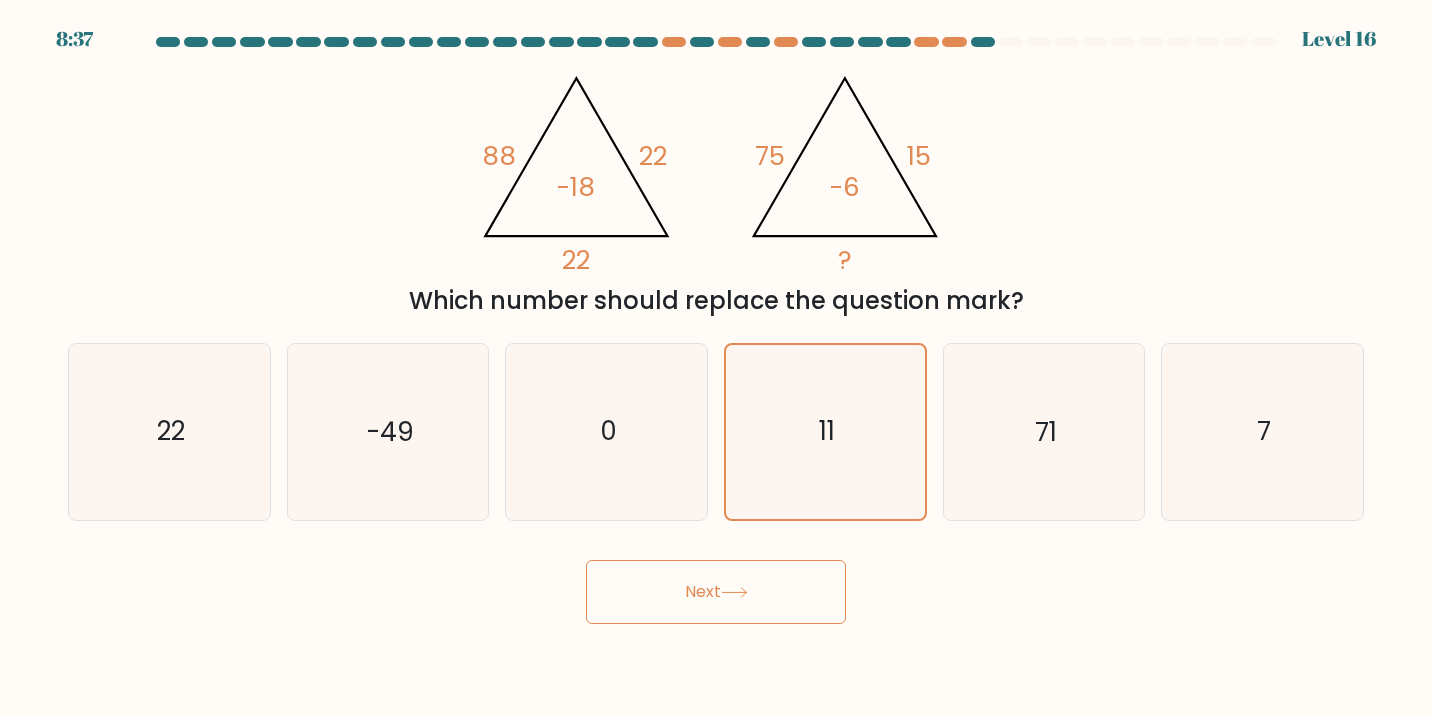 click on "Next" at bounding box center [716, 592] 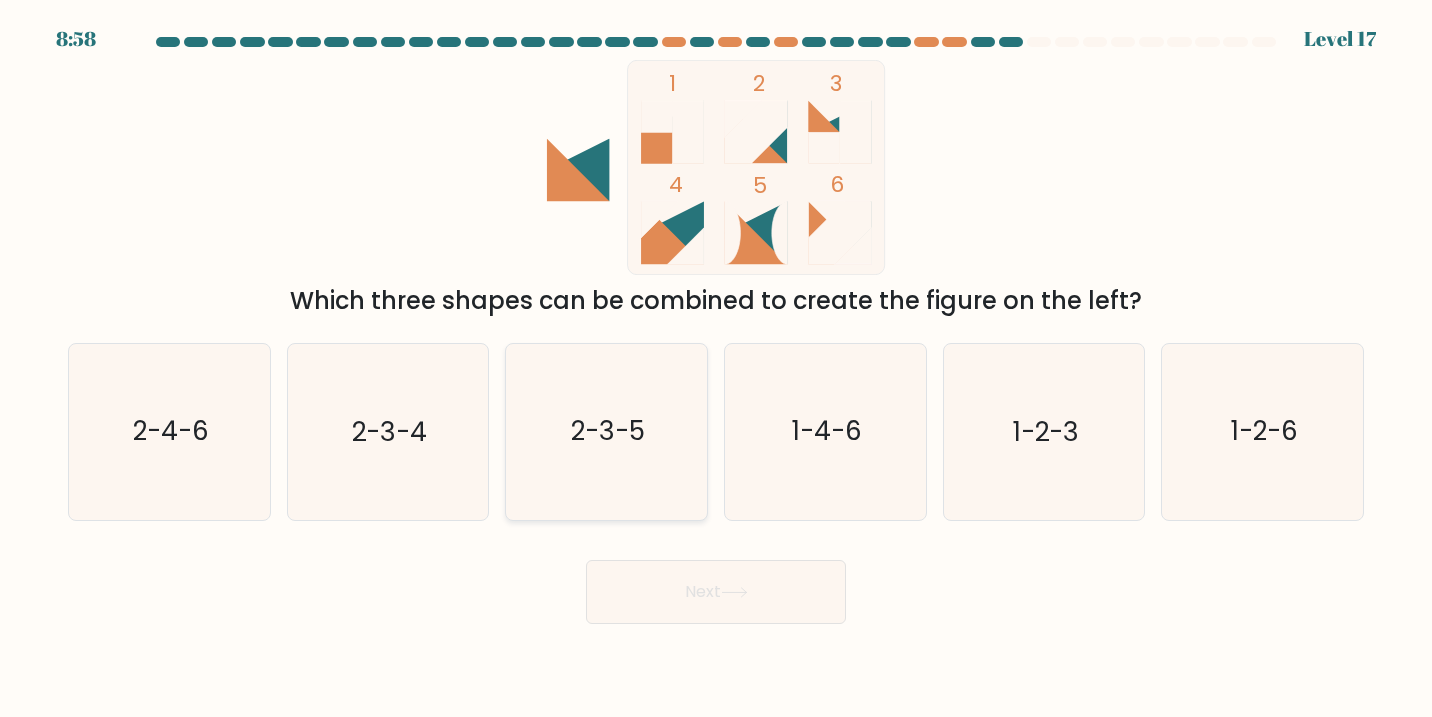 click on "2-3-5" at bounding box center [607, 432] 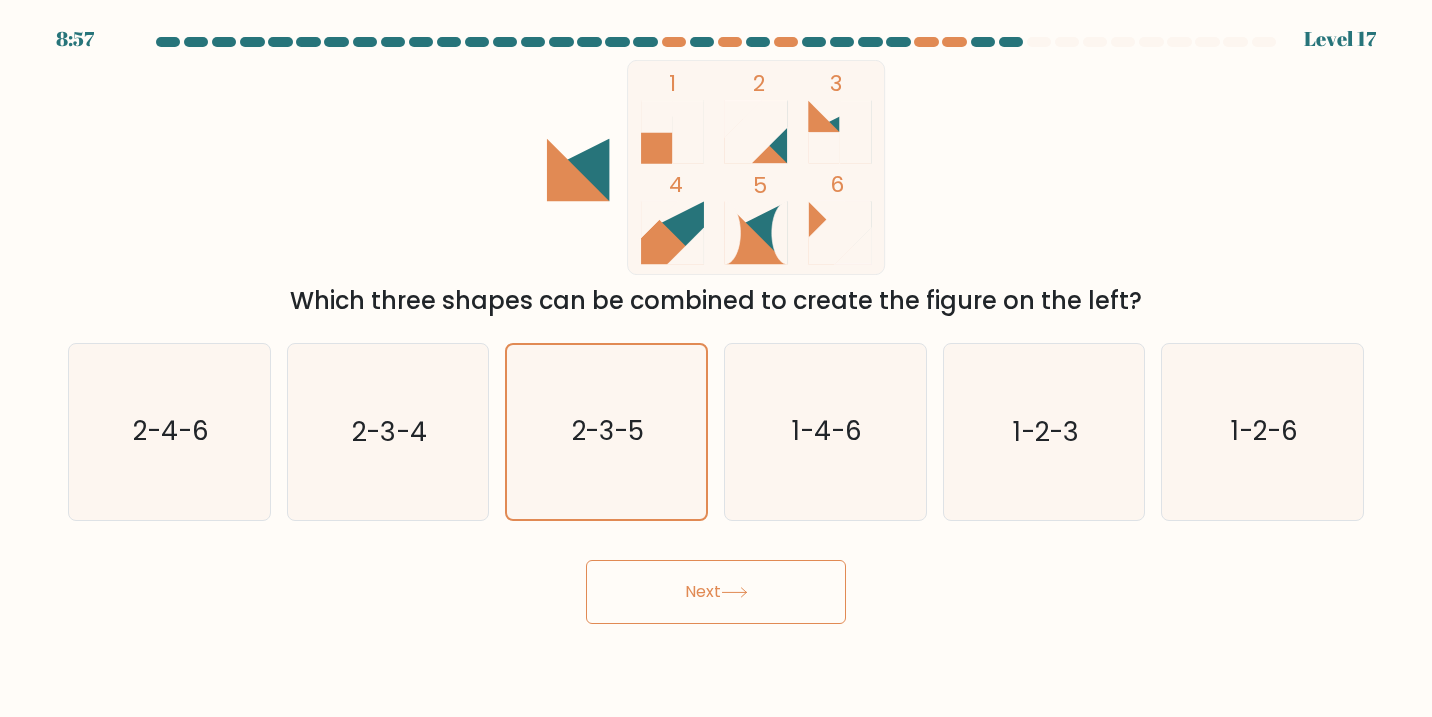 click on "Next" at bounding box center [716, 592] 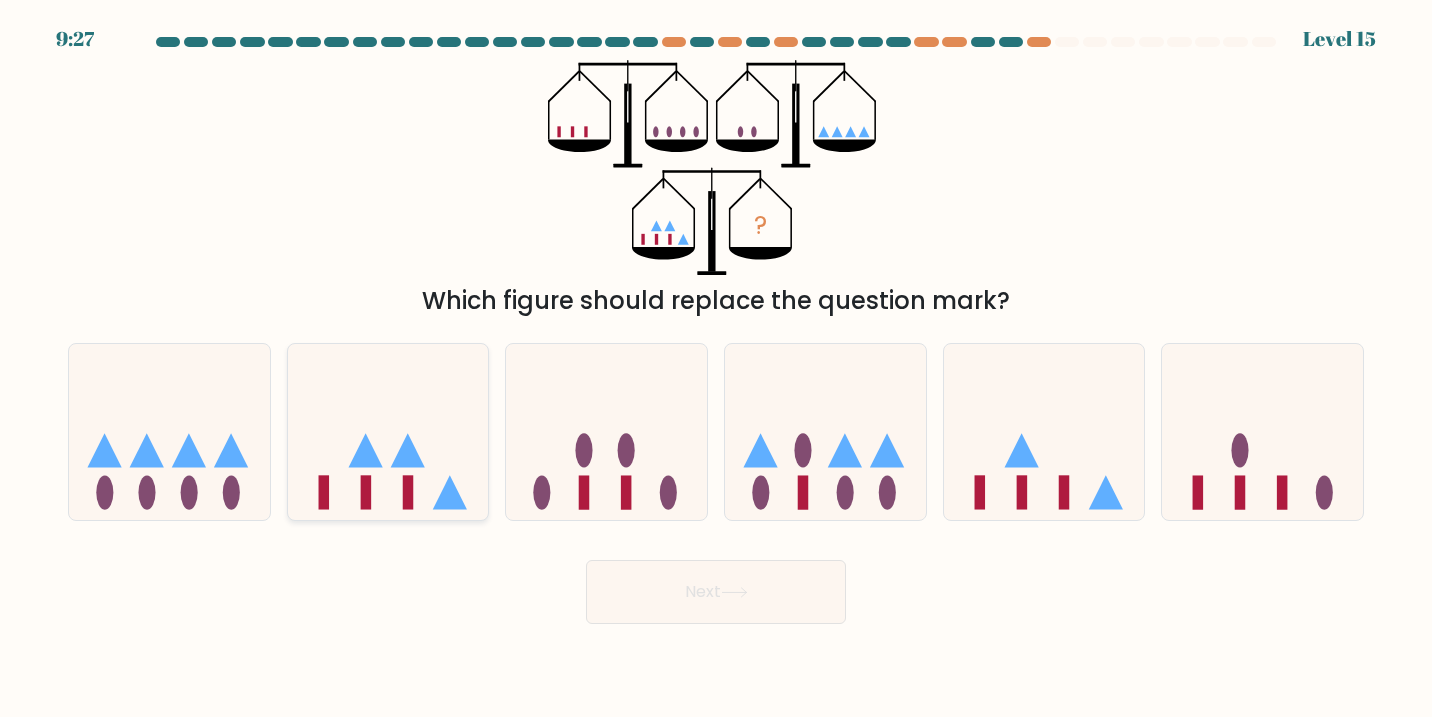 click at bounding box center (388, 432) 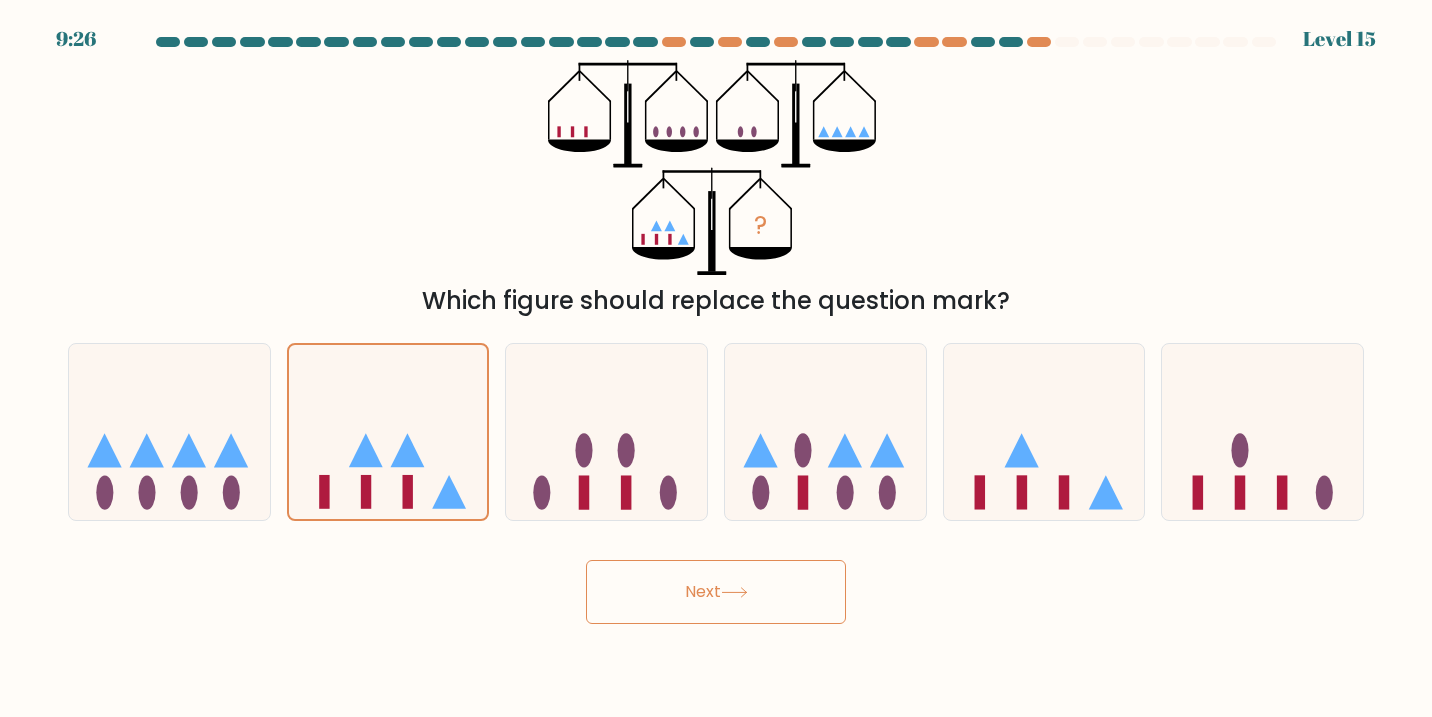 click on "Next" at bounding box center (716, 592) 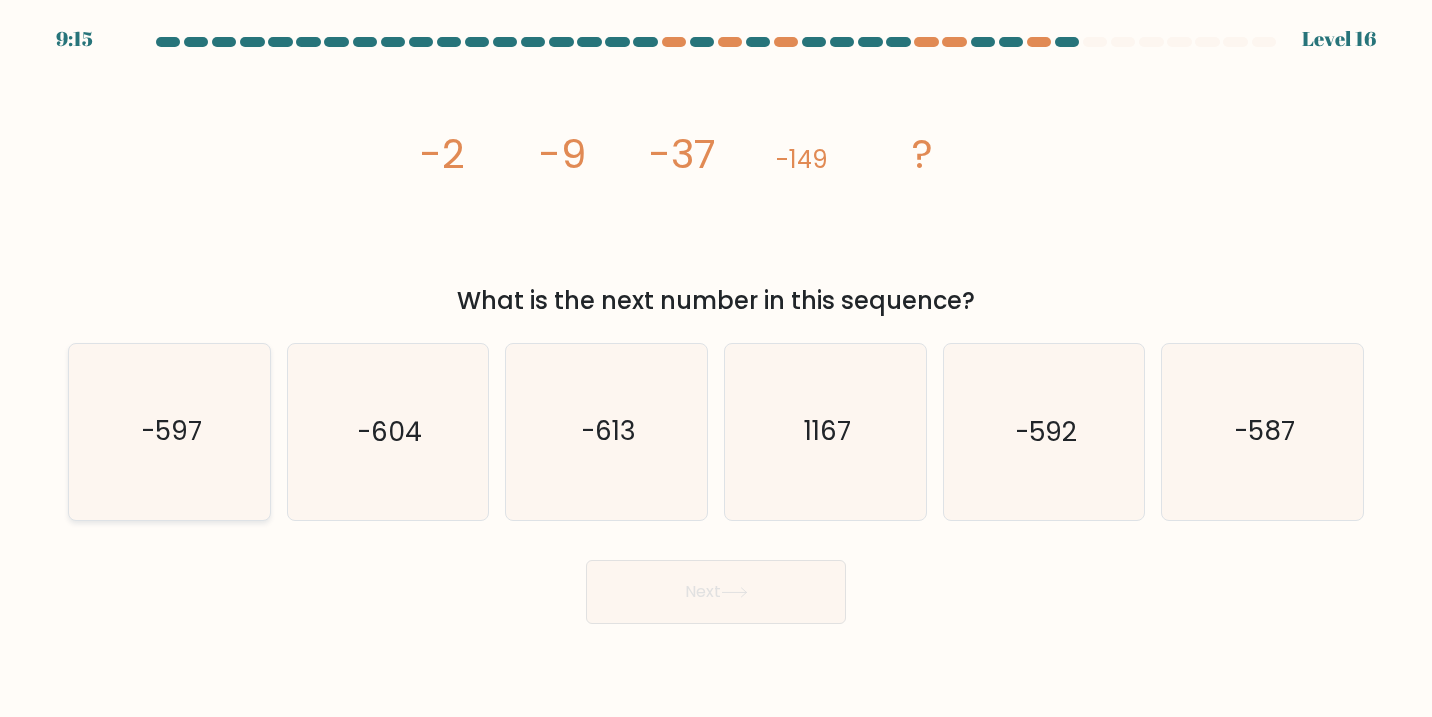 click on "-597" at bounding box center [171, 431] 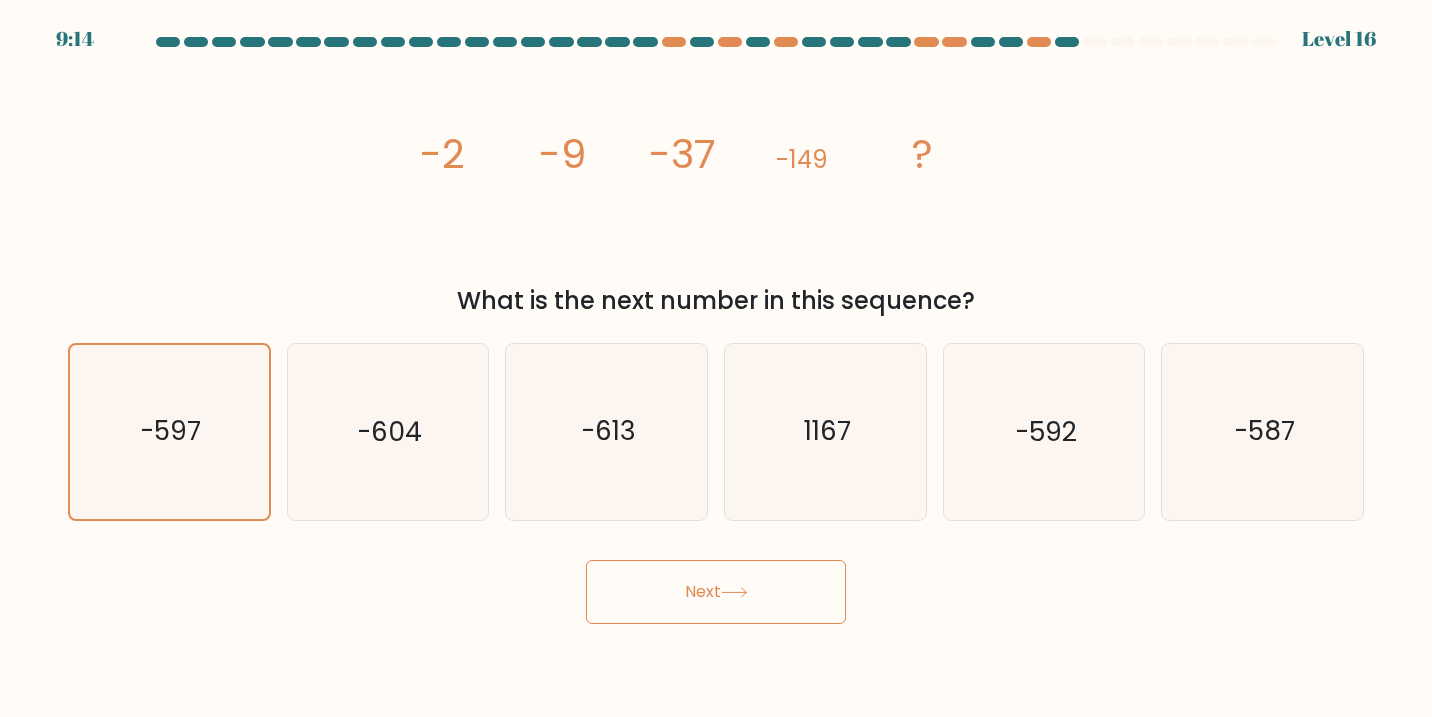 click on "Next" at bounding box center [716, 592] 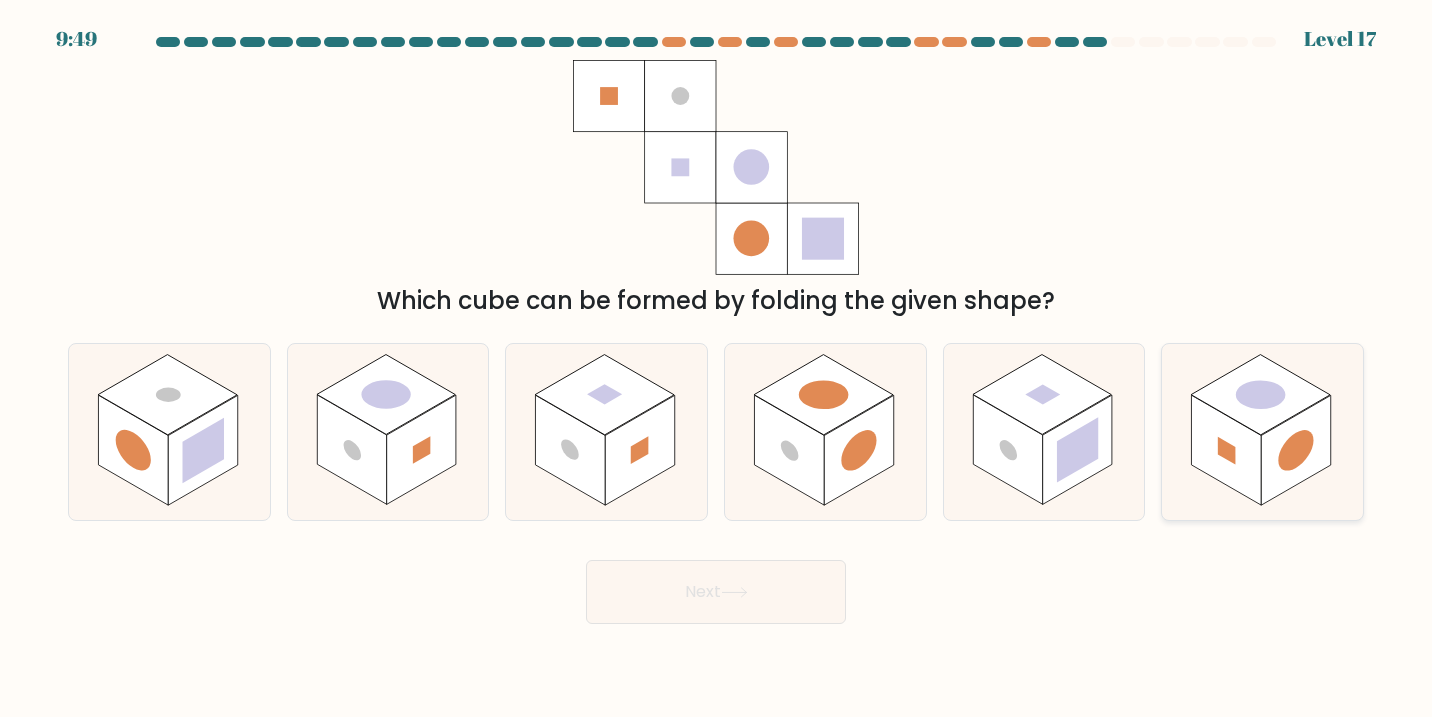 click at bounding box center [1262, 432] 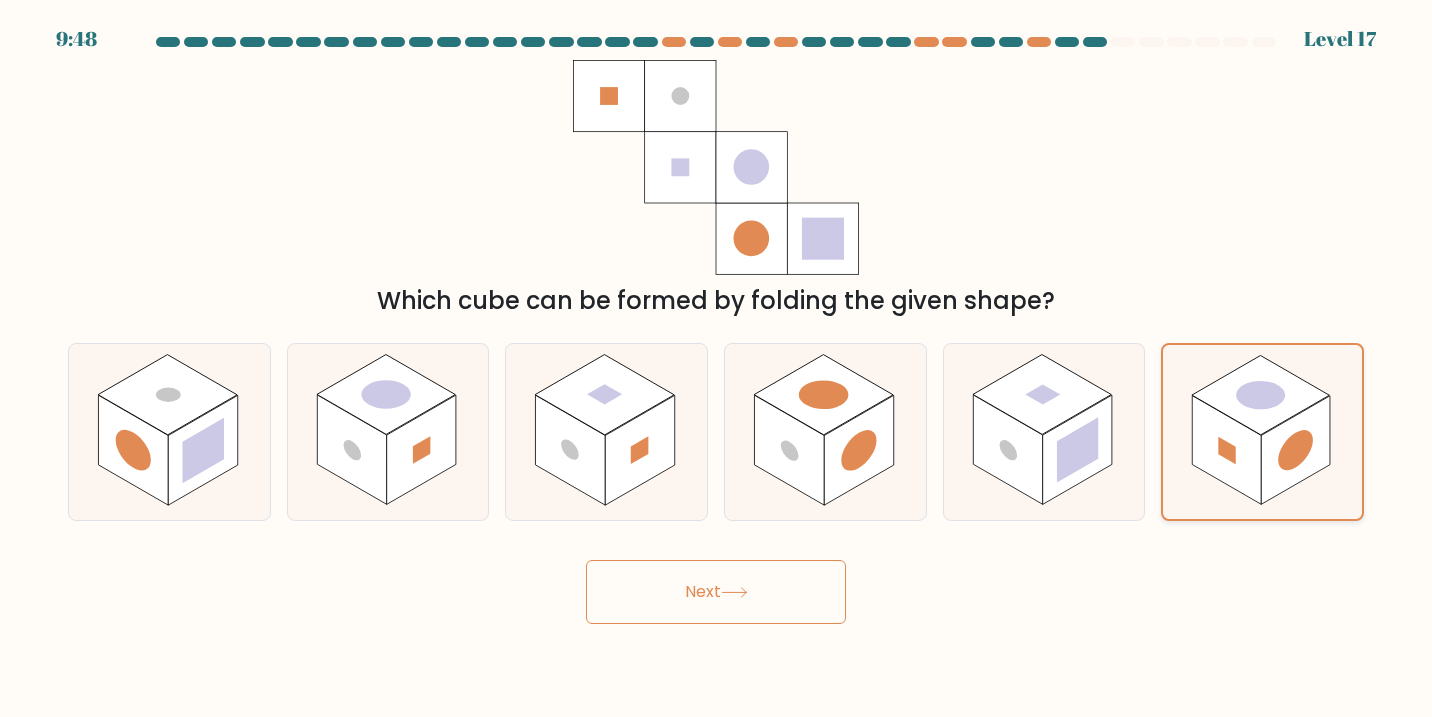 click at bounding box center (1226, 450) 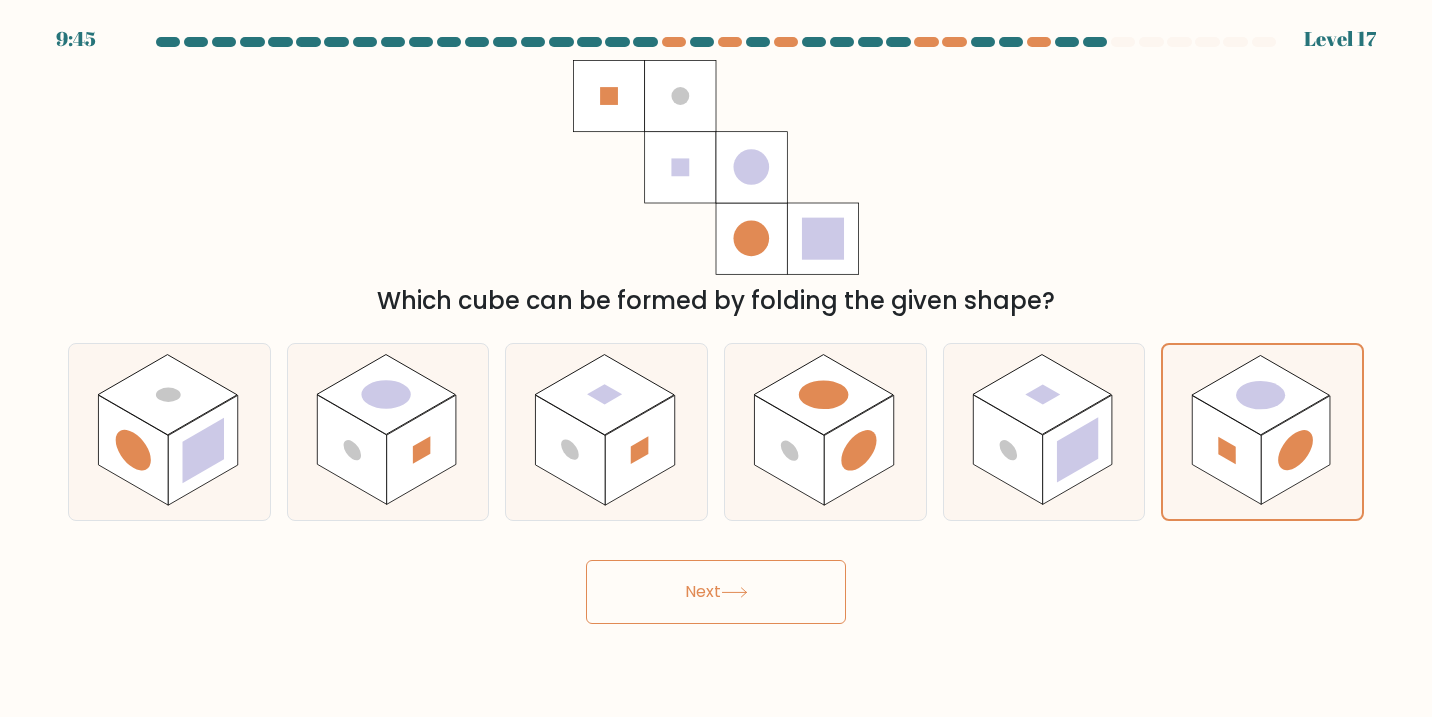 click on "Next" at bounding box center [716, 592] 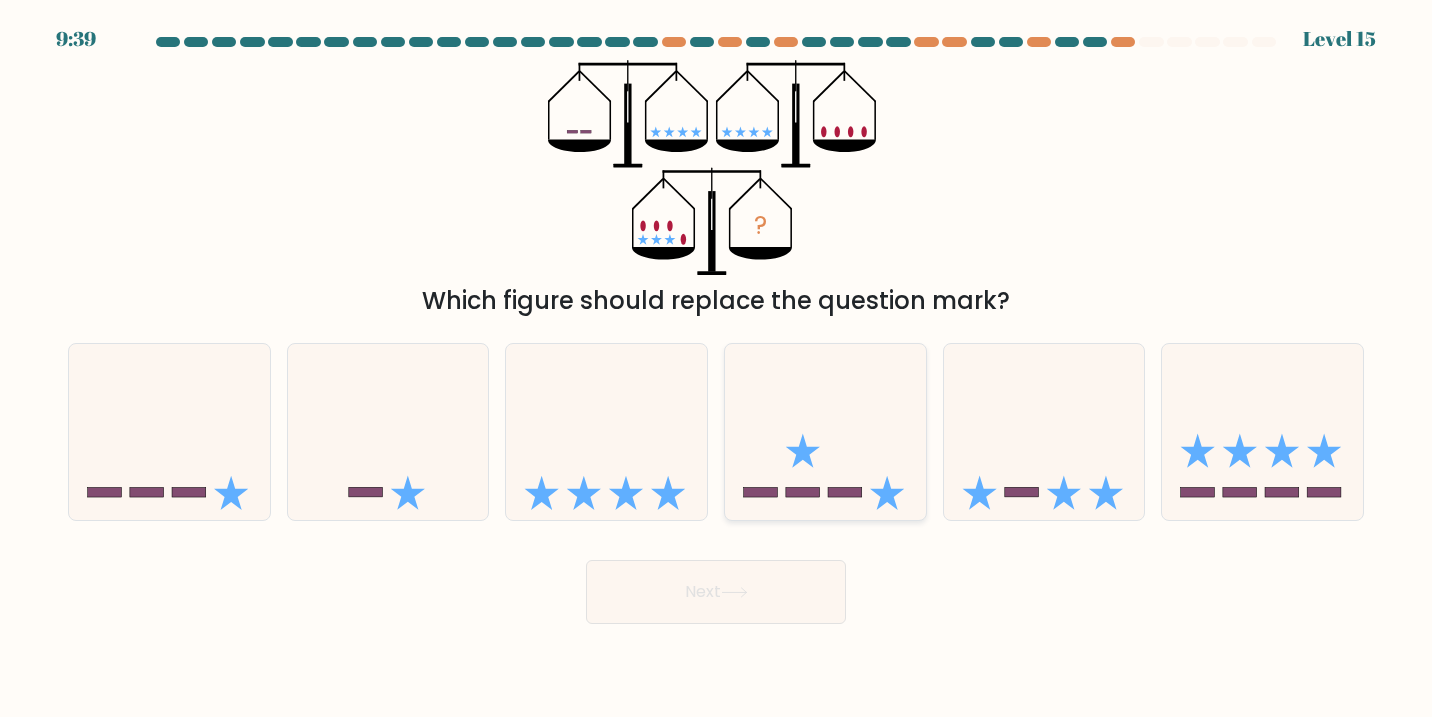 click at bounding box center [887, 493] 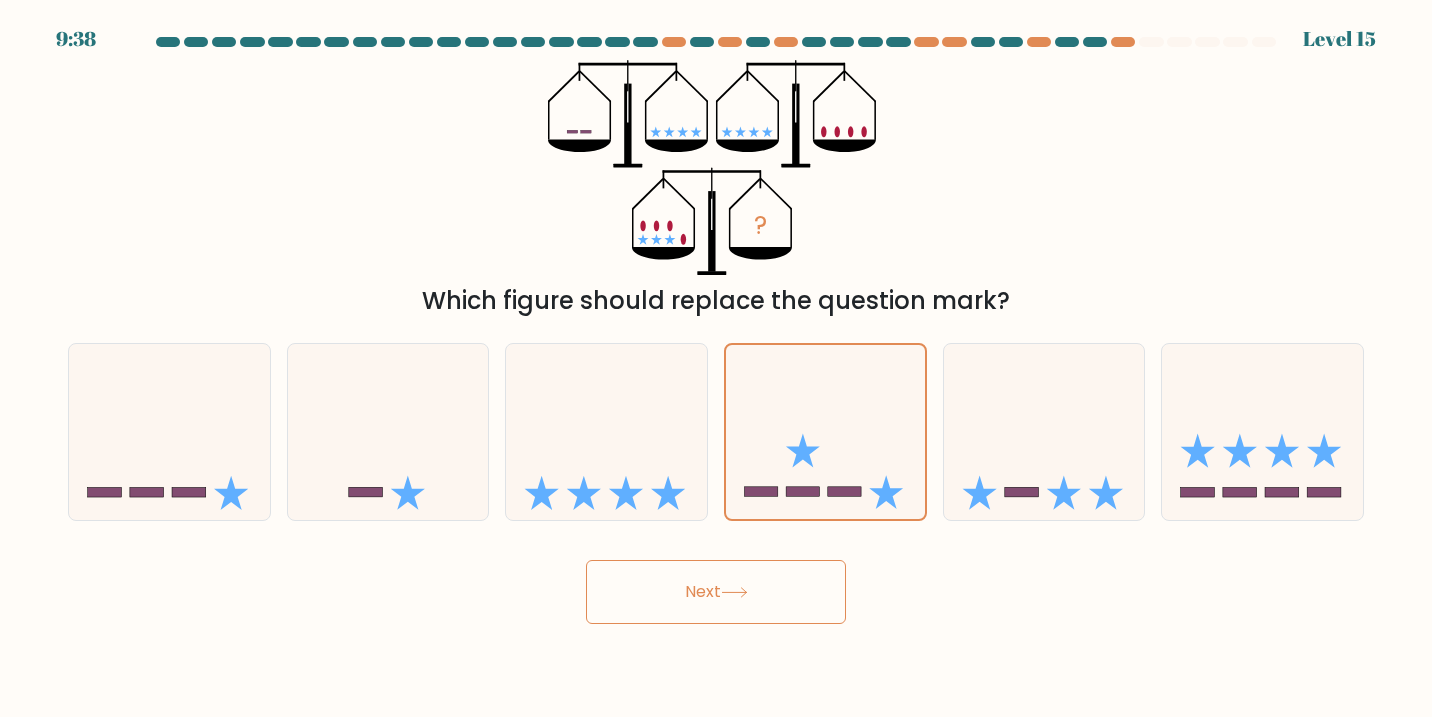 click on "Next" at bounding box center [716, 592] 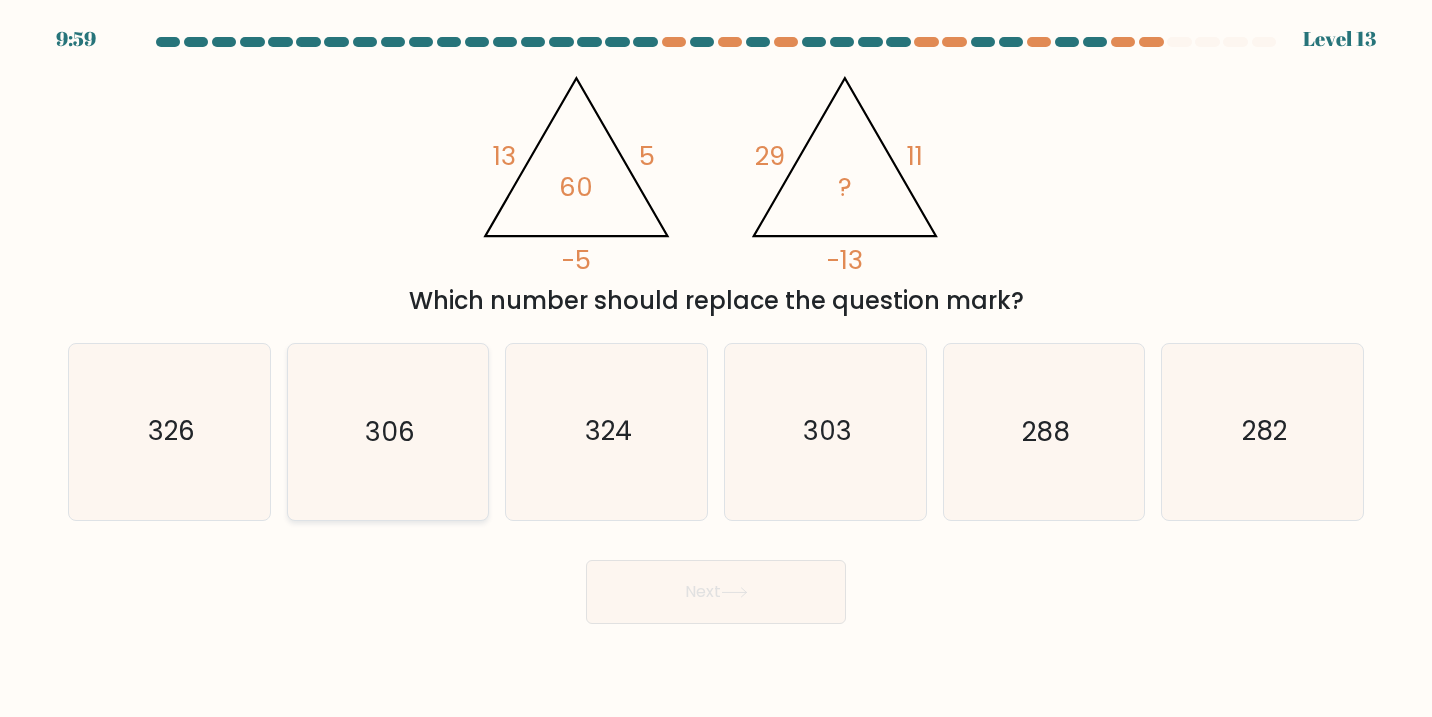 click on "306" at bounding box center [388, 432] 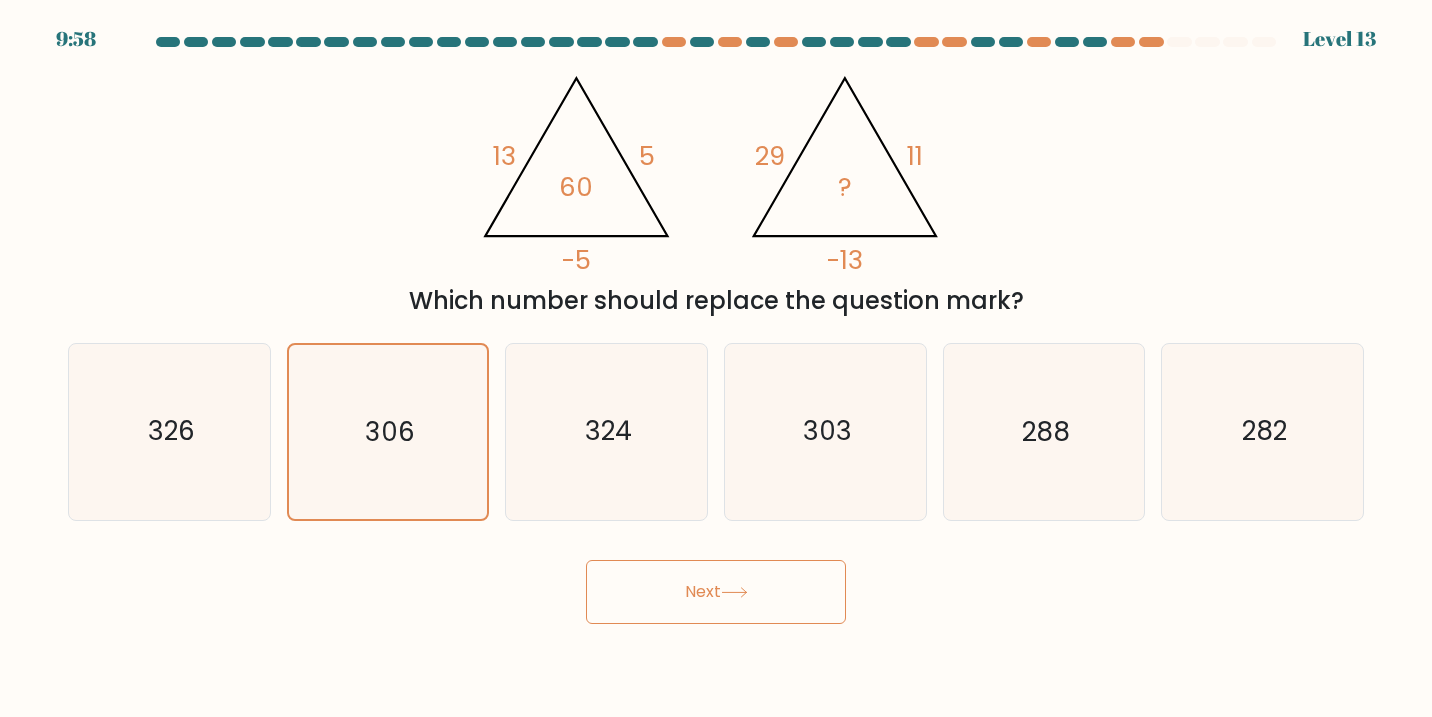 click on "Next" at bounding box center [716, 592] 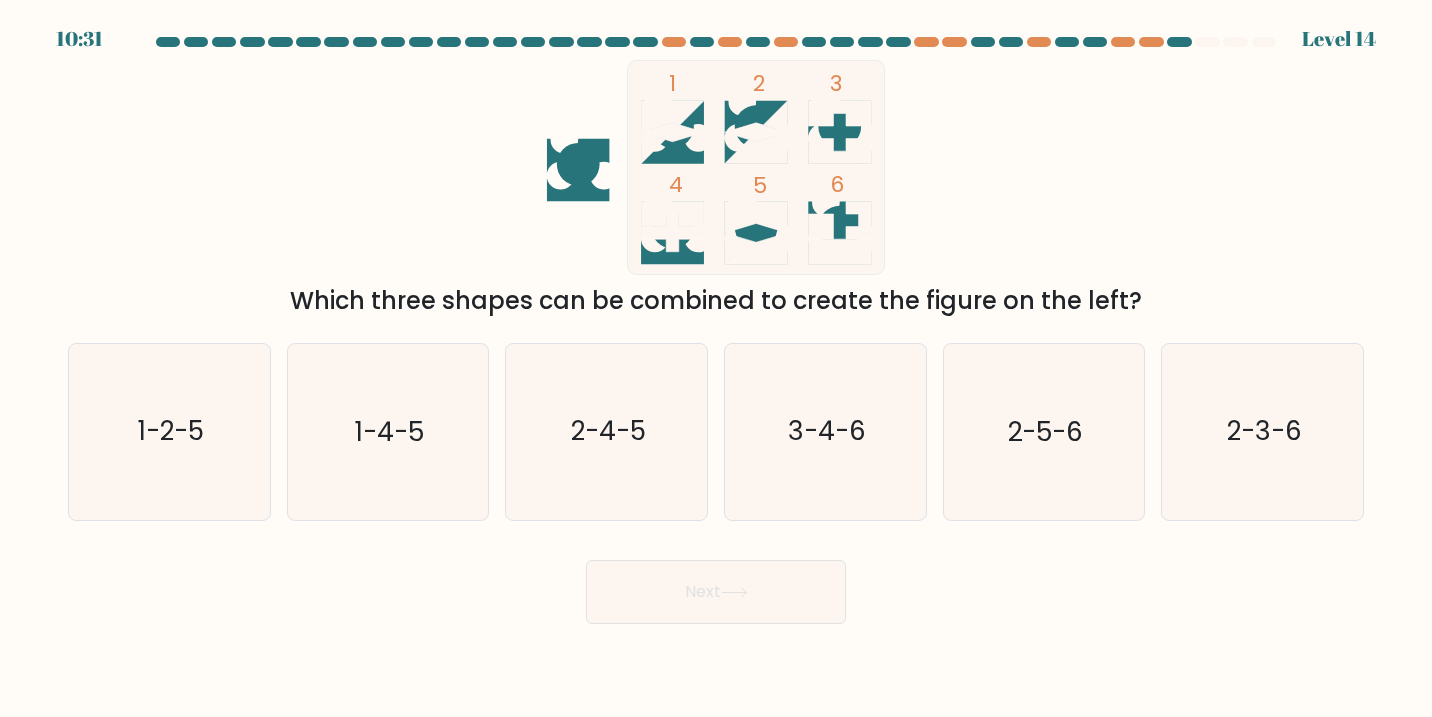 click at bounding box center (672, 132) 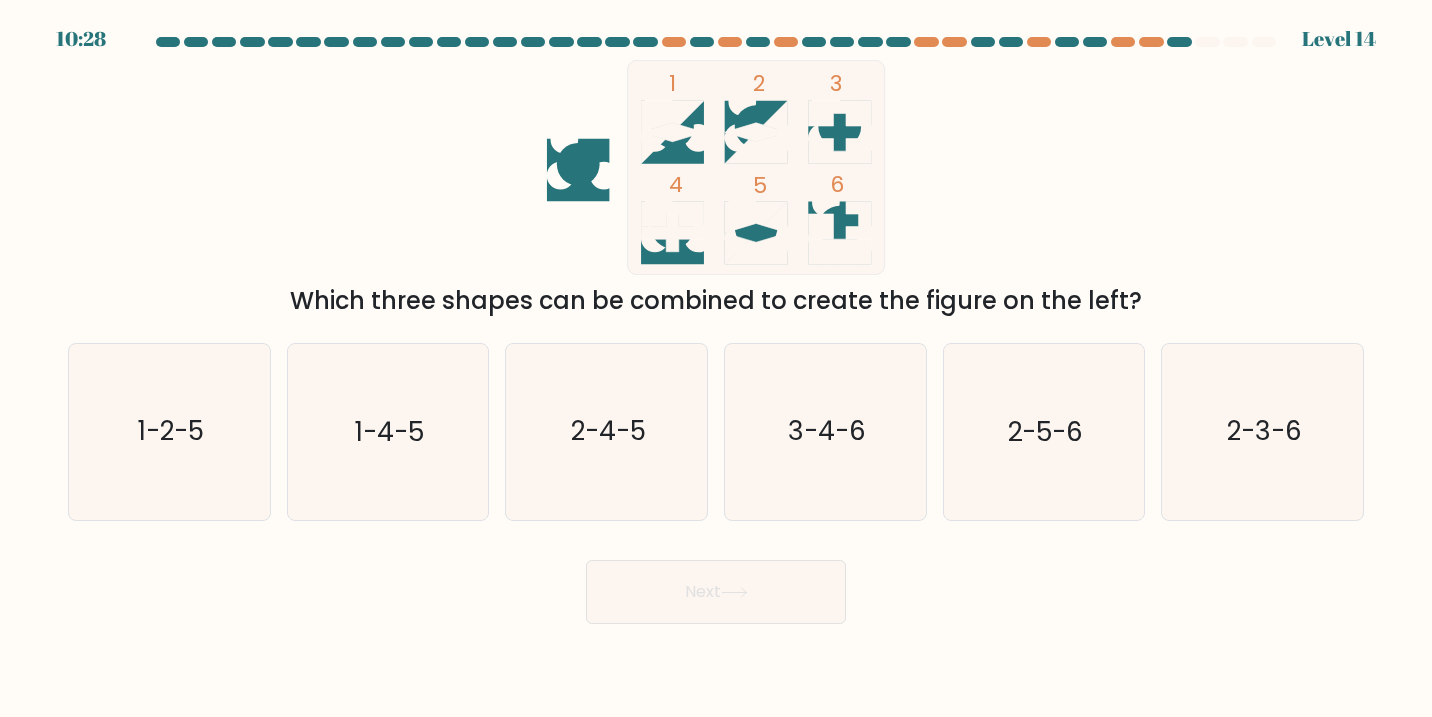 click at bounding box center [716, 330] 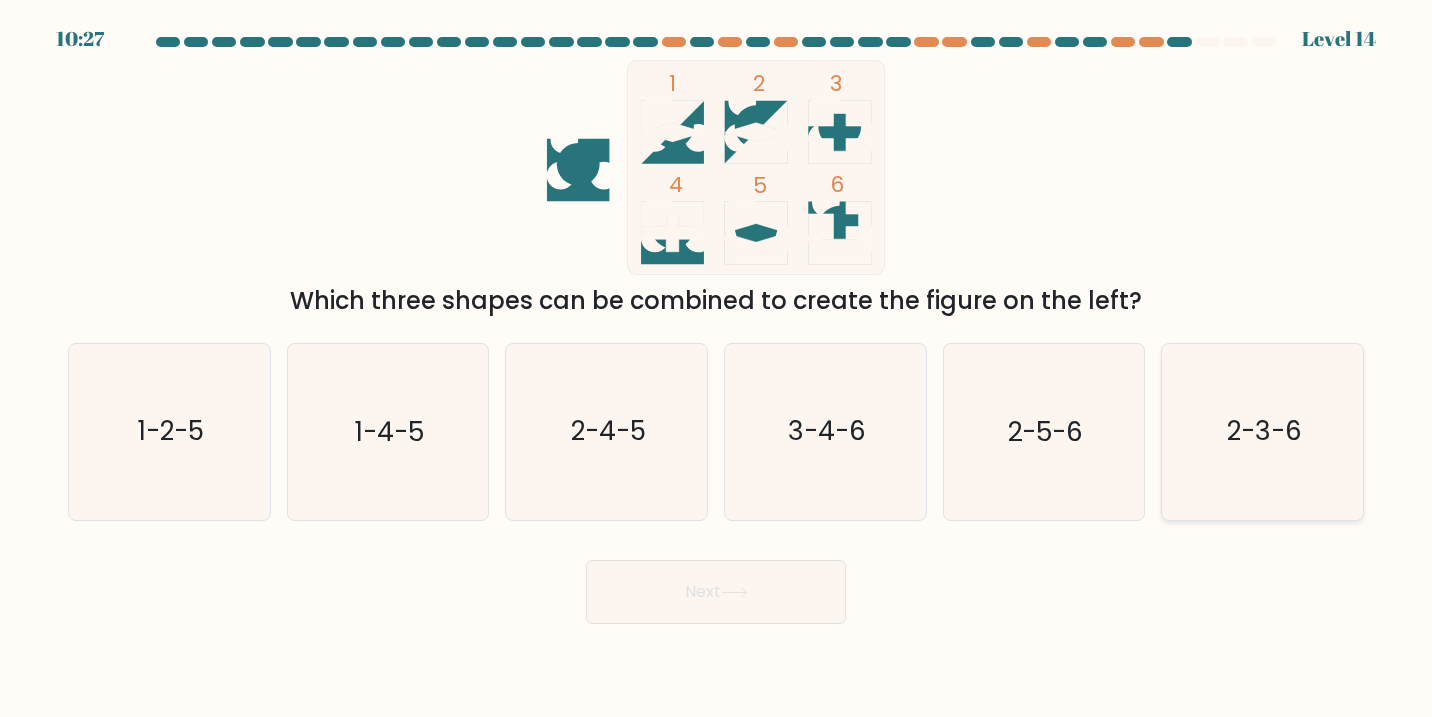 click on "2-3-6" at bounding box center (1263, 432) 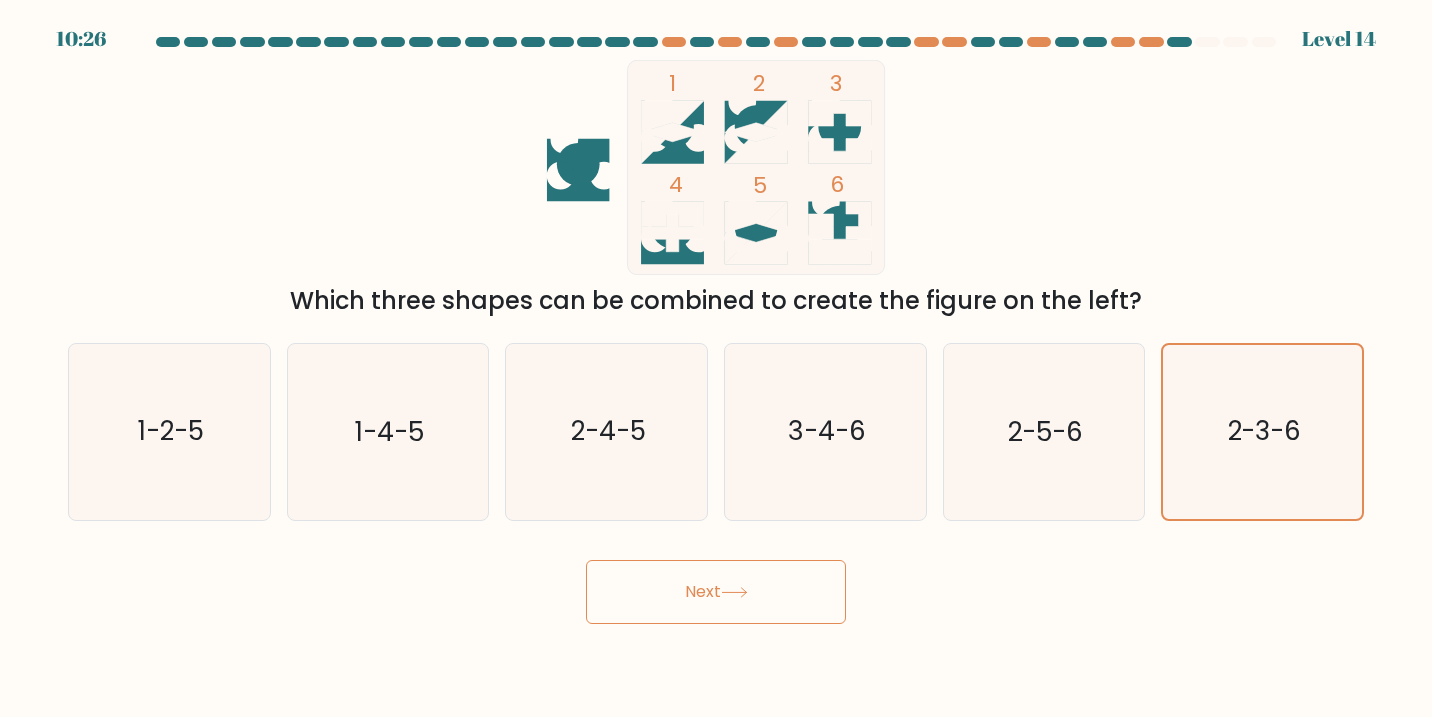 click on "Next" at bounding box center (716, 592) 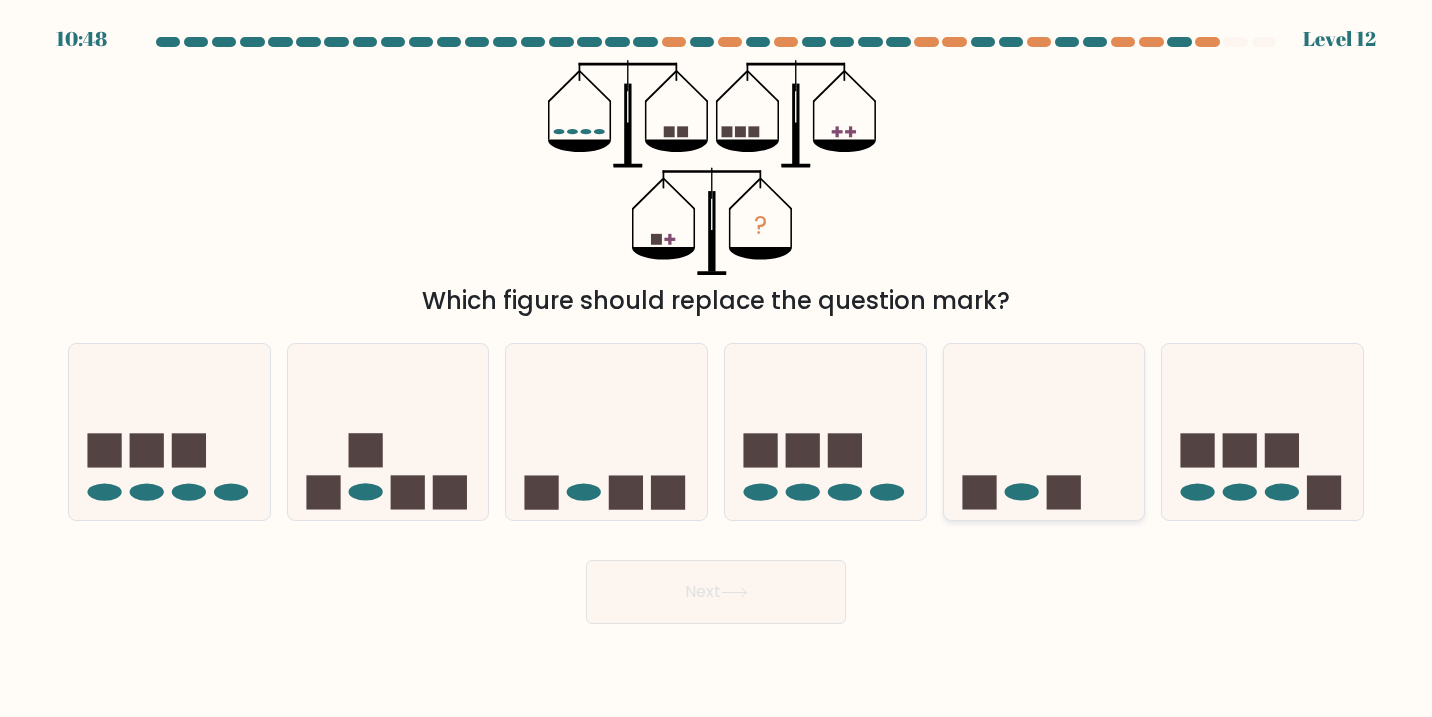 click at bounding box center (1064, 492) 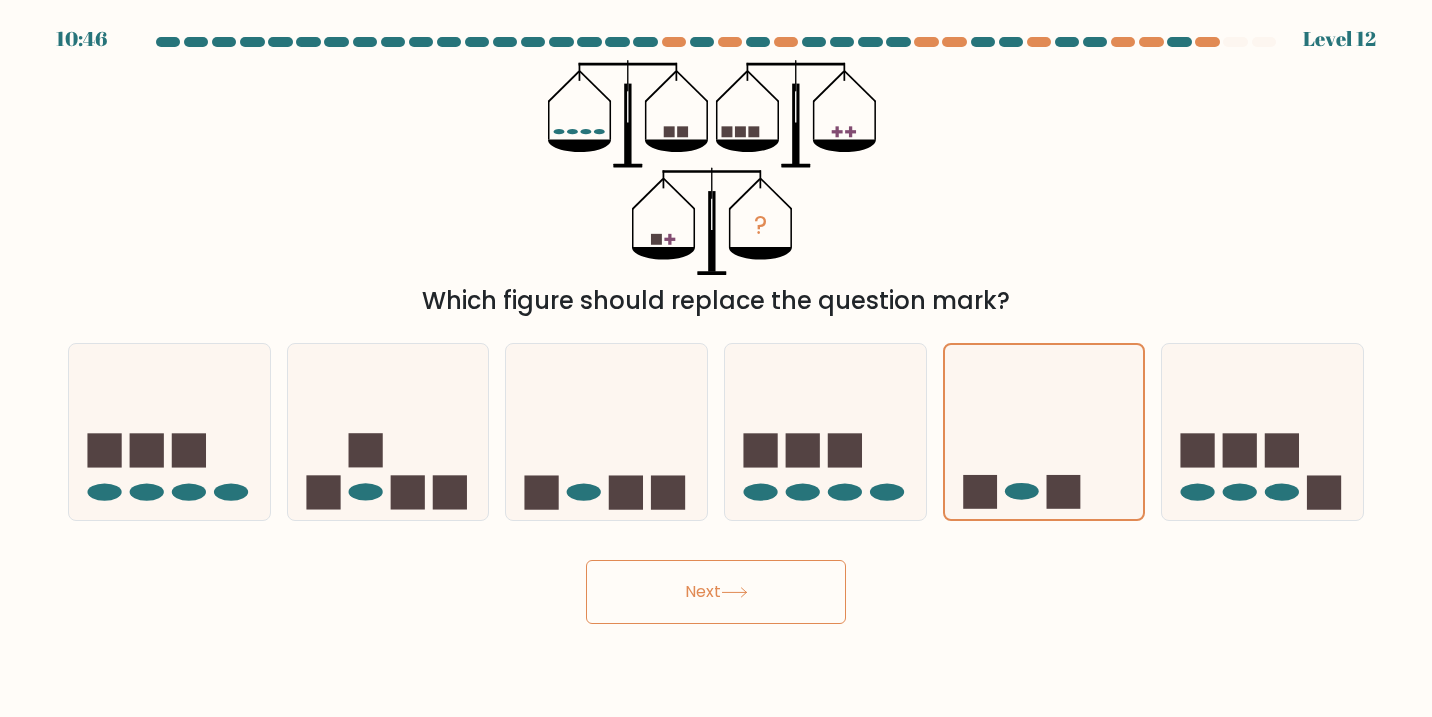 click on "Next" at bounding box center [716, 592] 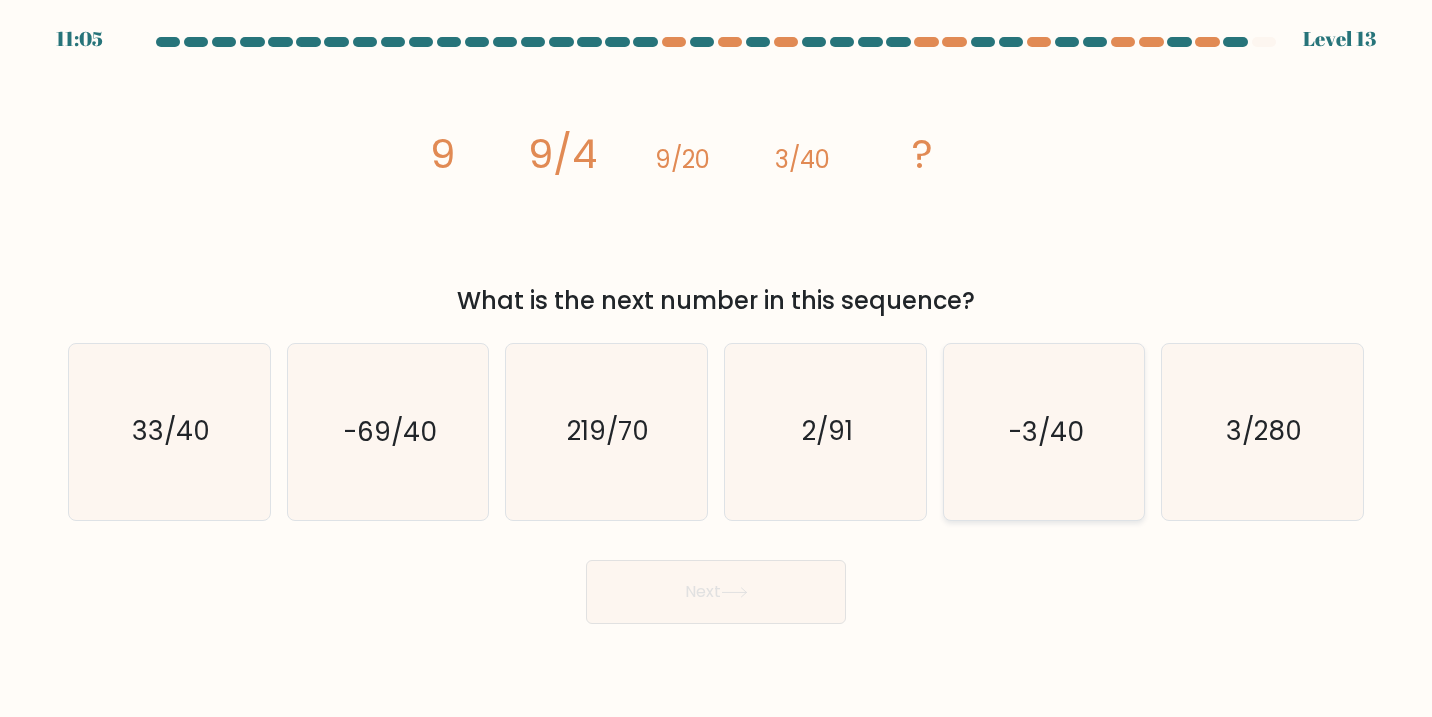 click on "-3/40" at bounding box center (1044, 432) 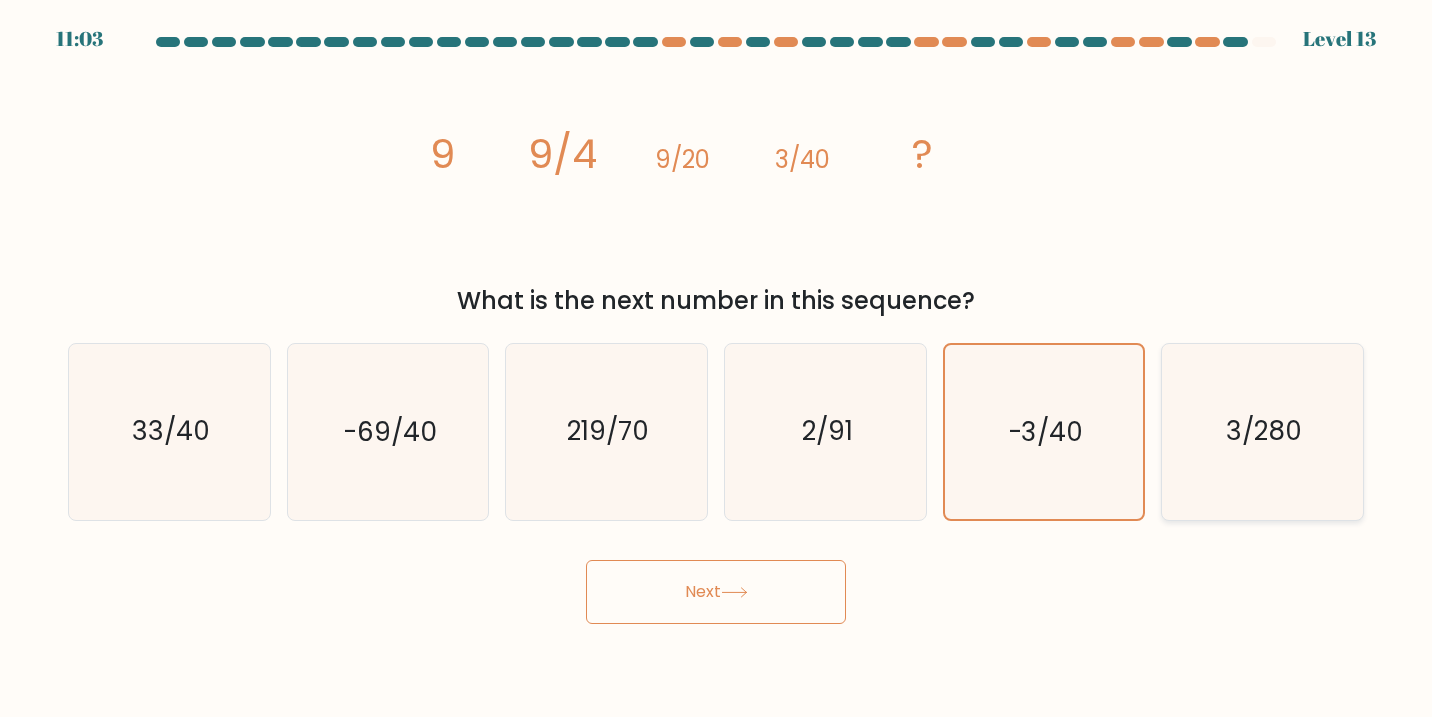 click on "3/280" at bounding box center (1263, 432) 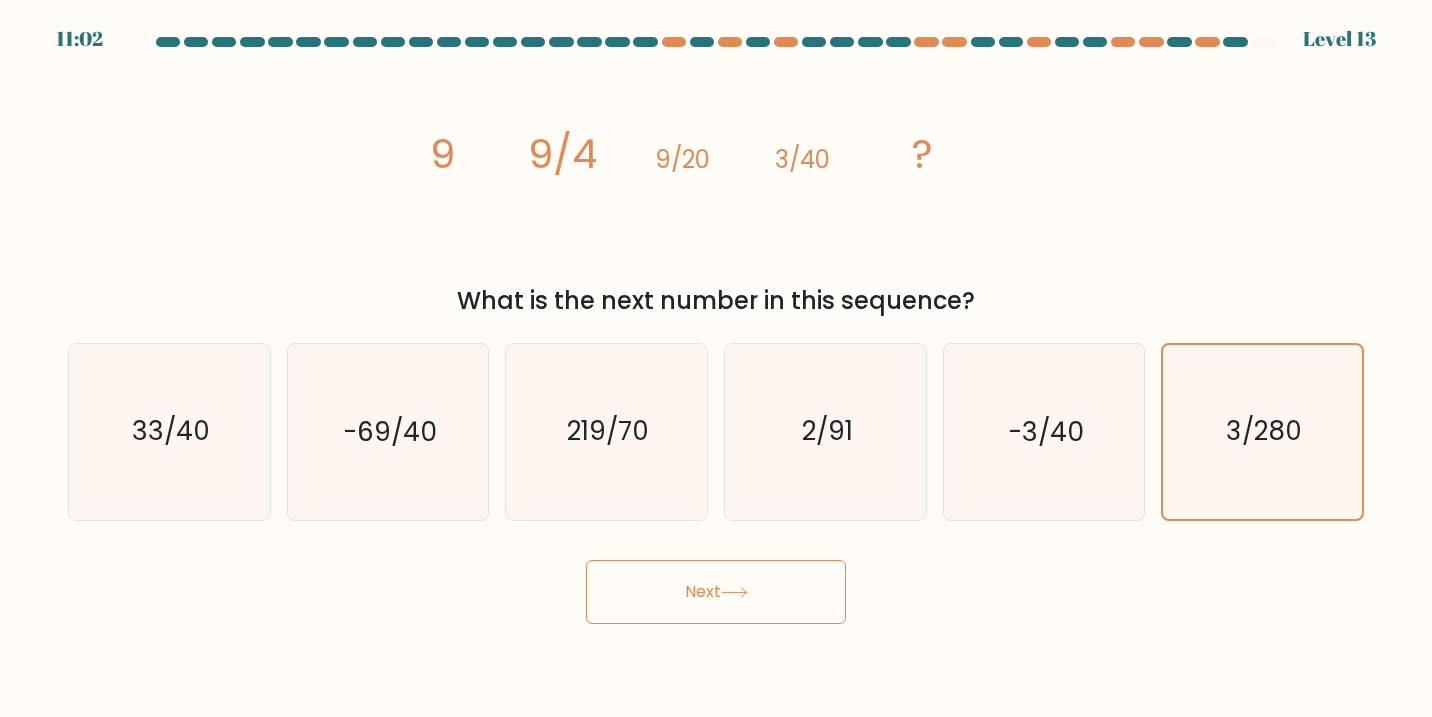 click on "Next" at bounding box center (716, 592) 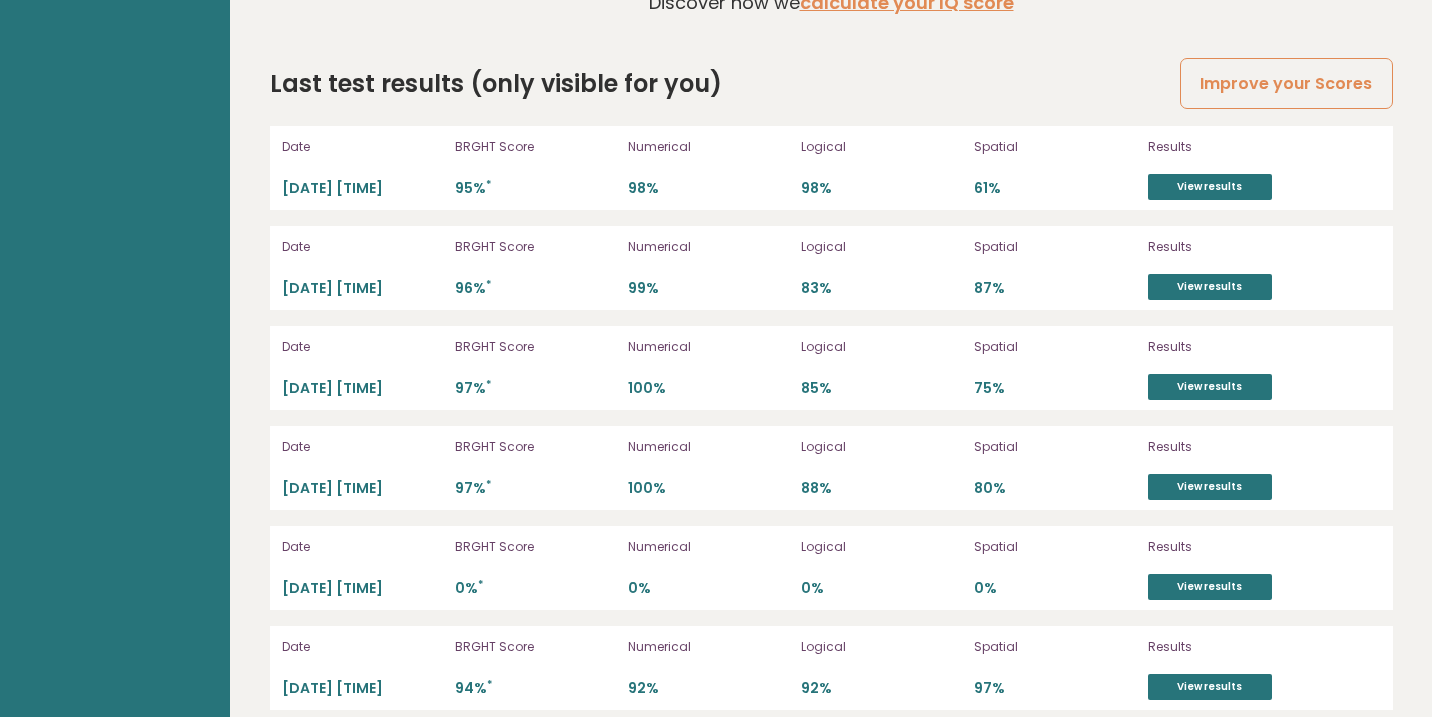 scroll, scrollTop: 5530, scrollLeft: 0, axis: vertical 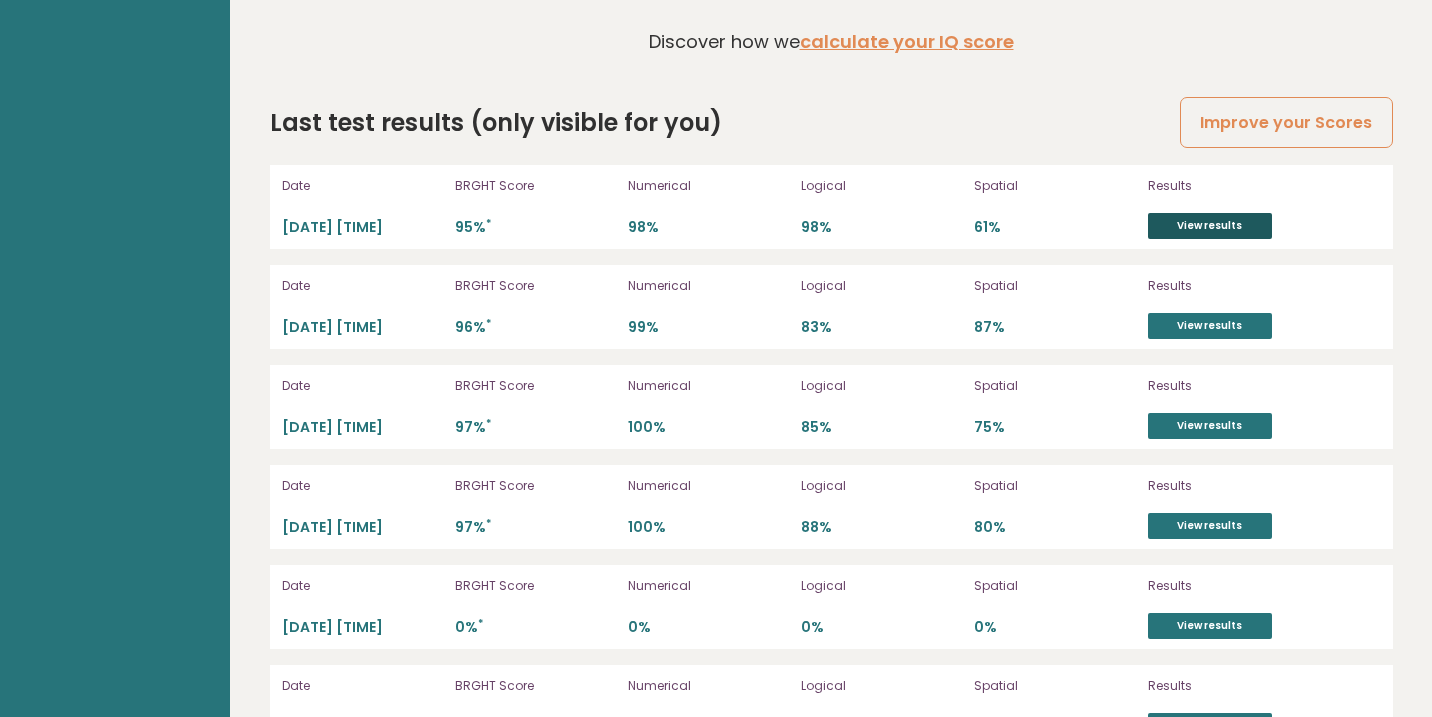 click on "View results" at bounding box center [1210, 226] 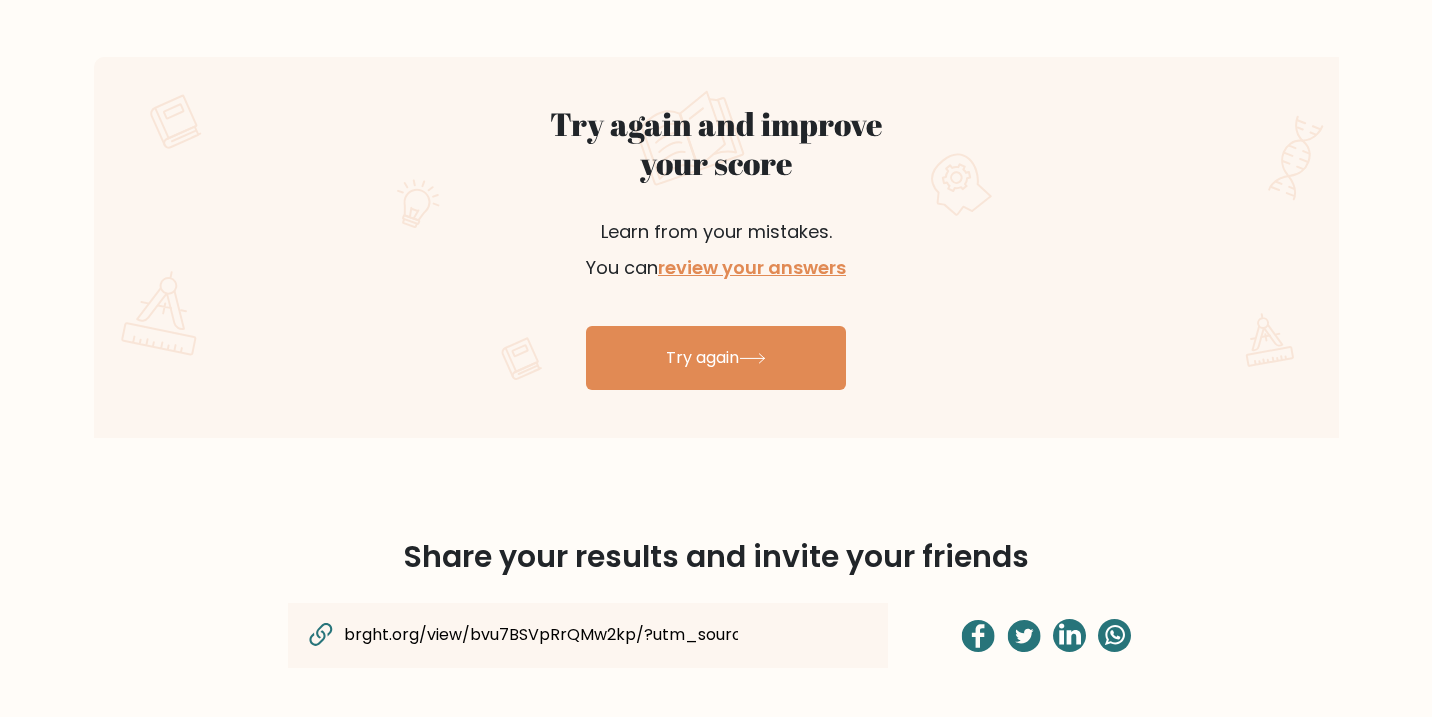 scroll, scrollTop: 1107, scrollLeft: 0, axis: vertical 